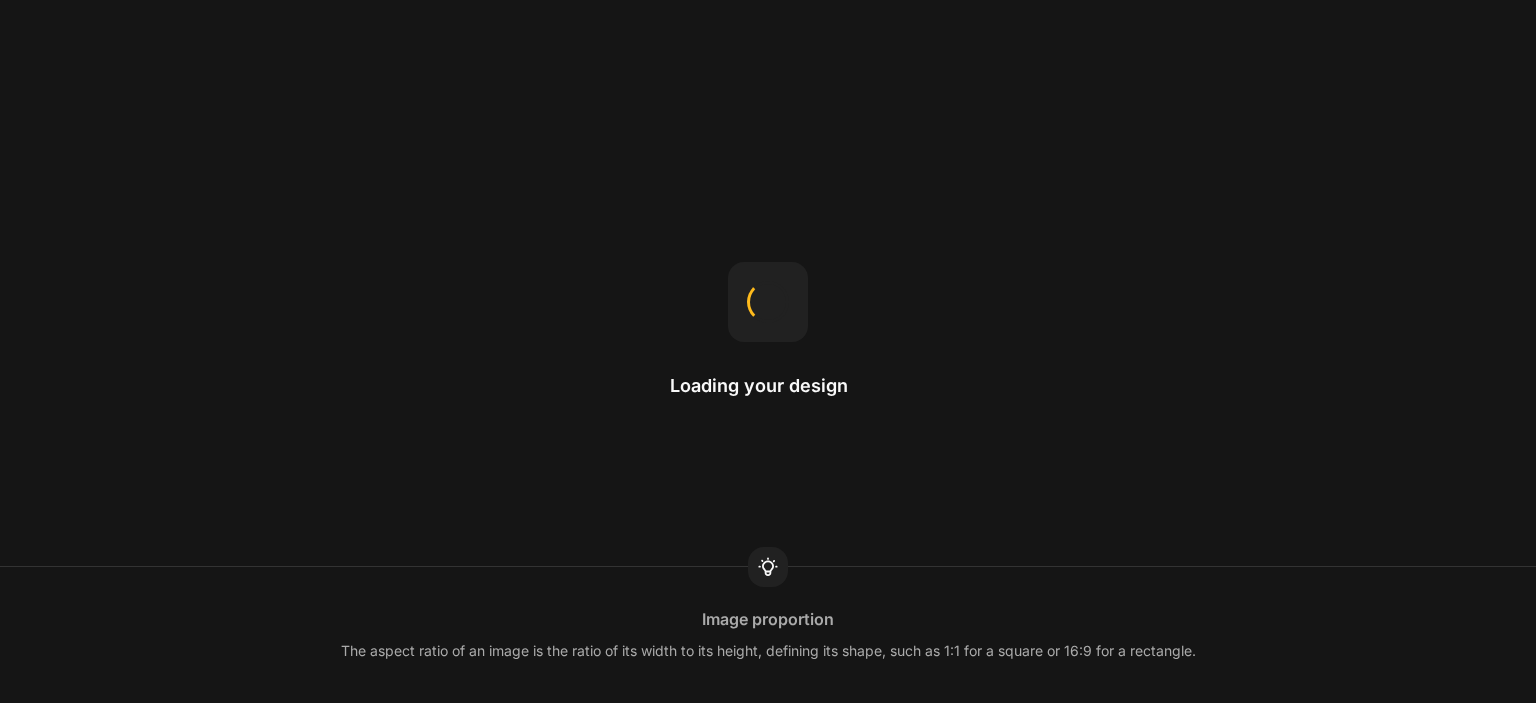 scroll, scrollTop: 0, scrollLeft: 0, axis: both 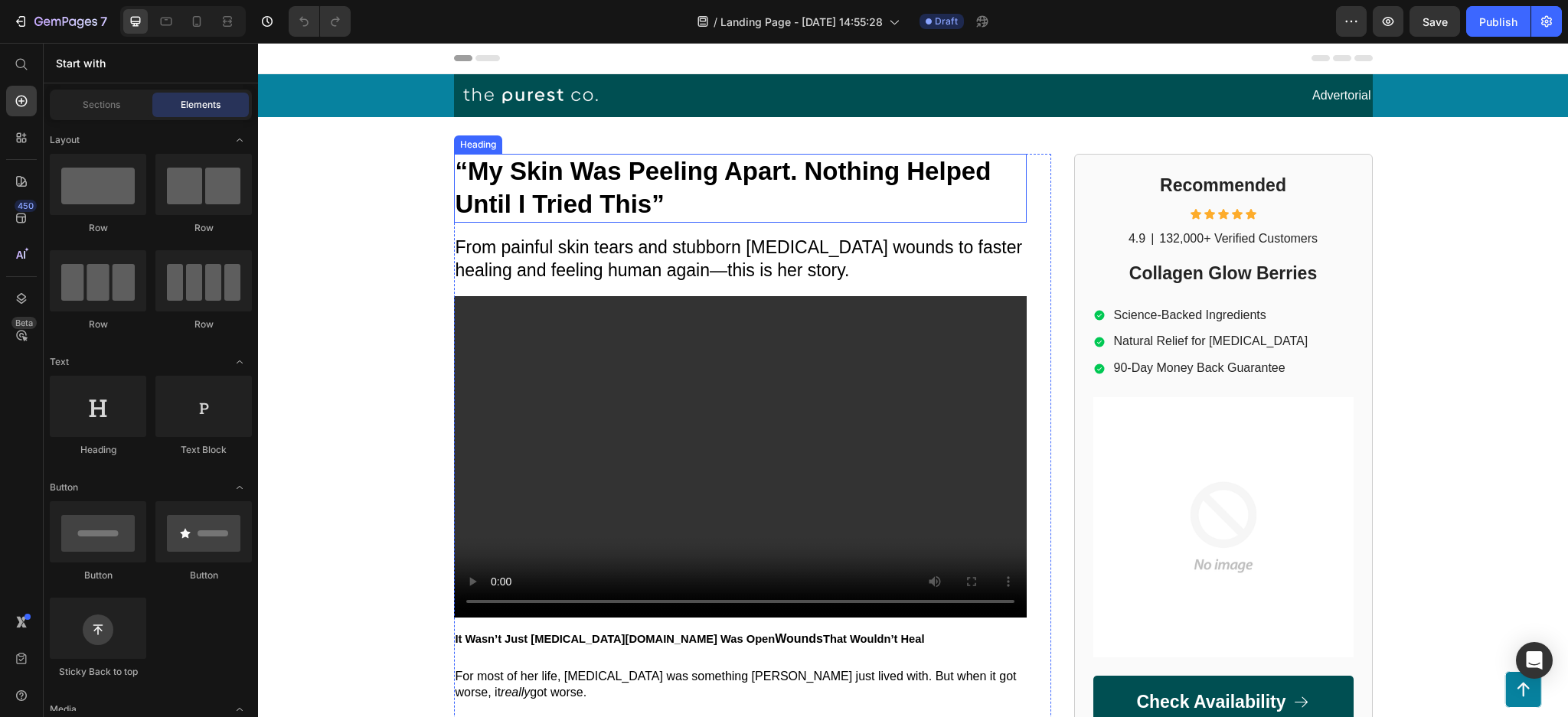 click on "“My Skin Was Peeling Apart. Nothing Helped Until I Tried This”" at bounding box center [740, 188] 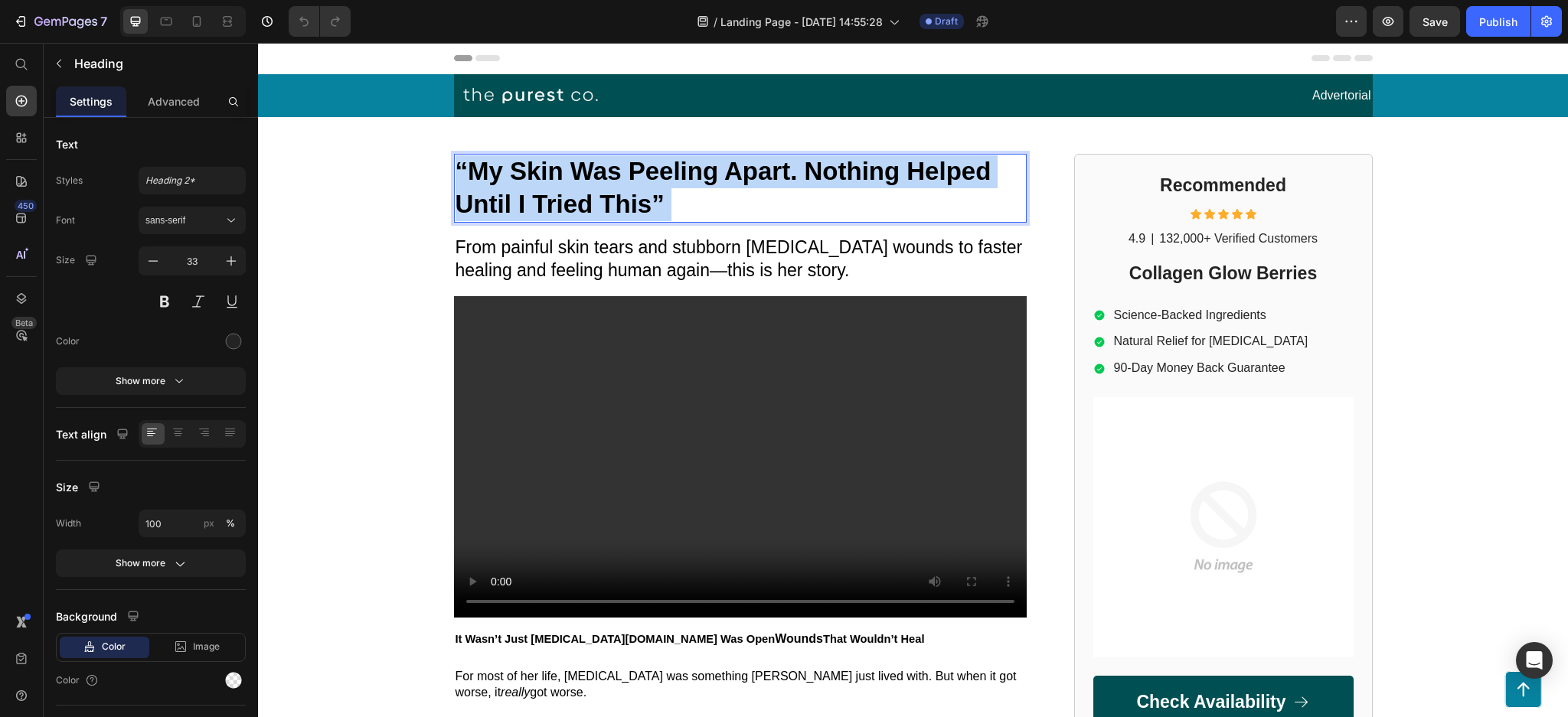 drag, startPoint x: 681, startPoint y: 200, endPoint x: 446, endPoint y: 154, distance: 239.4598 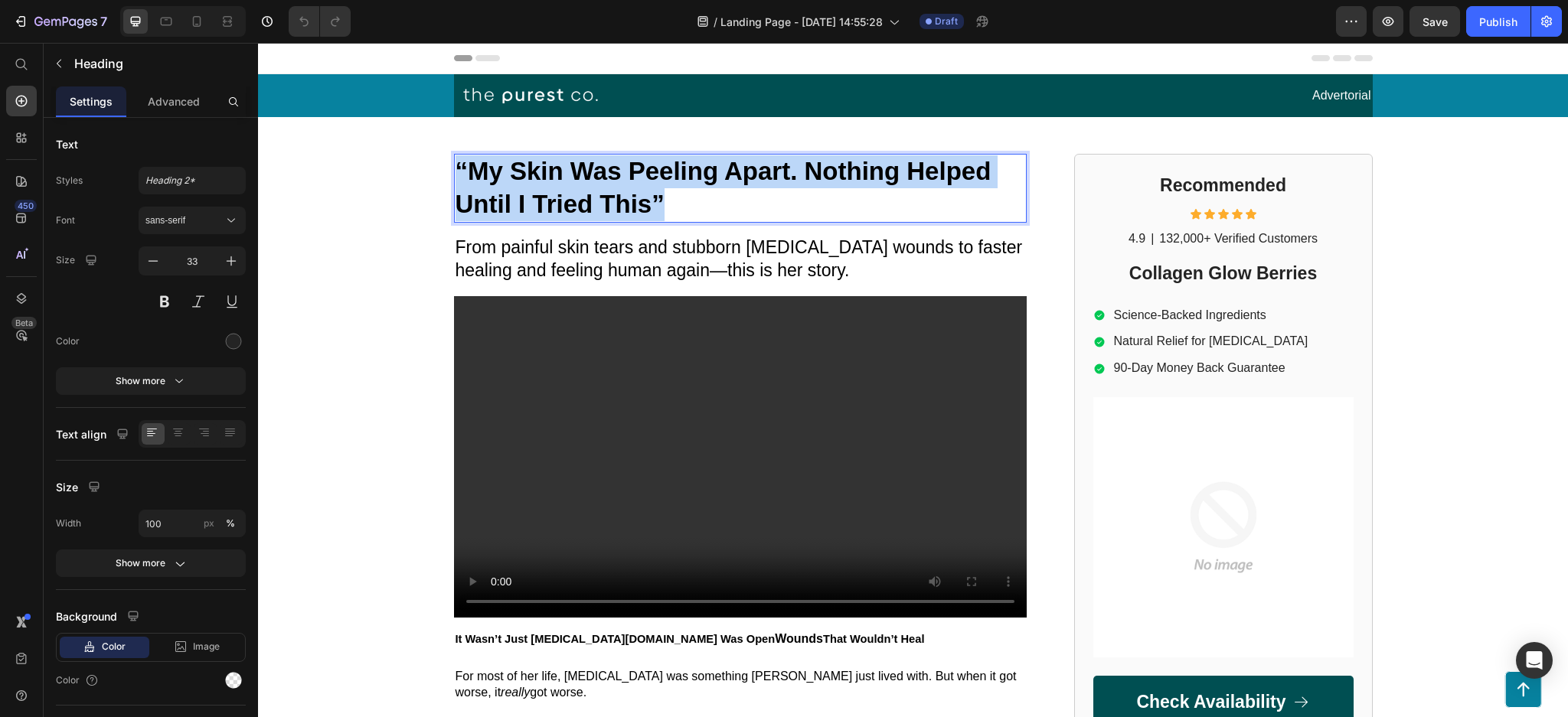 drag, startPoint x: 450, startPoint y: 169, endPoint x: 664, endPoint y: 203, distance: 216.6841 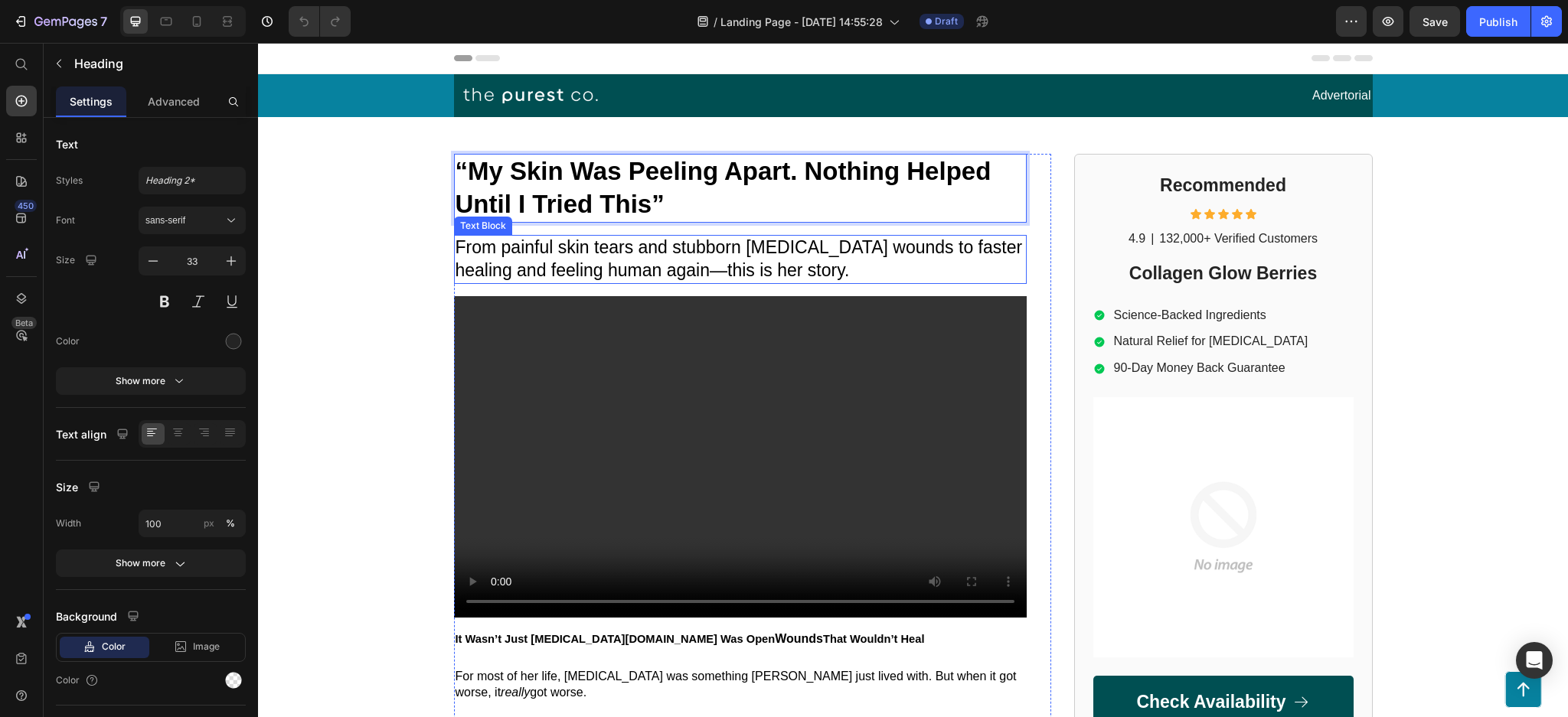 click on "From painful skin tears and stubborn eczema wounds to faster healing and feeling human again—this is her story." at bounding box center [739, 259] 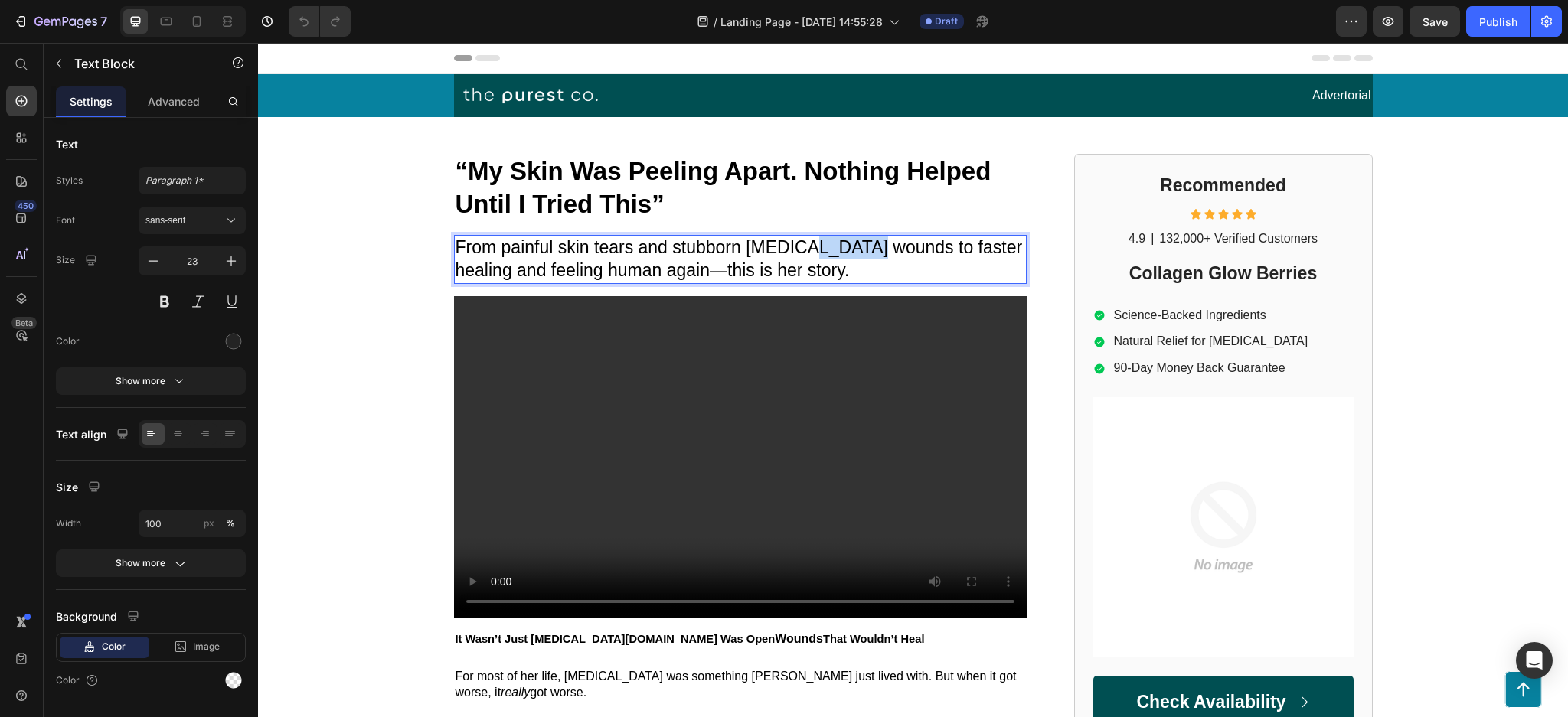 click on "From painful skin tears and stubborn eczema wounds to faster healing and feeling human again—this is her story." at bounding box center (739, 259) 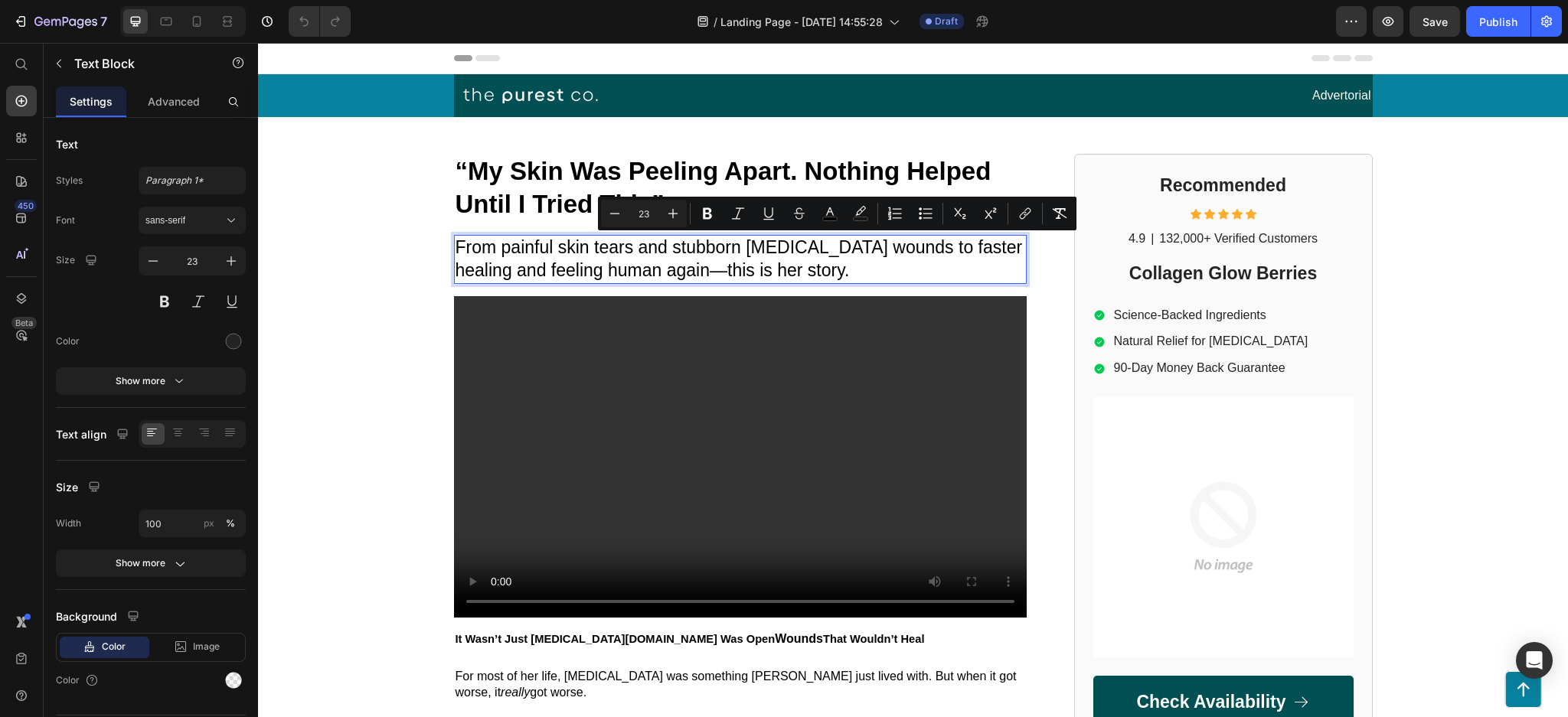 click on "From painful skin tears and stubborn eczema wounds to faster healing and feeling human again—this is her story." at bounding box center (740, 259) 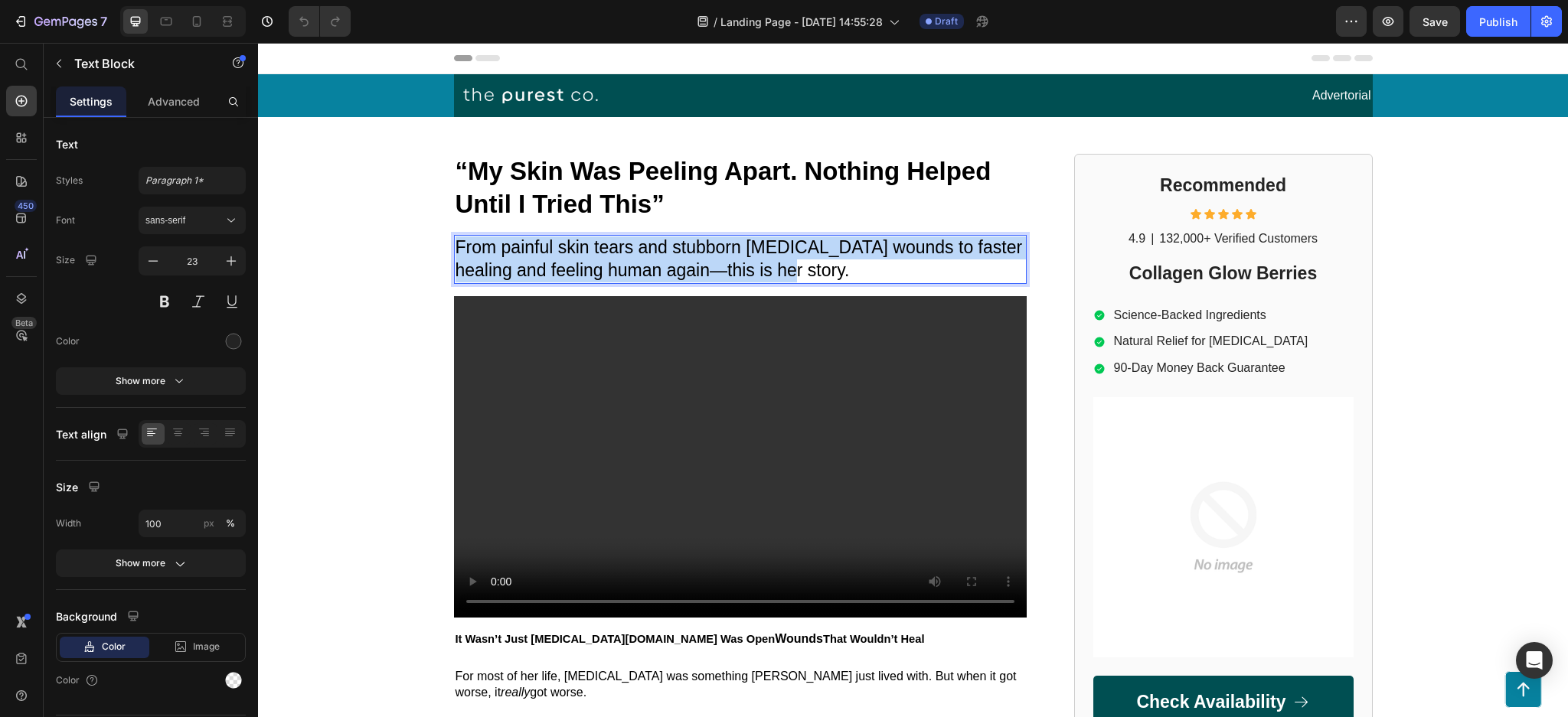 drag, startPoint x: 812, startPoint y: 270, endPoint x: 449, endPoint y: 256, distance: 363.26987 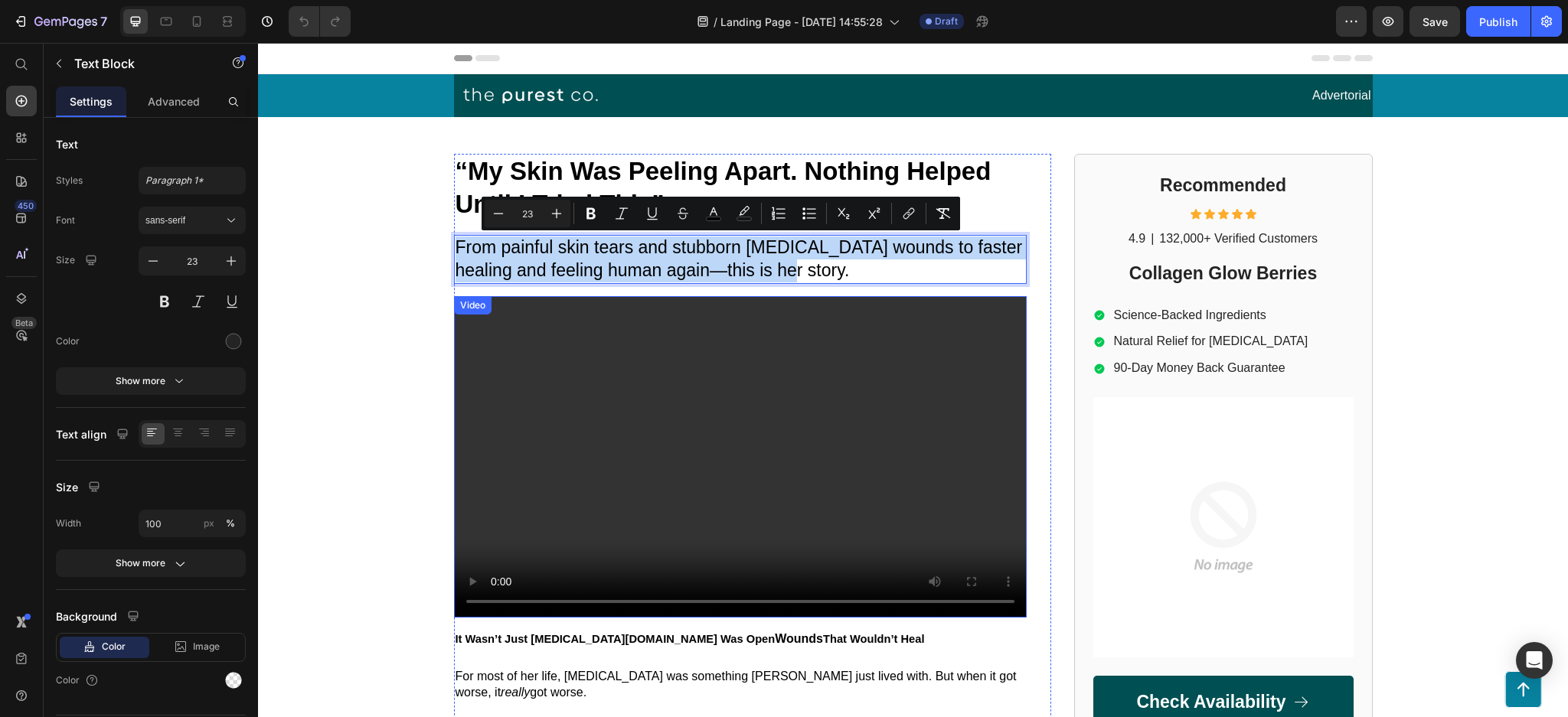 copy on "From painful skin tears and stubborn eczema wounds to faster healing and feeling human again—this is her story." 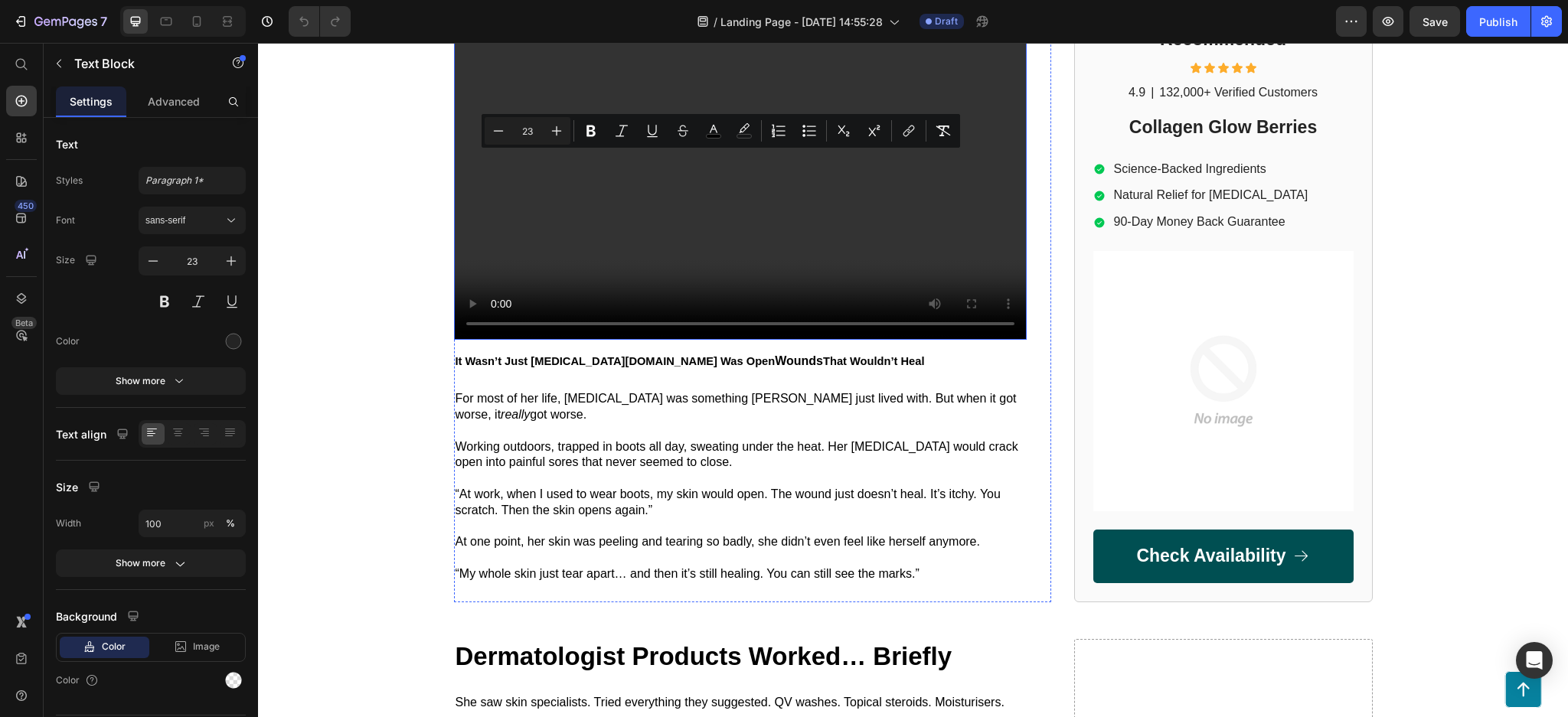 scroll, scrollTop: 306, scrollLeft: 0, axis: vertical 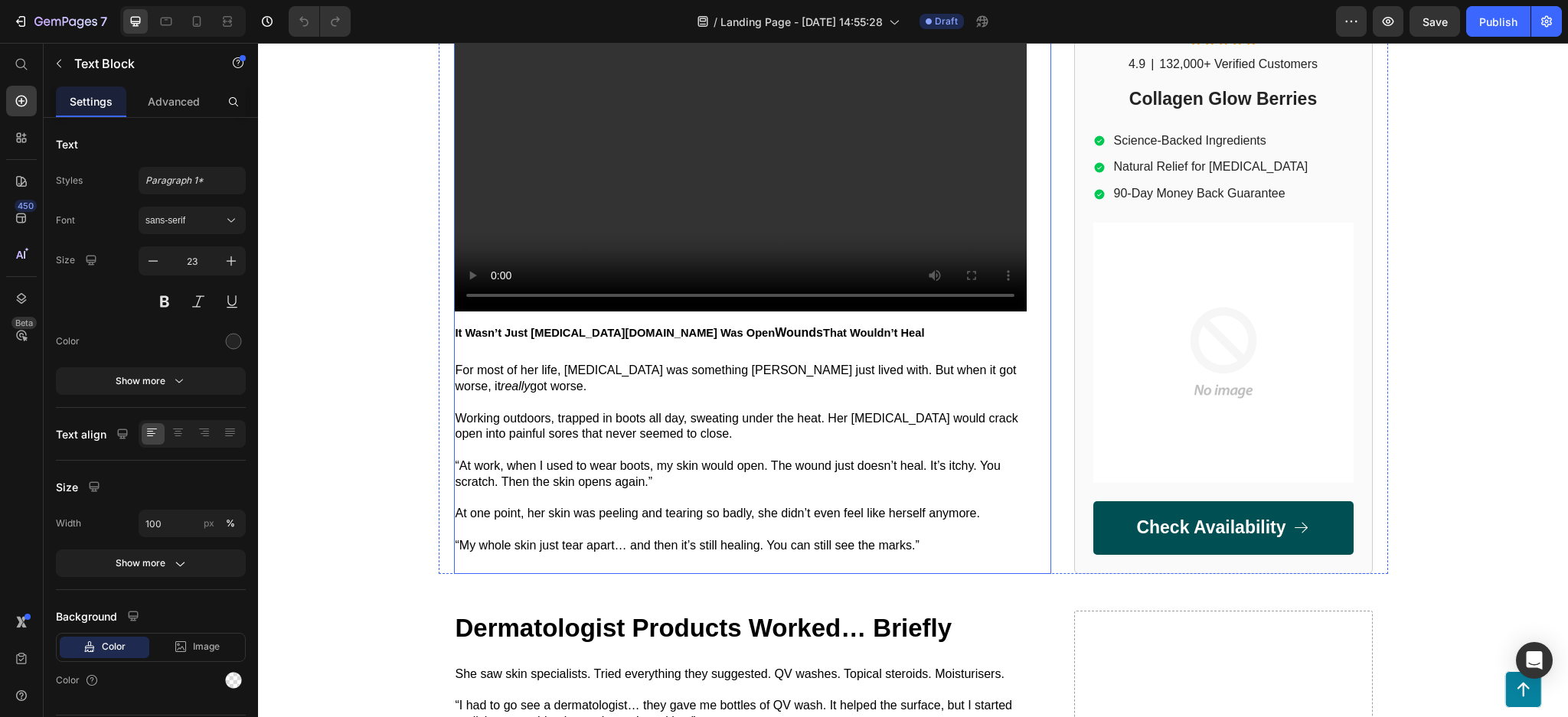 click on "Wounds" at bounding box center [799, 332] 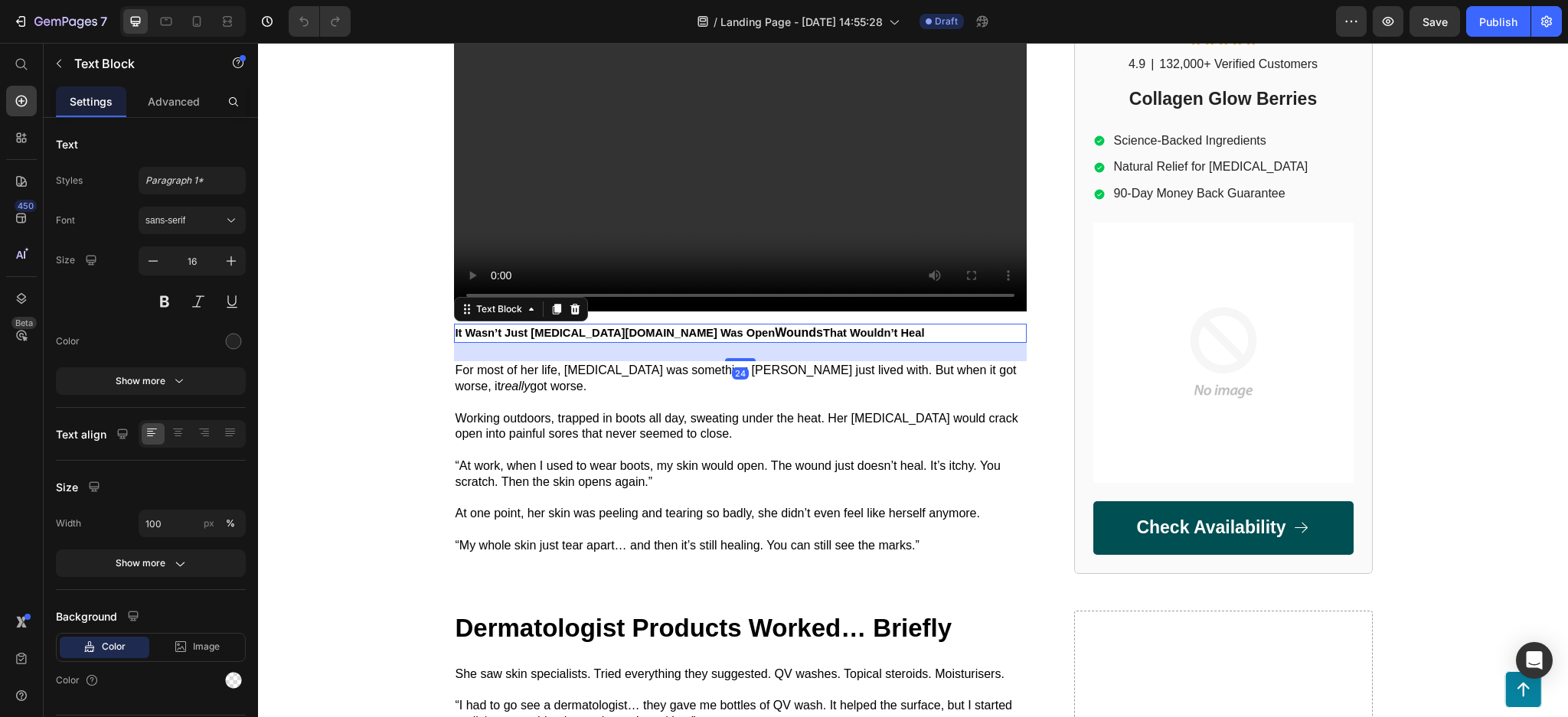 click on "That Wouldn’t Heal" at bounding box center (874, 333) 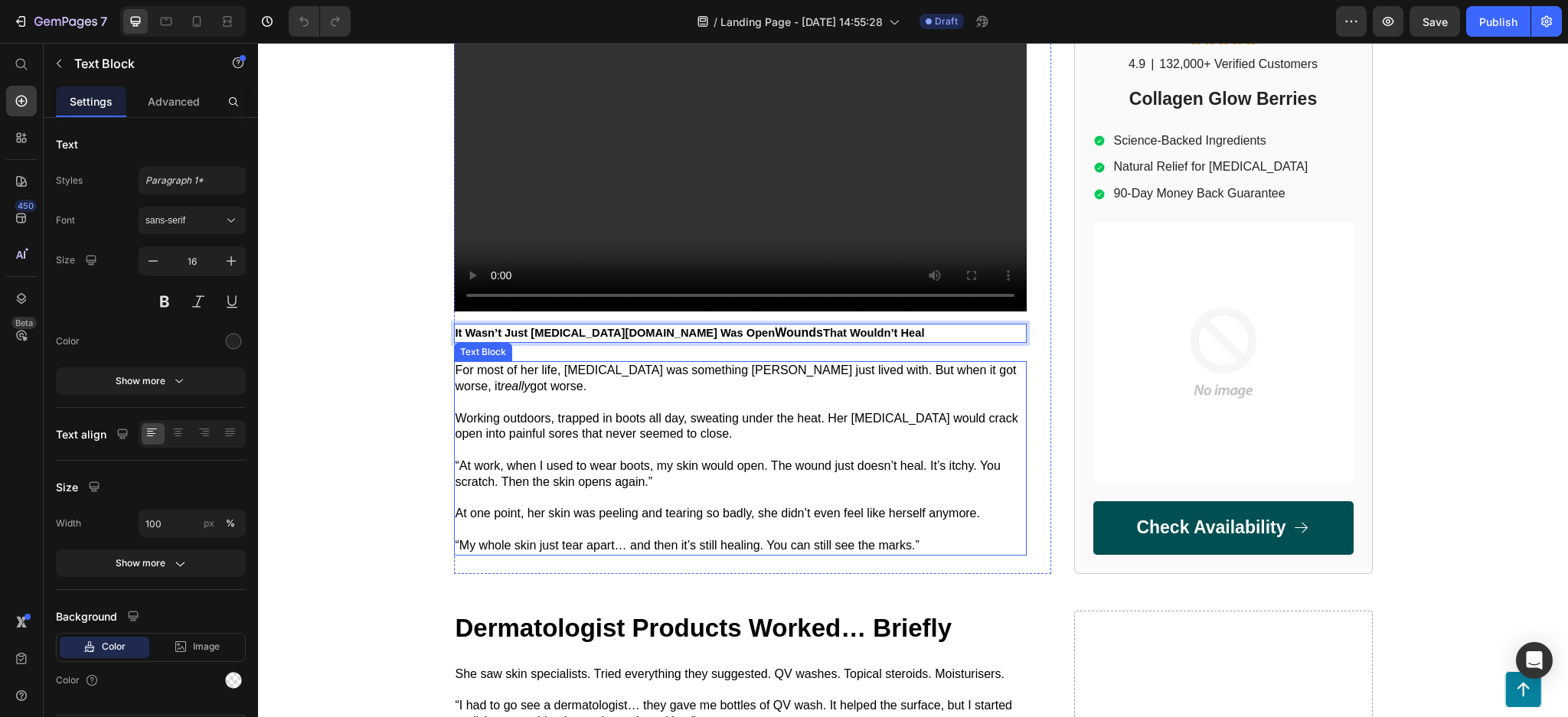 click on "Working outdoors, trapped in boots all day, sweating under the heat. Her [MEDICAL_DATA] would crack open into painful sores that never seemed to close." at bounding box center (740, 427) 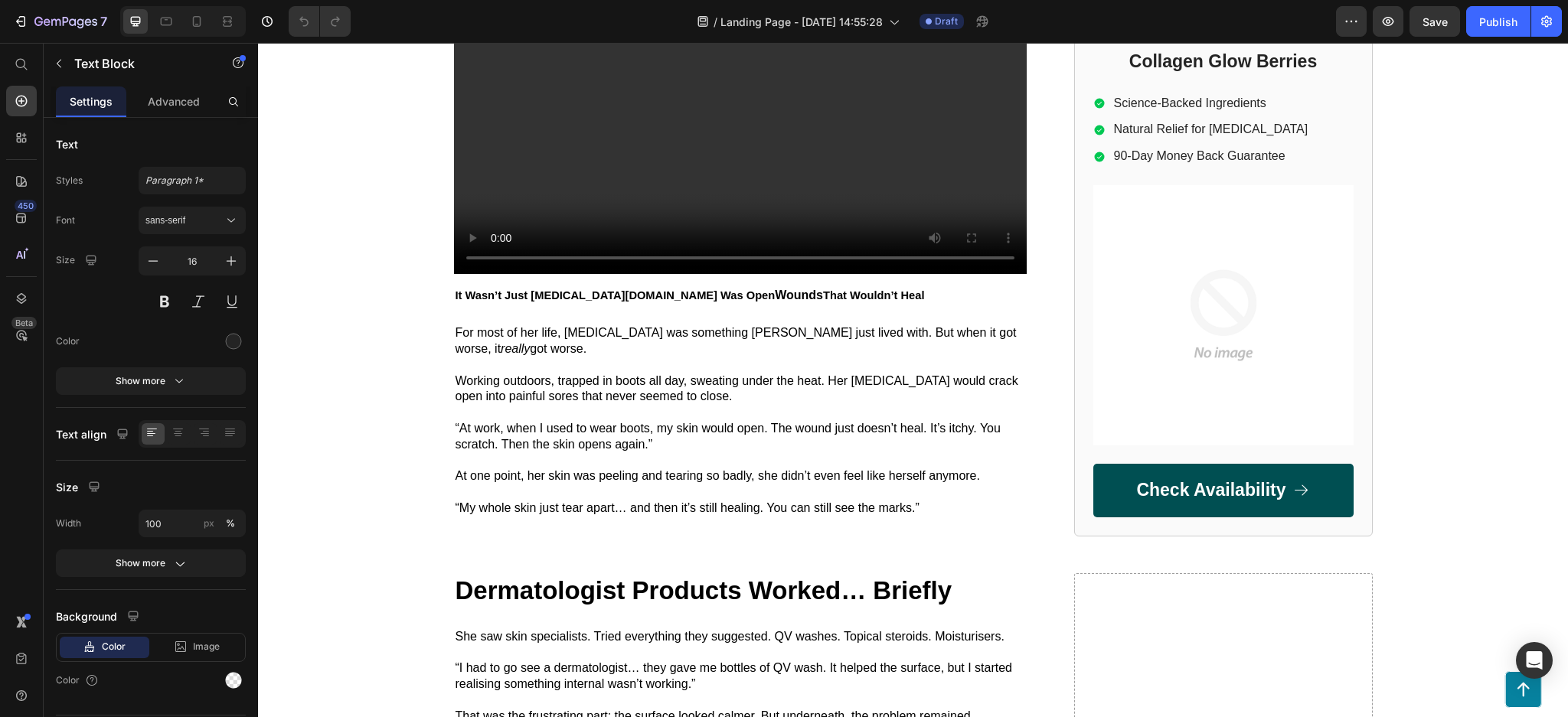 scroll, scrollTop: 408, scrollLeft: 0, axis: vertical 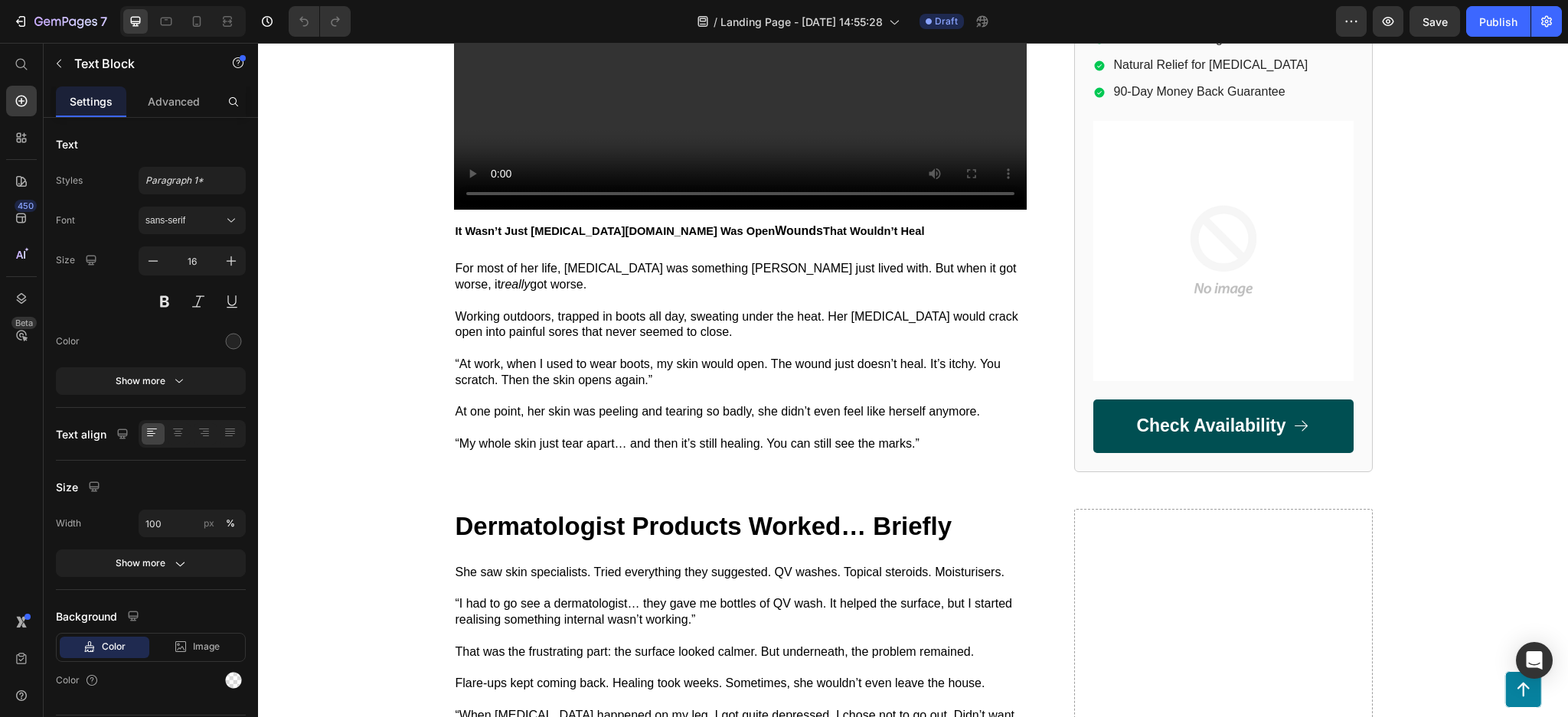 click at bounding box center (740, 348) 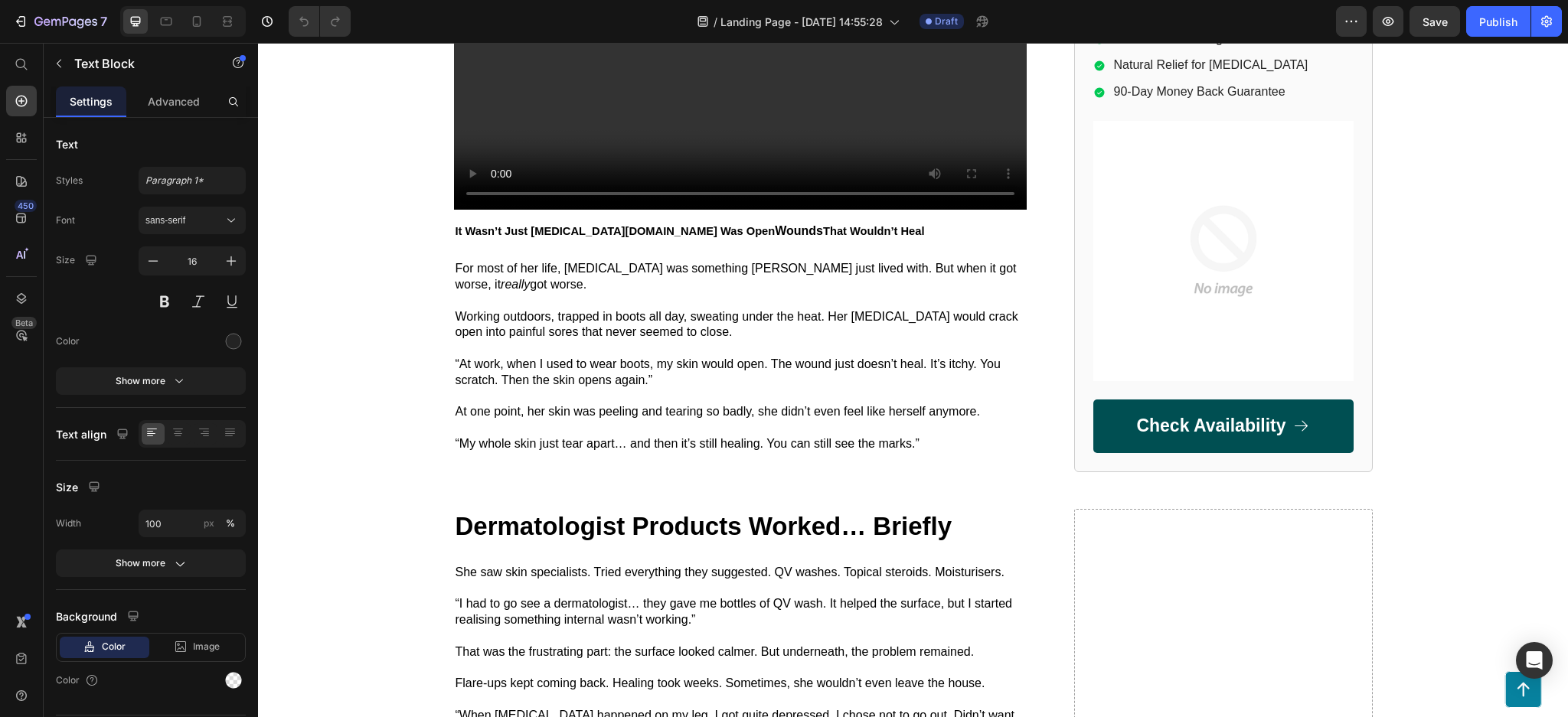 click on "Working outdoors, trapped in boots all day, sweating under the heat. Her [MEDICAL_DATA] would crack open into painful sores that never seemed to close." at bounding box center (740, 325) 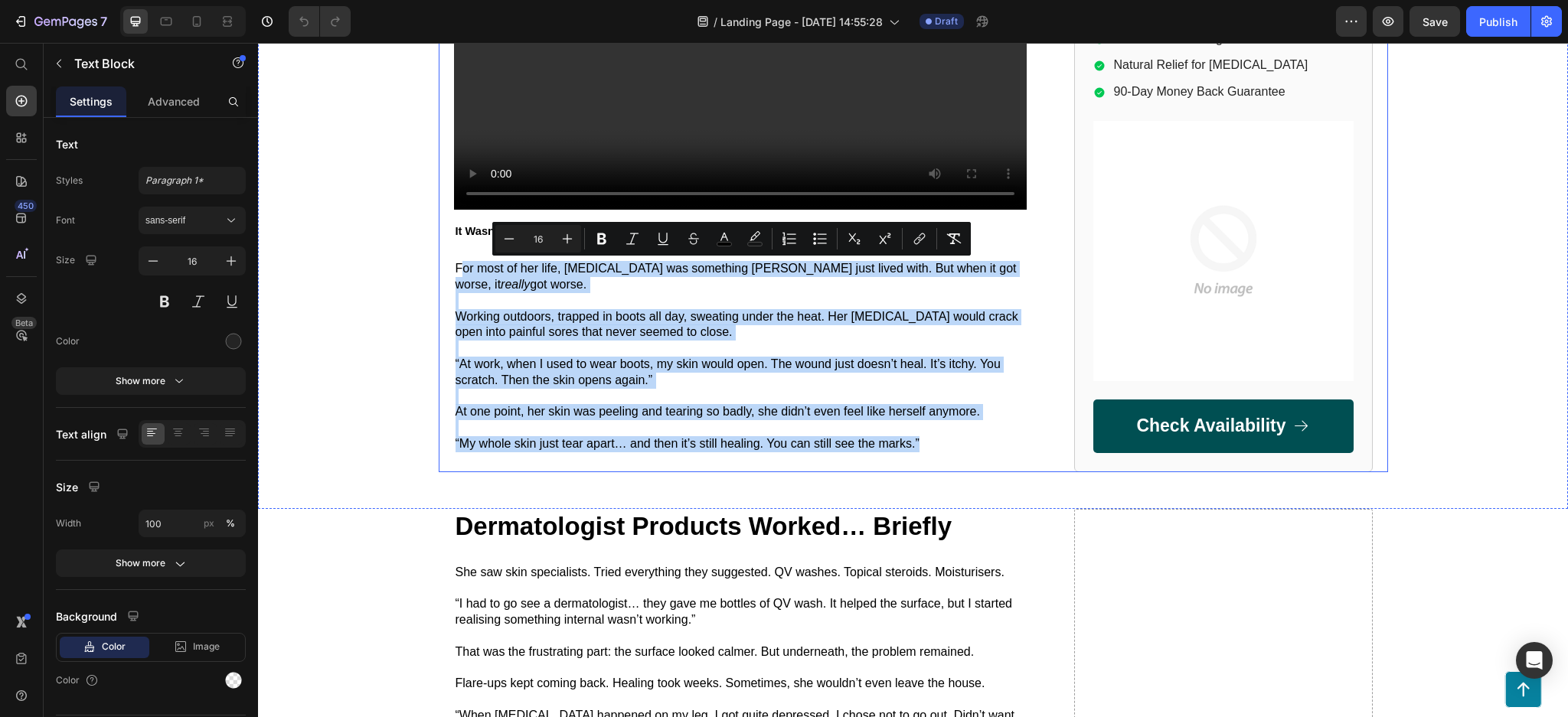 drag, startPoint x: 913, startPoint y: 447, endPoint x: 451, endPoint y: 236, distance: 507.9025 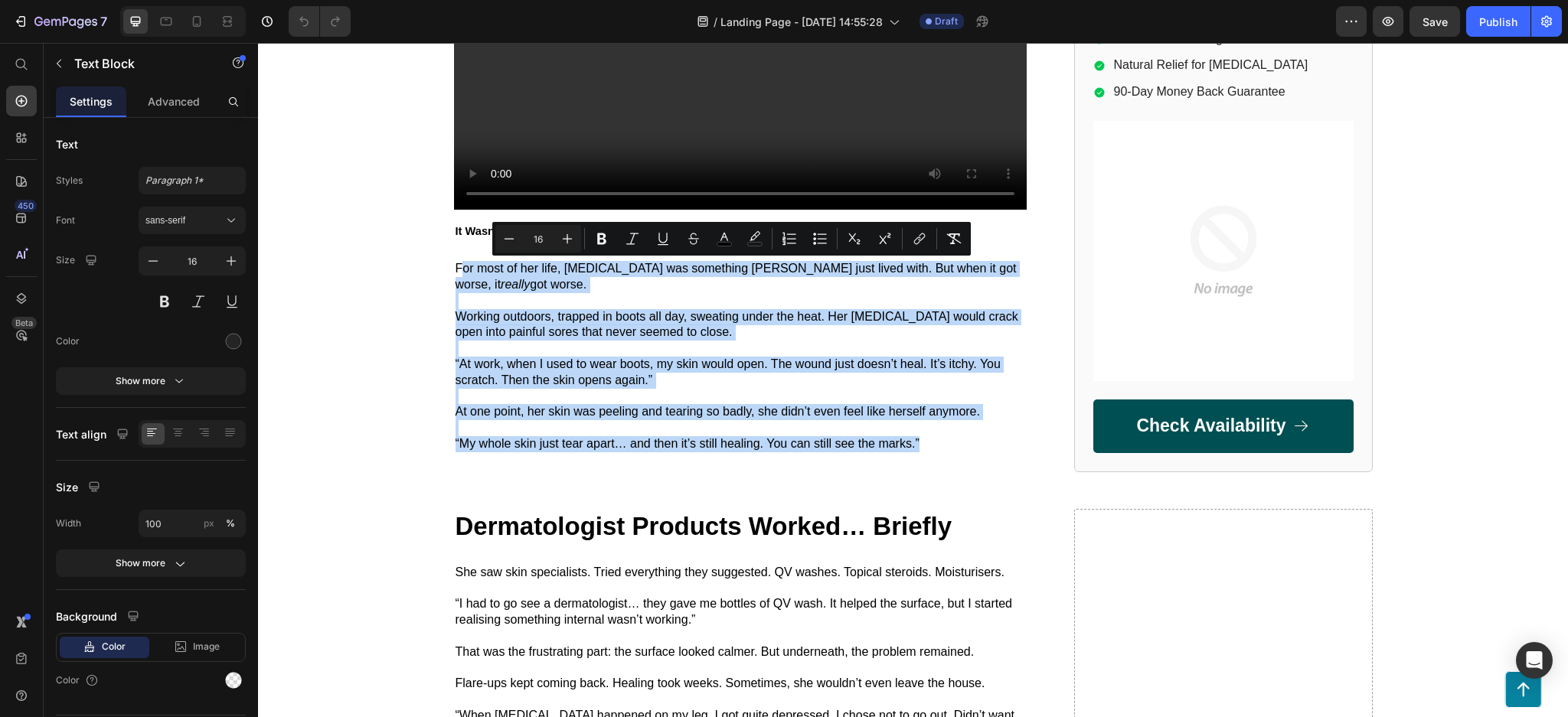 click on "Working outdoors, trapped in boots all day, sweating under the heat. Her [MEDICAL_DATA] would crack open into painful sores that never seemed to close." at bounding box center [737, 324] 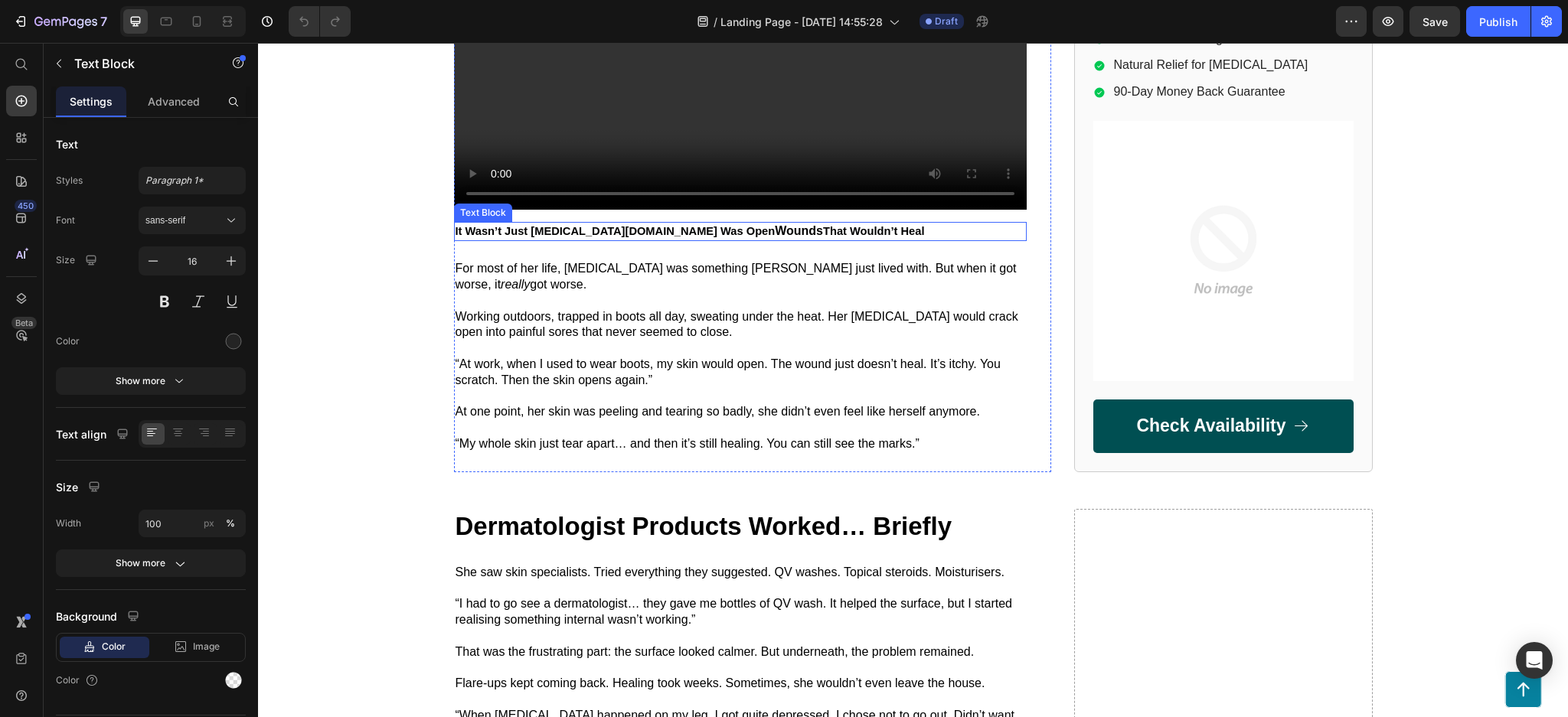click on "It Wasn’t Just Dry Skin.It Was Open" at bounding box center [616, 231] 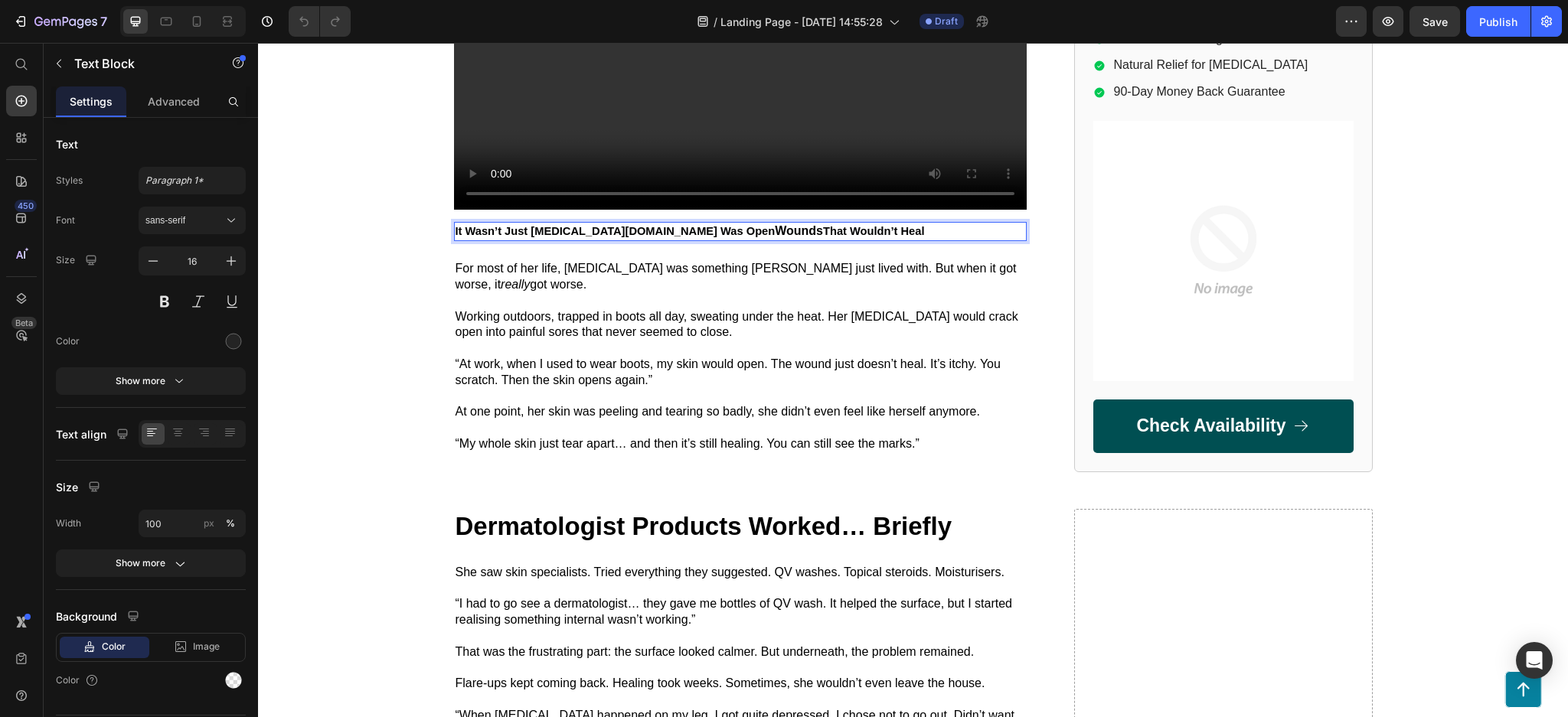 click on "That Wouldn’t Heal" at bounding box center [874, 231] 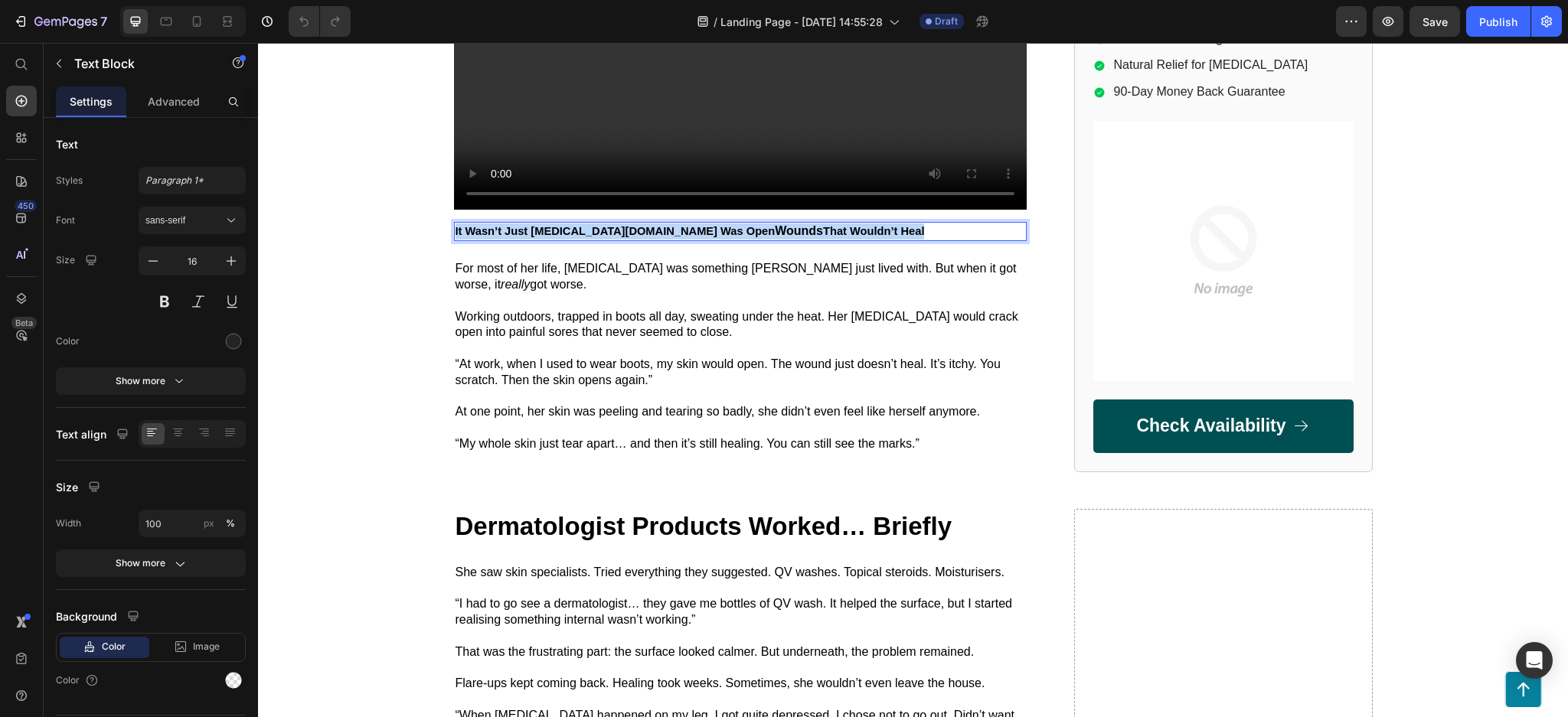 drag, startPoint x: 826, startPoint y: 230, endPoint x: 436, endPoint y: 233, distance: 390.0115 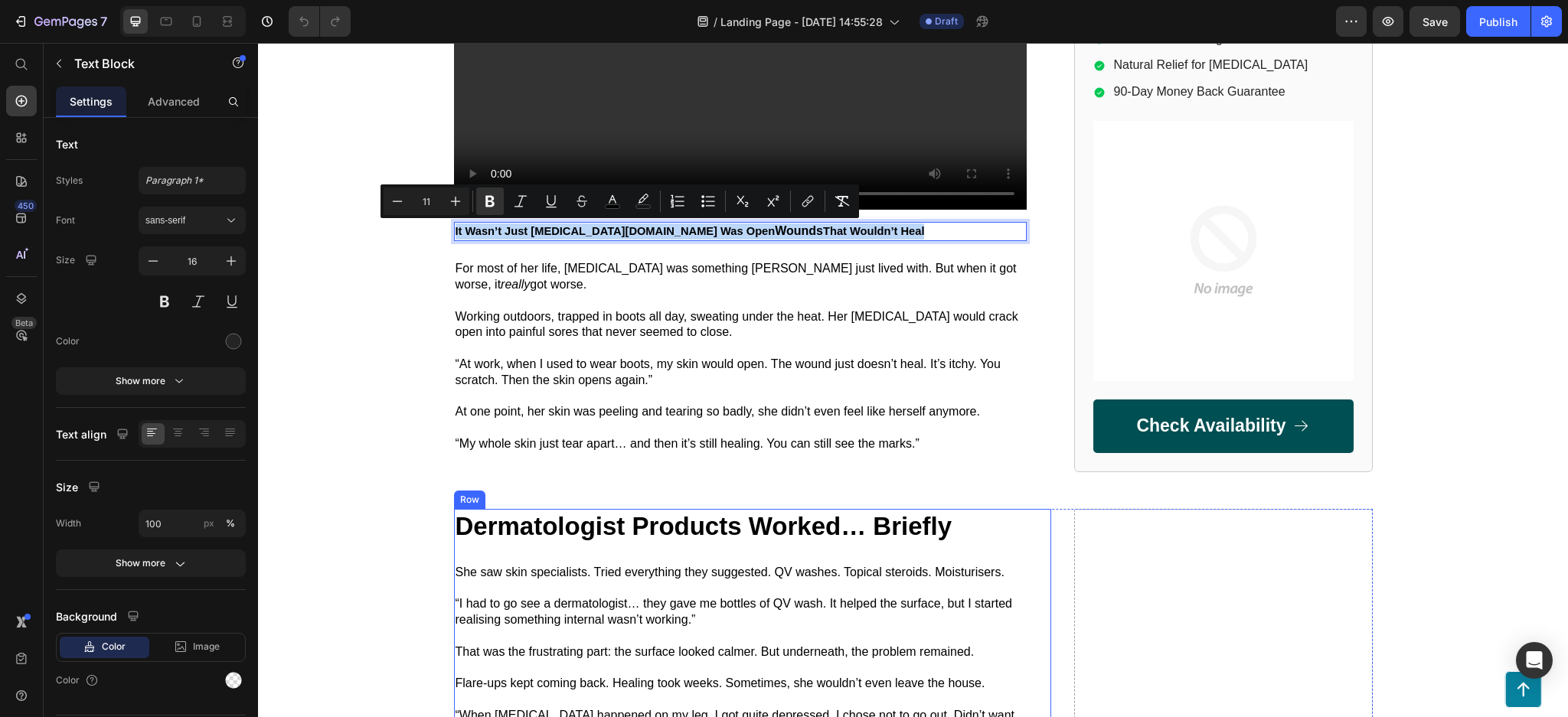 copy on "It Wasn’t Just Dry Skin.It Was Open  Wounds  That Wouldn’t Heal" 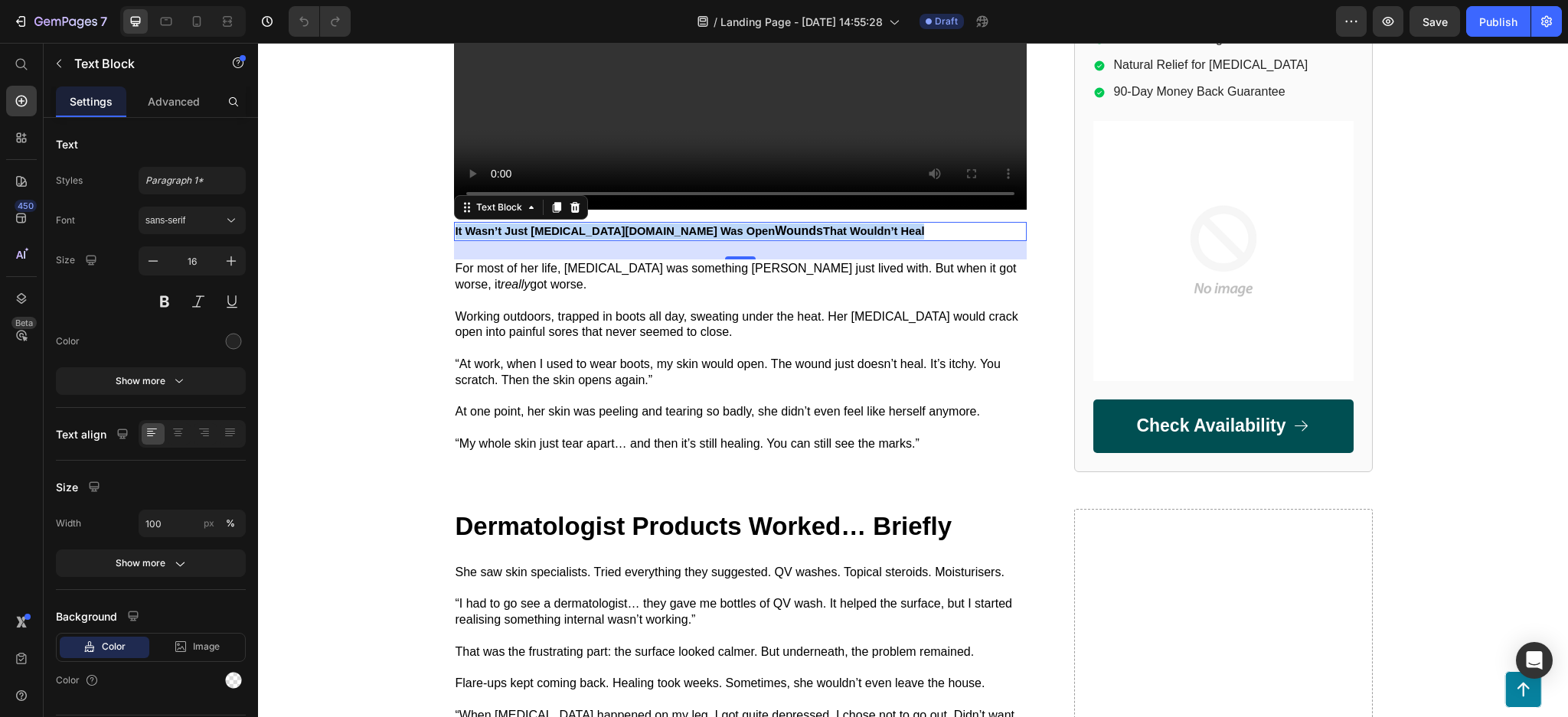 drag, startPoint x: 763, startPoint y: 367, endPoint x: 787, endPoint y: 378, distance: 26.400758 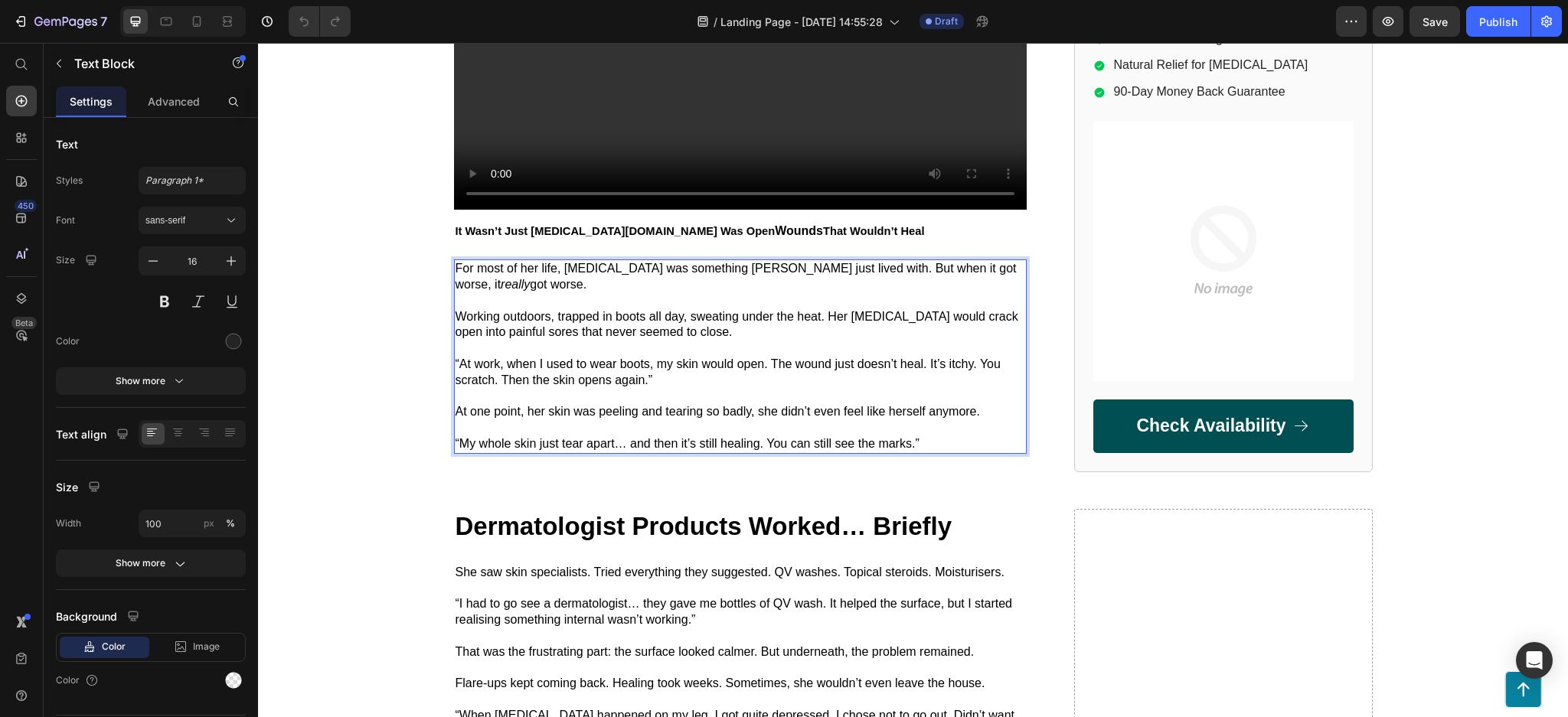 click on "“My whole skin just tear apart… and then it’s still healing. You can still see the marks.”" at bounding box center [740, 444] 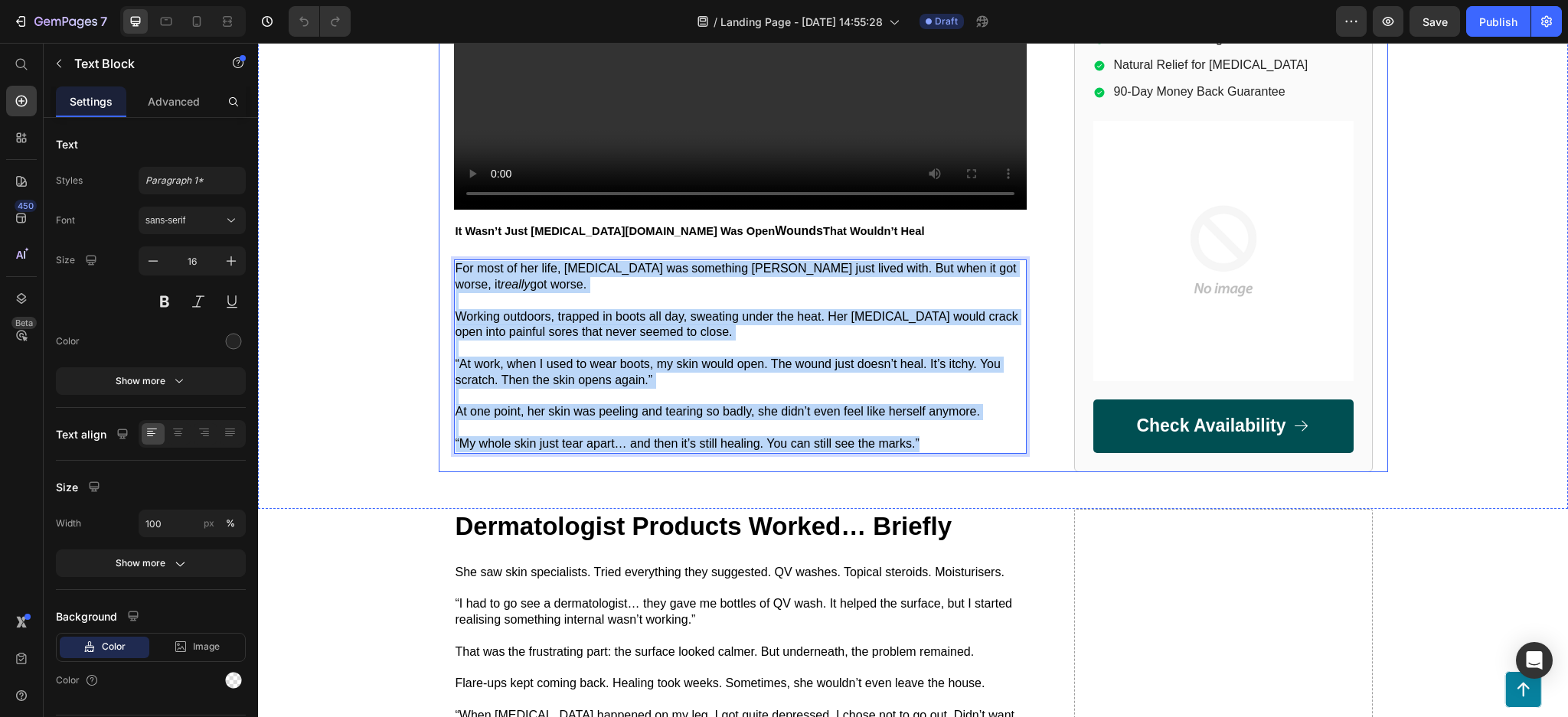 drag, startPoint x: 843, startPoint y: 423, endPoint x: 442, endPoint y: 269, distance: 429.5544 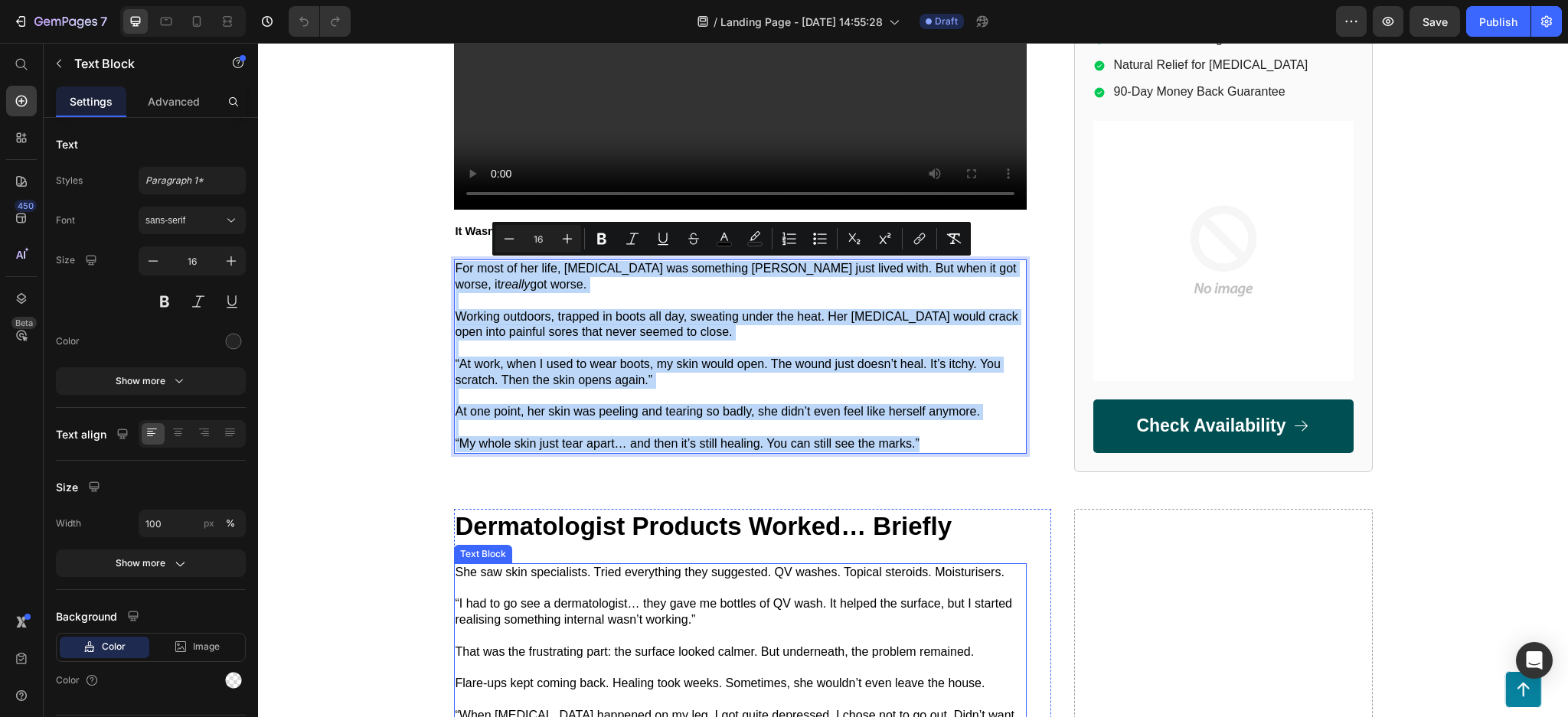 copy on "For most of her life, eczema was something Narayanee just lived with. But when it got worse, it  really  got worse. Working outdoors, trapped in boots all day, sweating under the heat. Her eczema would crack open into painful sores that never seemed to close. “At work, when I used to wear boots, my skin would open. The wound just doesn’t heal. It’s itchy. You scratch. Then the skin opens again.” At one point, her skin was peeling and tearing so badly, she didn’t even feel like herself anymore. “My whole skin just tear apart… and then it’s still healing. You can still see the marks.”" 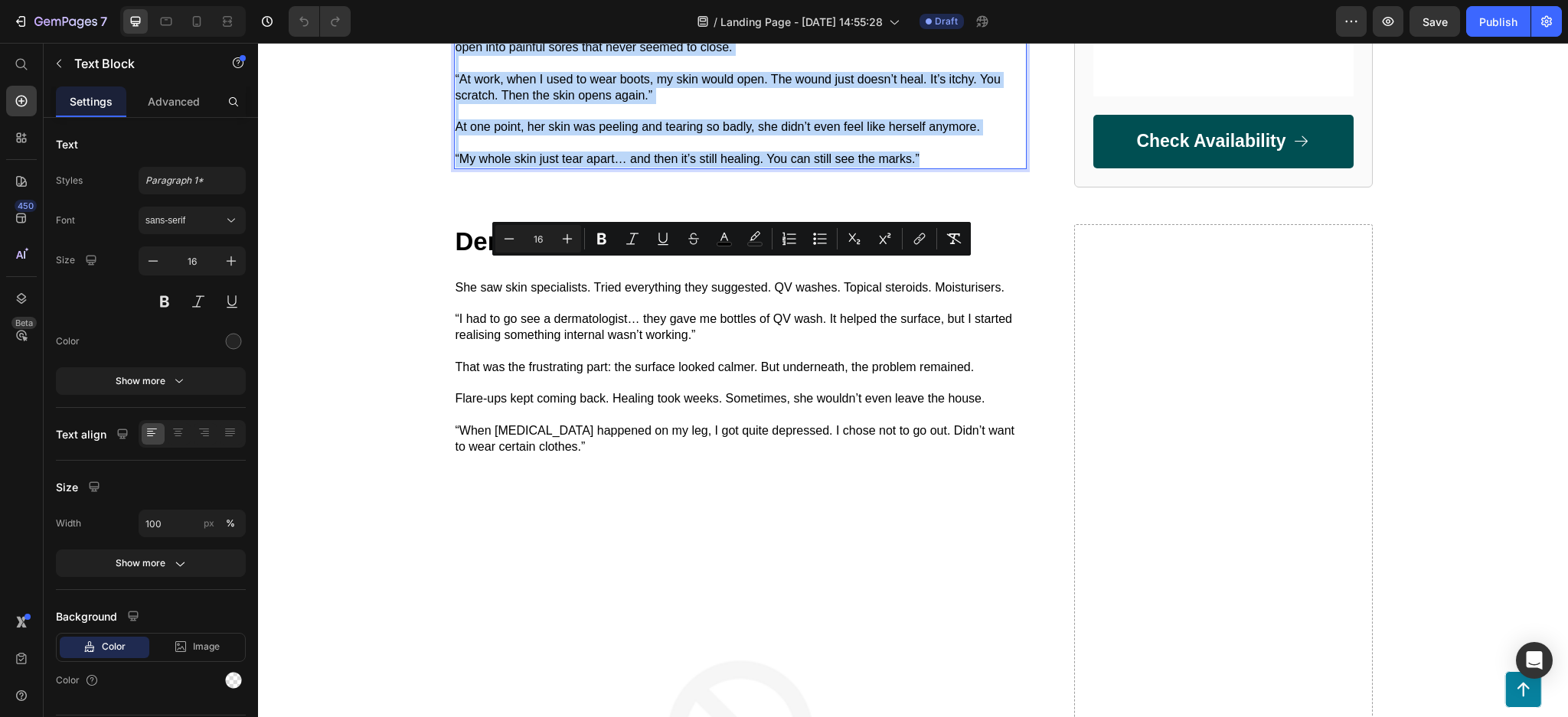 scroll, scrollTop: 714, scrollLeft: 0, axis: vertical 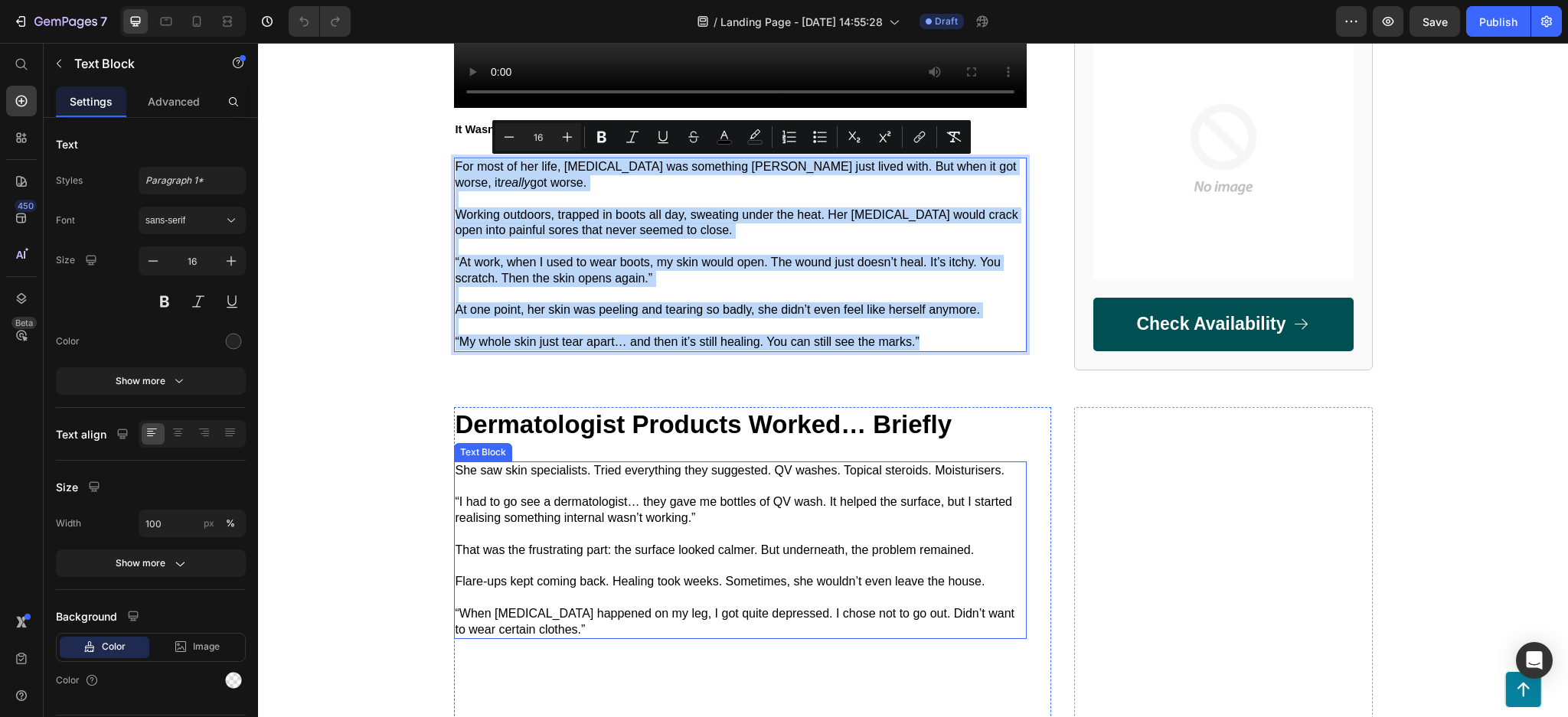 click on "Dermatologist Products Worked… Briefly" at bounding box center [740, 425] 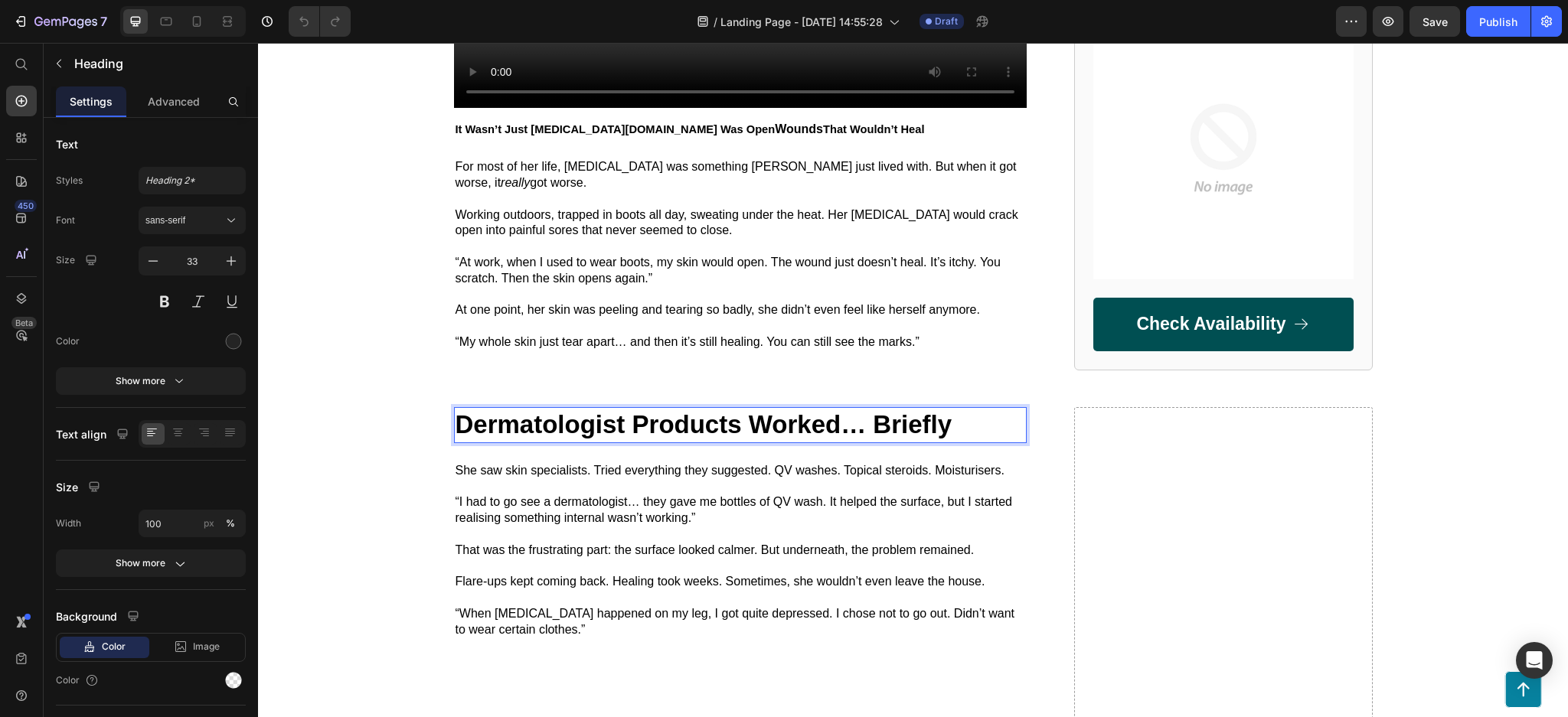 click on "Dermatologist Products Worked… Briefly" at bounding box center (740, 425) 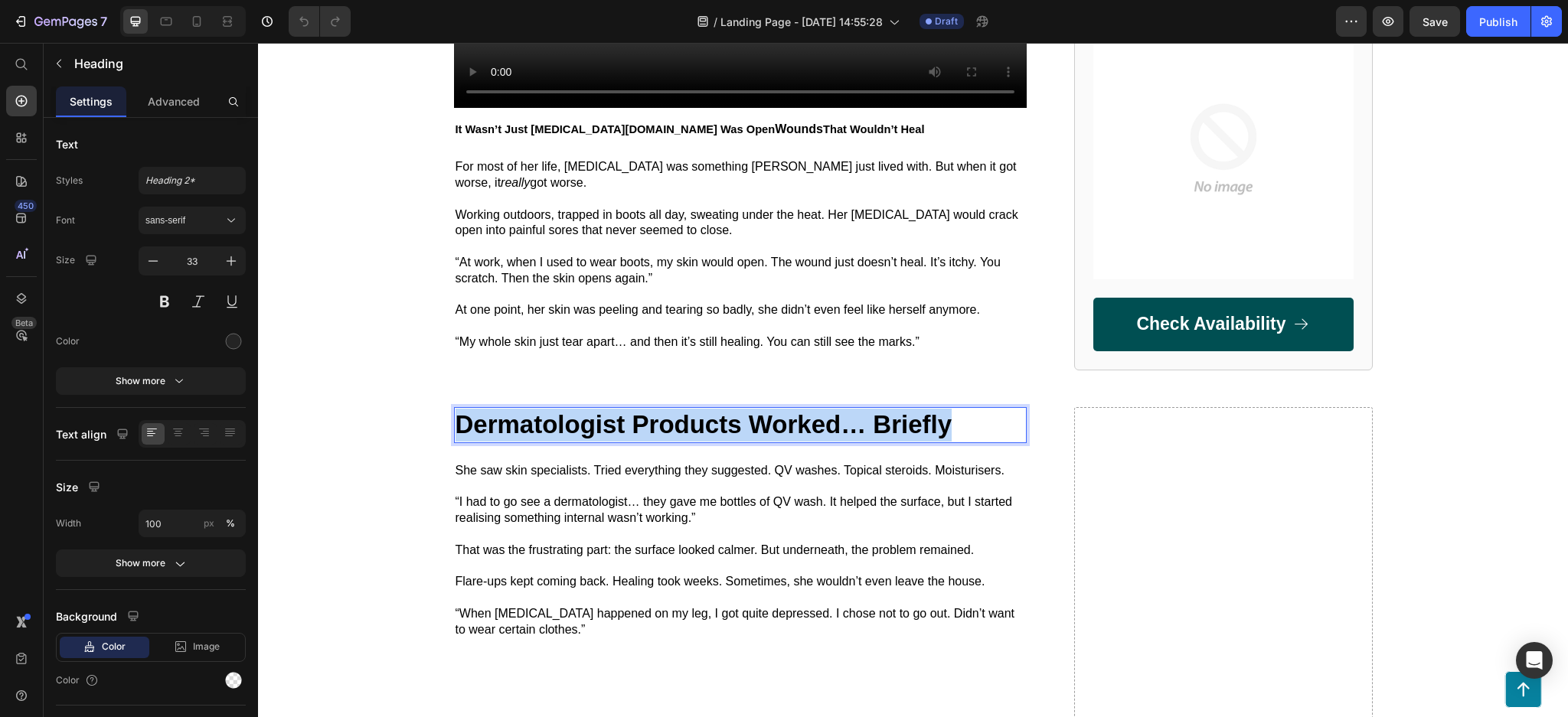 drag, startPoint x: 965, startPoint y: 432, endPoint x: 449, endPoint y: 432, distance: 516 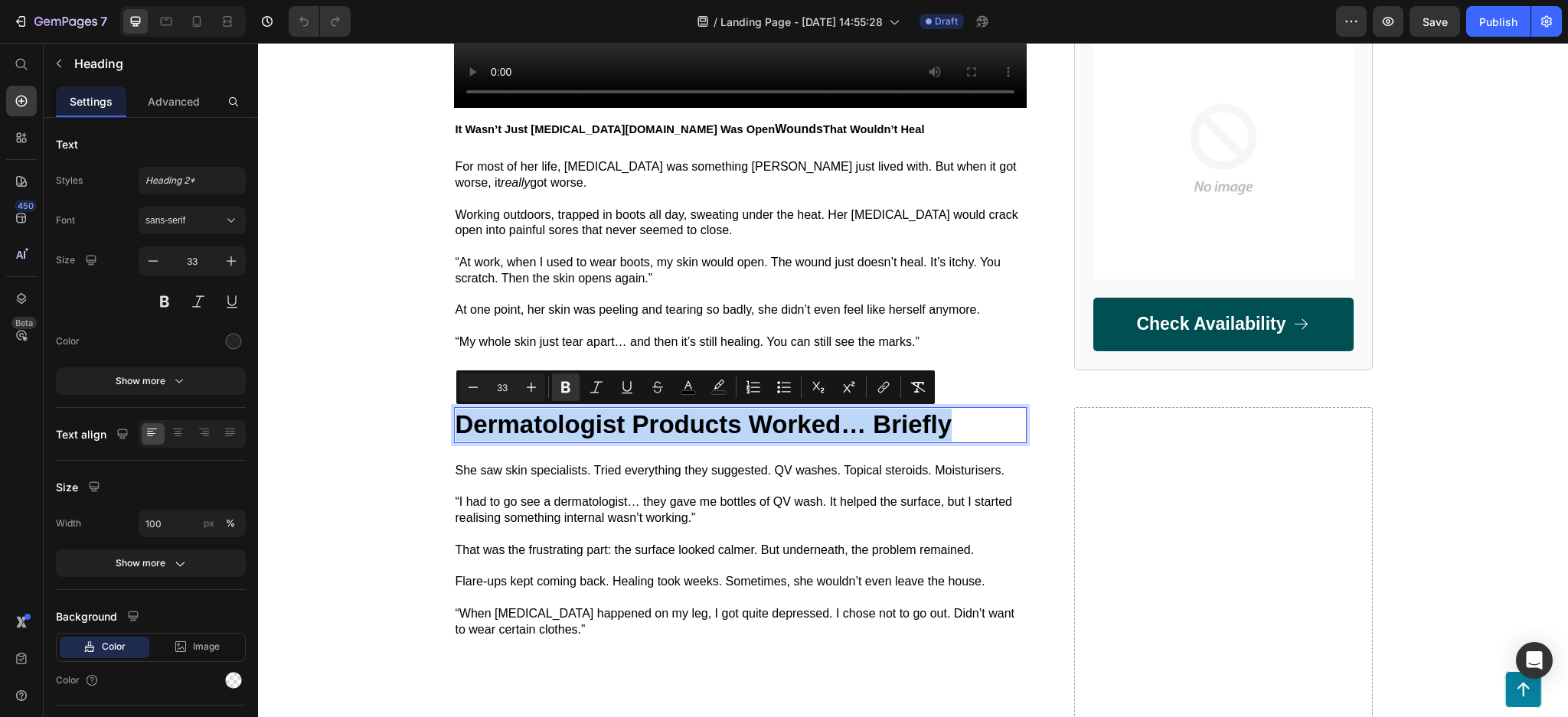 copy on "Dermatologist Products Worked… Briefly" 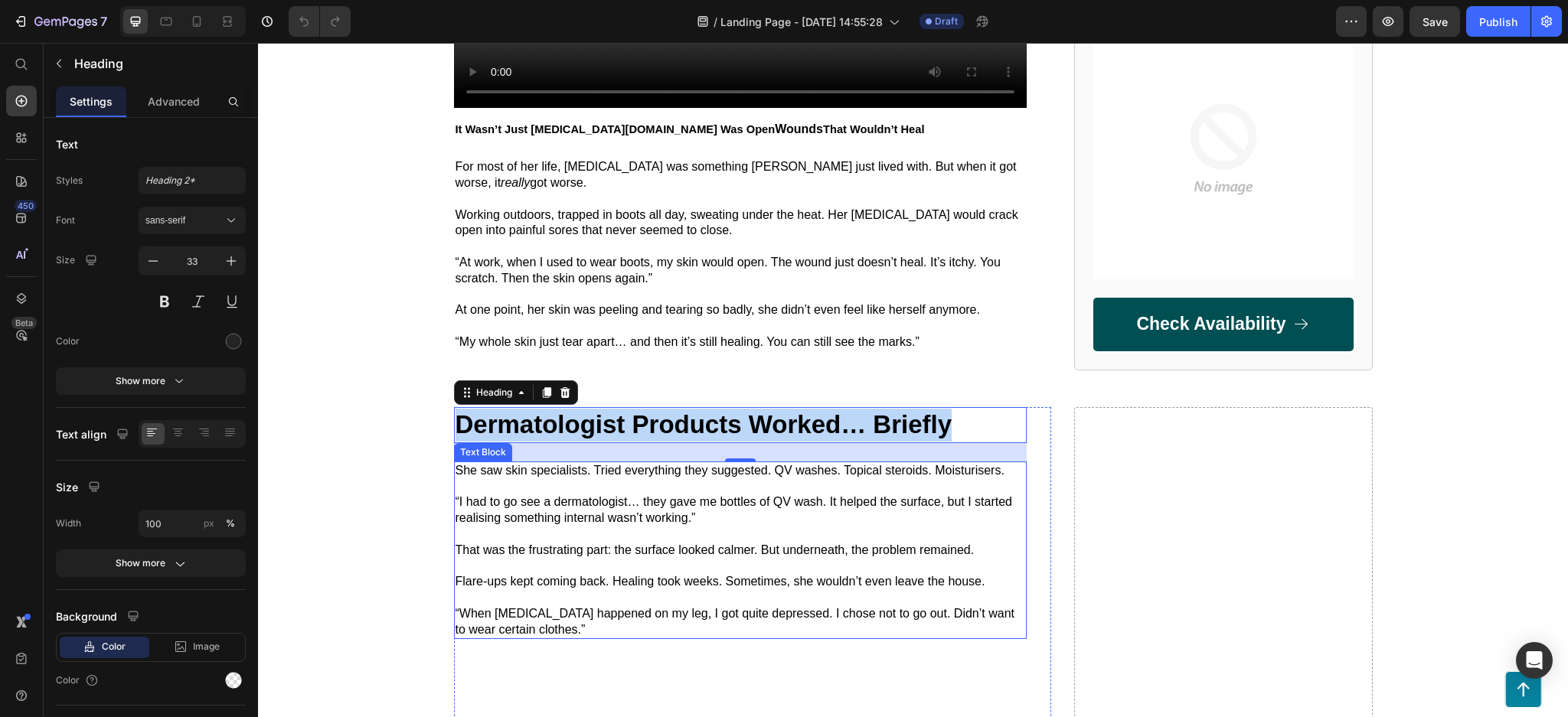 click at bounding box center [740, 598] 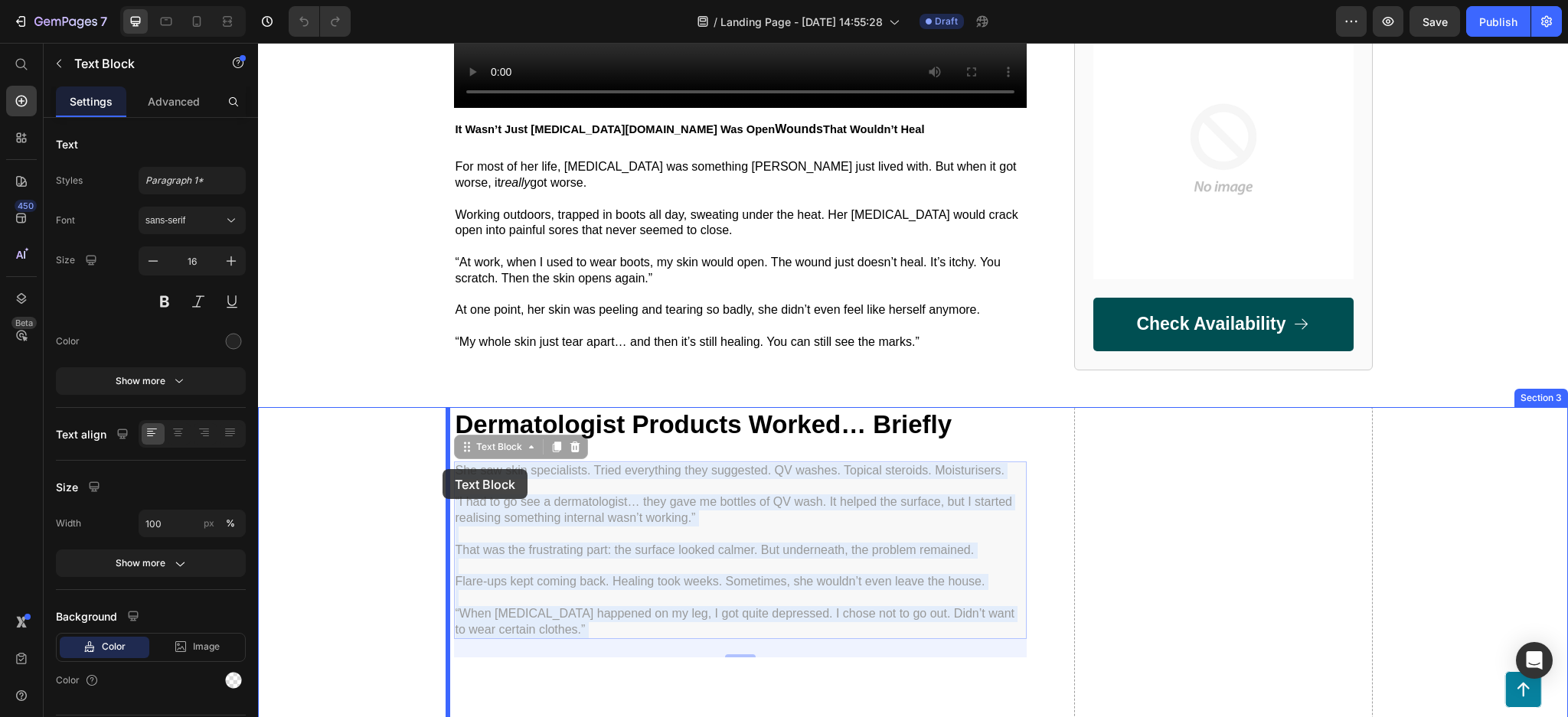 drag, startPoint x: 551, startPoint y: 624, endPoint x: 443, endPoint y: 469, distance: 188.91532 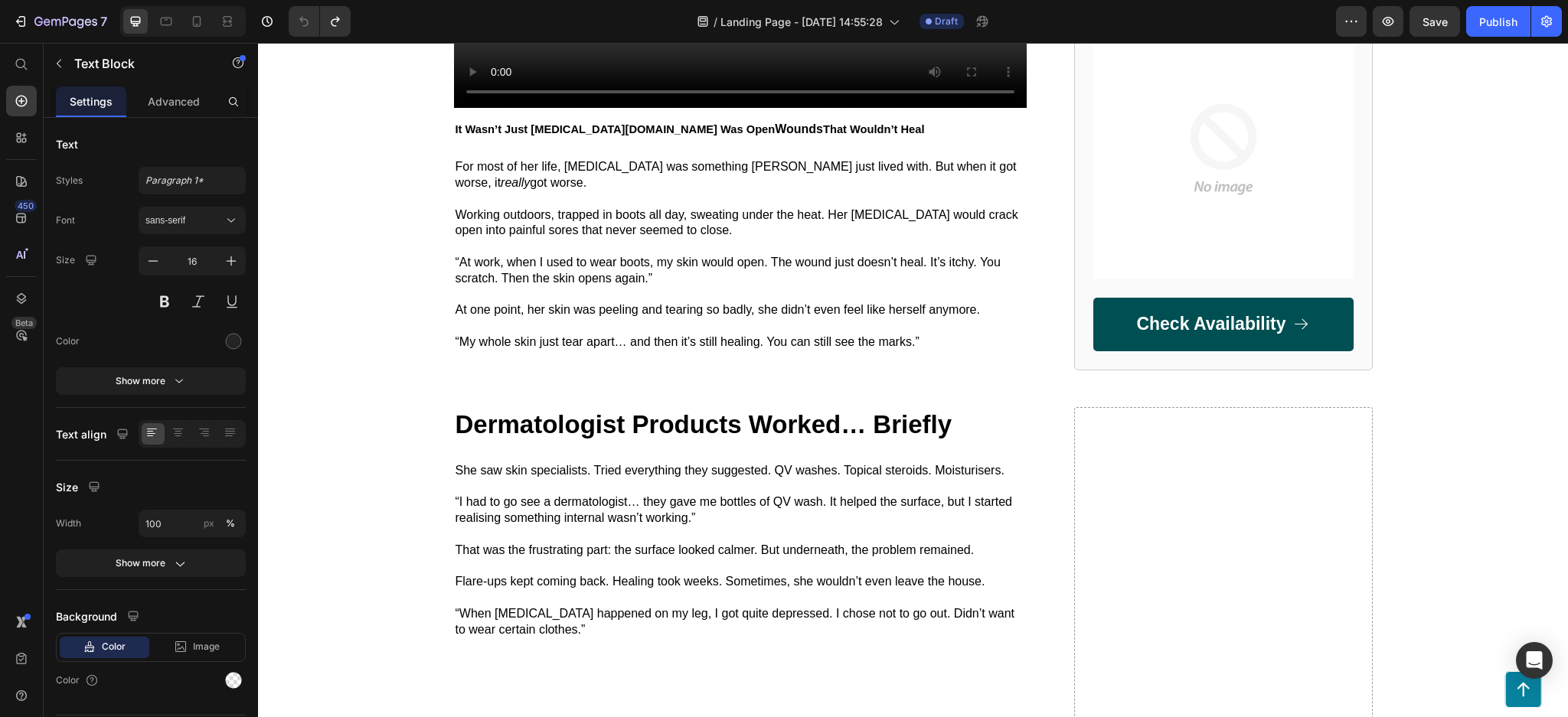 click on "“When [MEDICAL_DATA] happened on my leg, I got quite depressed. I chose not to go out. Didn’t want to wear certain clothes.”" at bounding box center [735, 621] 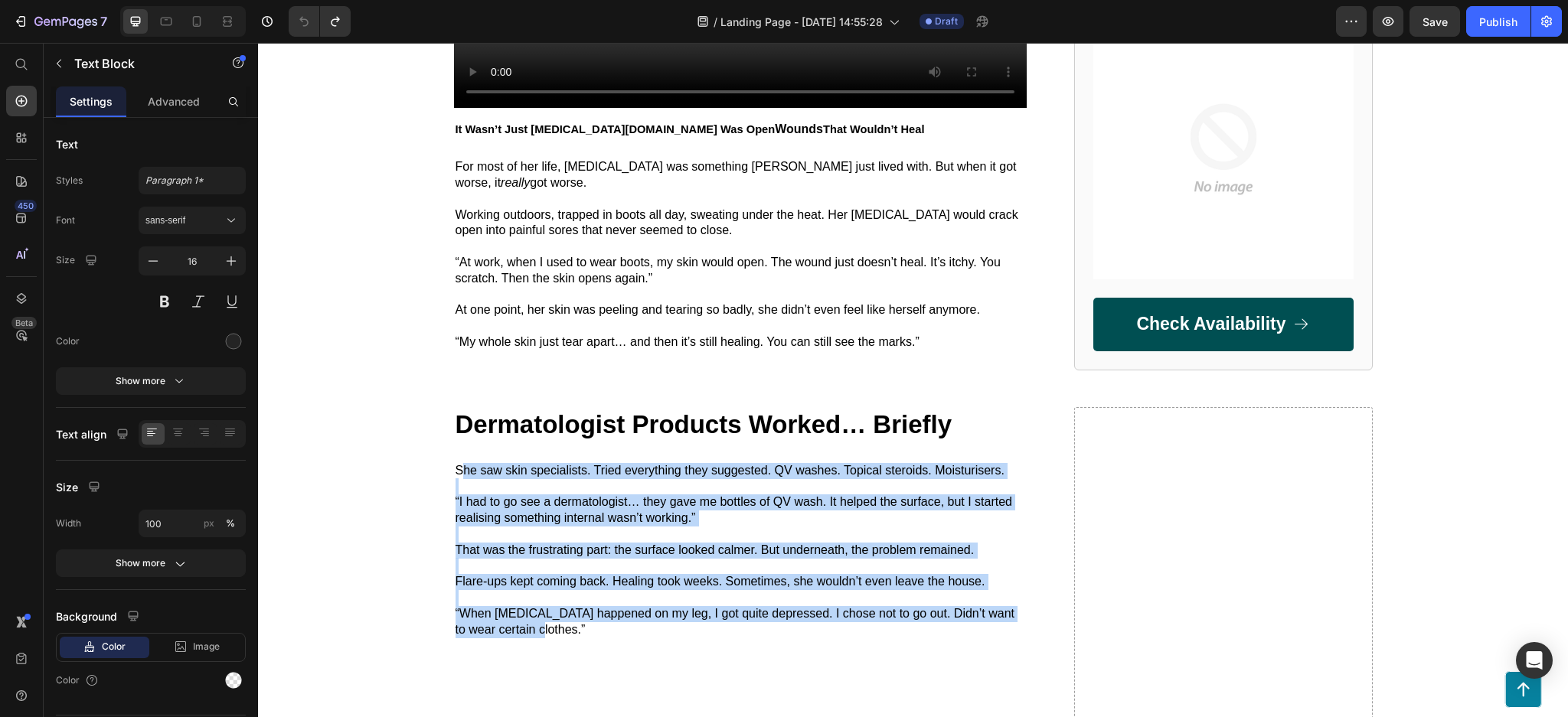 drag, startPoint x: 541, startPoint y: 632, endPoint x: 454, endPoint y: 472, distance: 182.12358 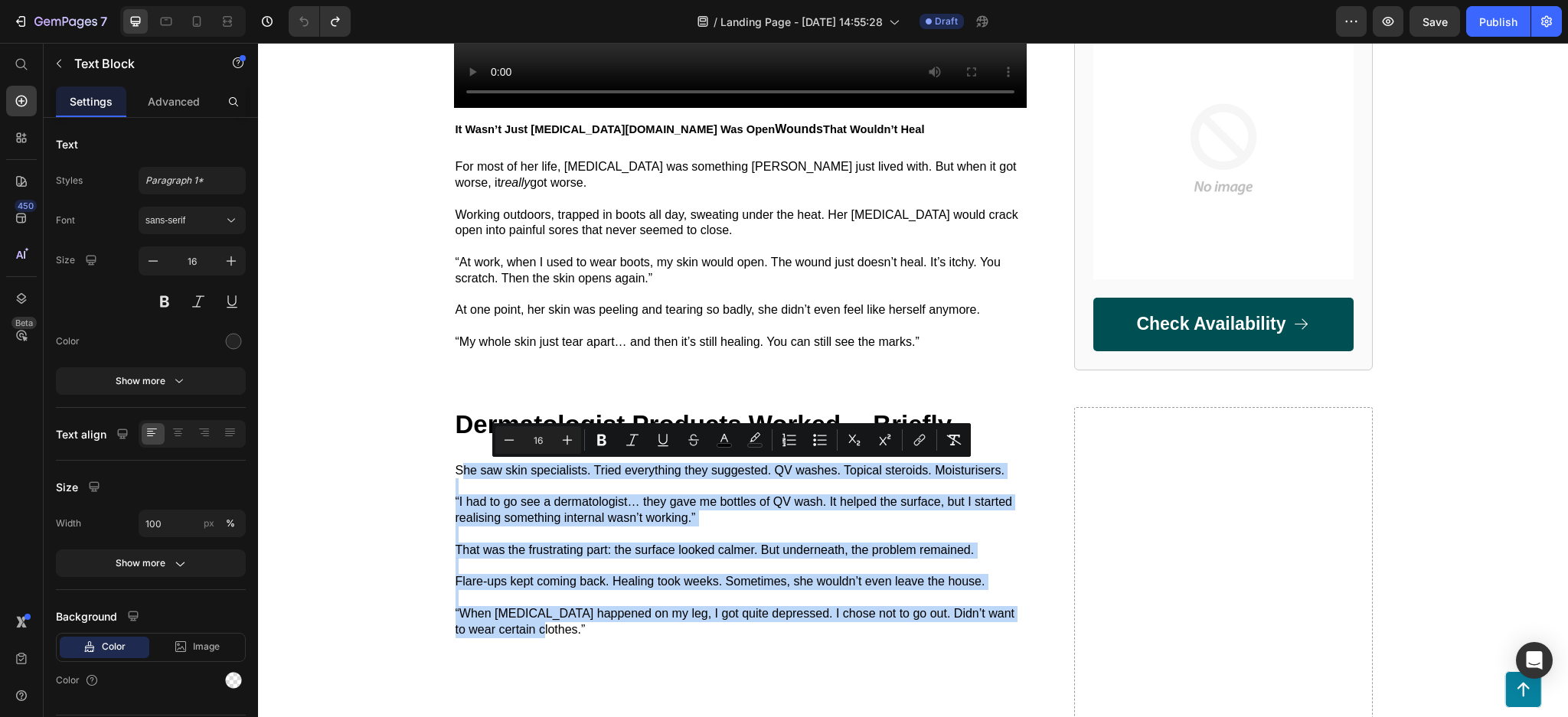 click on "“I had to go see a dermatologist… they gave me bottles of QV wash. It helped the surface, but I started realising something internal wasn’t working.”" at bounding box center (734, 510) 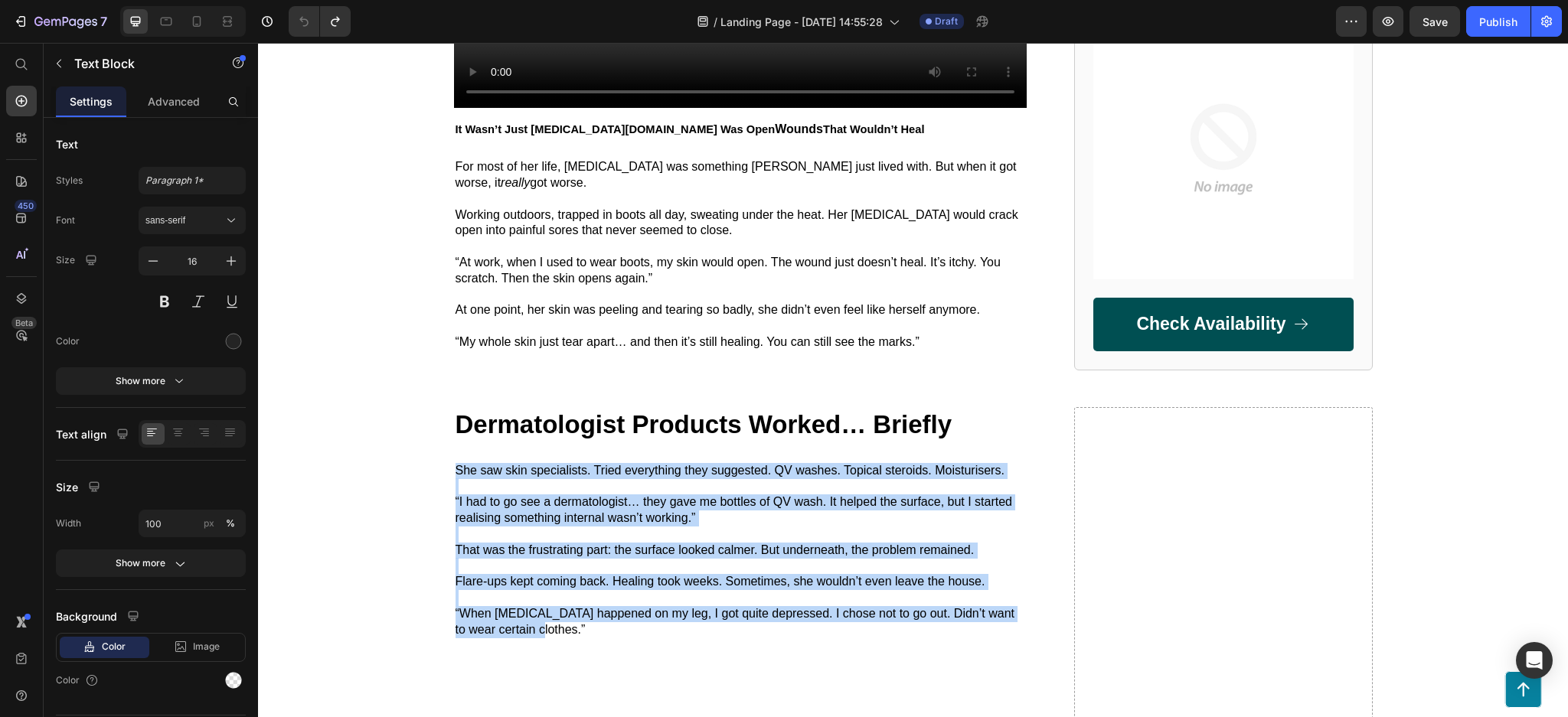 drag, startPoint x: 539, startPoint y: 632, endPoint x: 446, endPoint y: 472, distance: 185.06485 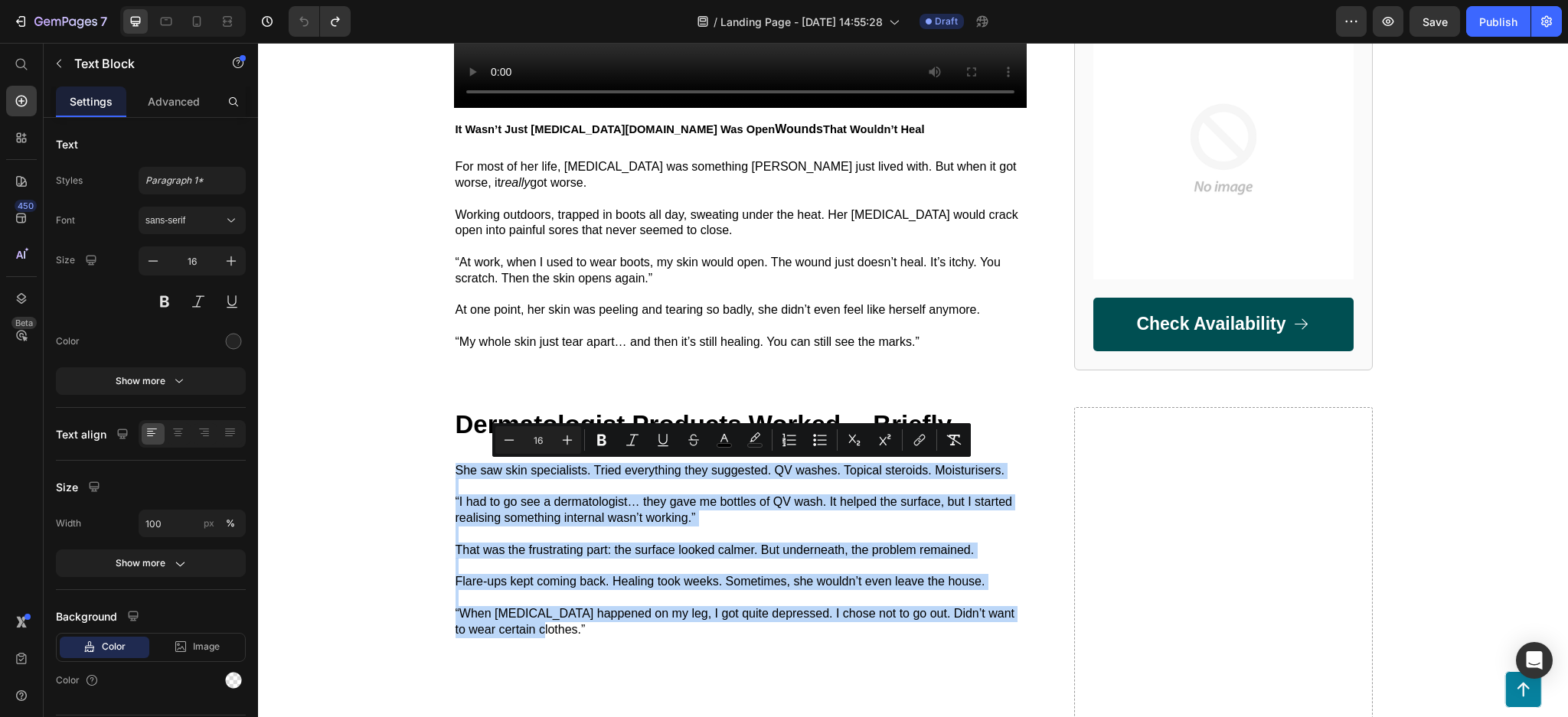 copy on "She saw skin specialists. Tried everything they suggested. QV washes. Topical steroids. Moisturisers. “I had to go see a dermatologist… they gave me bottles of QV wash. It helped the surface, but I started realising something internal wasn’t working.” That was the frustrating part: the surface looked calmer. But underneath, the problem remained. Flare-ups kept coming back. Healing took weeks. Sometimes, she wouldn’t even leave the house. “When eczema happened on my leg, I got quite depressed. I chose not to go out. Didn’t want to wear certain clothes.”" 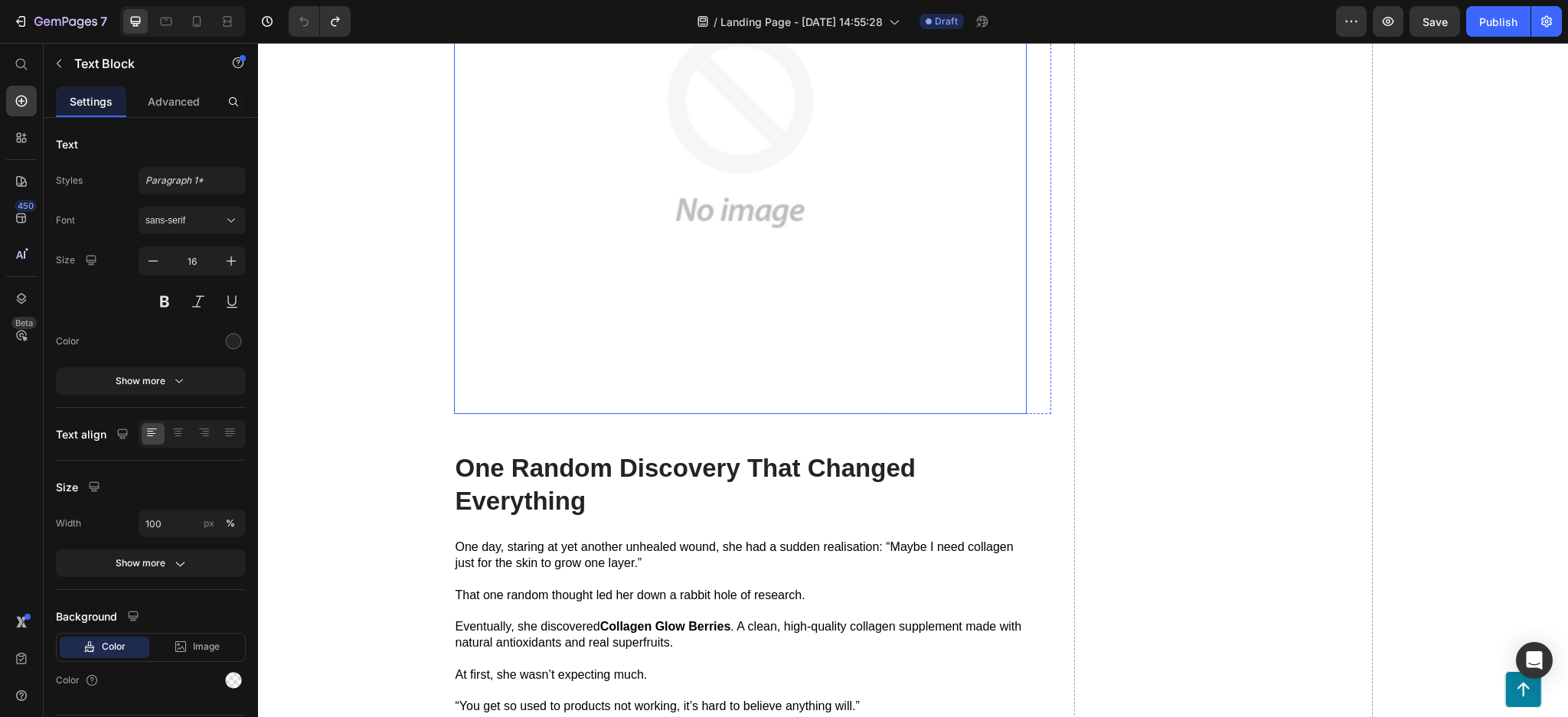 scroll, scrollTop: 1530, scrollLeft: 0, axis: vertical 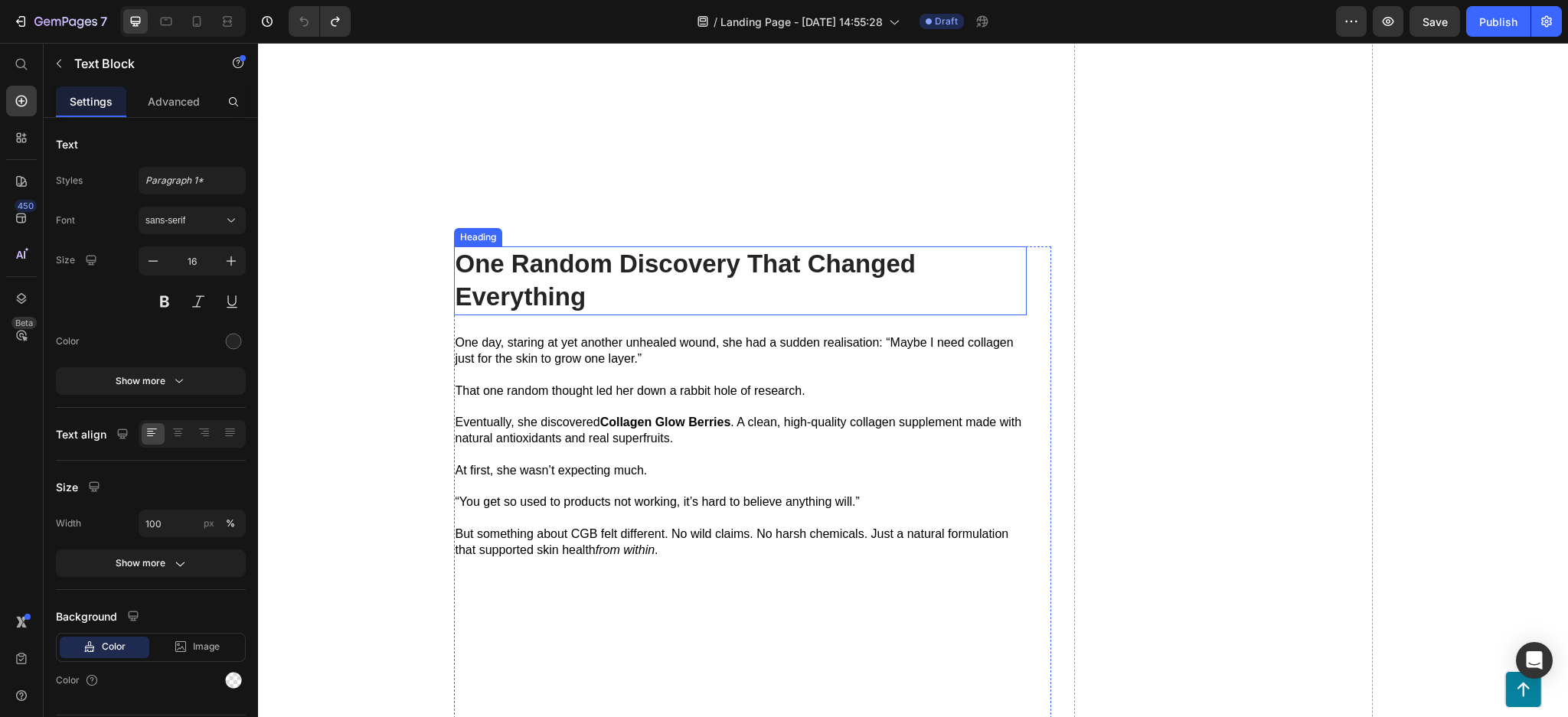click on "One Random Discovery That Changed Everything" at bounding box center (740, 281) 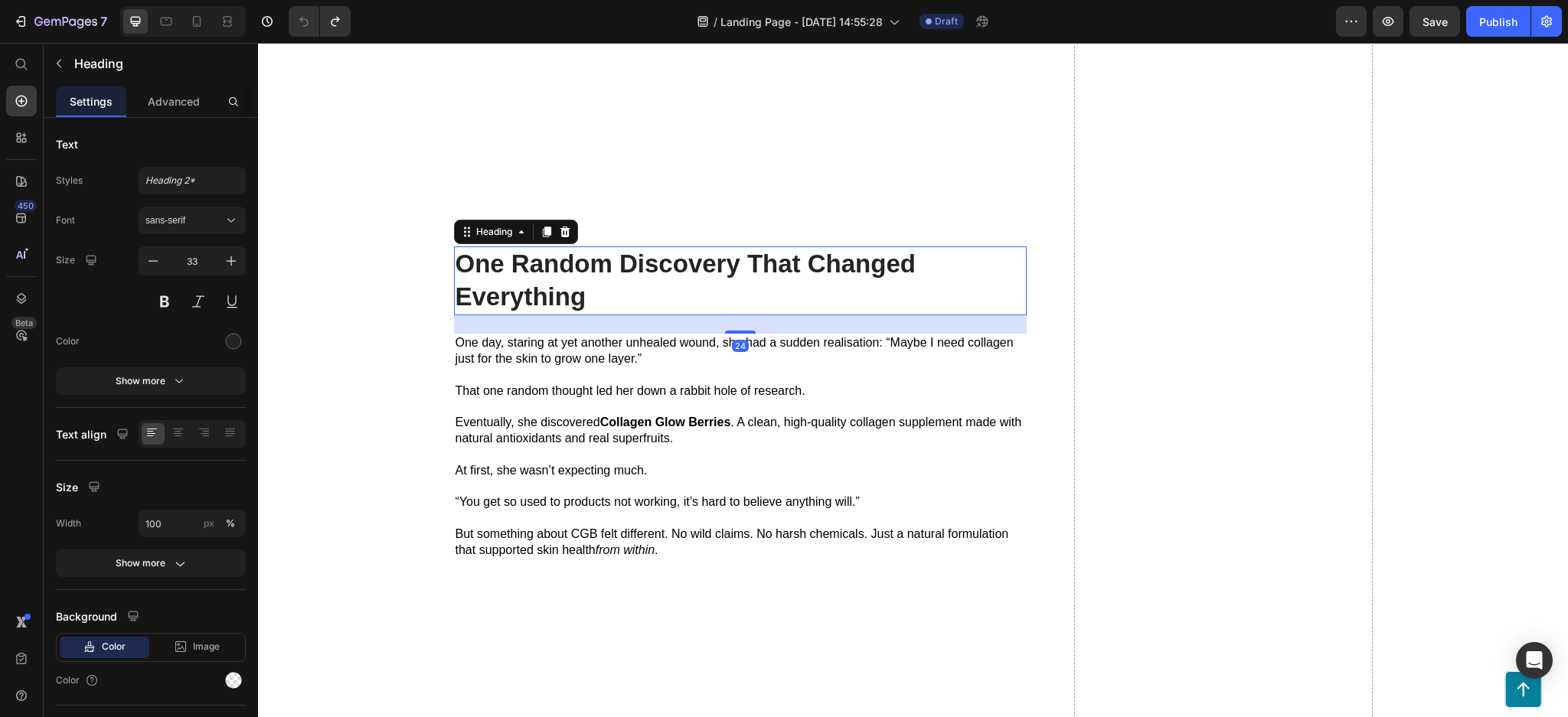 click on "One Random Discovery That Changed Everything" at bounding box center (740, 281) 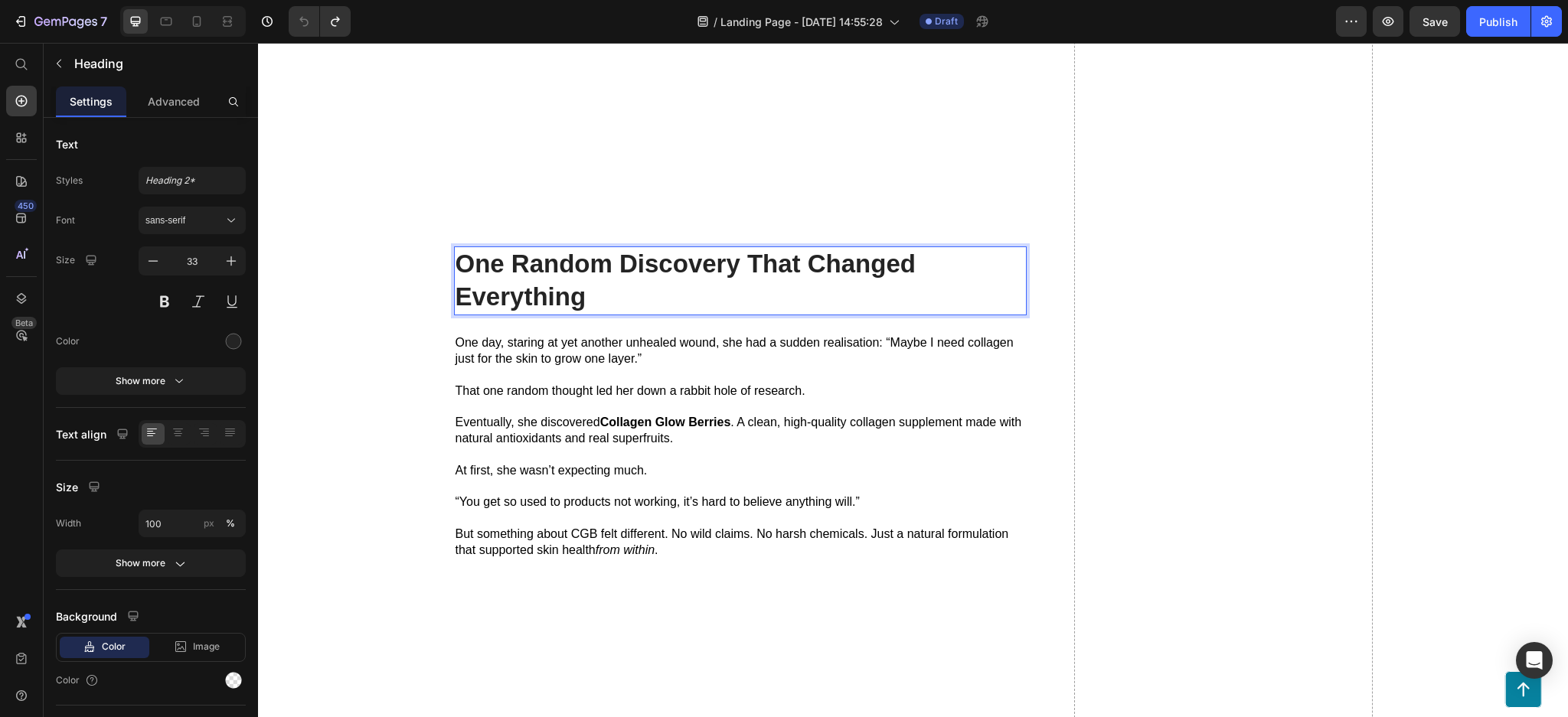 click on "One Random Discovery That Changed Everything" at bounding box center (740, 281) 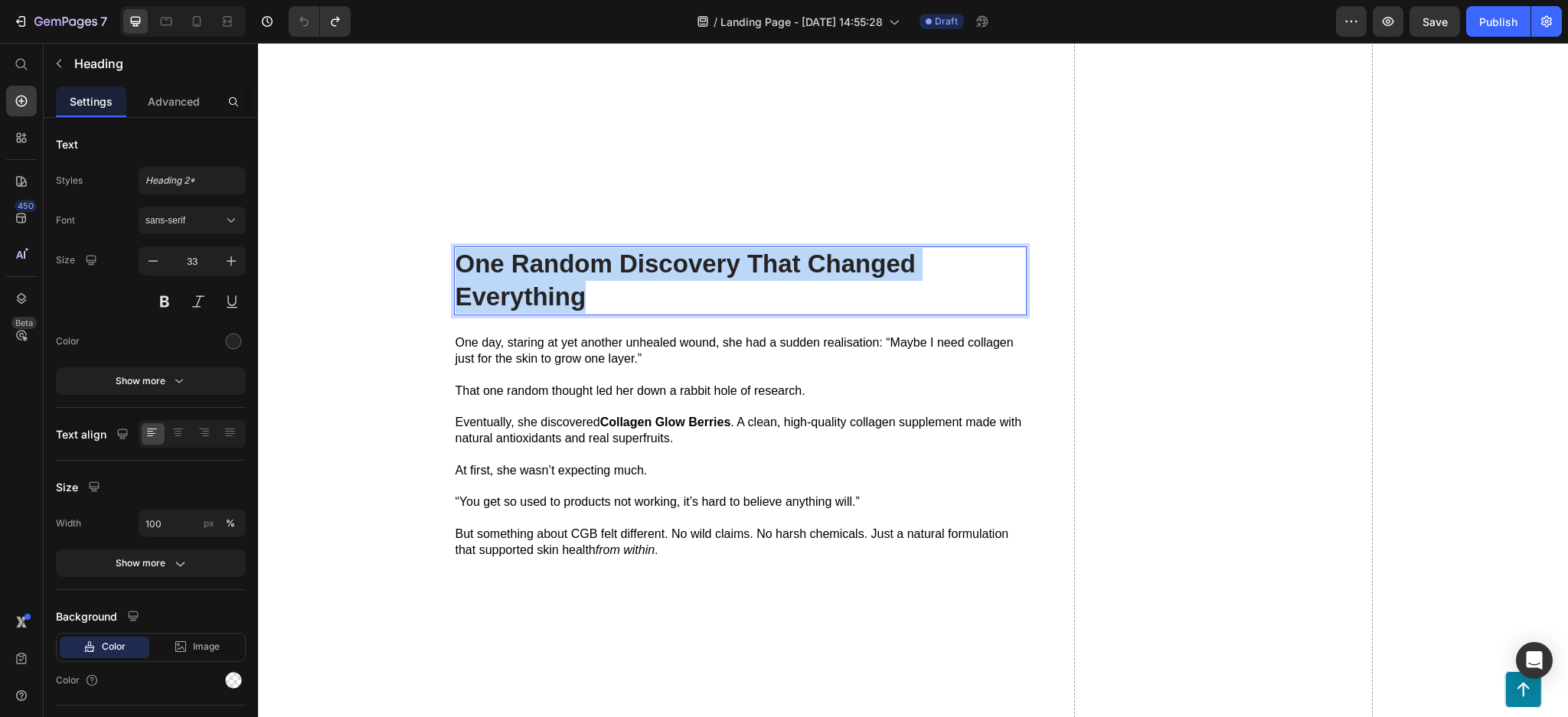 drag, startPoint x: 589, startPoint y: 301, endPoint x: 472, endPoint y: 278, distance: 119.23926 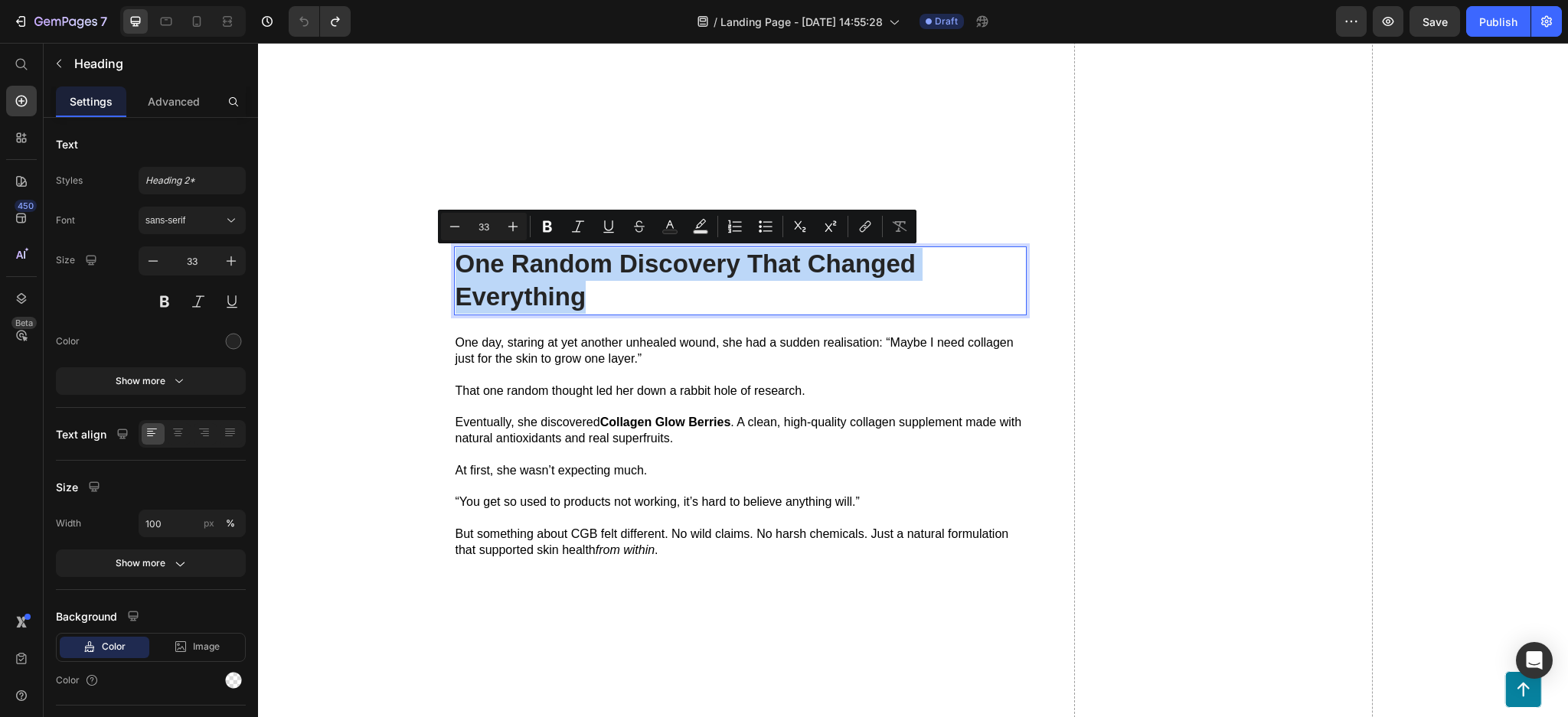 copy on "One Random Discovery That Changed Everything" 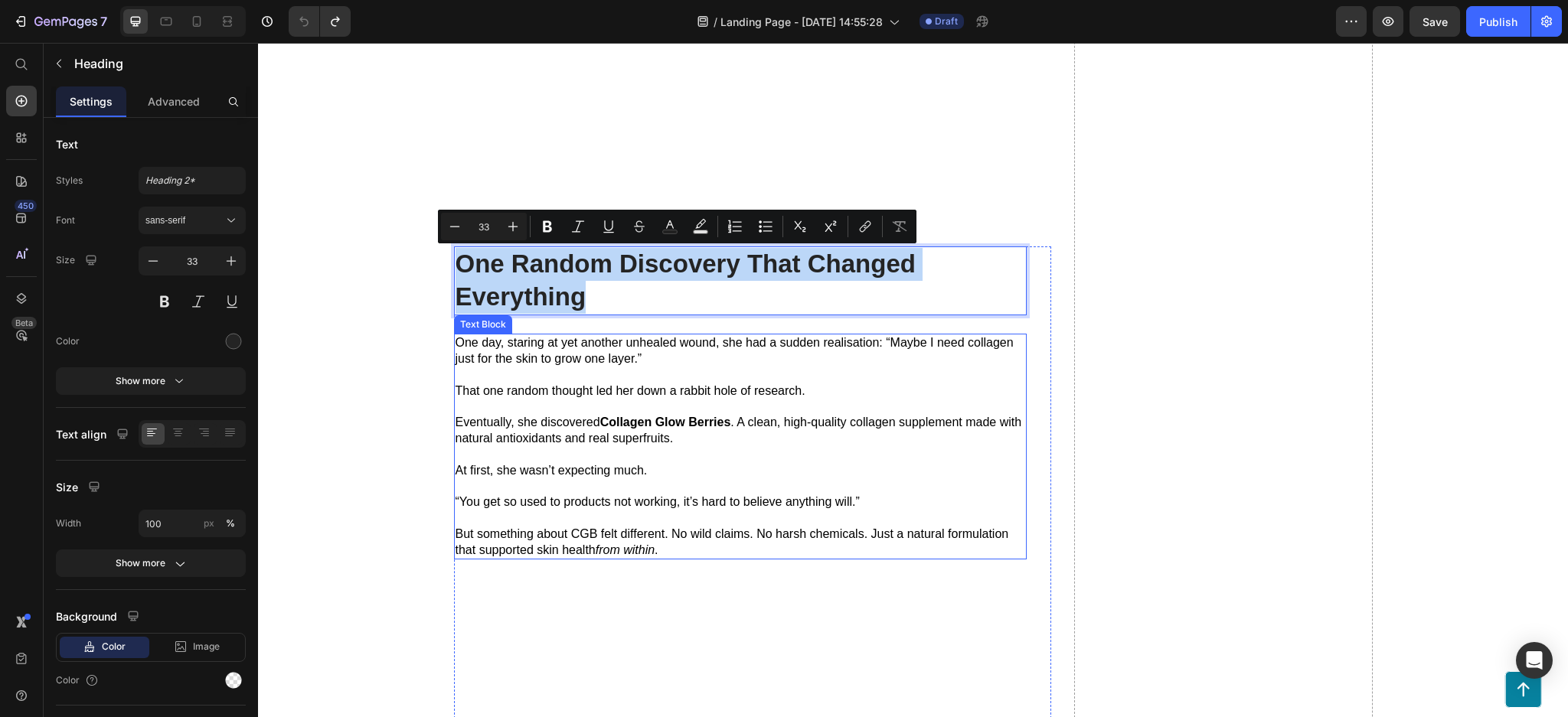 click at bounding box center [740, 486] 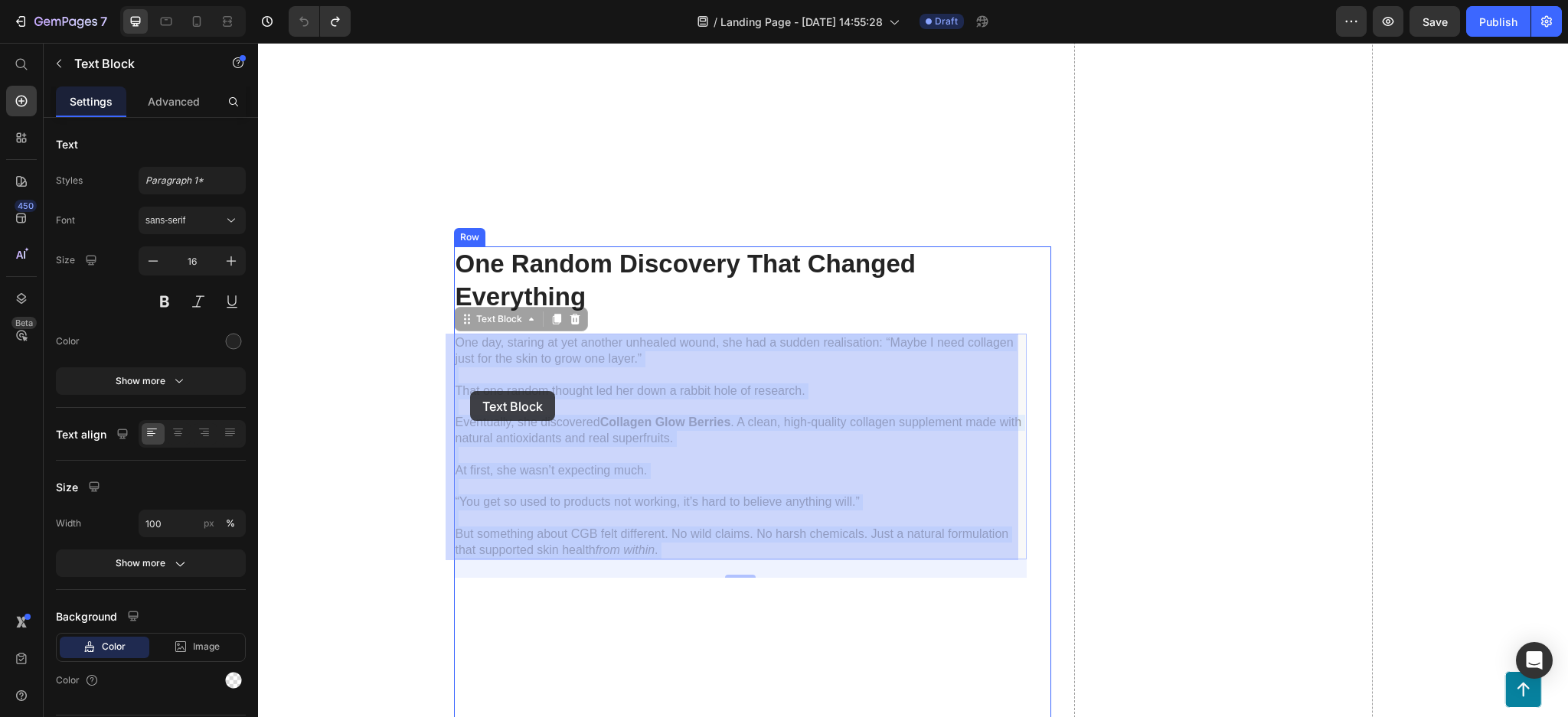 drag, startPoint x: 667, startPoint y: 552, endPoint x: 448, endPoint y: 371, distance: 284.1162 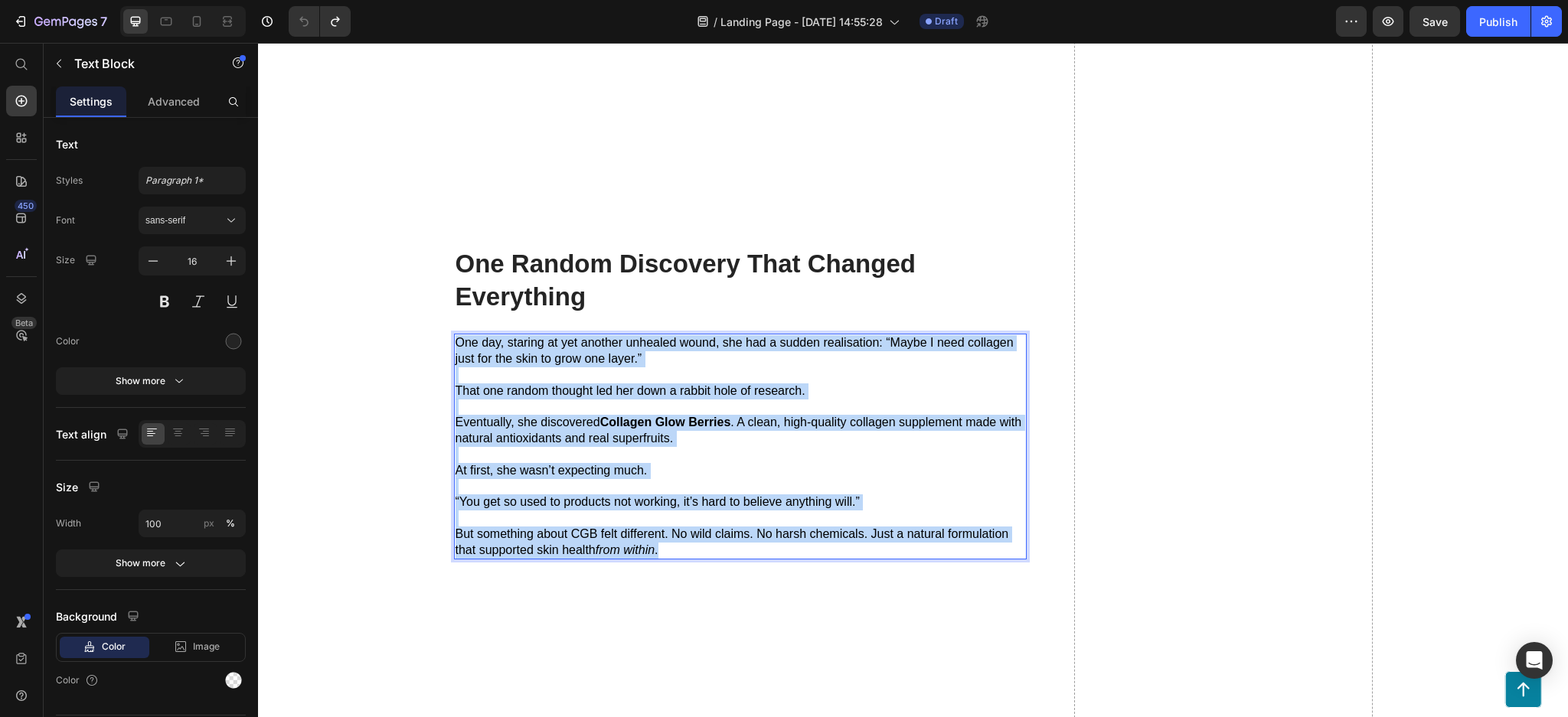 drag, startPoint x: 669, startPoint y: 554, endPoint x: 446, endPoint y: 342, distance: 307.68978 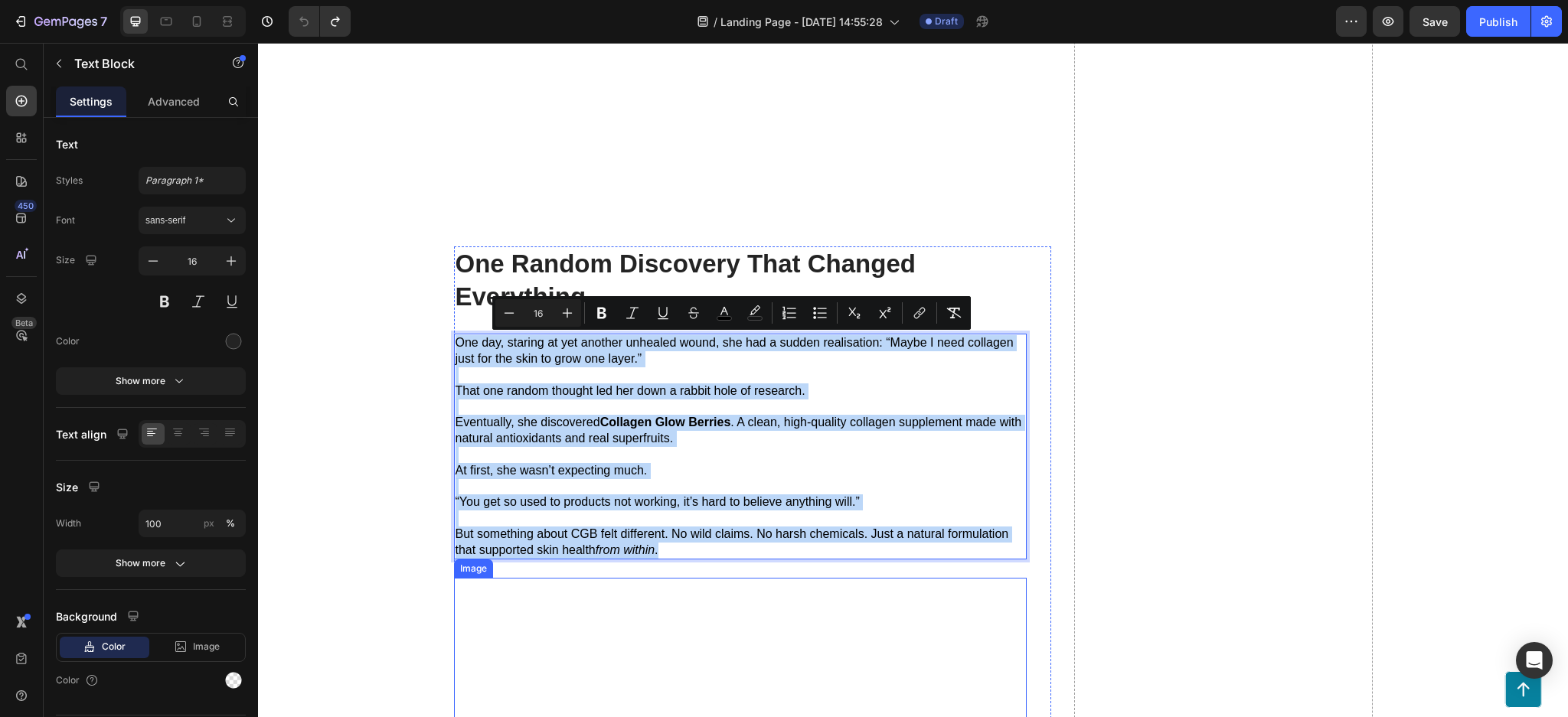 copy on "One day, staring at yet another unhealed wound, she had a sudden realisation: “Maybe I need collagen just for the skin to grow one layer.” That one random thought led her down a rabbit hole of research. Eventually, she discovered  Collagen Glow Berries . A clean, high-quality collagen supplement made with natural antioxidants and real superfruits. At first, she wasn’t expecting much. “You get so used to products not working, it’s hard to believe anything will.” But something about CGB felt different. No wild claims. No harsh chemicals. Just a natural formulation that supported skin health  from within ." 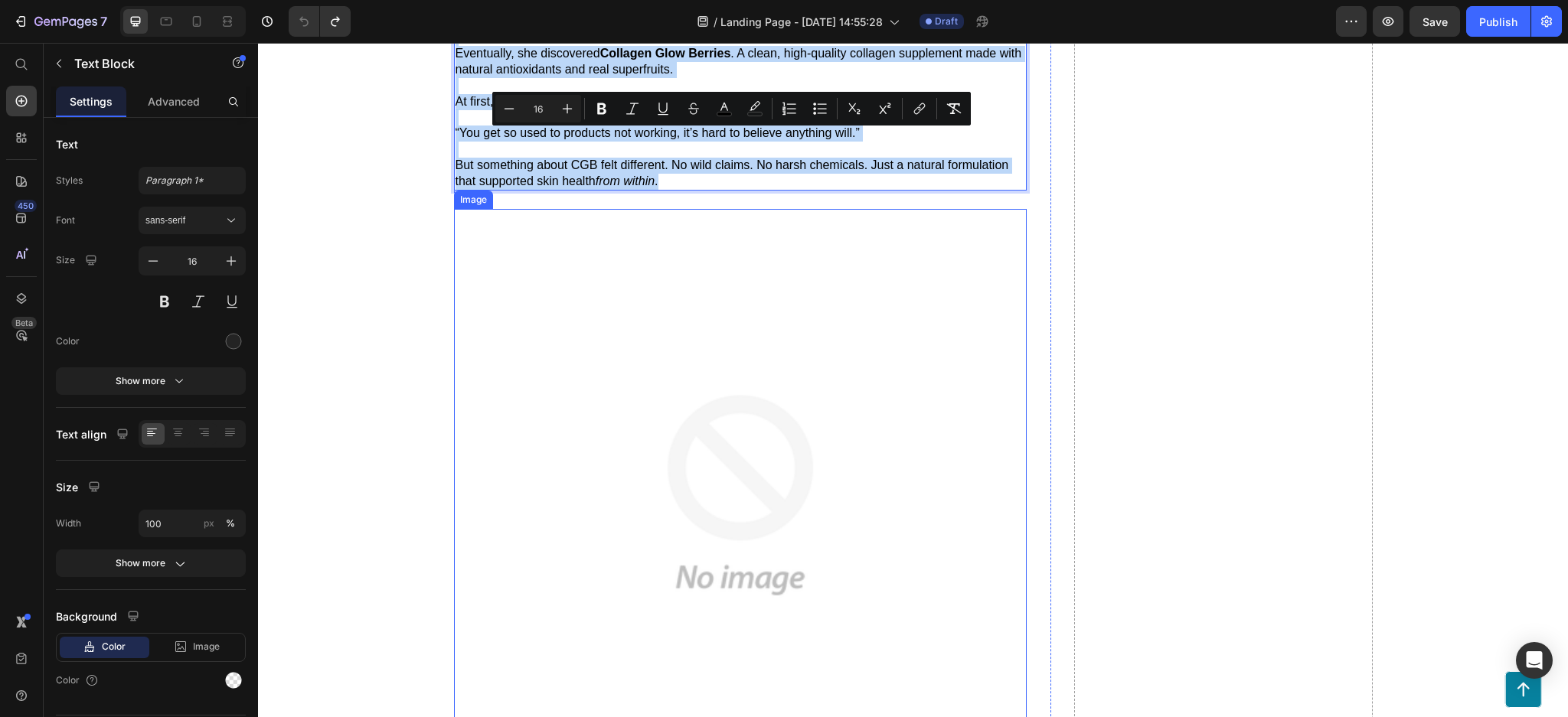 scroll, scrollTop: 2346, scrollLeft: 0, axis: vertical 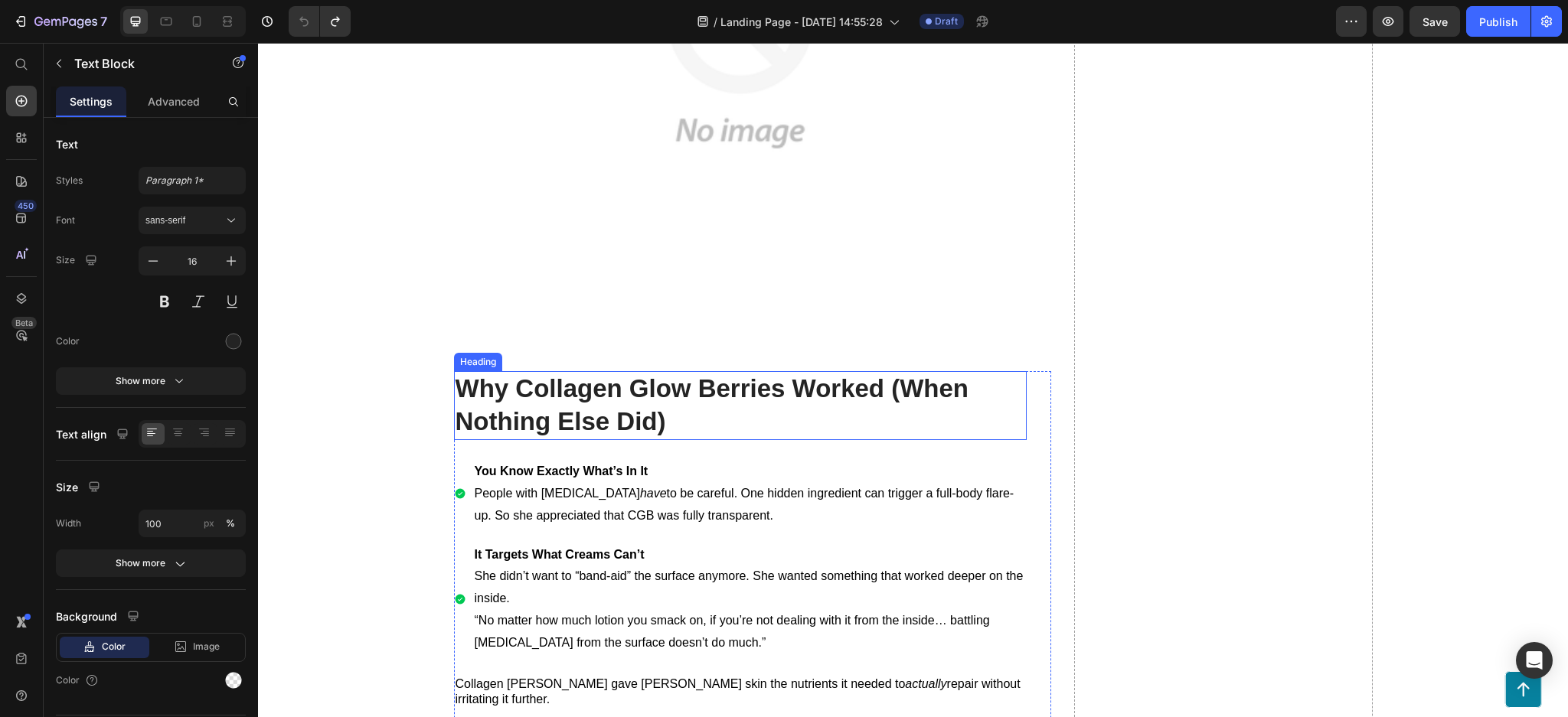 click on "Why Collagen Glow Berries Worked (When Nothing Else Did)" at bounding box center [740, 406] 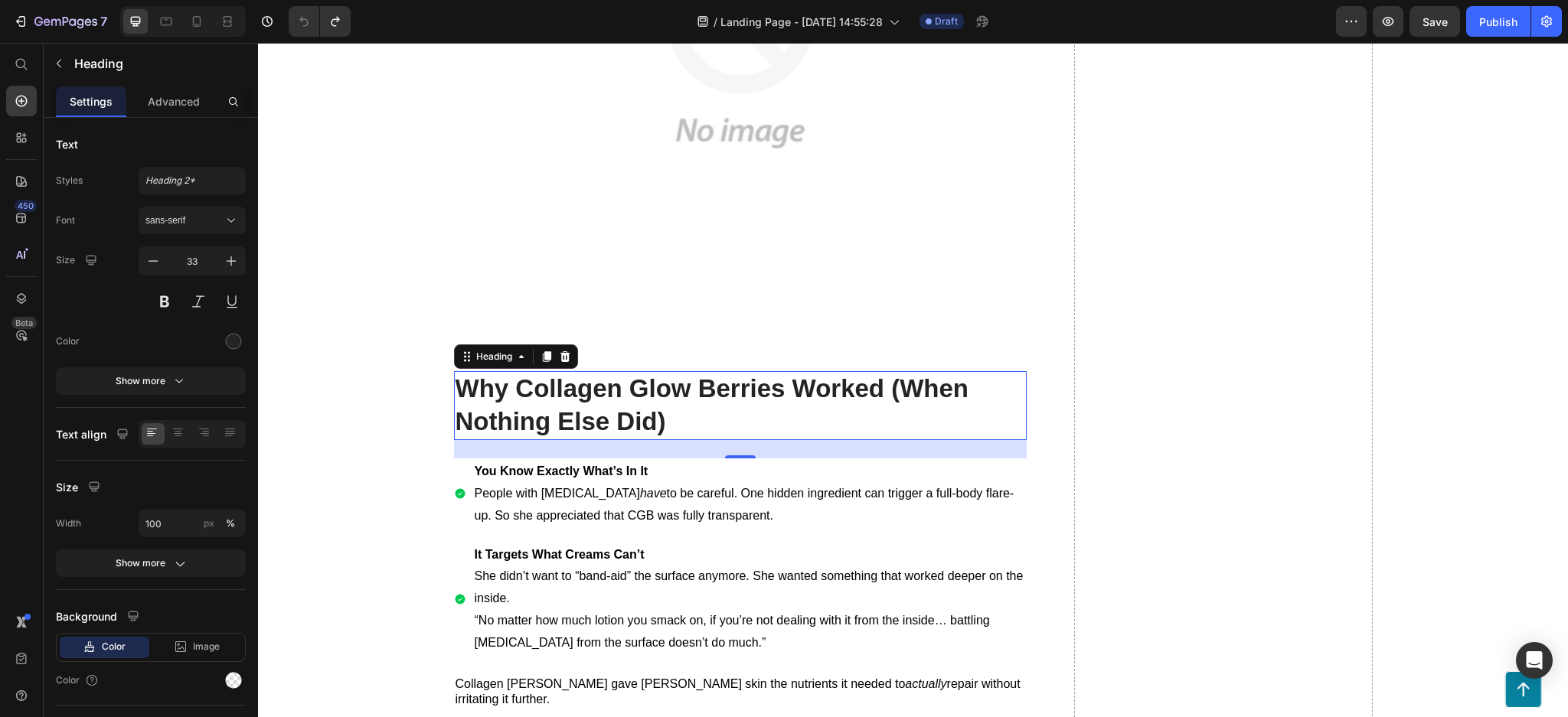 click on "Why Collagen Glow Berries Worked (When Nothing Else Did)" at bounding box center (740, 406) 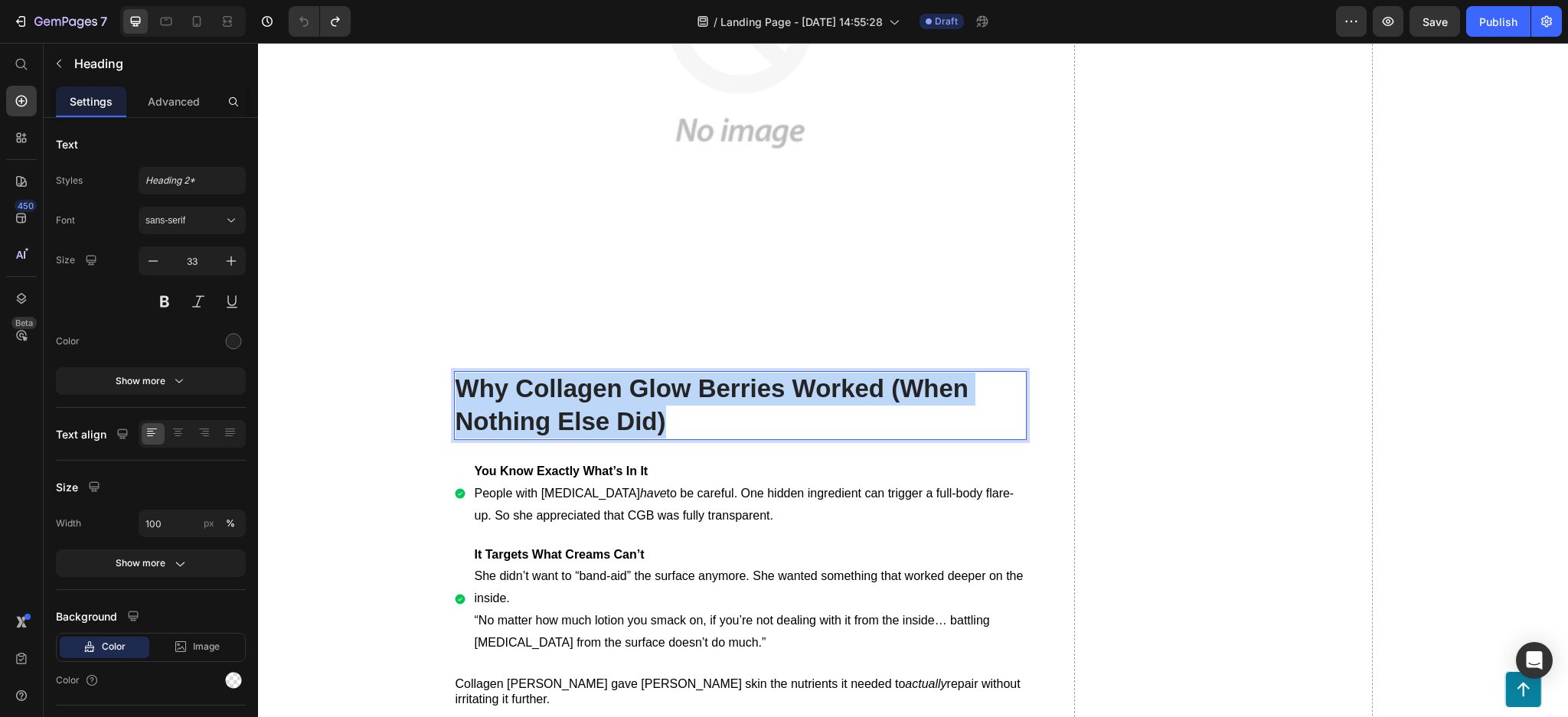 drag, startPoint x: 681, startPoint y: 417, endPoint x: 443, endPoint y: 384, distance: 240.2769 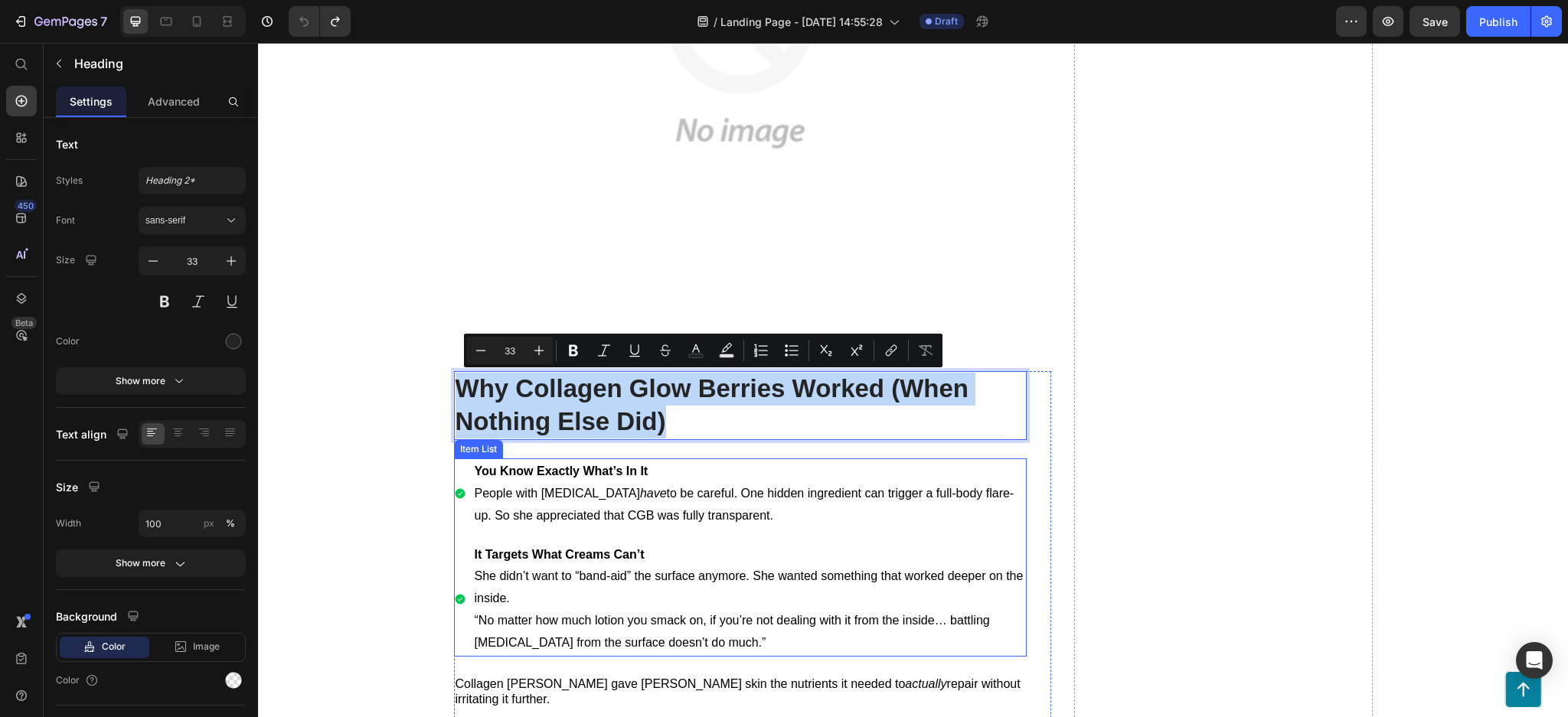 copy on "Why Collagen Glow Berries Worked (When Nothing Else Did)" 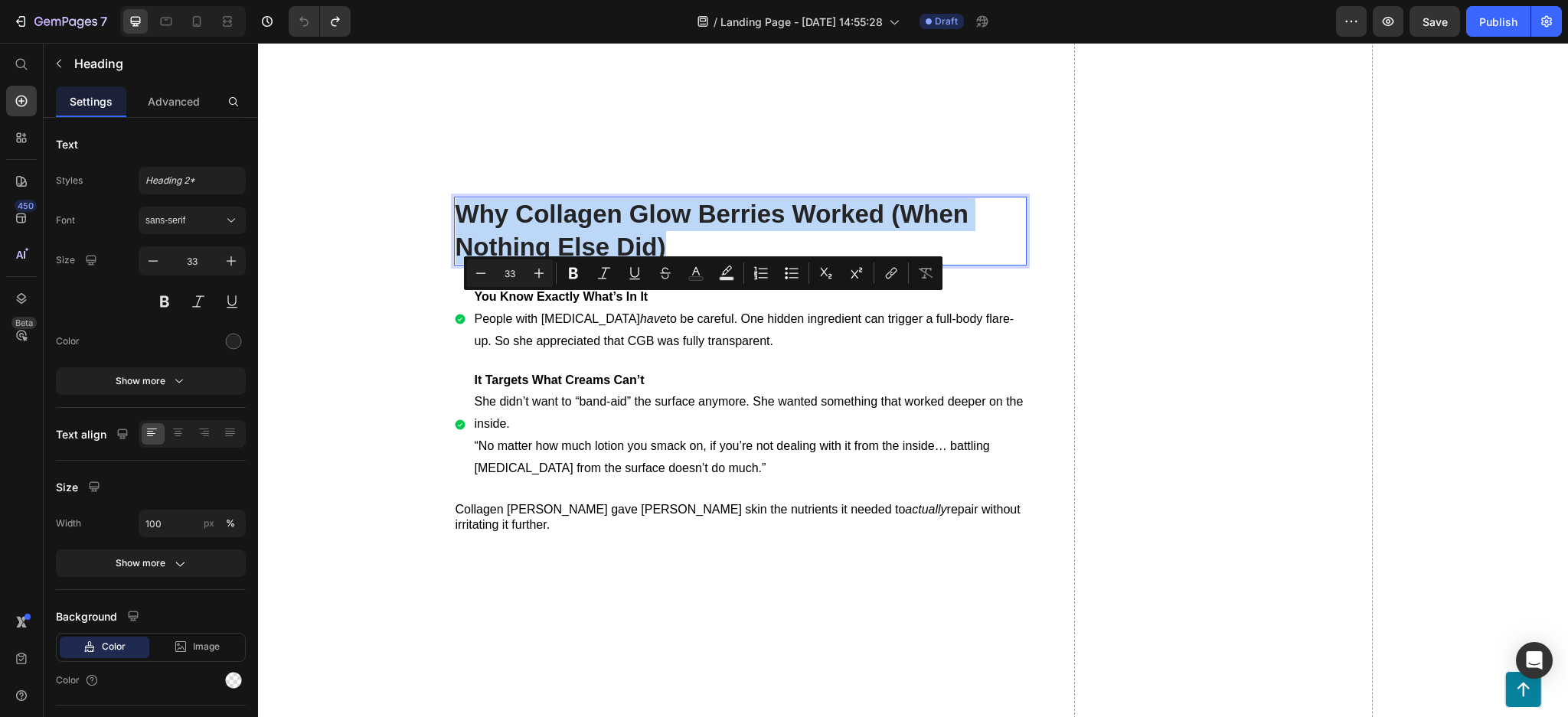 scroll, scrollTop: 2550, scrollLeft: 0, axis: vertical 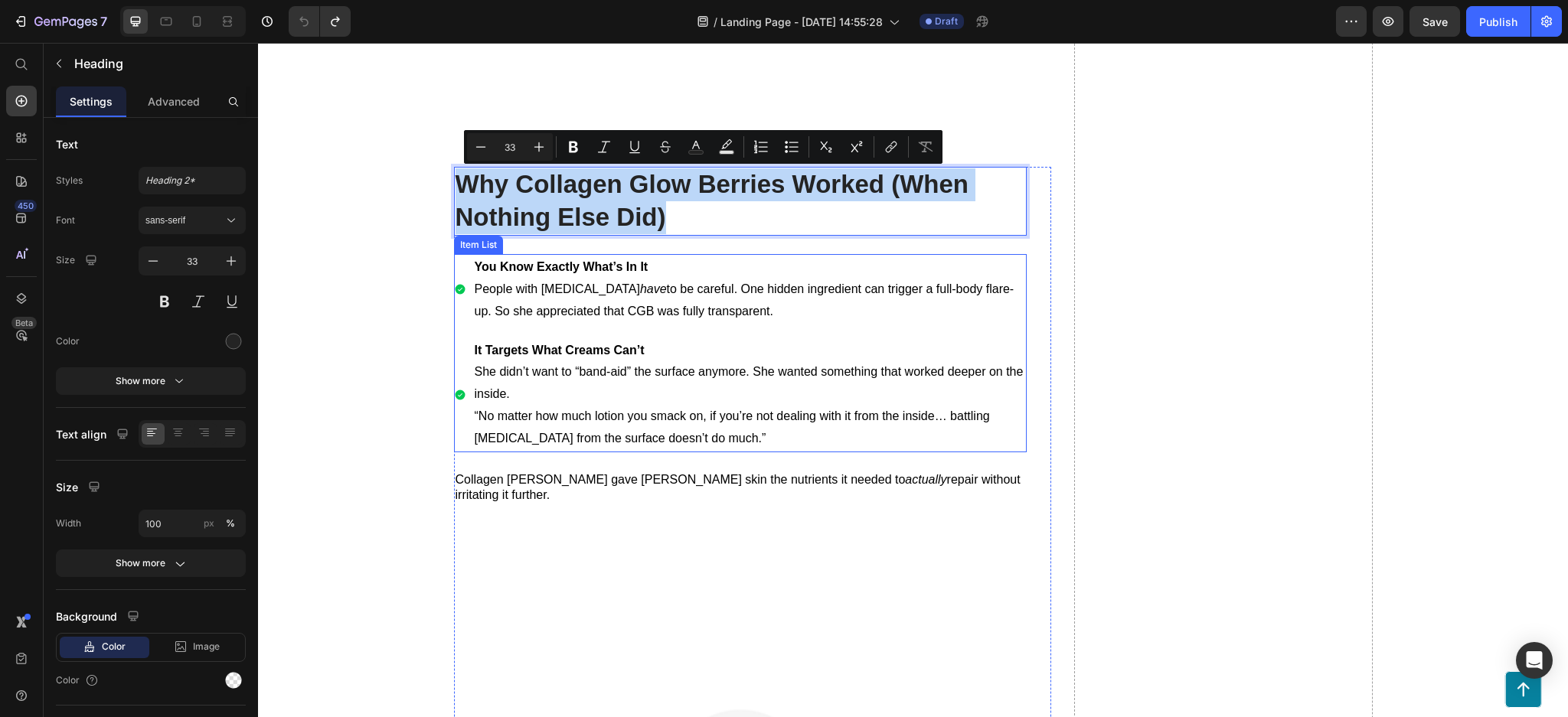 click on "You Know Exactly What’s In It People with eczema  have  to be careful. One hidden ingredient can trigger a full-body flare-up. So she appreciated that CGB was fully transparent." at bounding box center (750, 289) 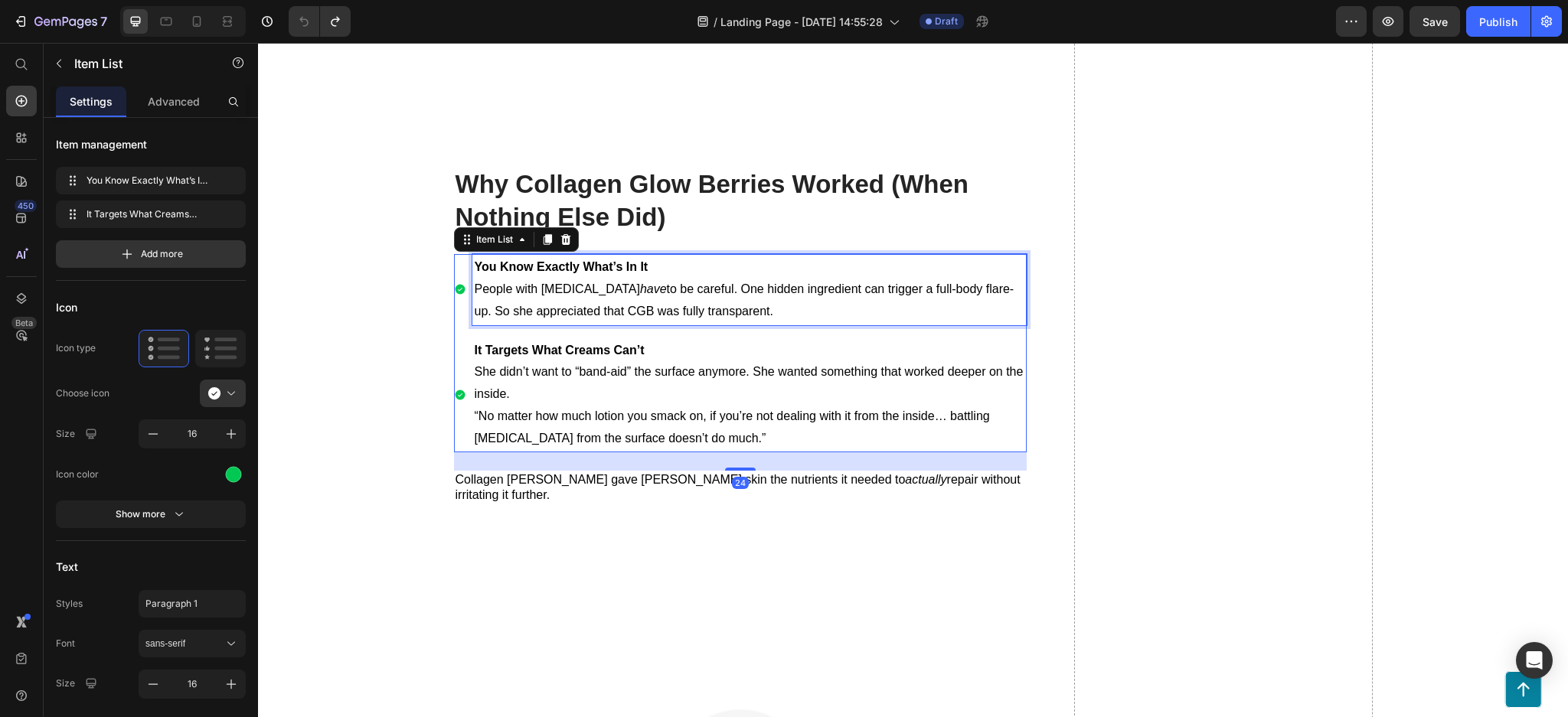 click on "You Know Exactly What’s In It People with eczema  have  to be careful. One hidden ingredient can trigger a full-body flare-up. So she appreciated that CGB was fully transparent." at bounding box center [750, 289] 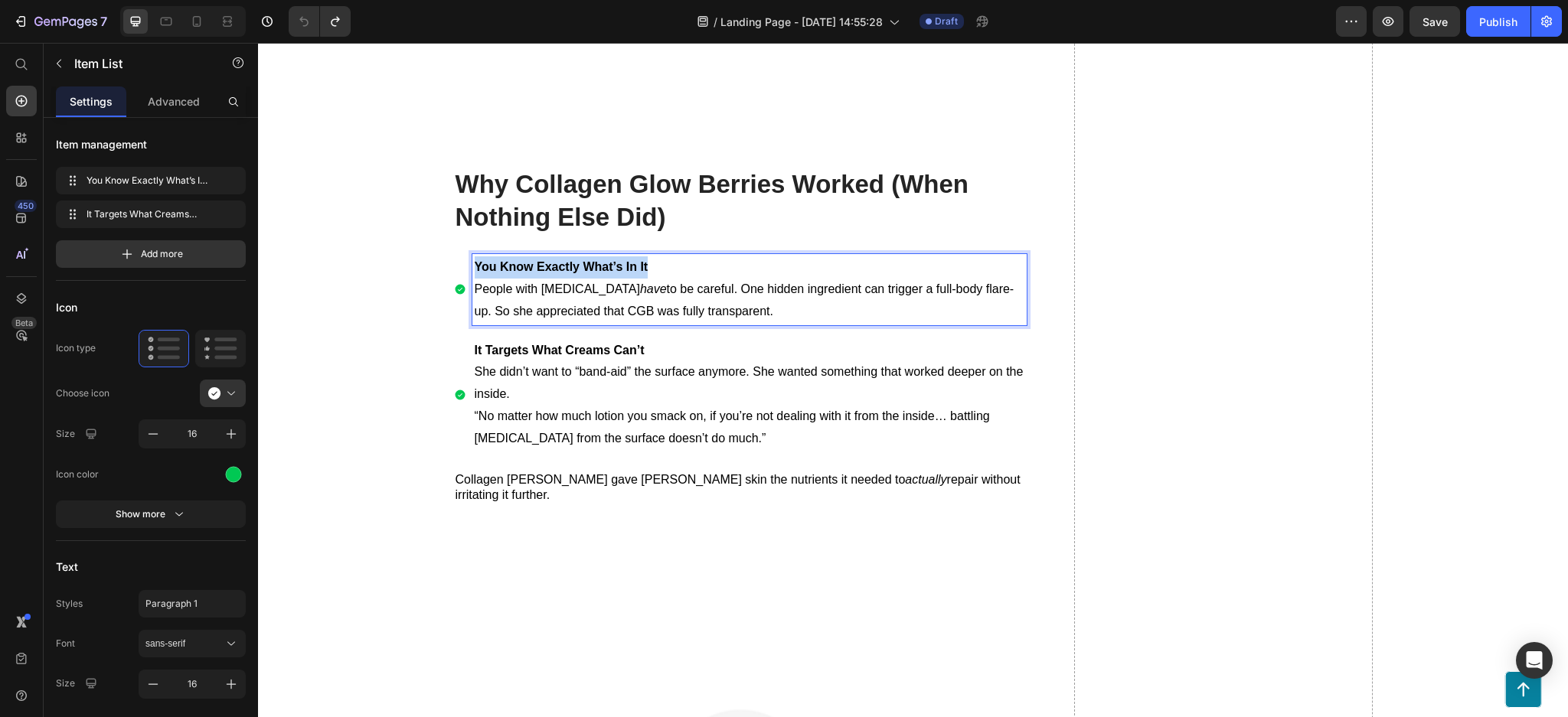 drag, startPoint x: 669, startPoint y: 268, endPoint x: 458, endPoint y: 273, distance: 211.05923 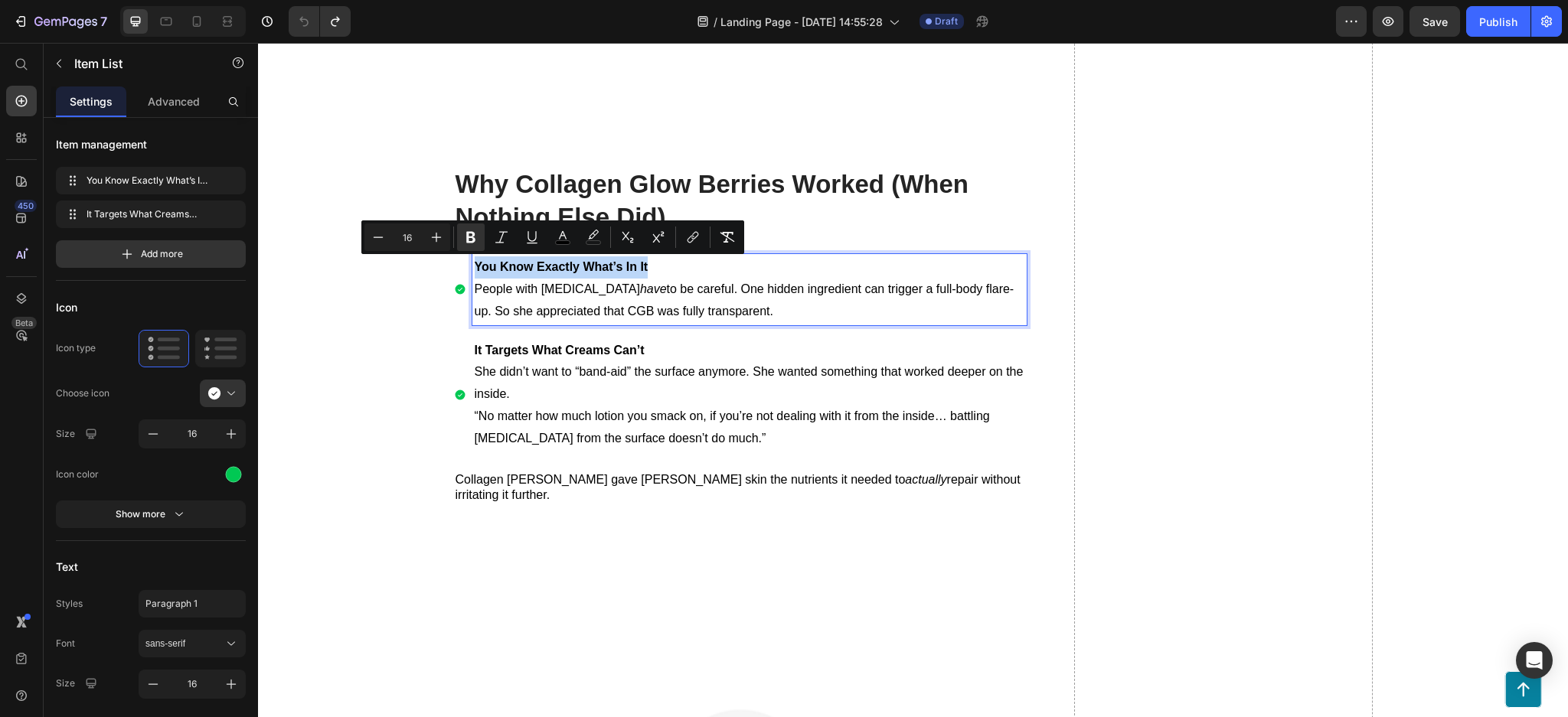 copy on "You Know Exactly What’s In It" 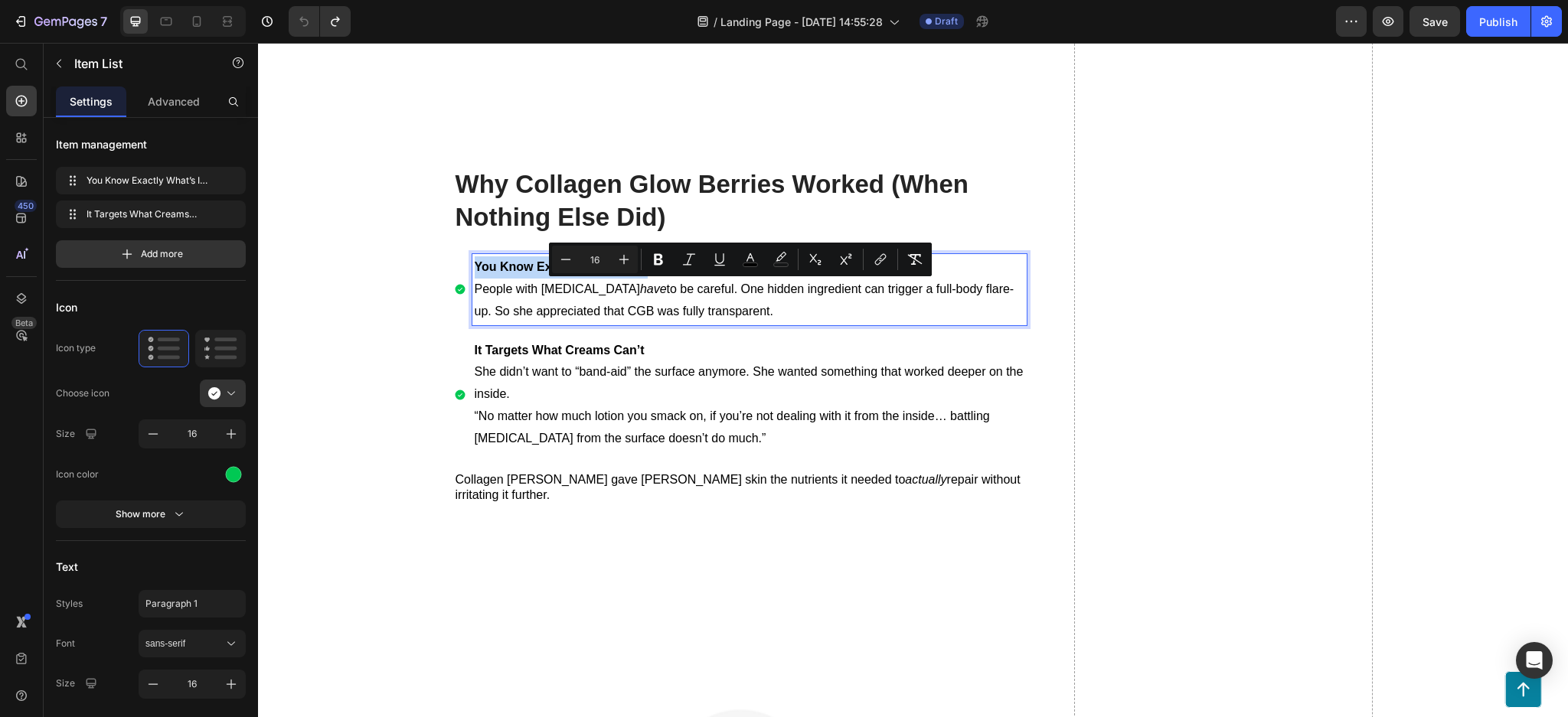 drag, startPoint x: 733, startPoint y: 315, endPoint x: 466, endPoint y: 292, distance: 267.98881 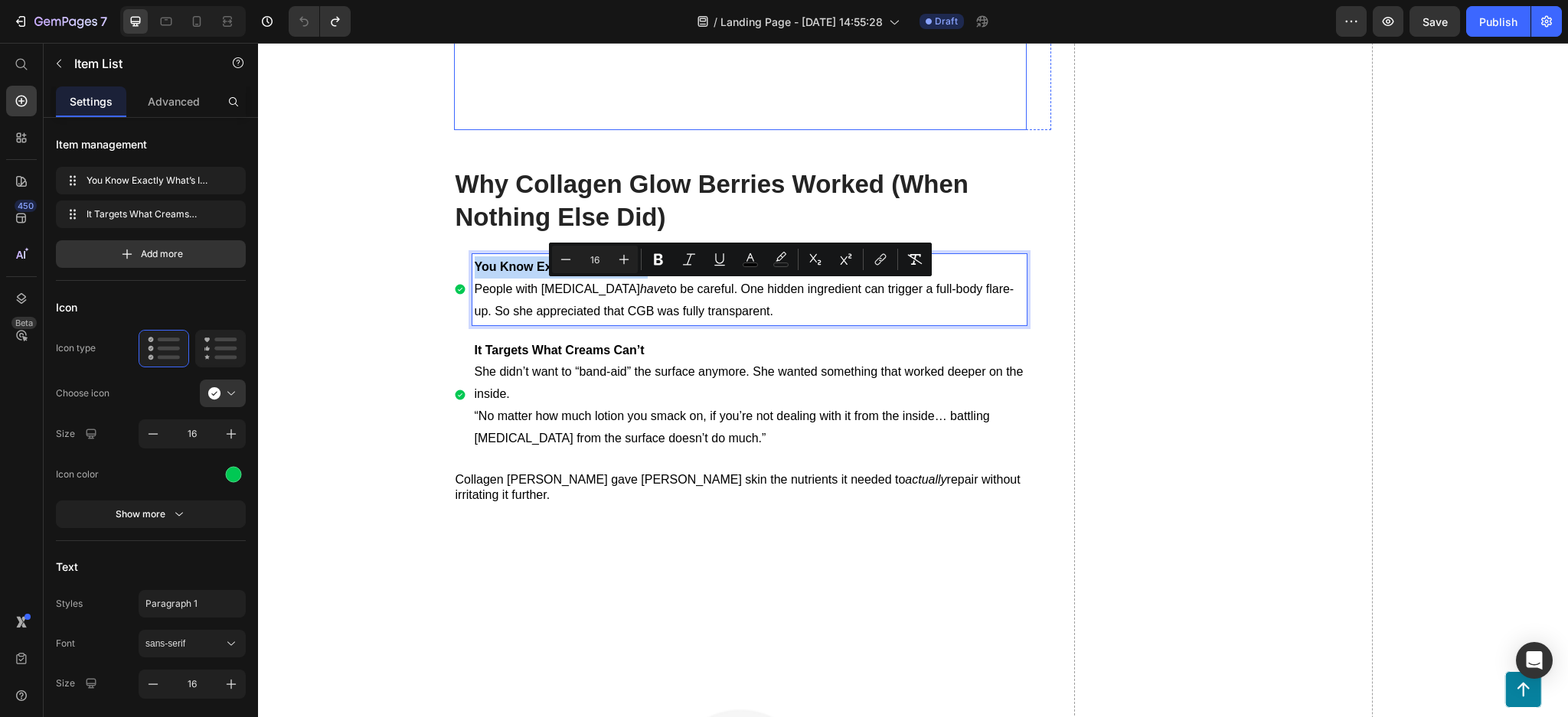 copy on "People with eczema  have  to be careful. One hidden ingredient can trigger a full-body flare-up. So she appreciated that CGB was fully transparent." 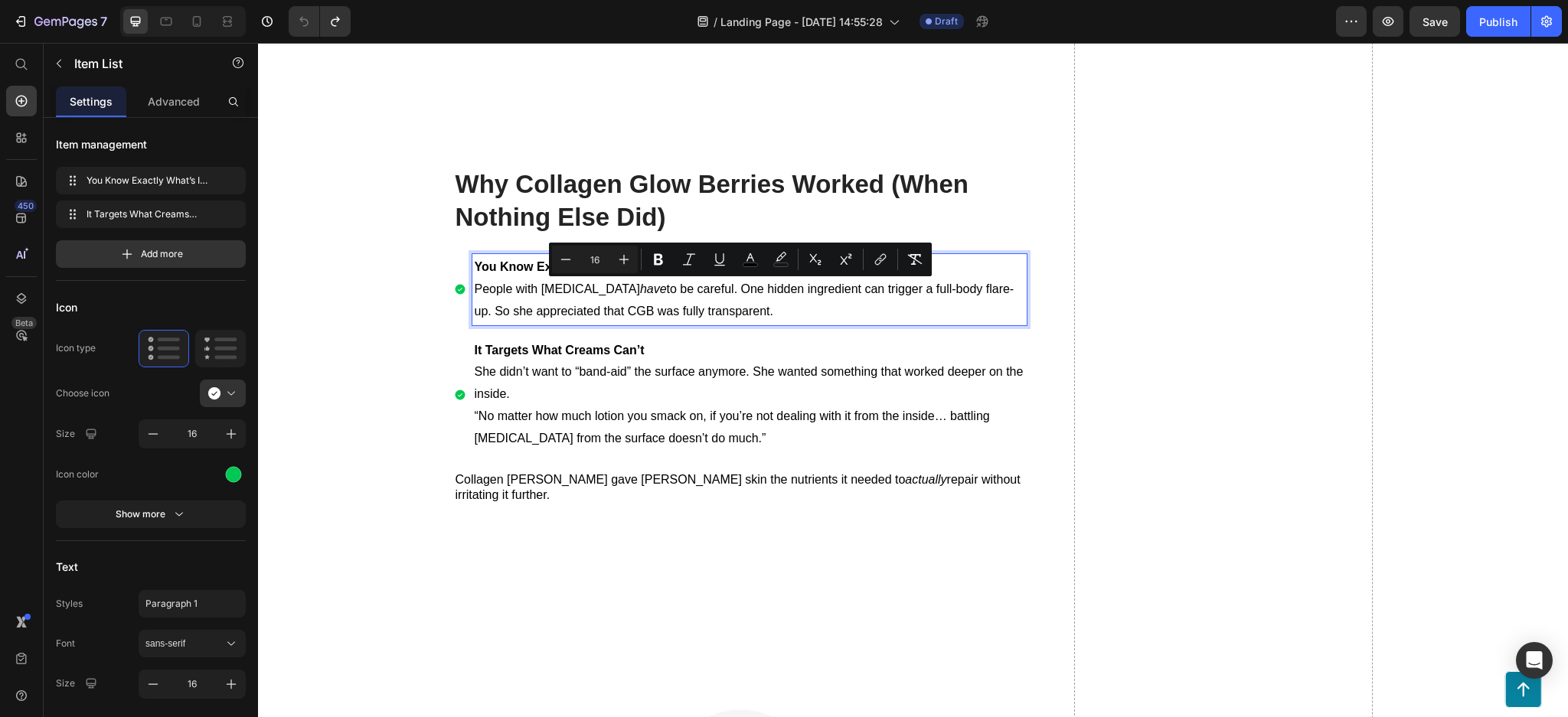 click on "She didn’t want to “band-aid” the surface anymore. She wanted something that worked deeper on the inside." at bounding box center (749, 383) 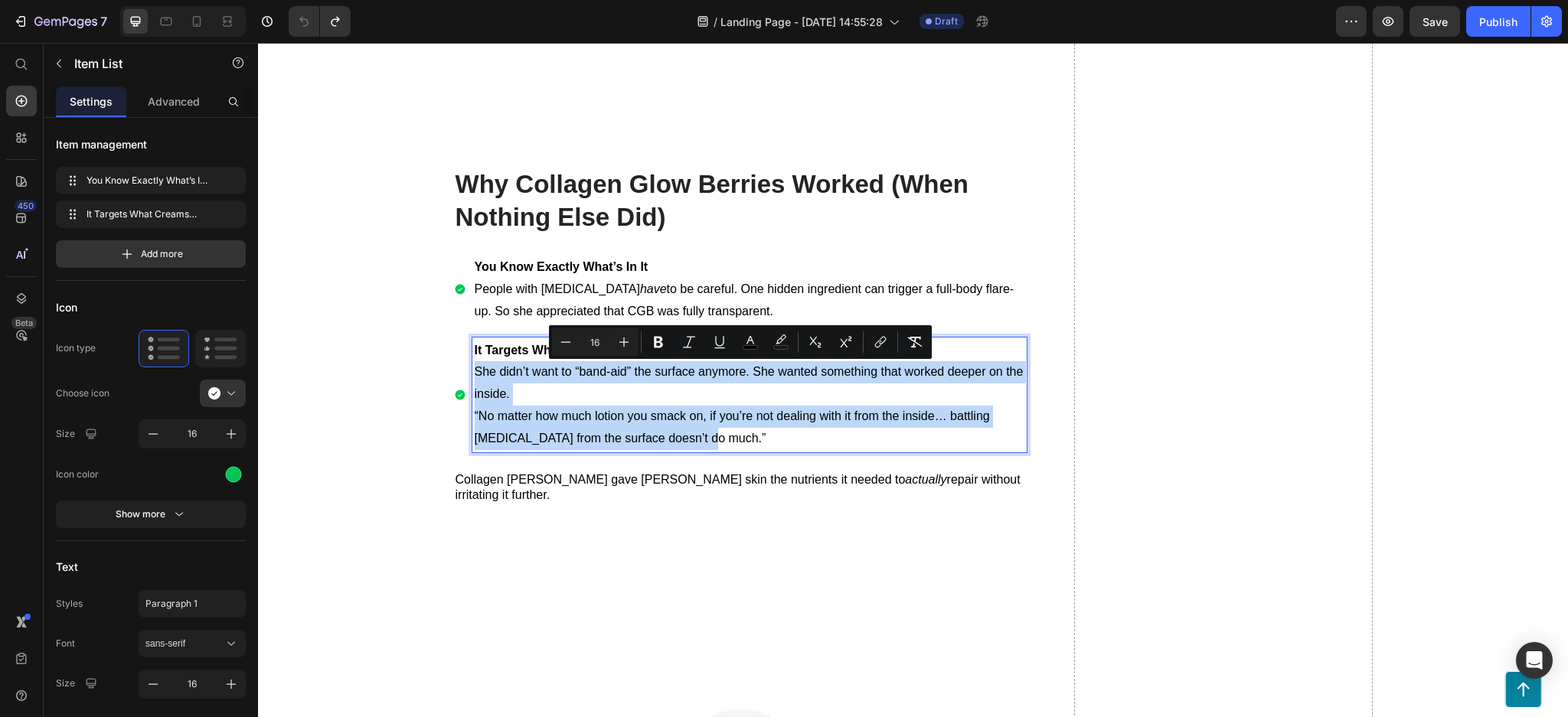 drag, startPoint x: 721, startPoint y: 448, endPoint x: 464, endPoint y: 373, distance: 268 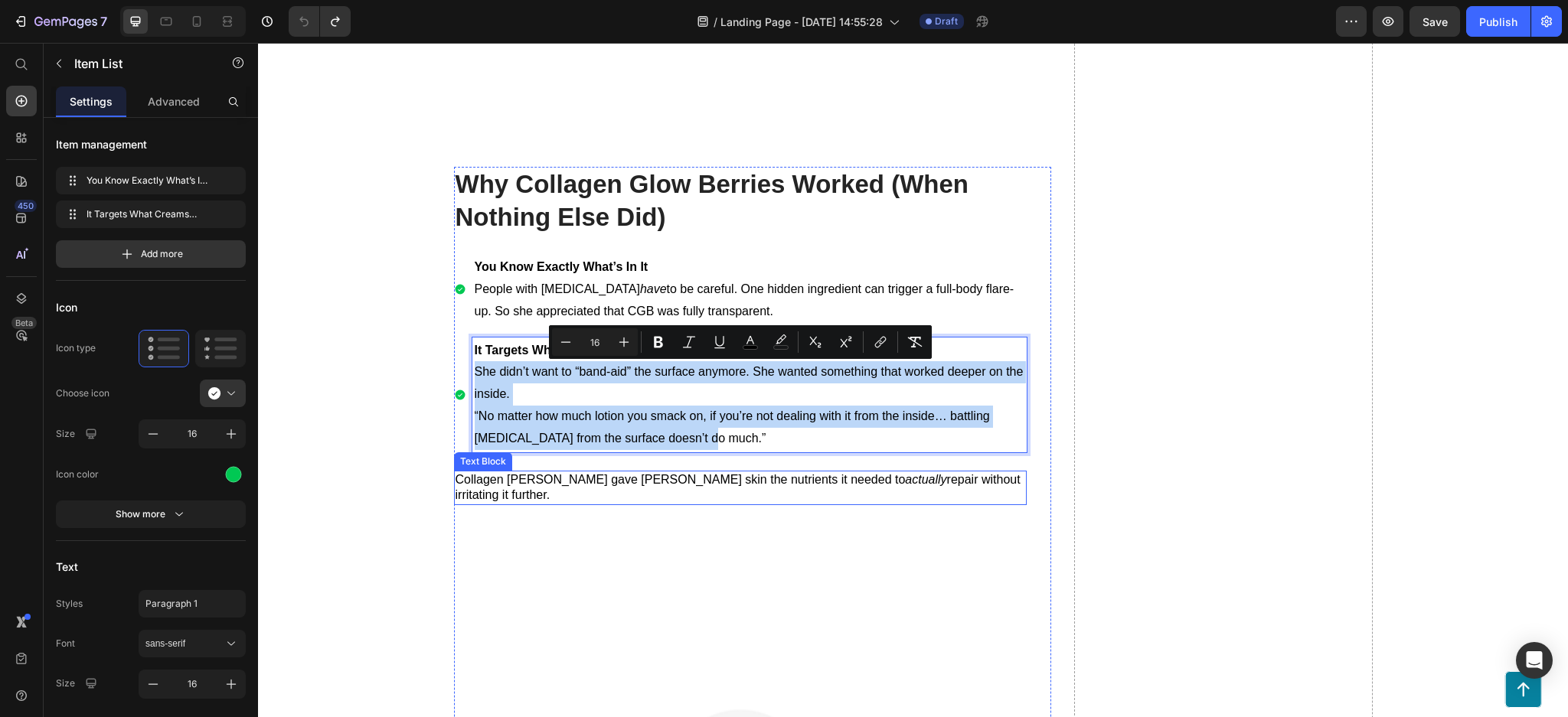 click on "Collagen Glow Berries gave Narayanee skin the nutrients it needed to  actually  repair without irritating it further." at bounding box center (738, 487) 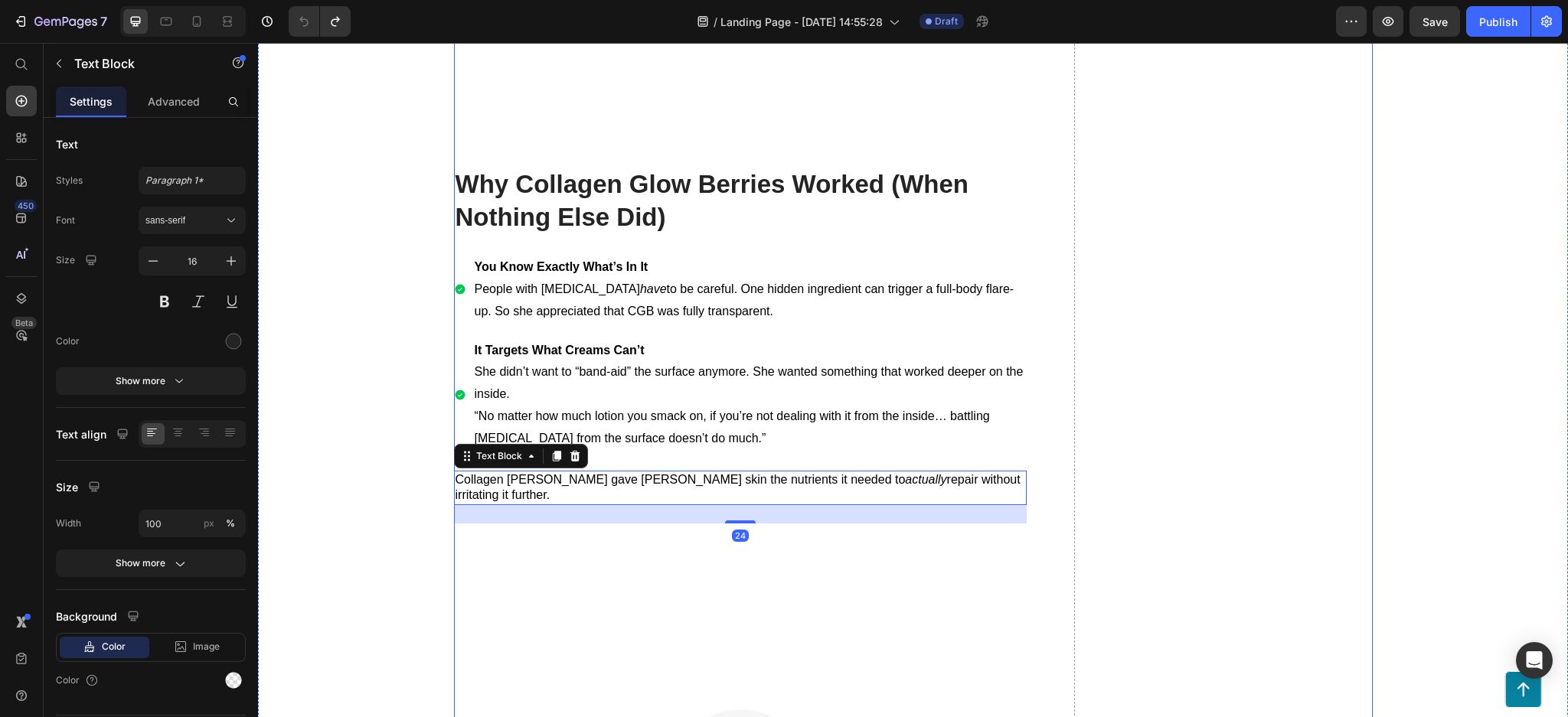 click on "⁠⁠⁠⁠⁠⁠⁠ Dermatologist Products Worked… Briefly Heading She saw skin specialists. Tried everything they suggested. QV washes. Topical steroids. Moisturisers. “I had to go see a dermatologist… they gave me bottles of QV wash. It helped the surface, but I started realising something internal wasn’t working.” That was the frustrating part: the surface looked calmer. But underneath, the problem remained. Flare-ups kept coming back. Healing took weeks. Sometimes, she wouldn’t even leave the house. “When eczema happened on my leg, I got quite depressed. I chose not to go out. Didn’t want to wear certain clothes.” Text Block Image Row One Random Discovery That Changed Everything Heading One day, staring at yet another unhealed wound, she had a sudden realisation: “Maybe I need collagen just for the skin to grow one layer.” That one random thought led her down a rabbit hole of research. Eventually, she discovered  Collagen Glow Berries At first, she wasn’t expecting much. . Image" at bounding box center [913, 1503] 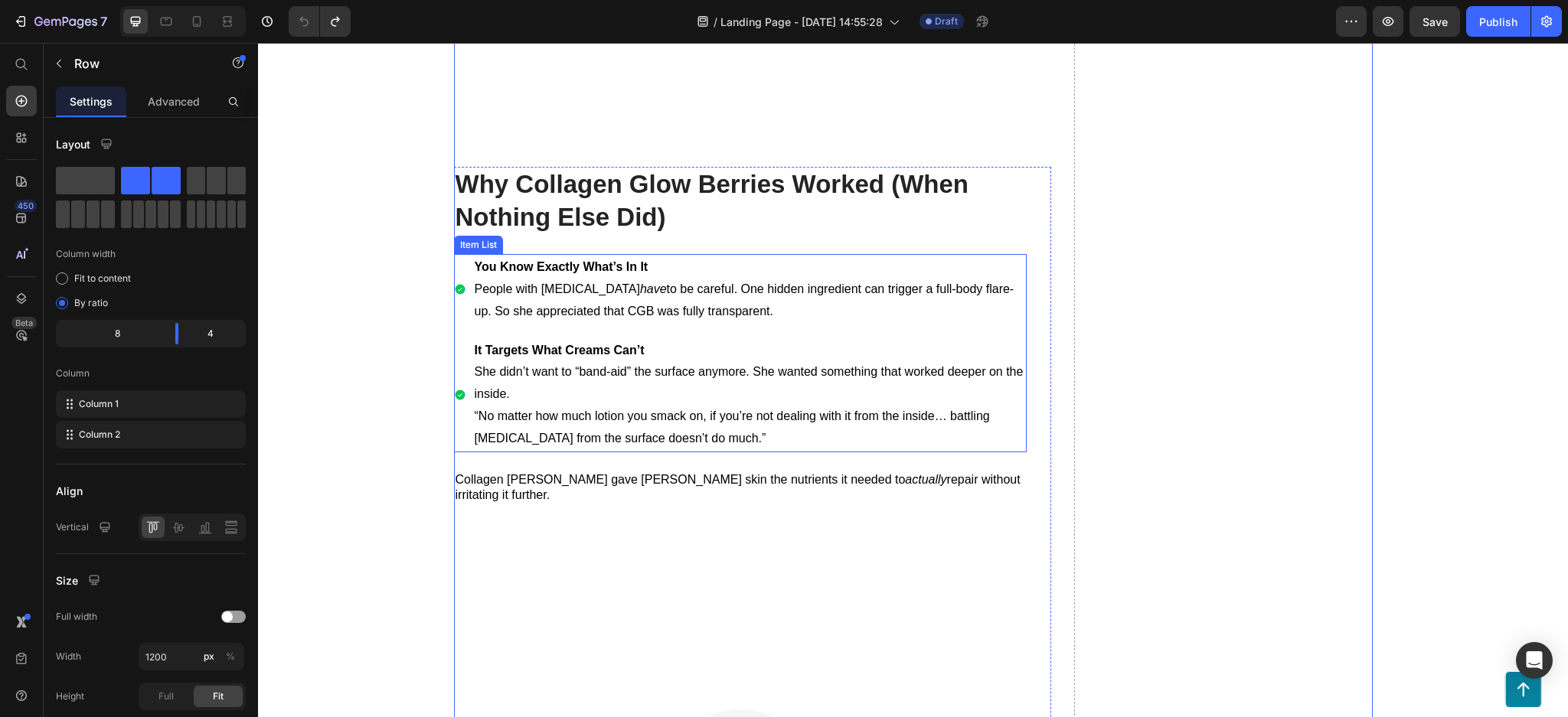 click on "It Targets What Creams Can’t She didn’t want to “band-aid” the surface anymore. She wanted something that worked deeper on the inside." at bounding box center [750, 373] 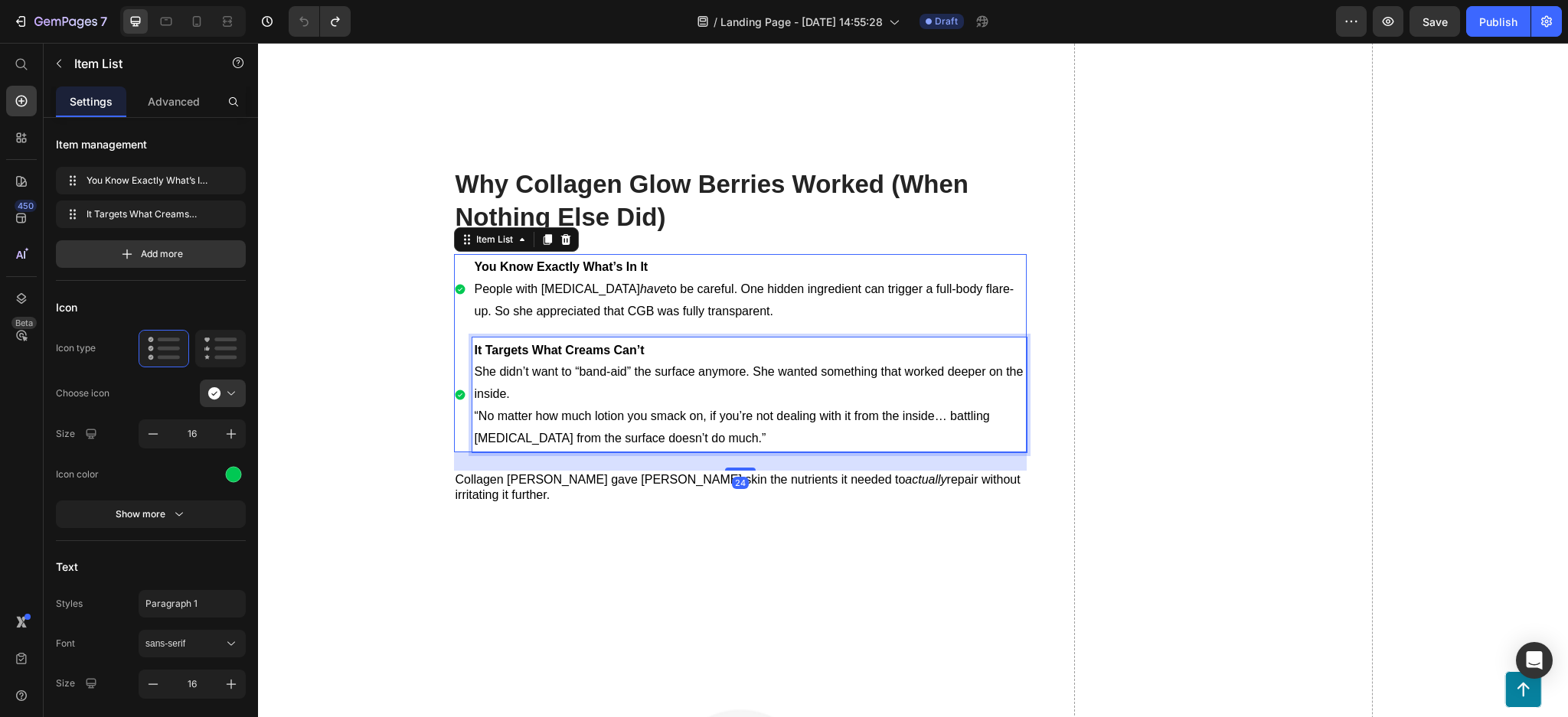 click on "It Targets What Creams Can’t She didn’t want to “band-aid” the surface anymore. She wanted something that worked deeper on the inside." at bounding box center [750, 373] 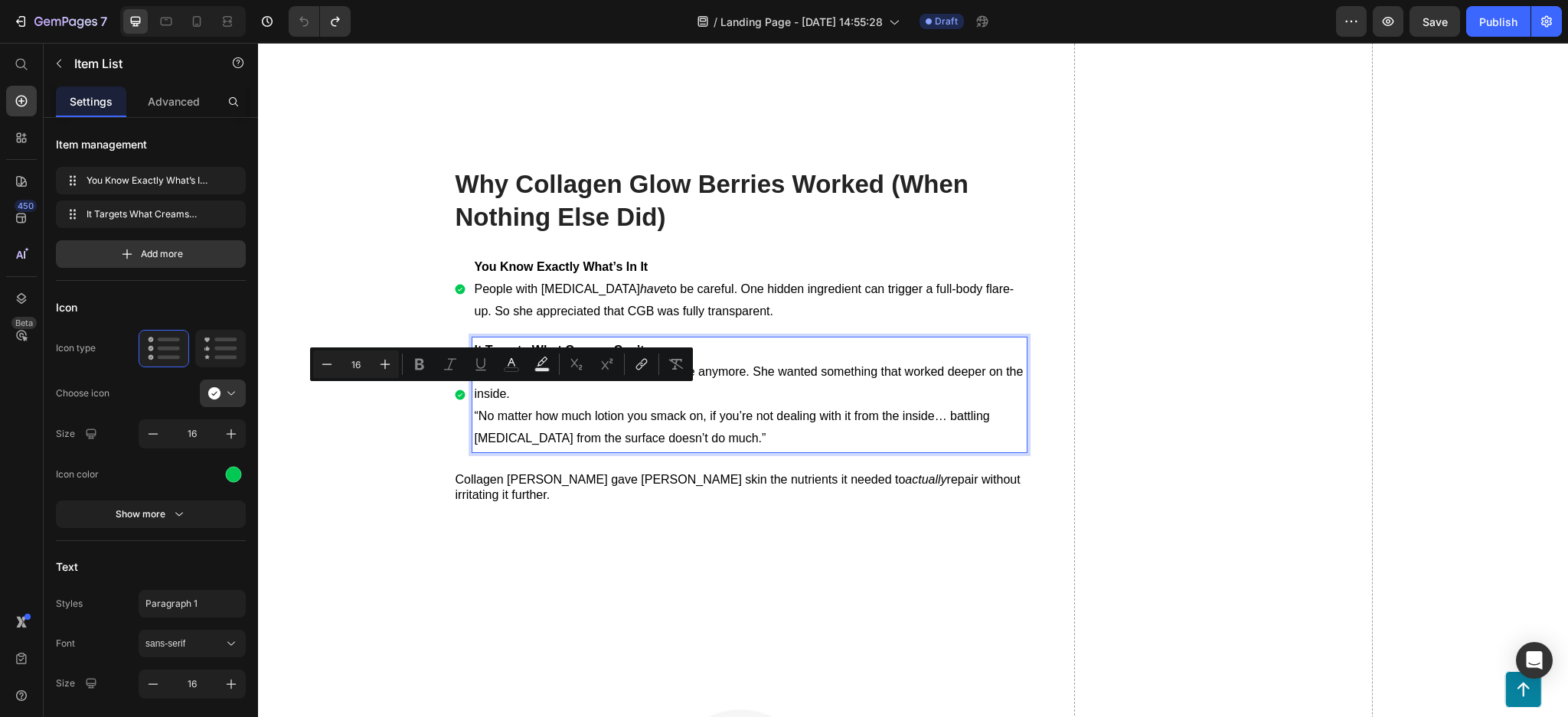 click on "It Targets What Creams Can’t She didn’t want to “band-aid” the surface anymore. She wanted something that worked deeper on the inside." at bounding box center (750, 373) 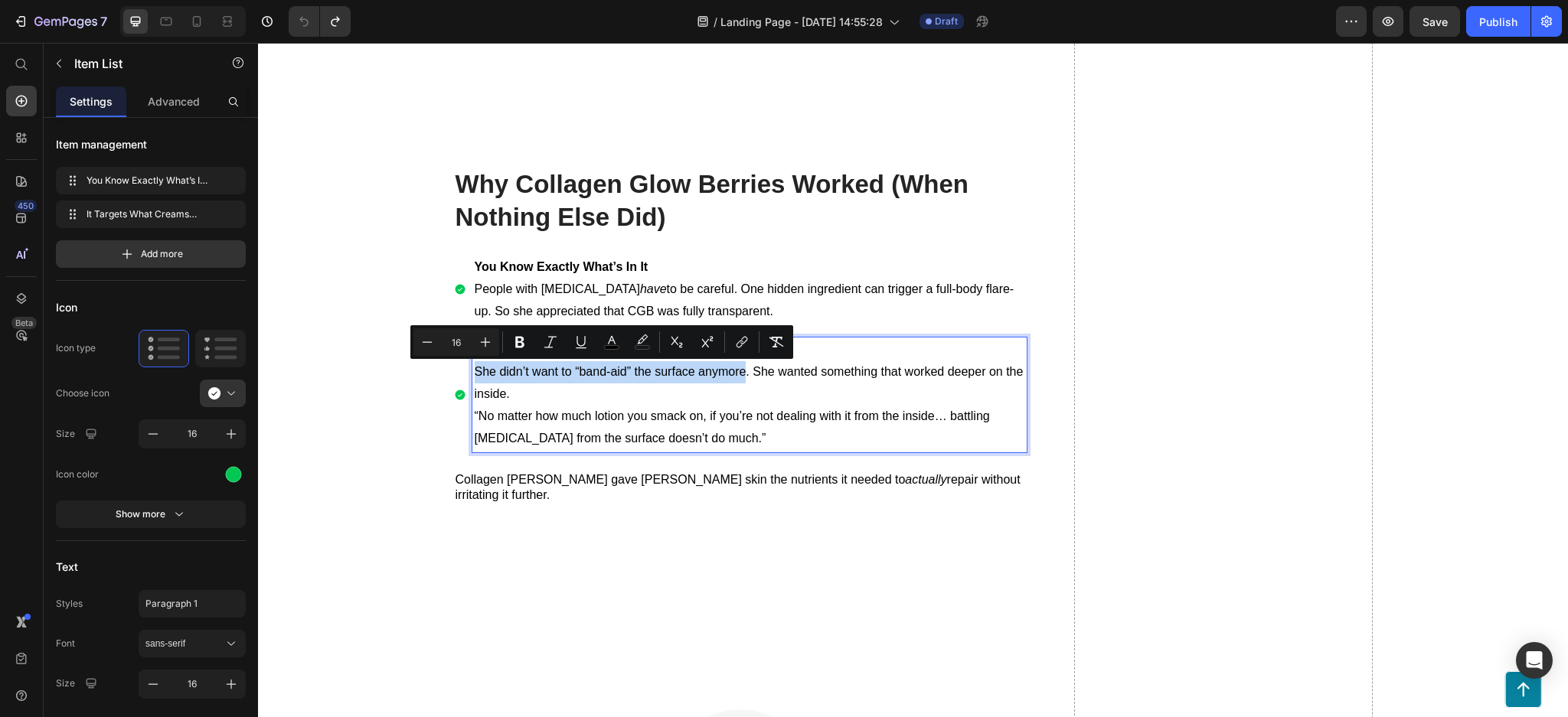 drag, startPoint x: 738, startPoint y: 374, endPoint x: 464, endPoint y: 376, distance: 274.0073 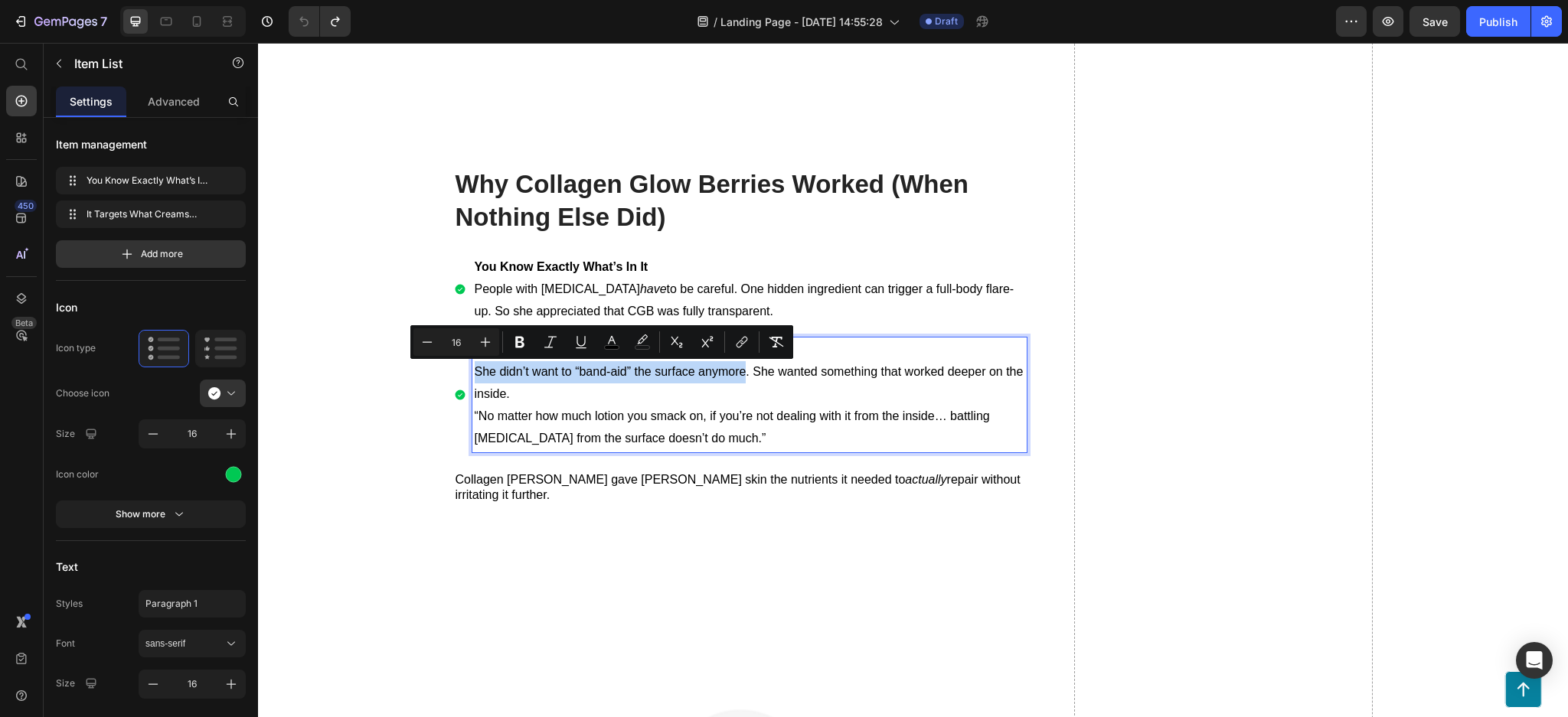 click on "She didn’t want to “band-aid” the surface anymore. She wanted something that worked deeper on the inside." at bounding box center (749, 383) 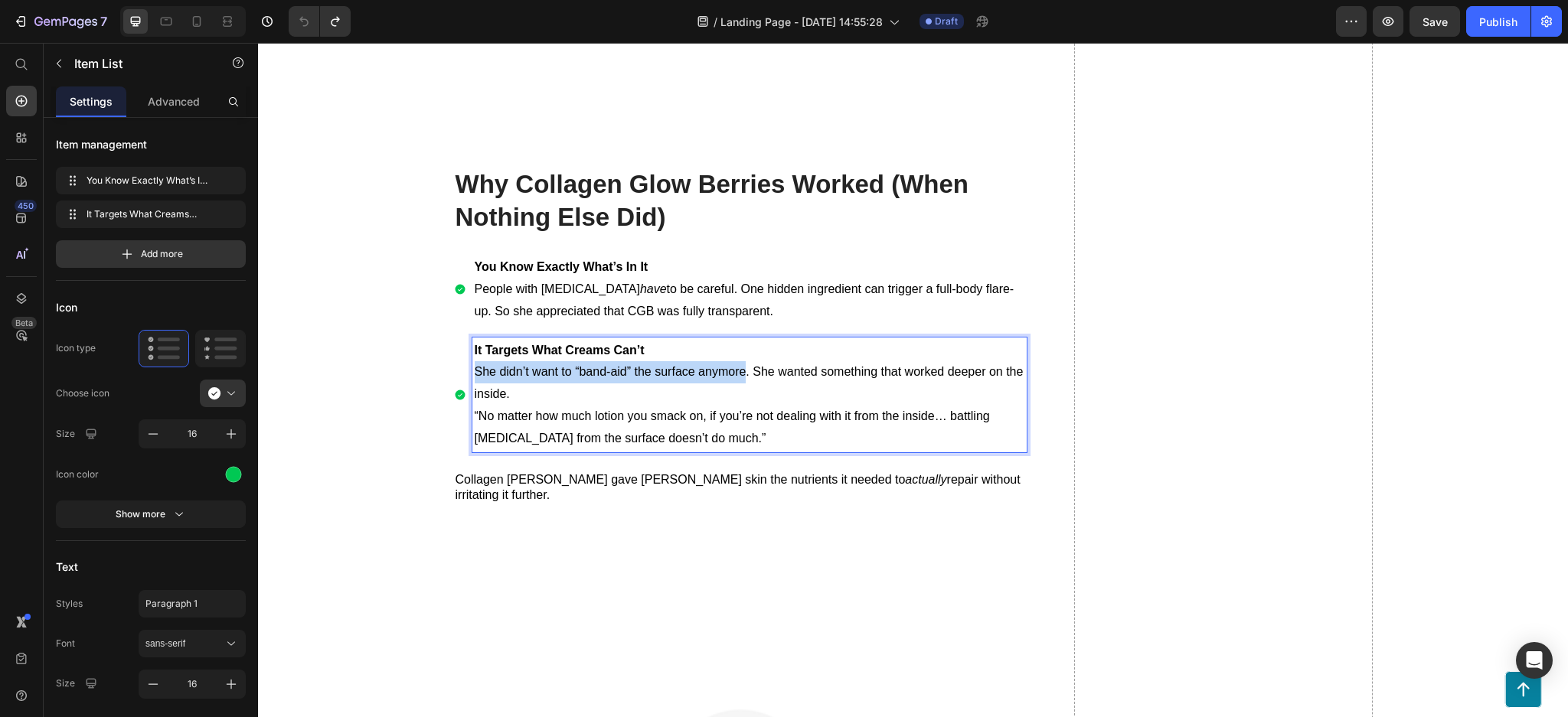 drag, startPoint x: 737, startPoint y: 375, endPoint x: 466, endPoint y: 373, distance: 271.00738 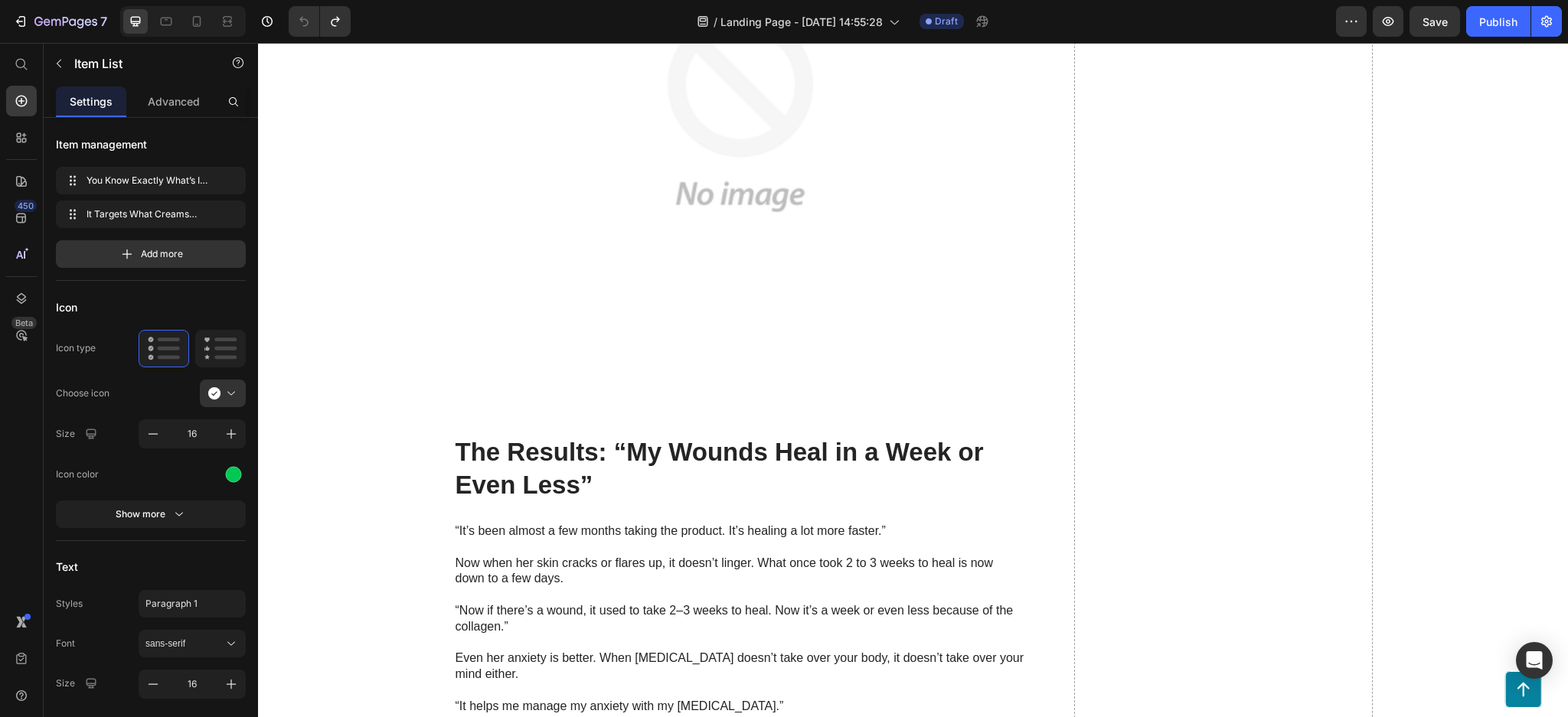 scroll, scrollTop: 3264, scrollLeft: 0, axis: vertical 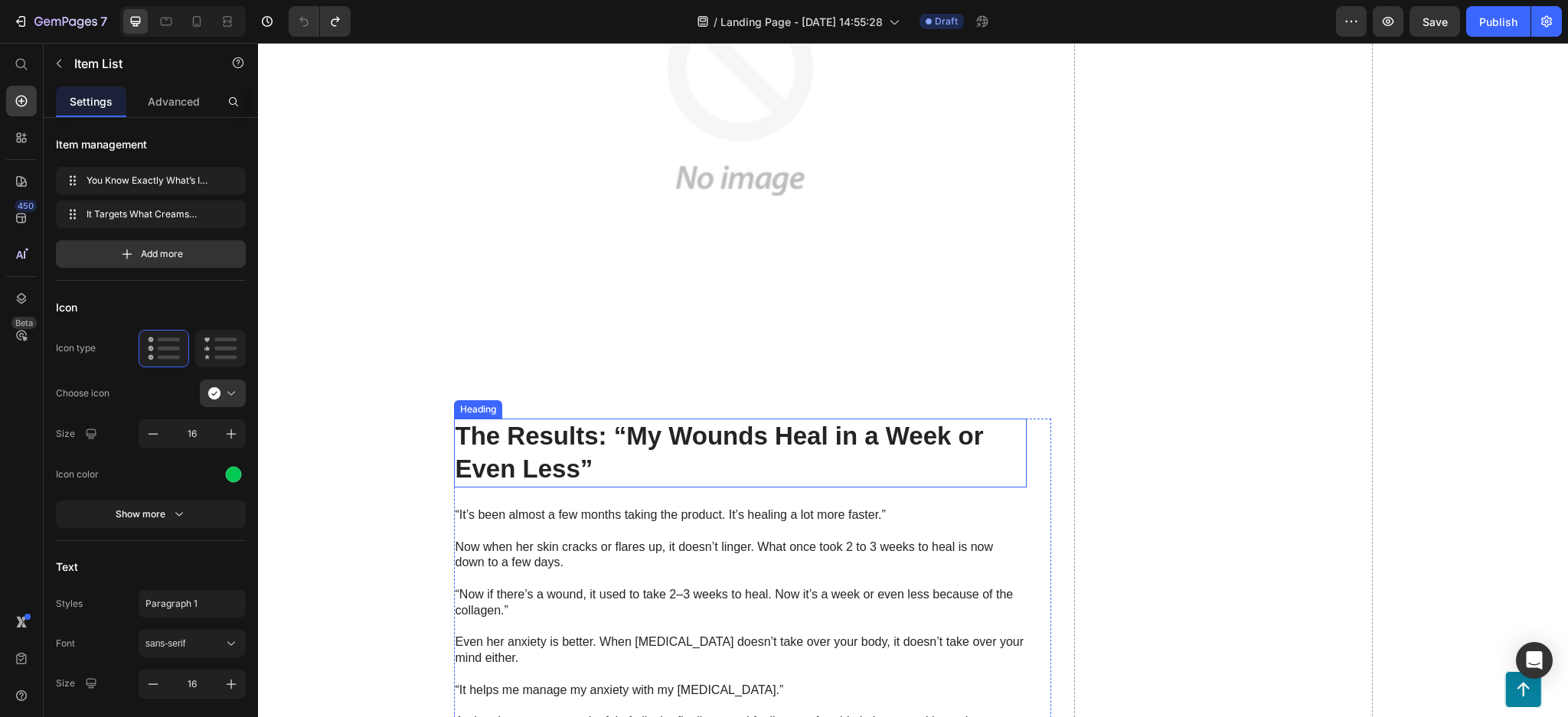 click on "The Results: “My Wounds Heal in a Week or Even Less”" at bounding box center (740, 453) 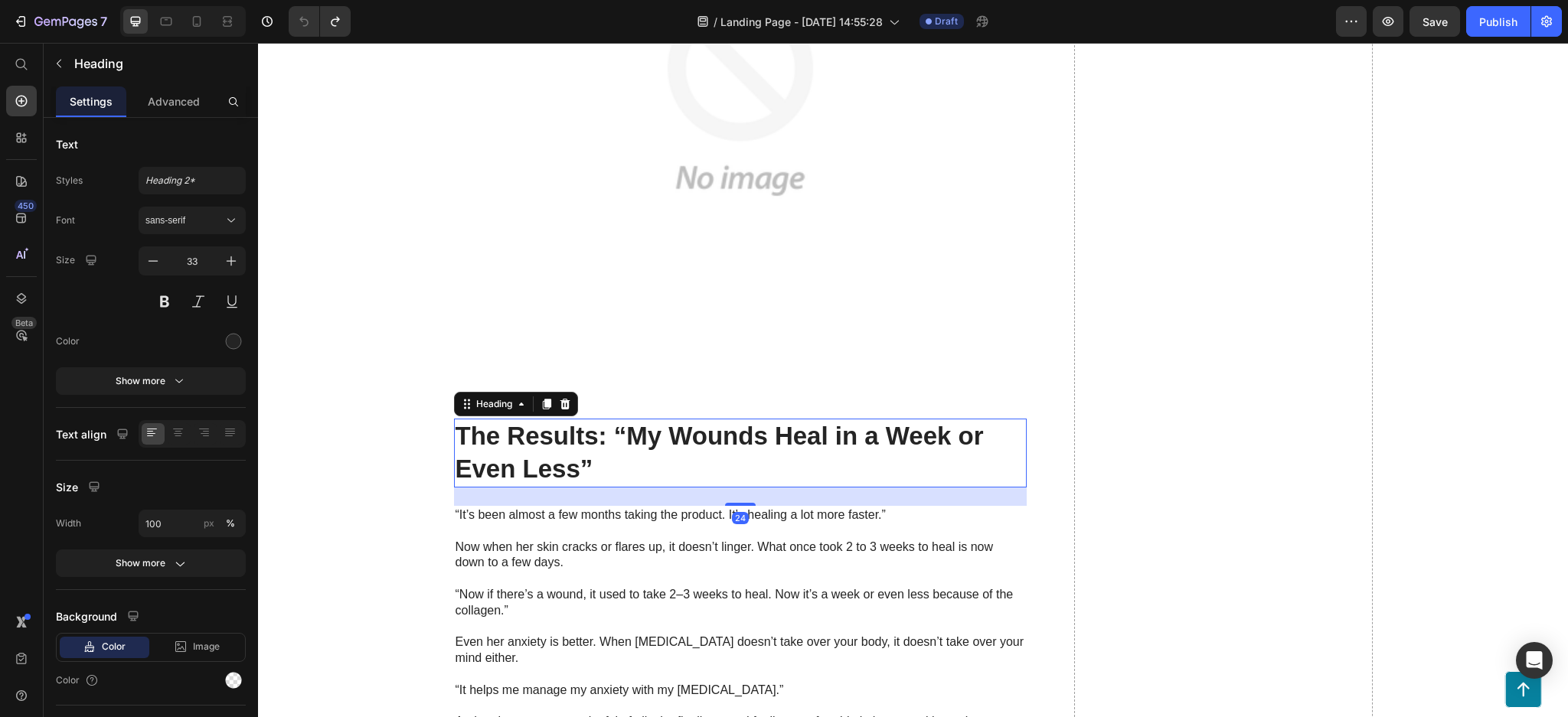 click on "The Results: “My Wounds Heal in a Week or Even Less”" at bounding box center (740, 453) 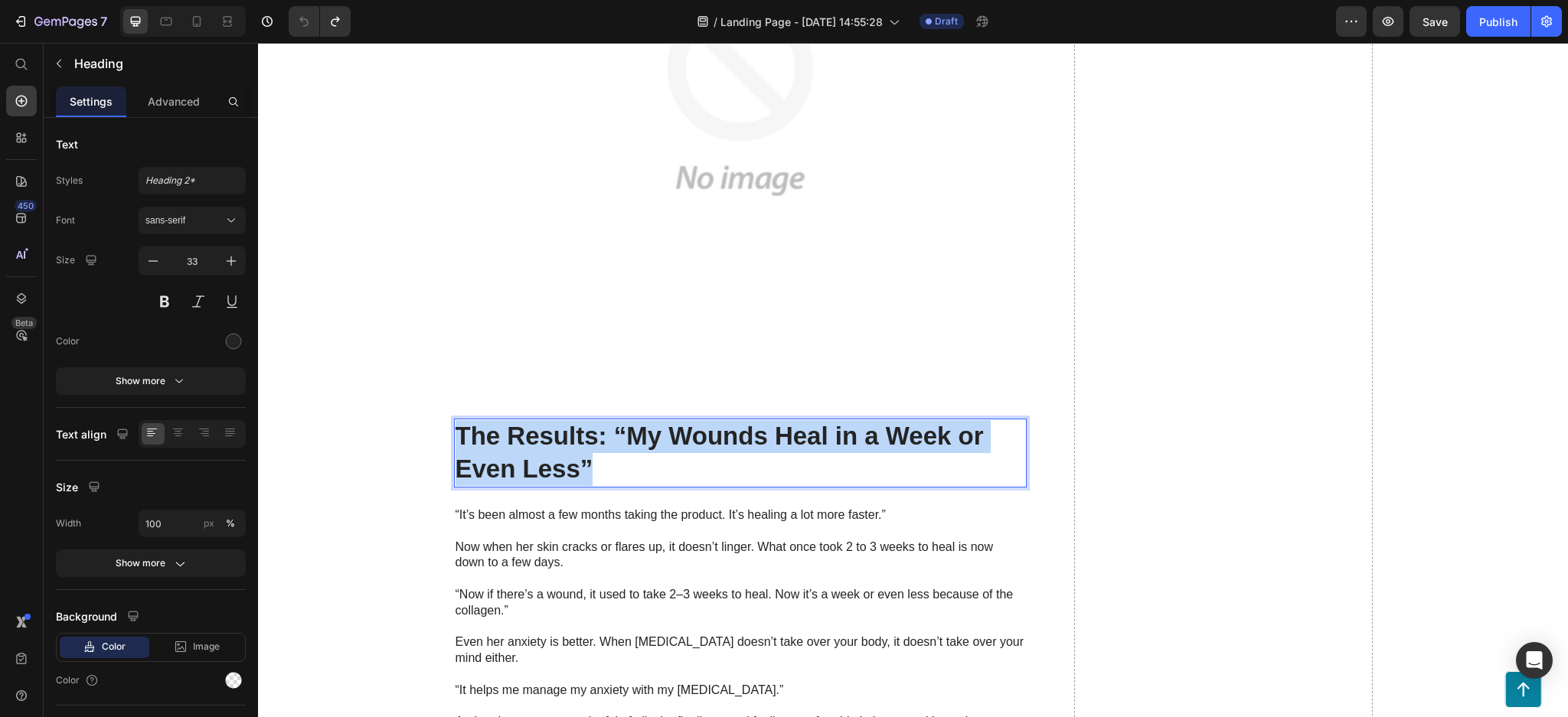 drag, startPoint x: 597, startPoint y: 471, endPoint x: 451, endPoint y: 435, distance: 150.37287 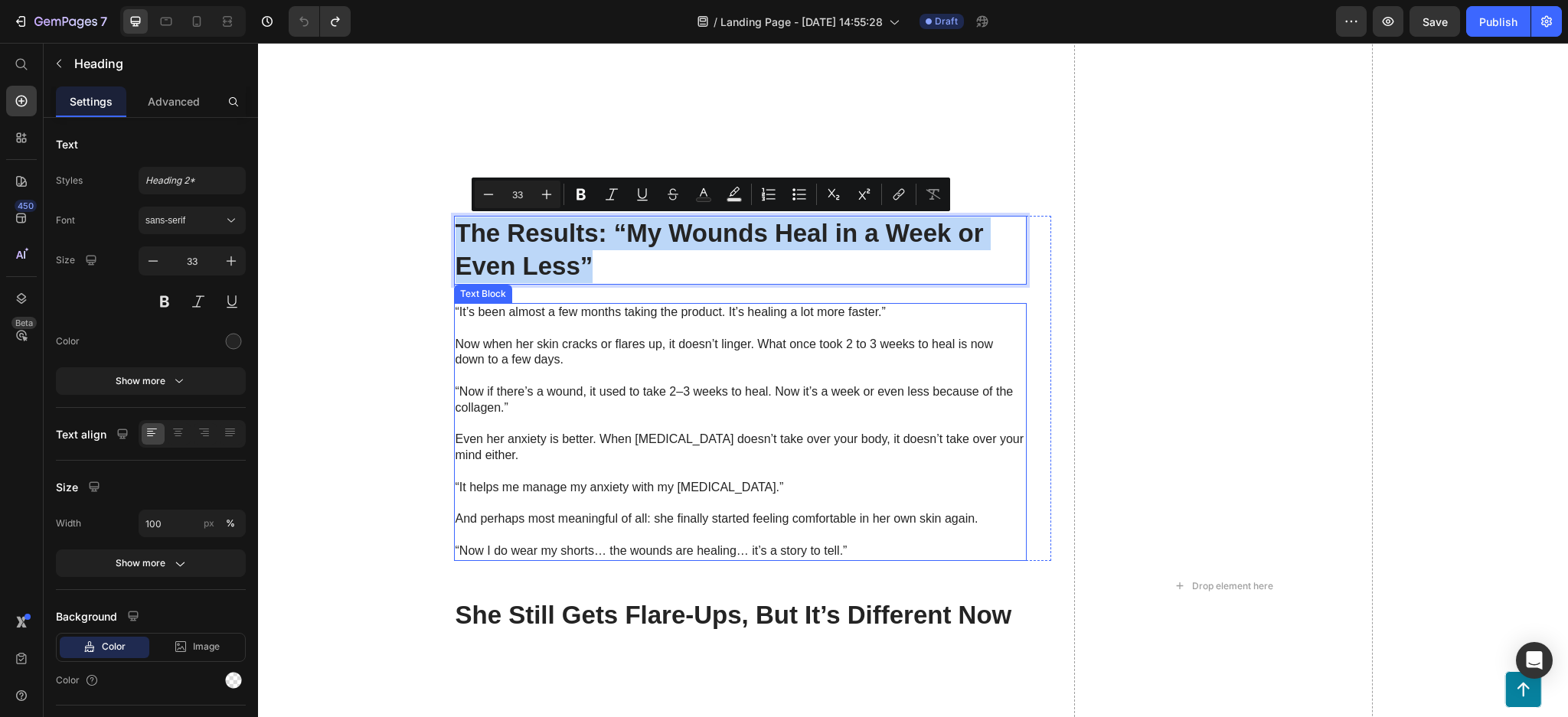 scroll, scrollTop: 3469, scrollLeft: 0, axis: vertical 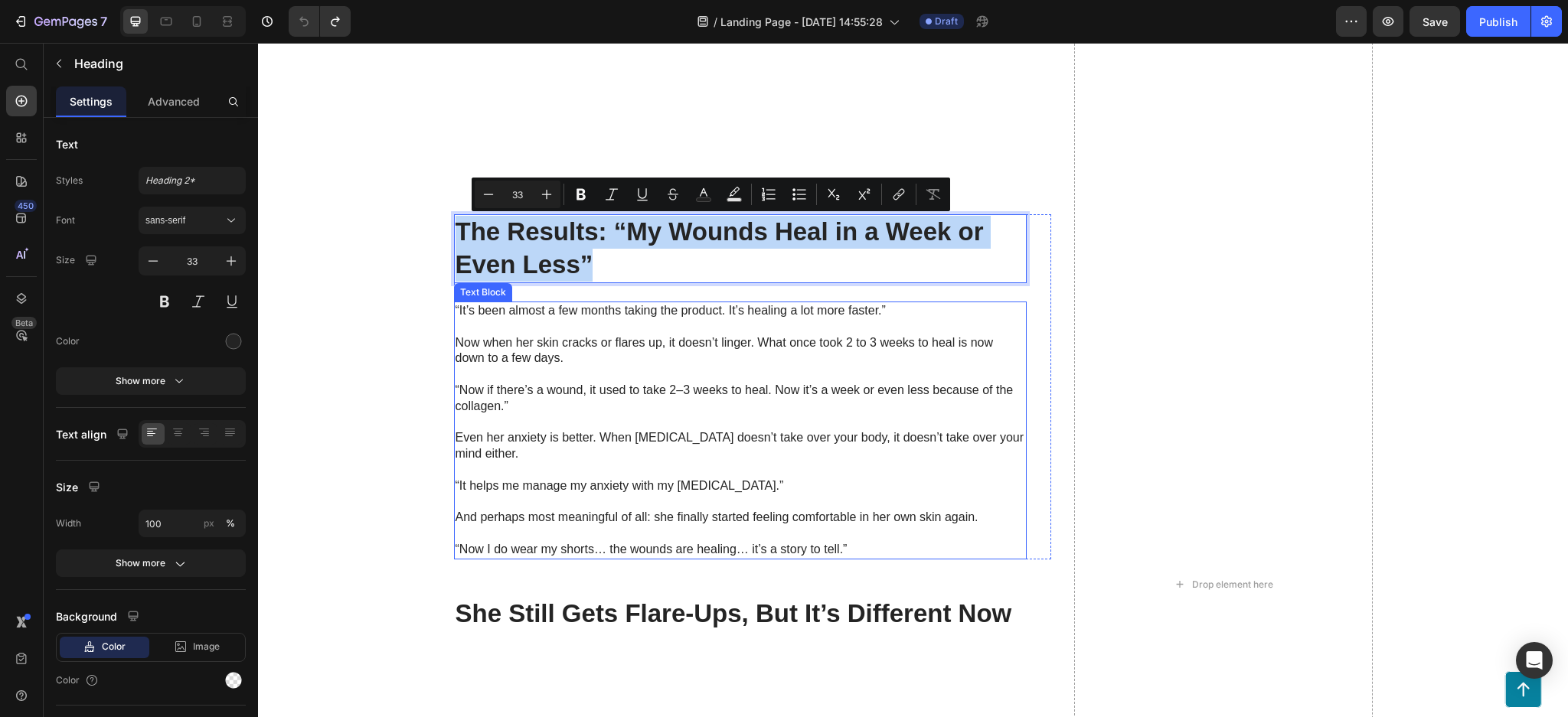 click on "“It helps me manage my anxiety with my [MEDICAL_DATA].”" at bounding box center (740, 478) 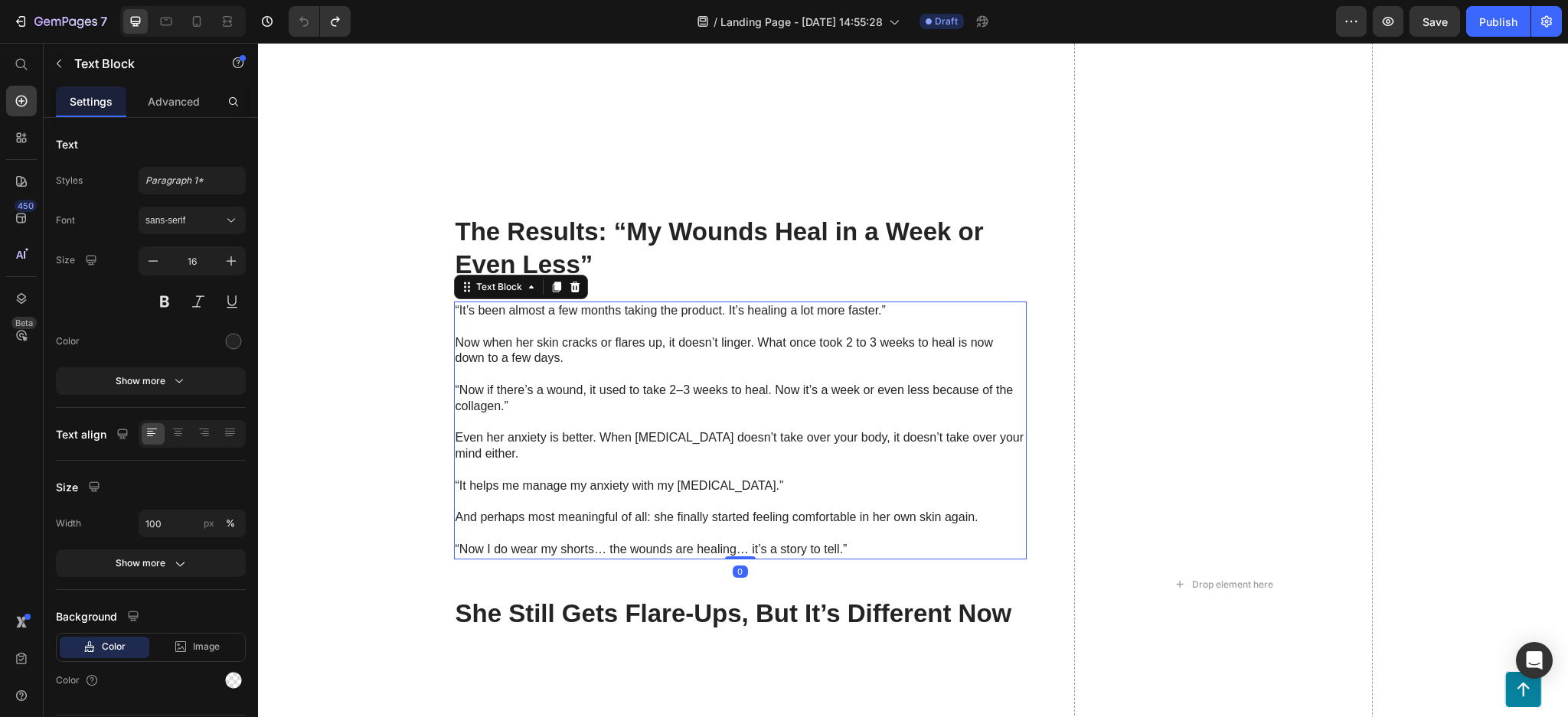 click on "“Now I do wear my shorts… the wounds are healing… it’s a story to tell.”" at bounding box center [740, 542] 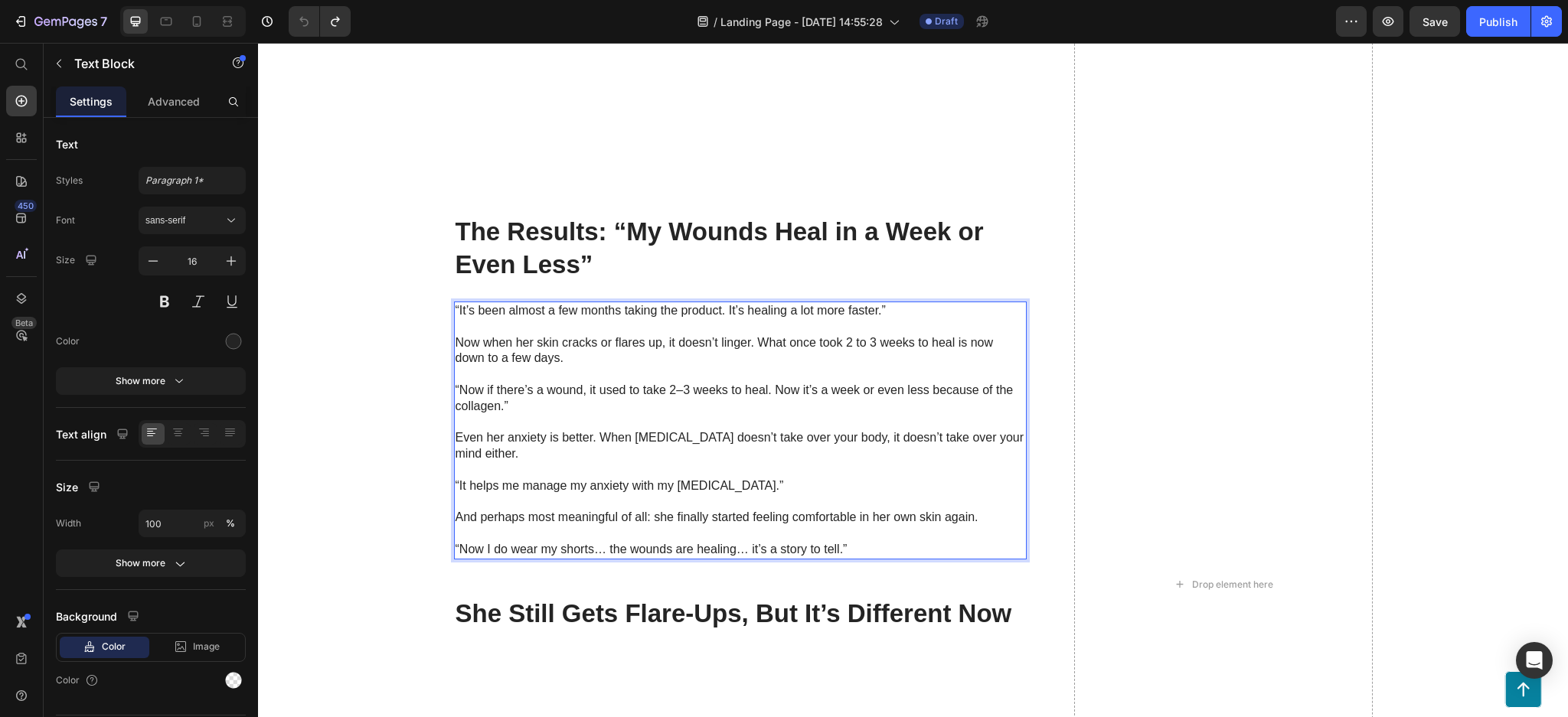 click on "⁠⁠⁠⁠⁠⁠⁠ “Now I do wear my shorts… the wounds are healing… it’s a story to tell.”" at bounding box center [740, 542] 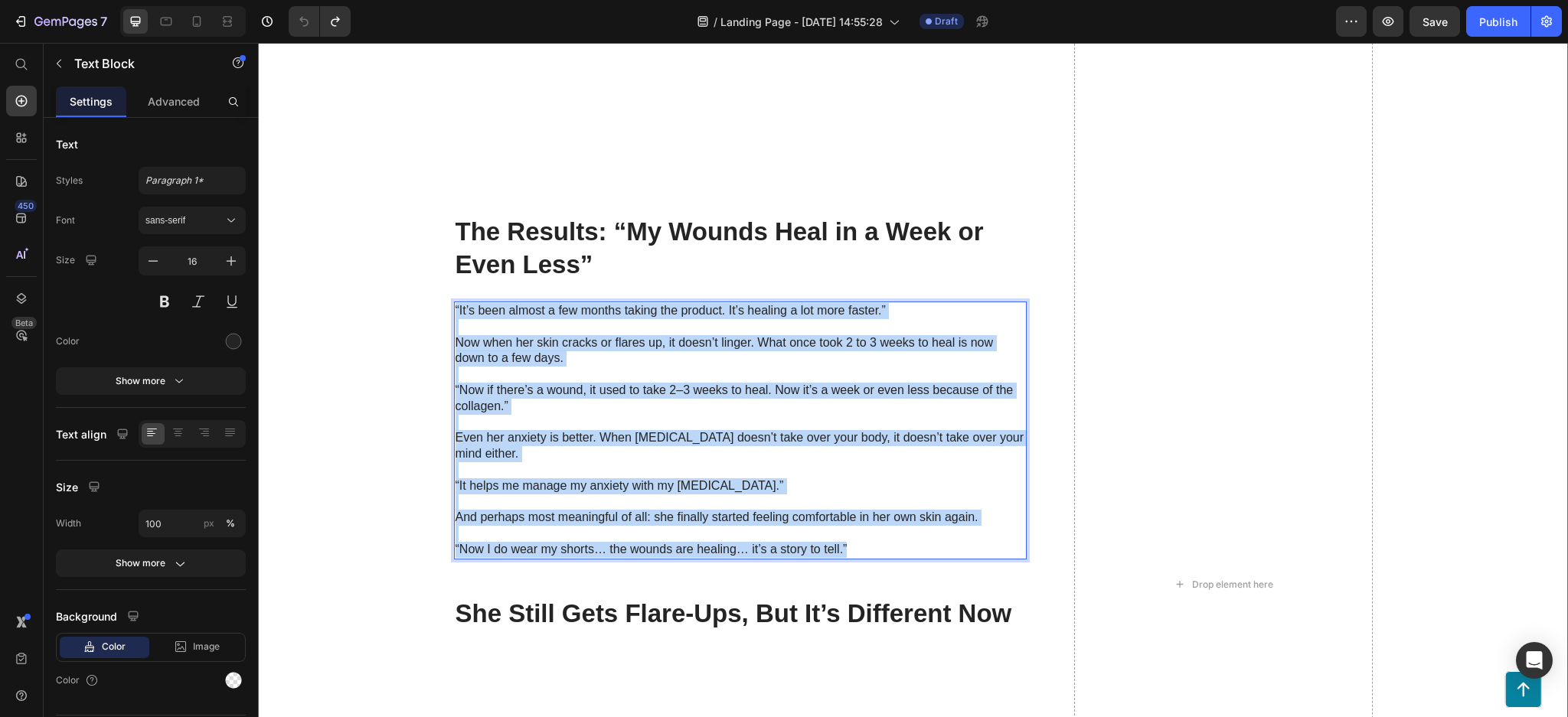 drag, startPoint x: 859, startPoint y: 551, endPoint x: 439, endPoint y: 311, distance: 483.7355 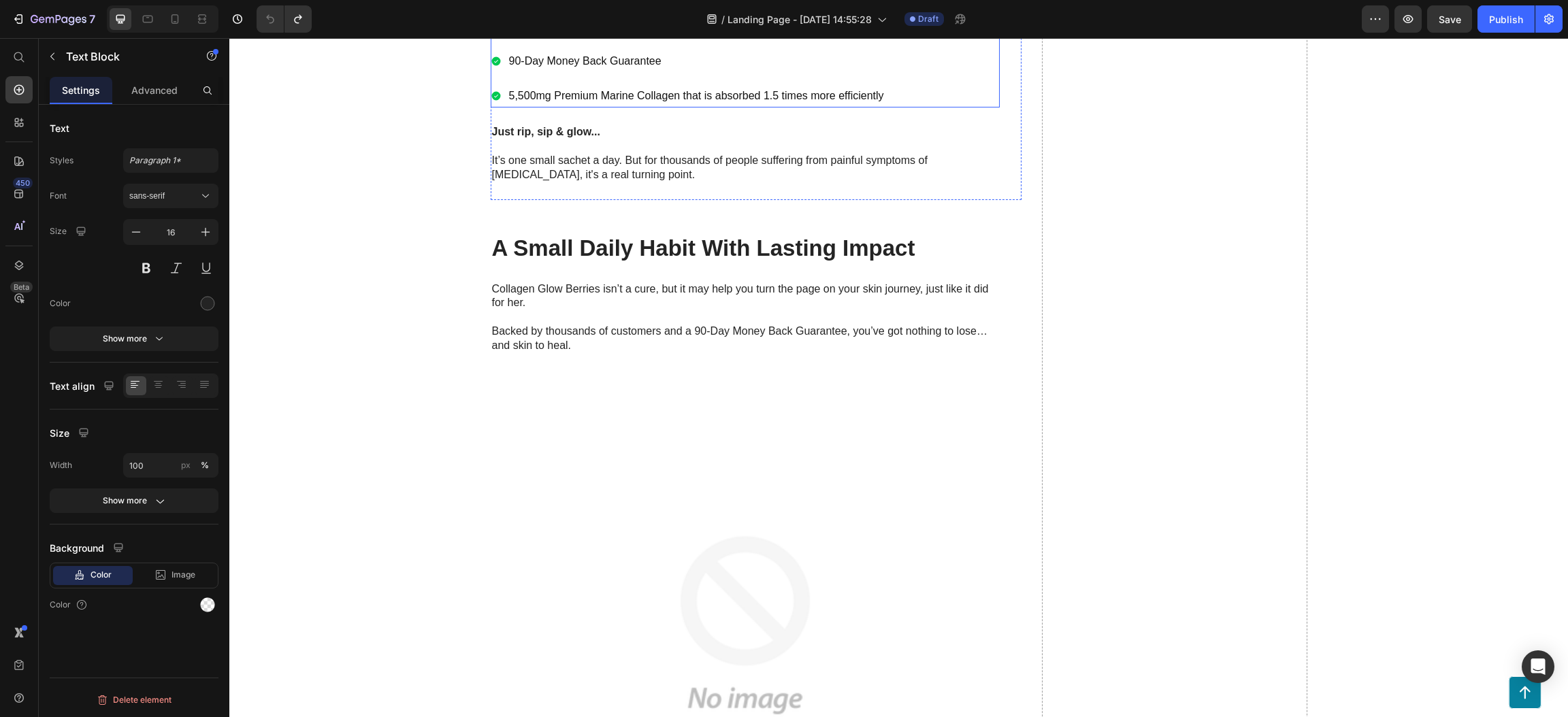 scroll, scrollTop: 5022, scrollLeft: 0, axis: vertical 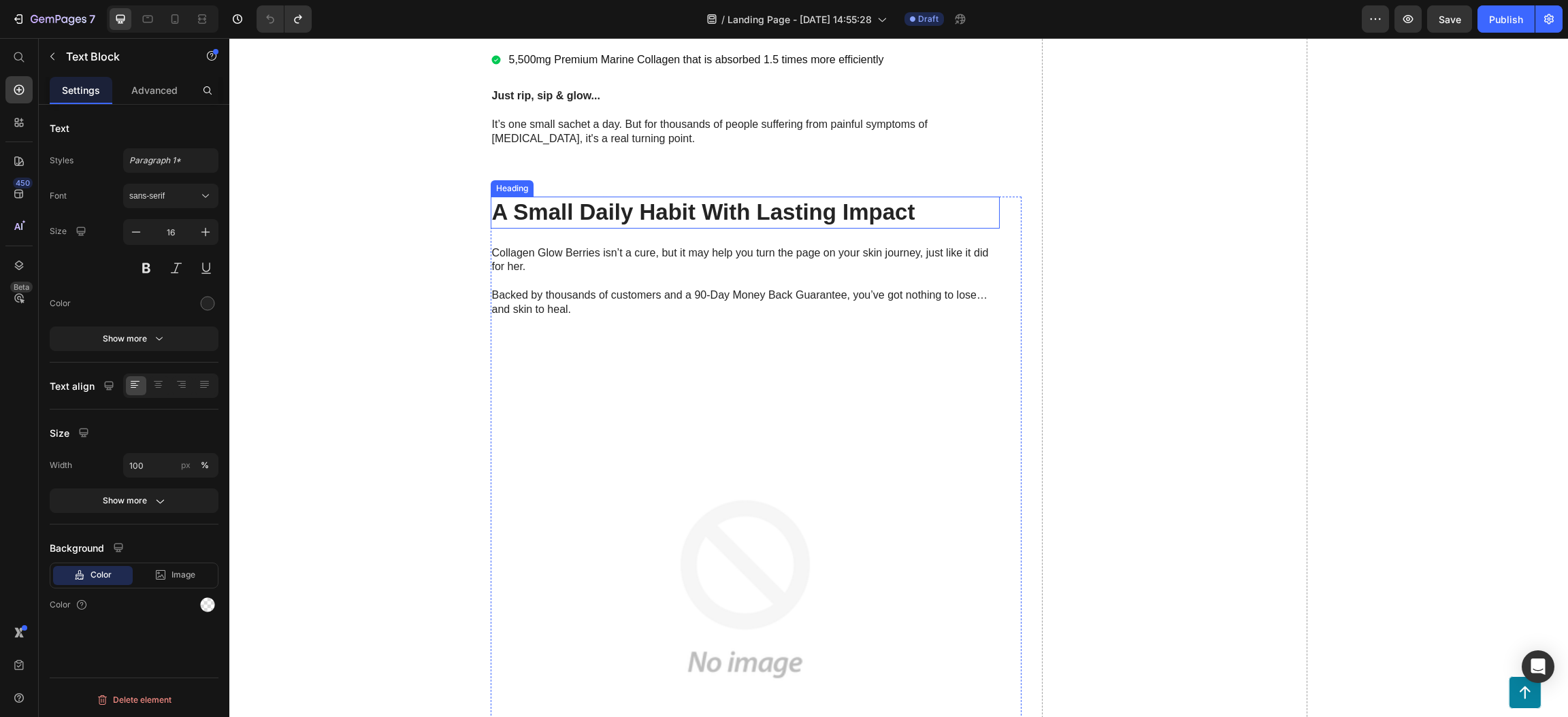 click on "A Small Daily Habit With Lasting Impact" at bounding box center (745, 212) 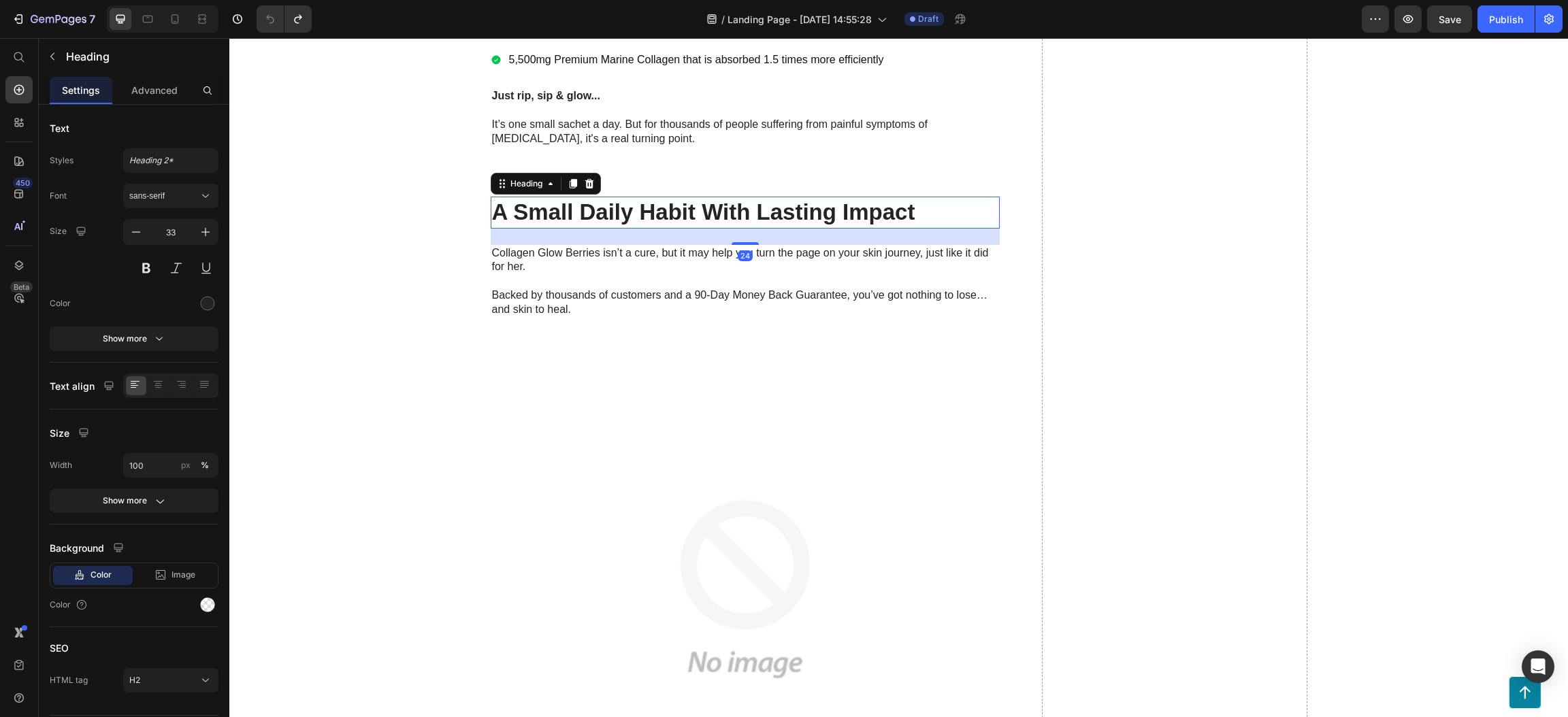 click on "A Small Daily Habit With Lasting Impact" at bounding box center [745, 212] 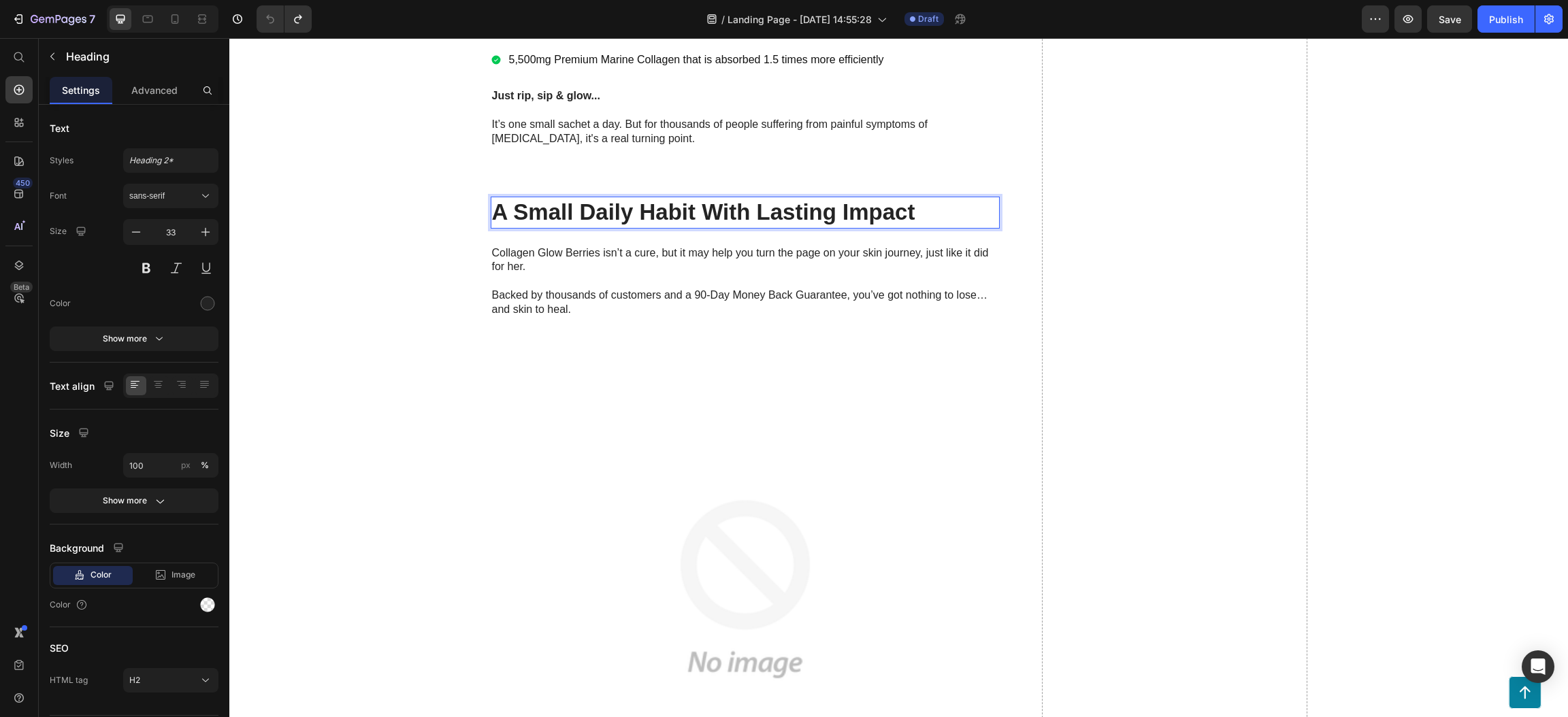 click on "A Small Daily Habit With Lasting Impact" at bounding box center [745, 212] 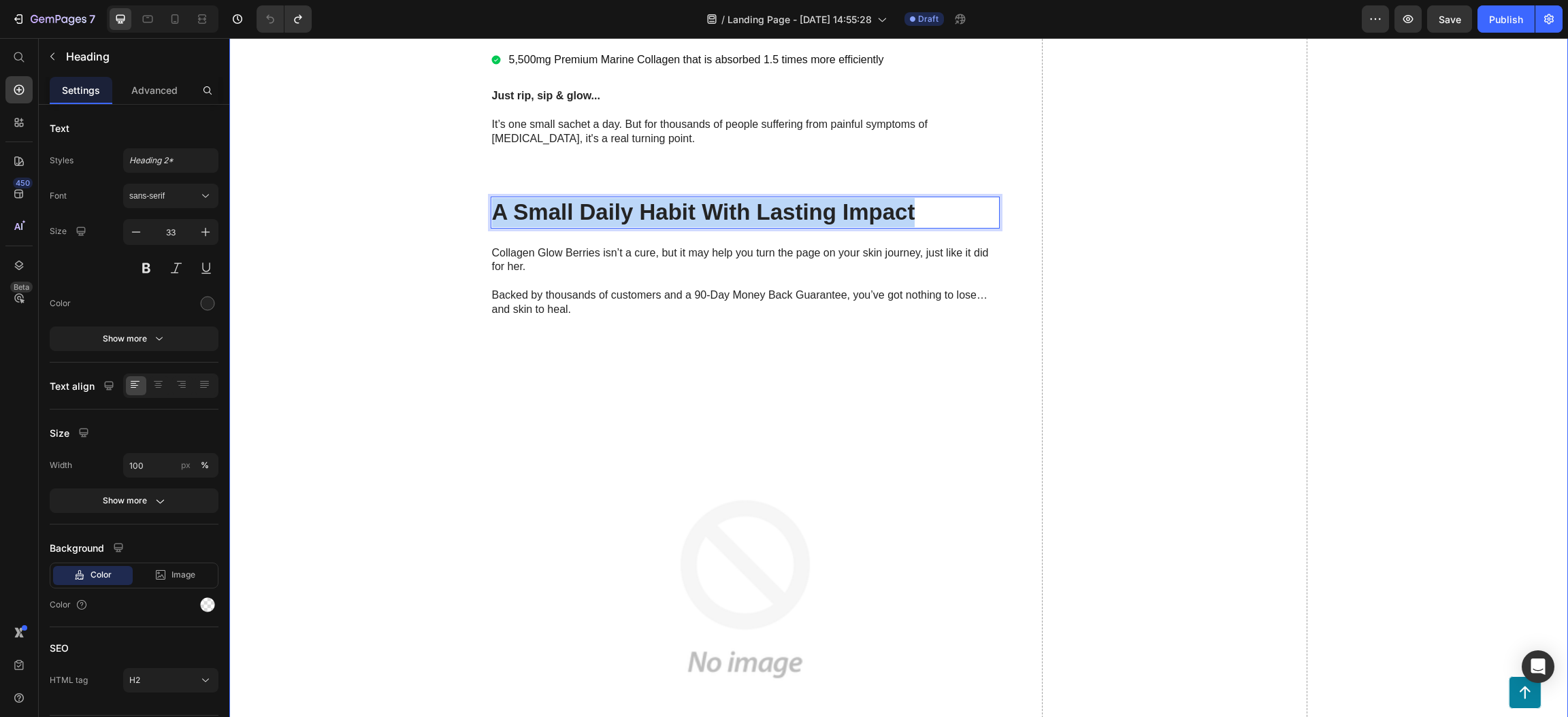 drag, startPoint x: 917, startPoint y: 212, endPoint x: 458, endPoint y: 208, distance: 459.01743 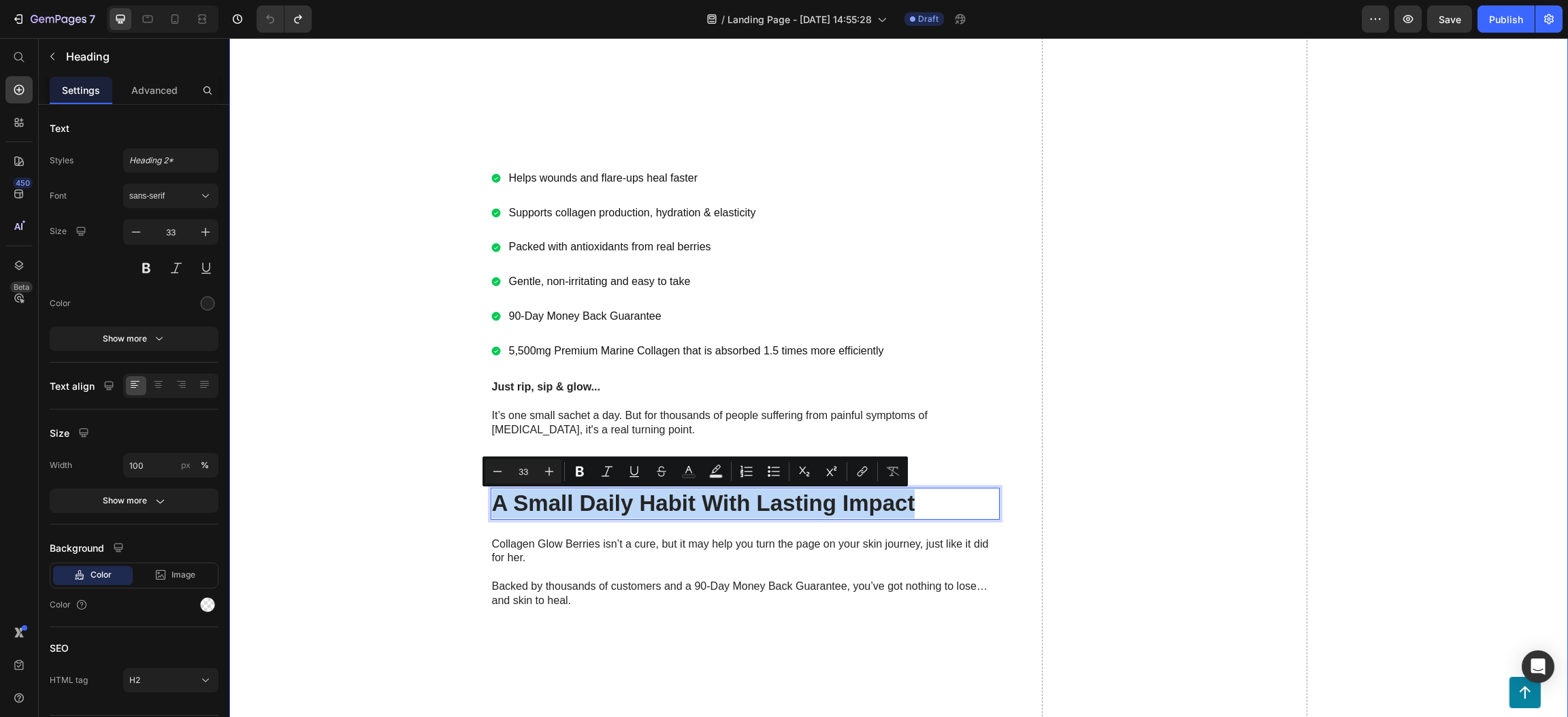scroll, scrollTop: 4716, scrollLeft: 0, axis: vertical 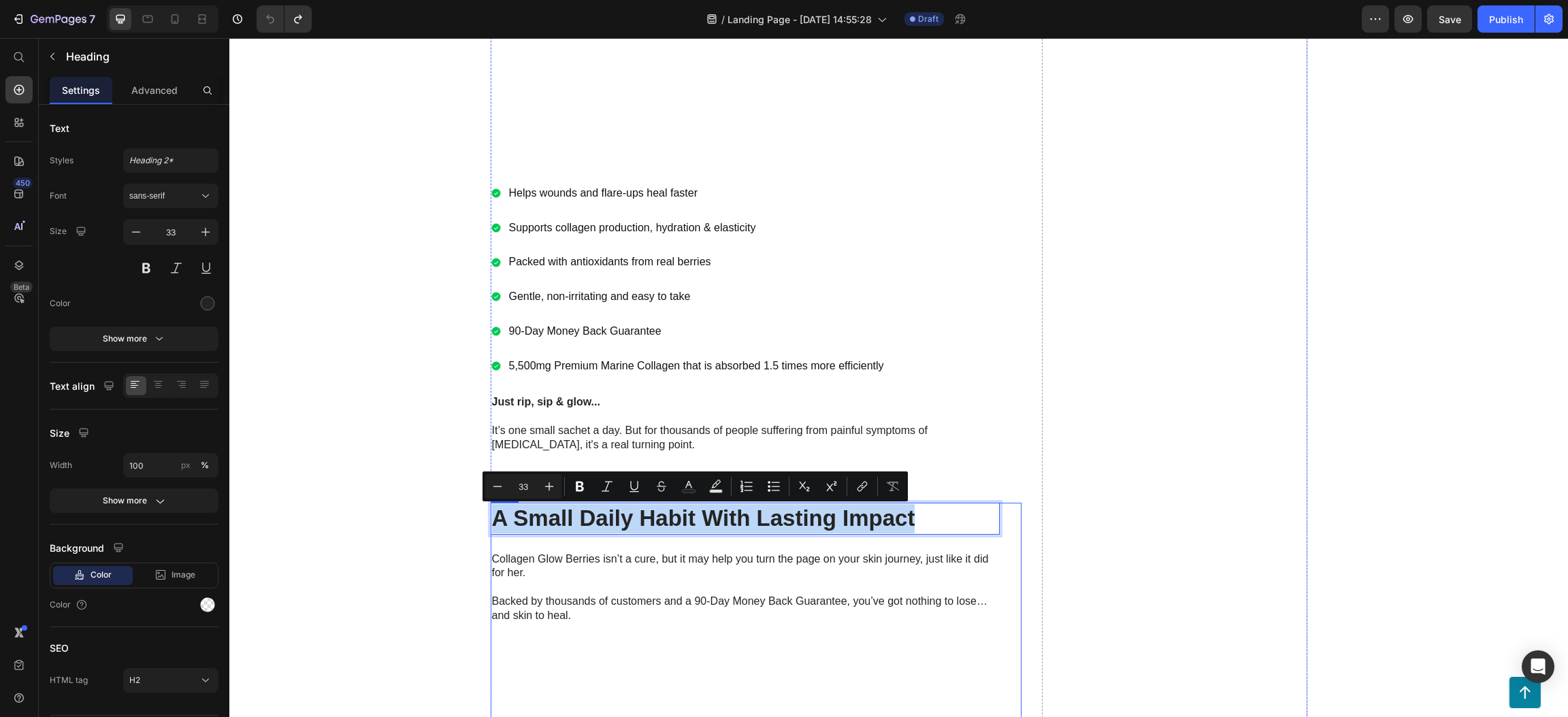 click on "A Small Daily Habit With Lasting Impact Heading   24 Collagen Glow Berries isn’t a cure, but it may help you turn the page on your skin journey, just like it did for her. Backed by thousands of customers and a 90-Day Money Back Guarantee, you’ve got nothing to lose… and skin to heal. Text Block Image Image" at bounding box center (745, 1088) 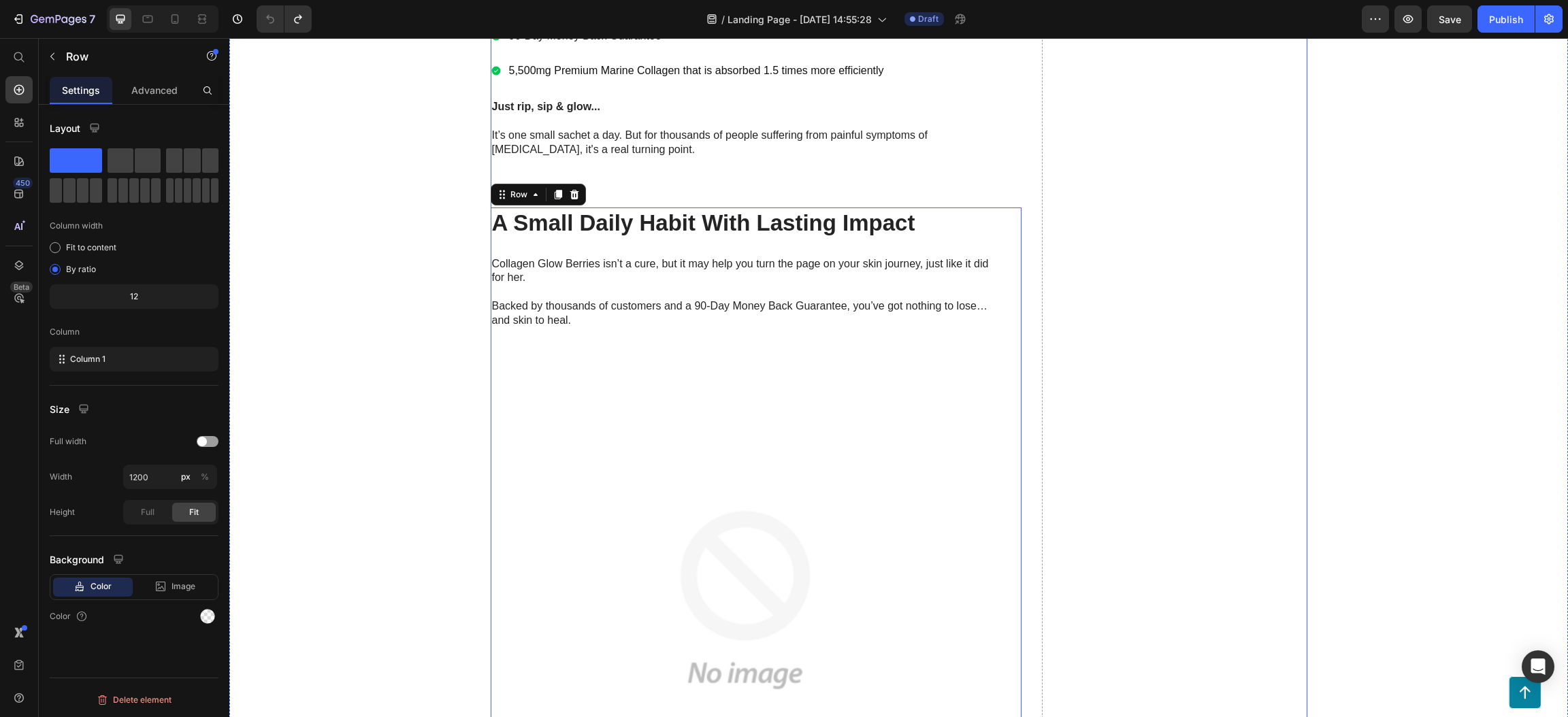 scroll, scrollTop: 5022, scrollLeft: 0, axis: vertical 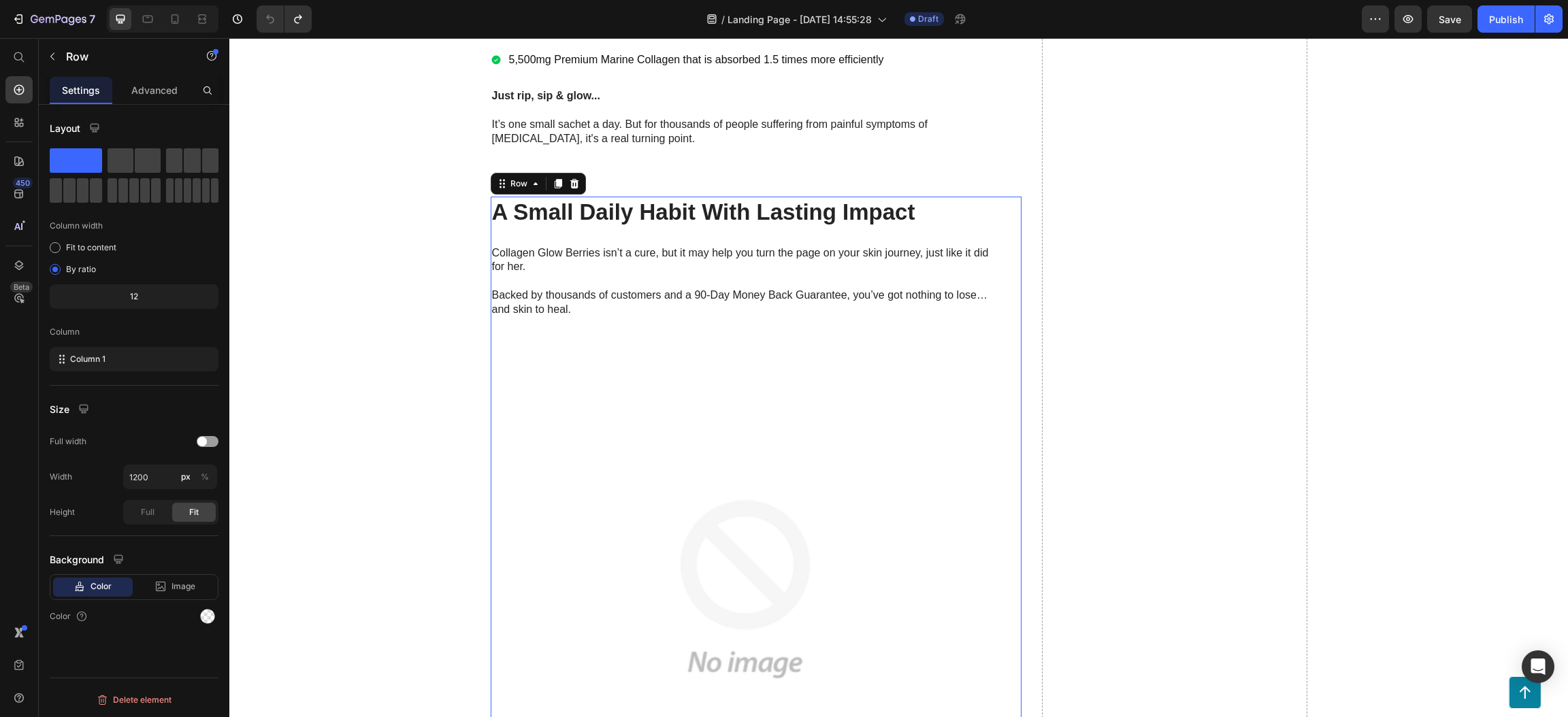 click on "Backed by thousands of customers and a 90-Day Money Back Guarantee, you’ve got nothing to lose… and skin to heal." at bounding box center [745, 295] 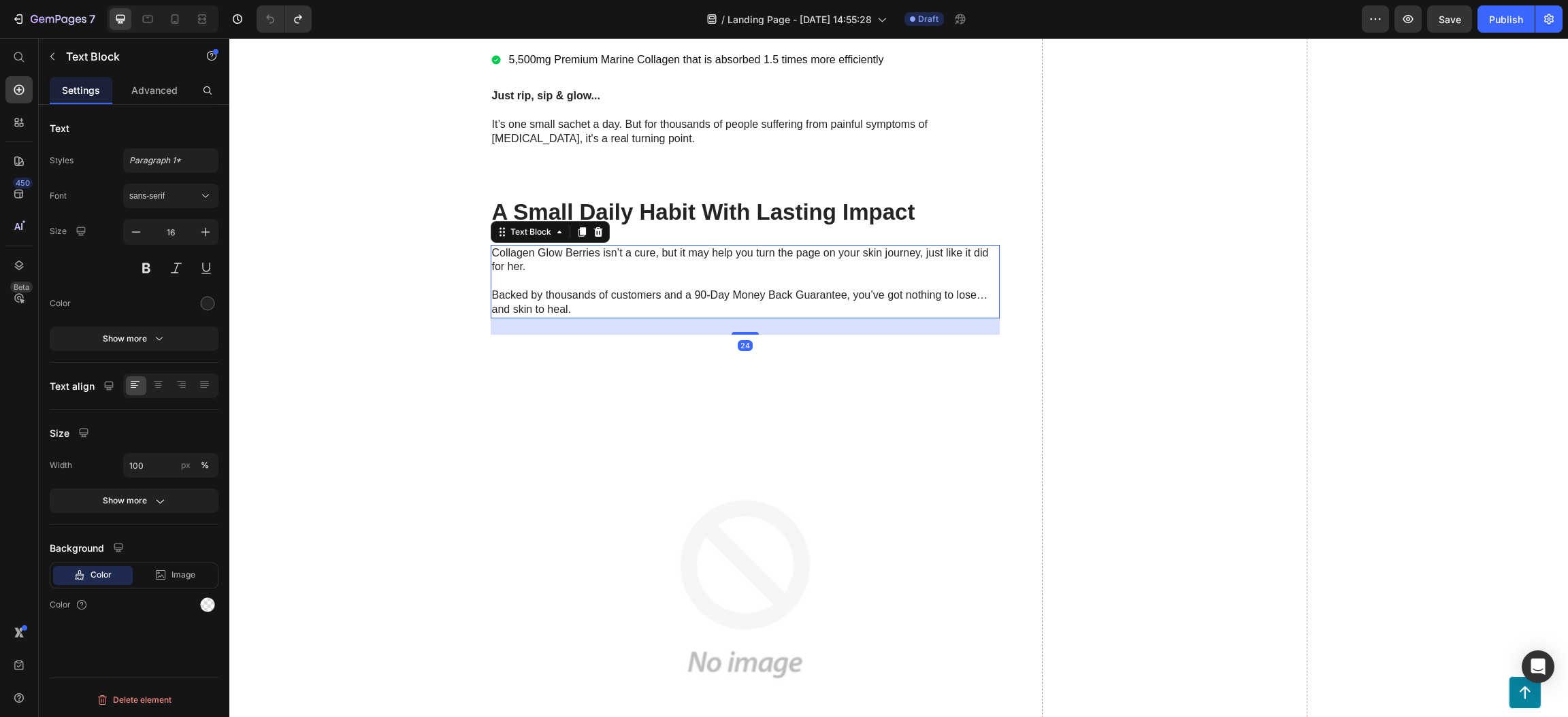 click on "Backed by thousands of customers and a 90-Day Money Back Guarantee, you’ve got nothing to lose… and skin to heal." at bounding box center (745, 295) 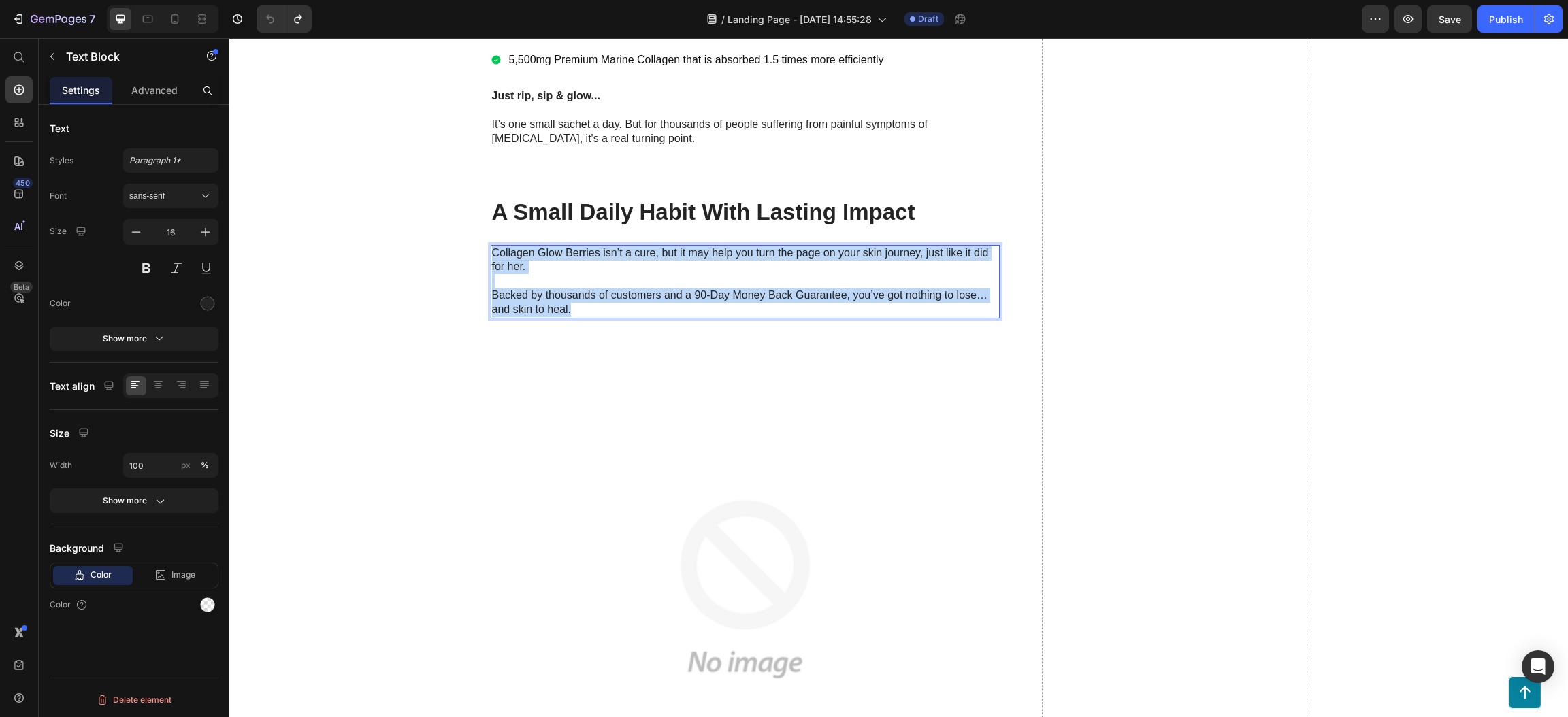 drag, startPoint x: 578, startPoint y: 310, endPoint x: 474, endPoint y: 250, distance: 120.06665 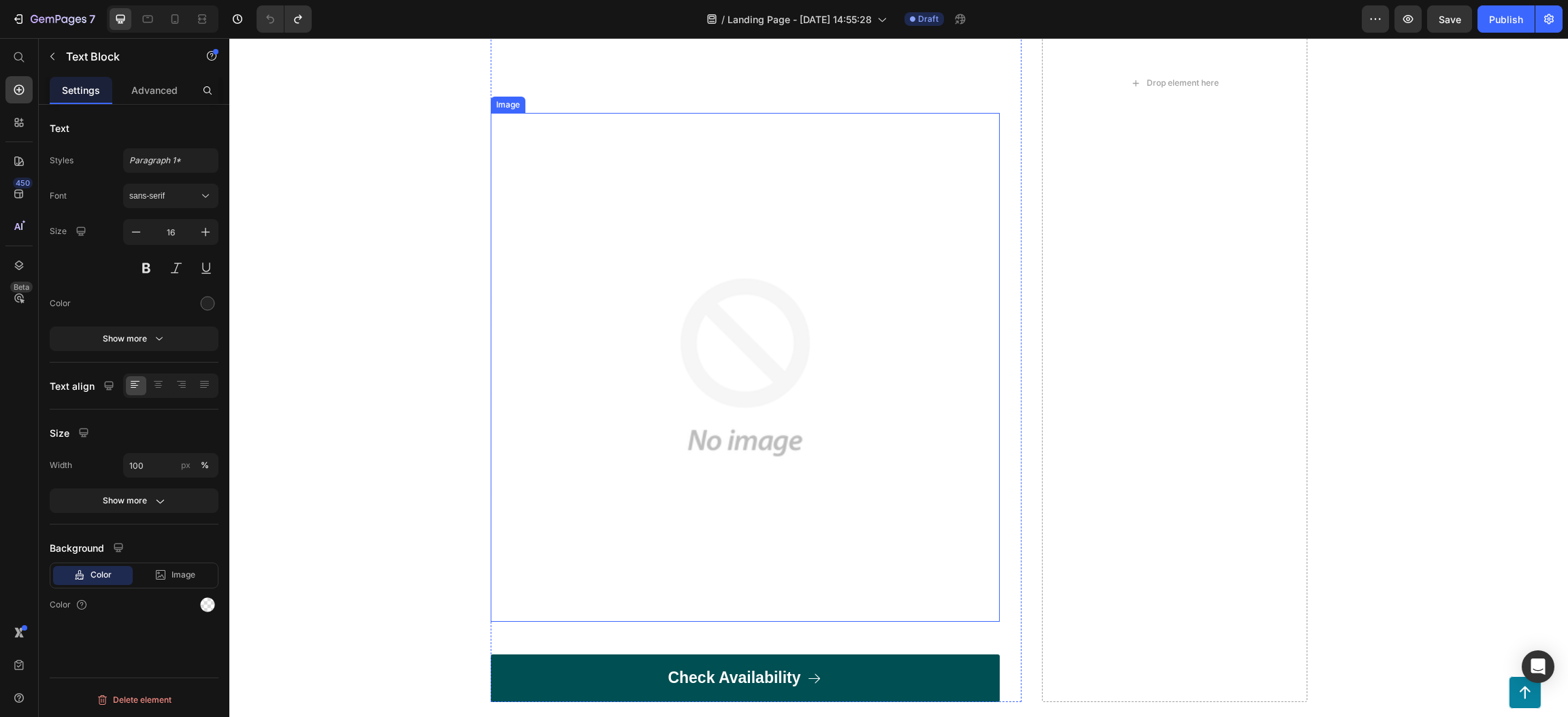 scroll, scrollTop: 7321, scrollLeft: 0, axis: vertical 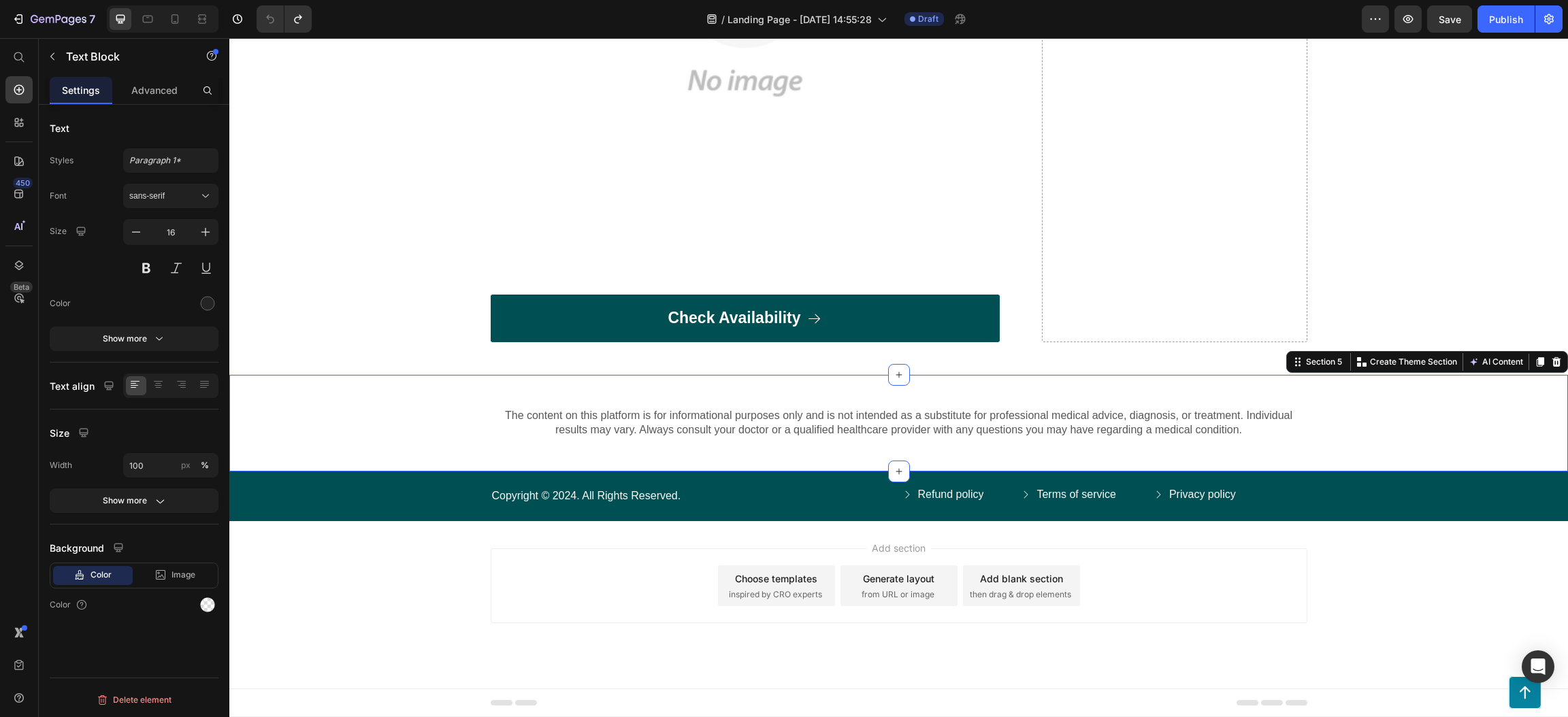click on "The content on this platform is for informational purposes only and is not intended as a substitute for professional medical advice, diagnosis, or treatment. Individual results may vary. Always consult your doctor or a qualified healthcare provider with any questions you may have regarding a medical condition. Text Block Row Section 5   You can create reusable sections Create Theme Section AI Content Write with GemAI What would you like to describe here? Tone and Voice Persuasive Product Getting products... Show more Generate" at bounding box center (898, 423) 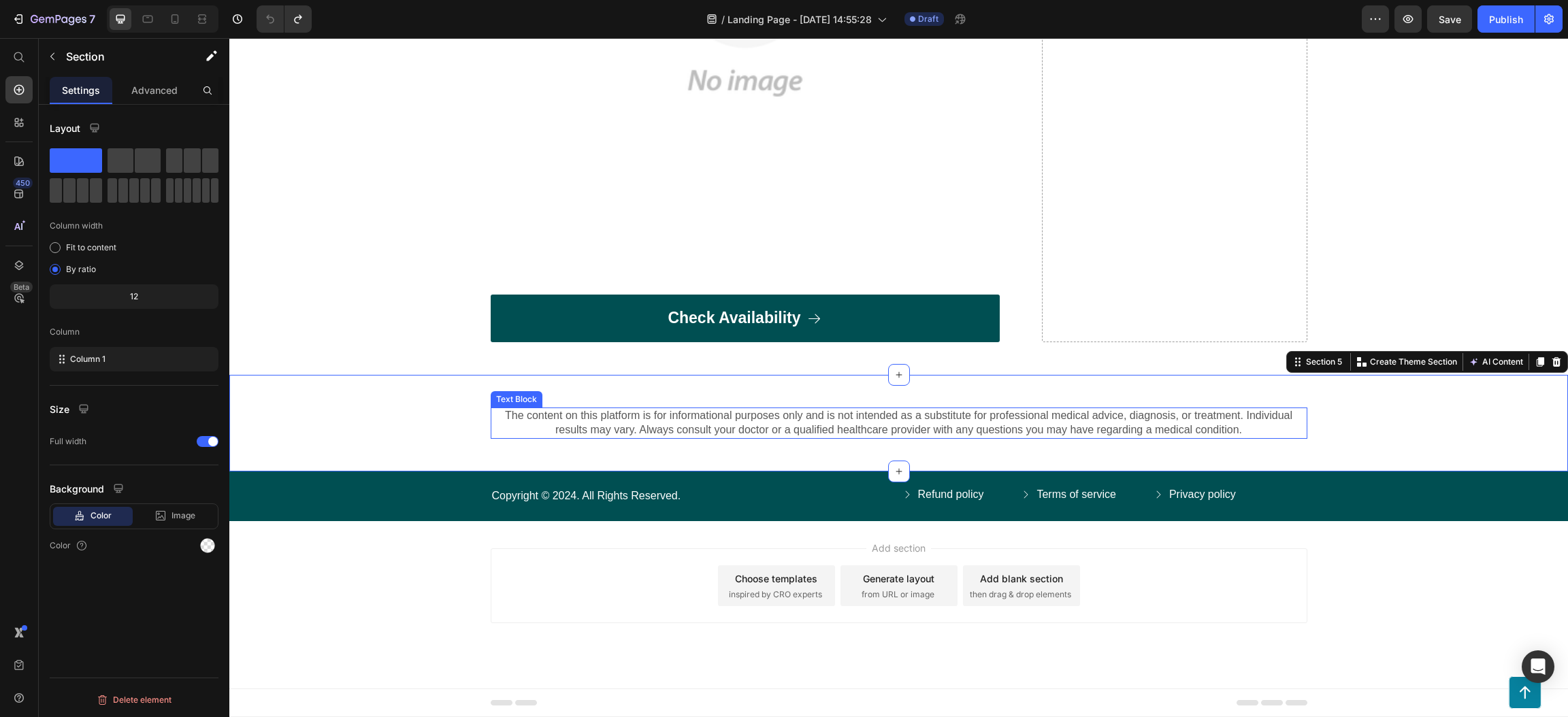 click on "The content on this platform is for informational purposes only and is not intended as a substitute for professional medical advice, diagnosis, or treatment. Individual results may vary. Always consult your doctor or a qualified healthcare provider with any questions you may have regarding a medical condition." at bounding box center [899, 423] 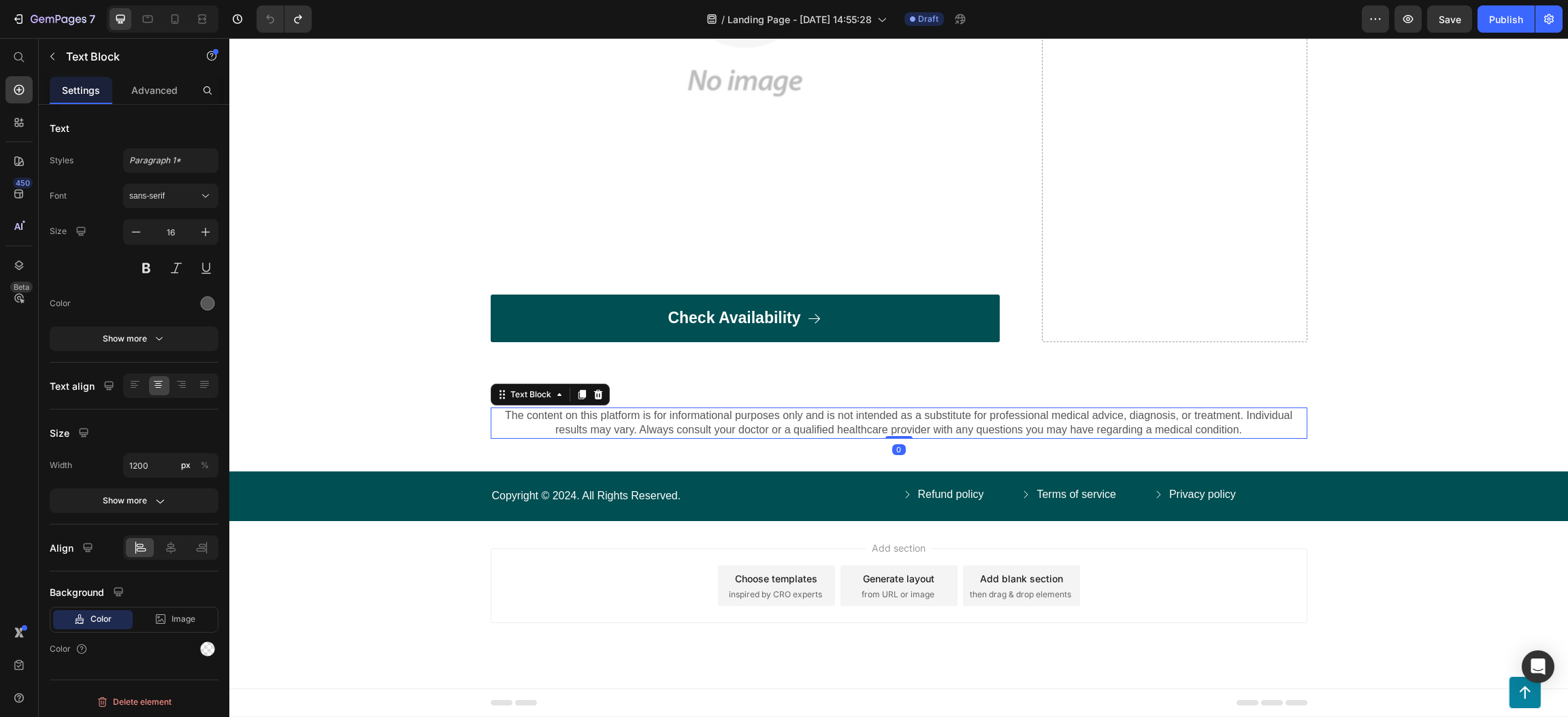 click on "The content on this platform is for informational purposes only and is not intended as a substitute for professional medical advice, diagnosis, or treatment. Individual results may vary. Always consult your doctor or a qualified healthcare provider with any questions you may have regarding a medical condition." at bounding box center (899, 423) 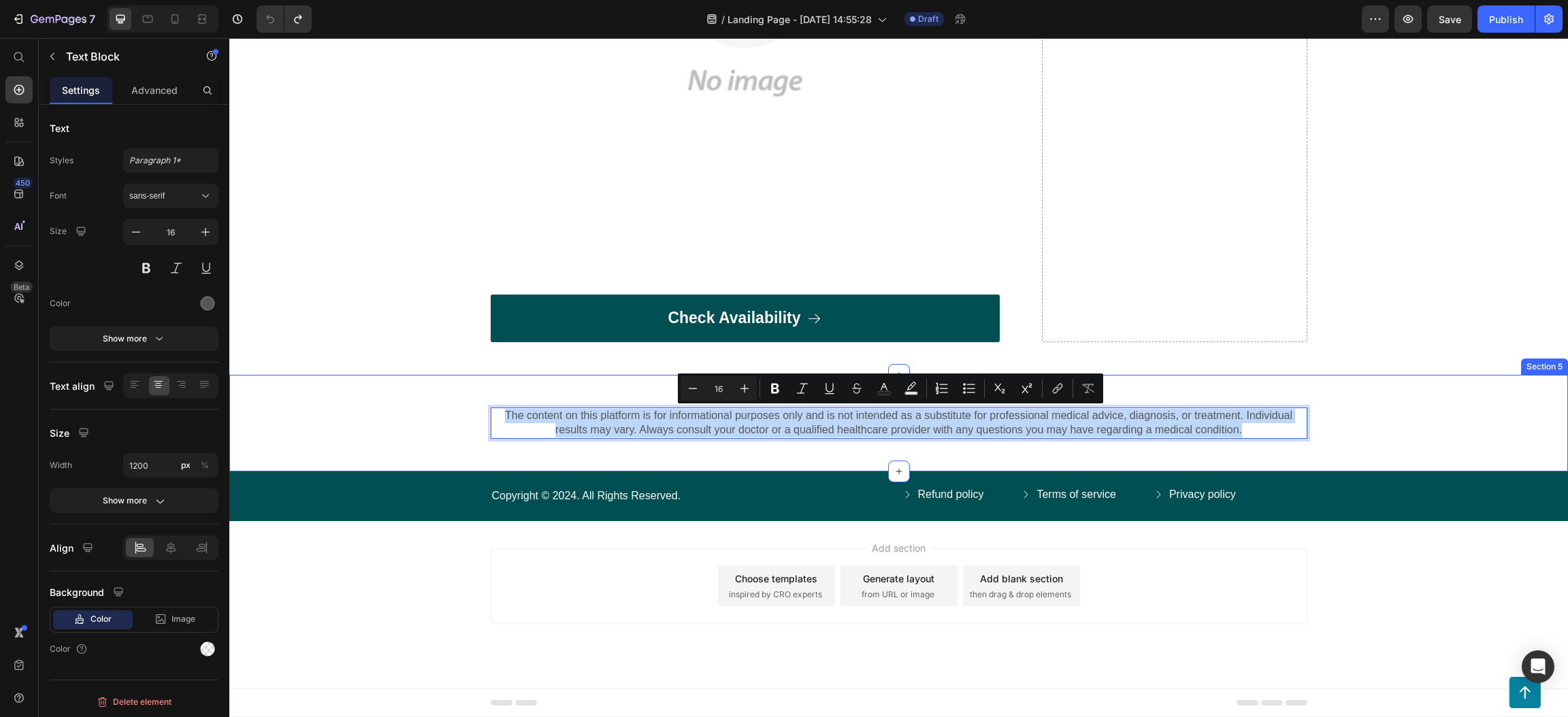 drag, startPoint x: 1266, startPoint y: 424, endPoint x: 443, endPoint y: 396, distance: 823.476 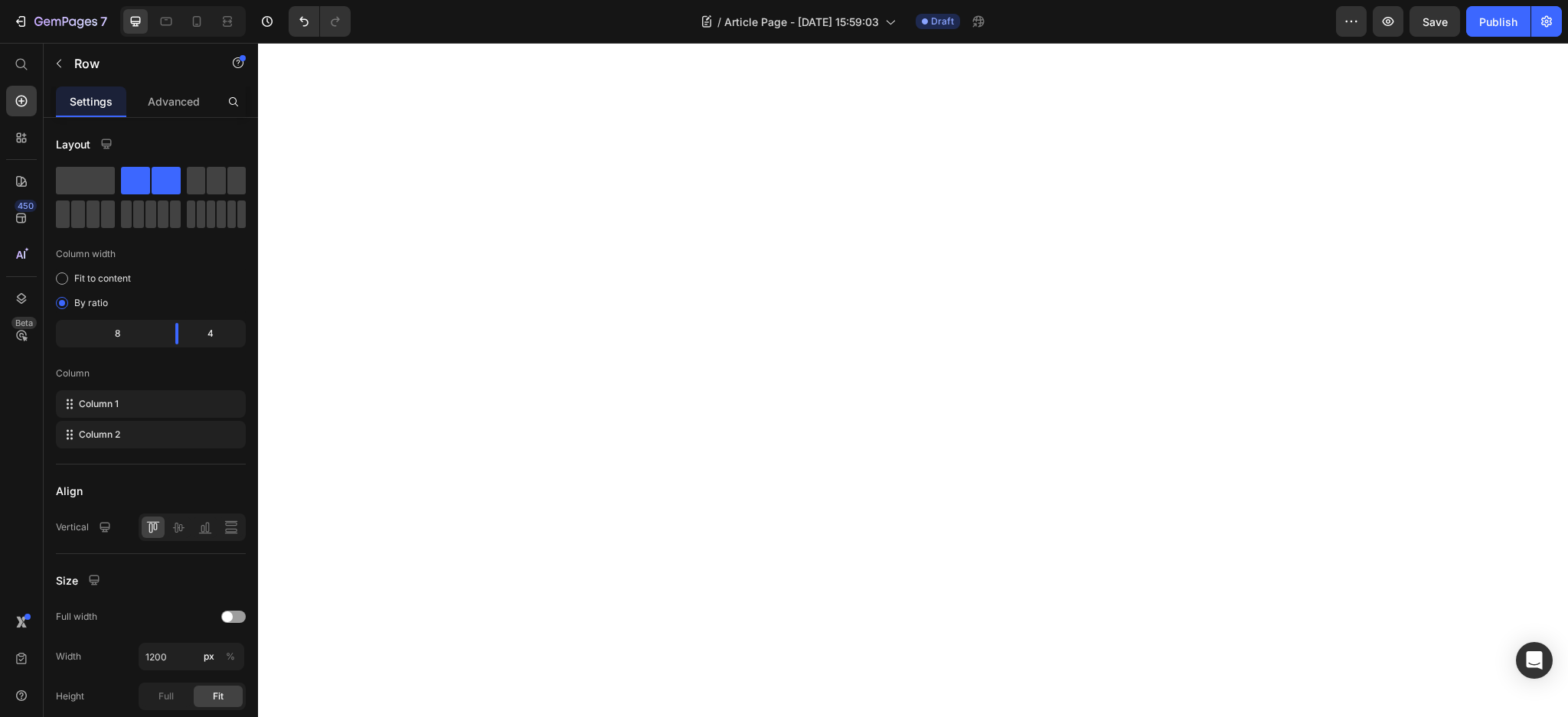 scroll, scrollTop: 0, scrollLeft: 0, axis: both 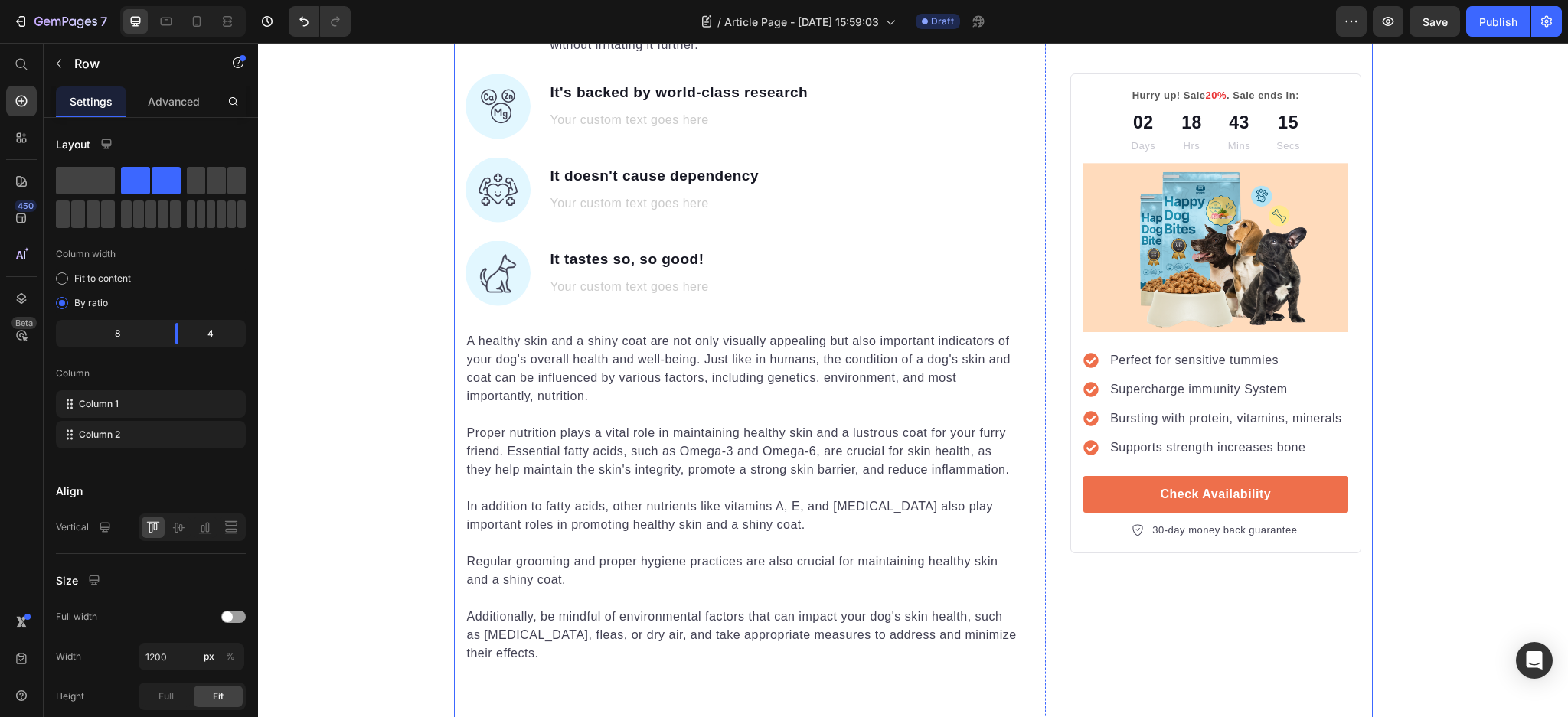 click at bounding box center [786, 122] 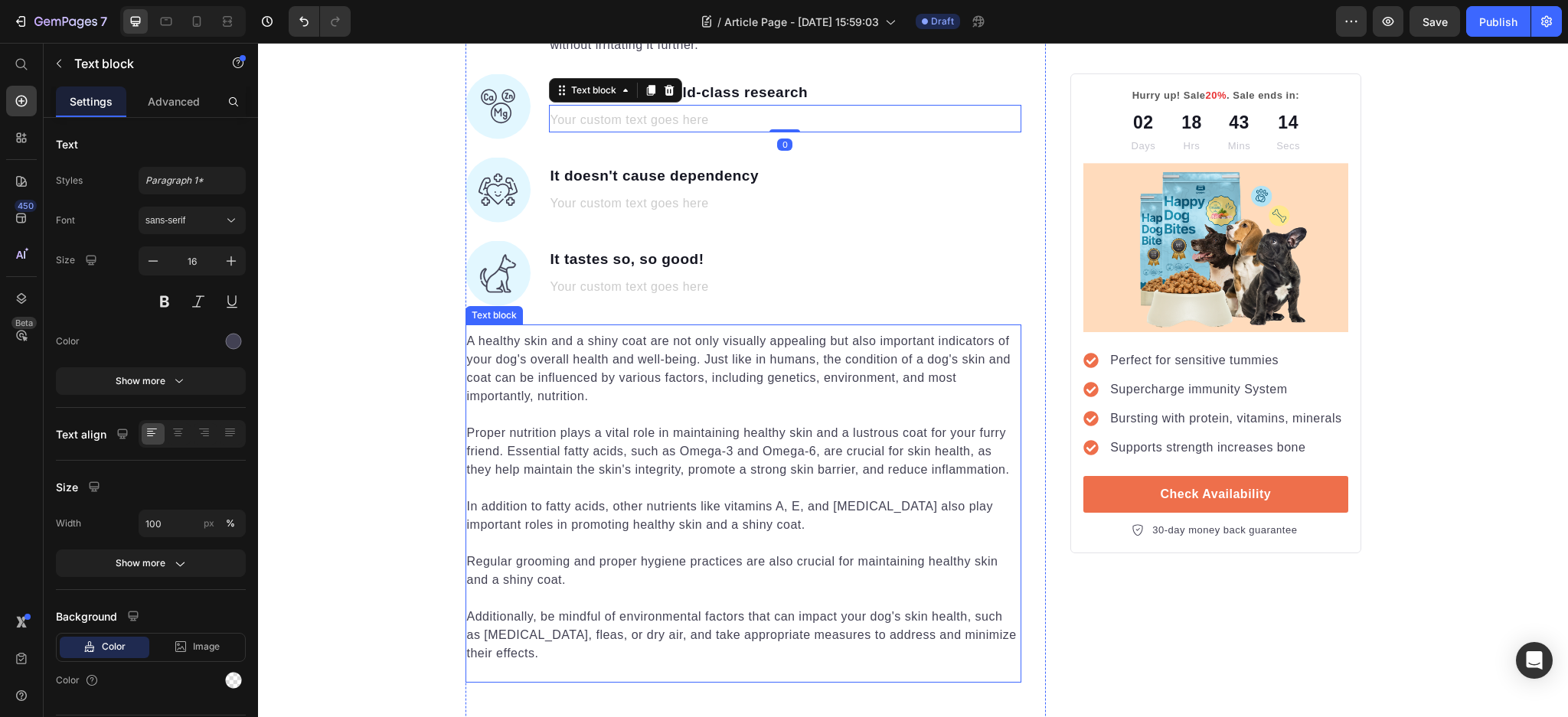 click on "A healthy skin and a shiny coat are not only visually appealing but also important indicators of your dog's overall health and well-being. Just like in humans, the condition of a dog's skin and coat can be influenced by various factors, including genetics, environment, and most importantly, nutrition." at bounding box center (743, 369) 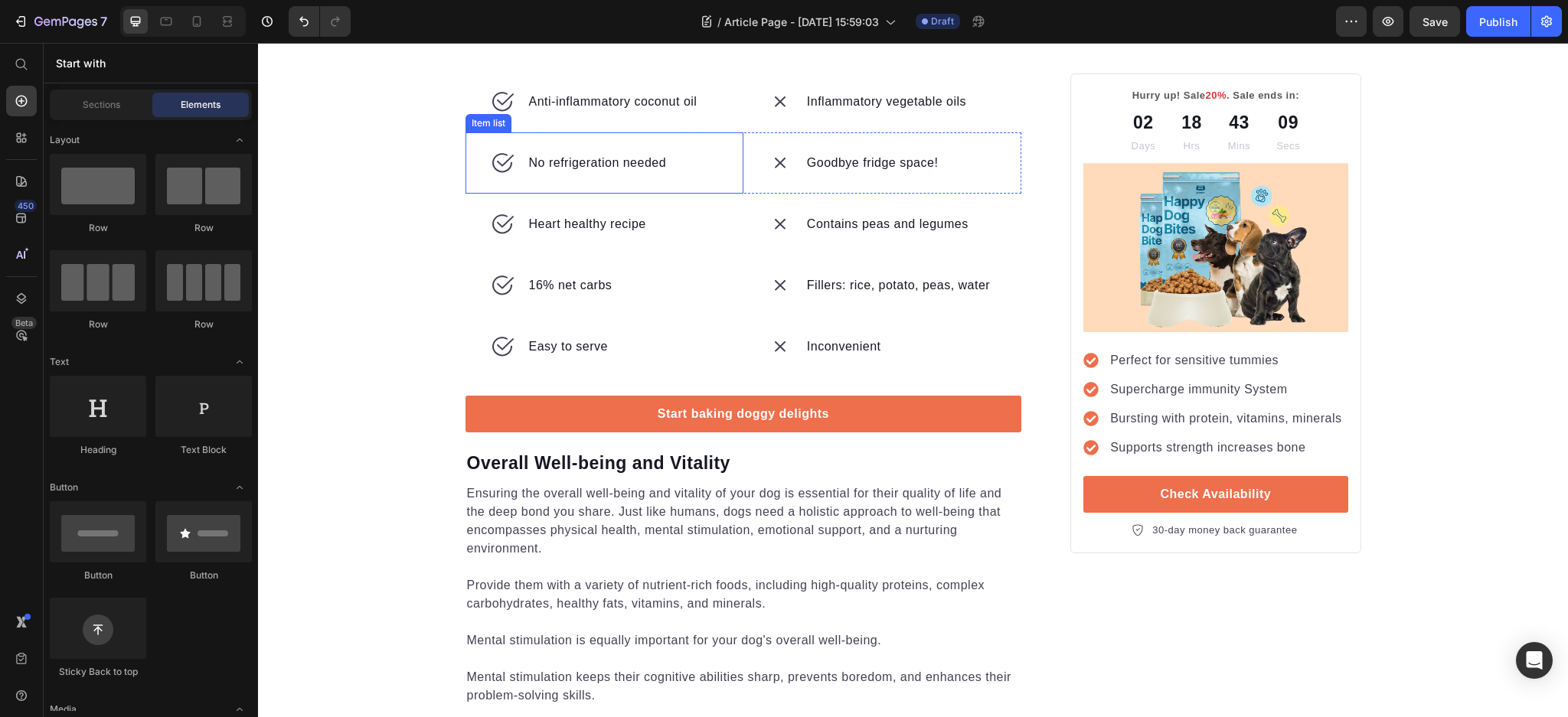 scroll, scrollTop: 2466, scrollLeft: 0, axis: vertical 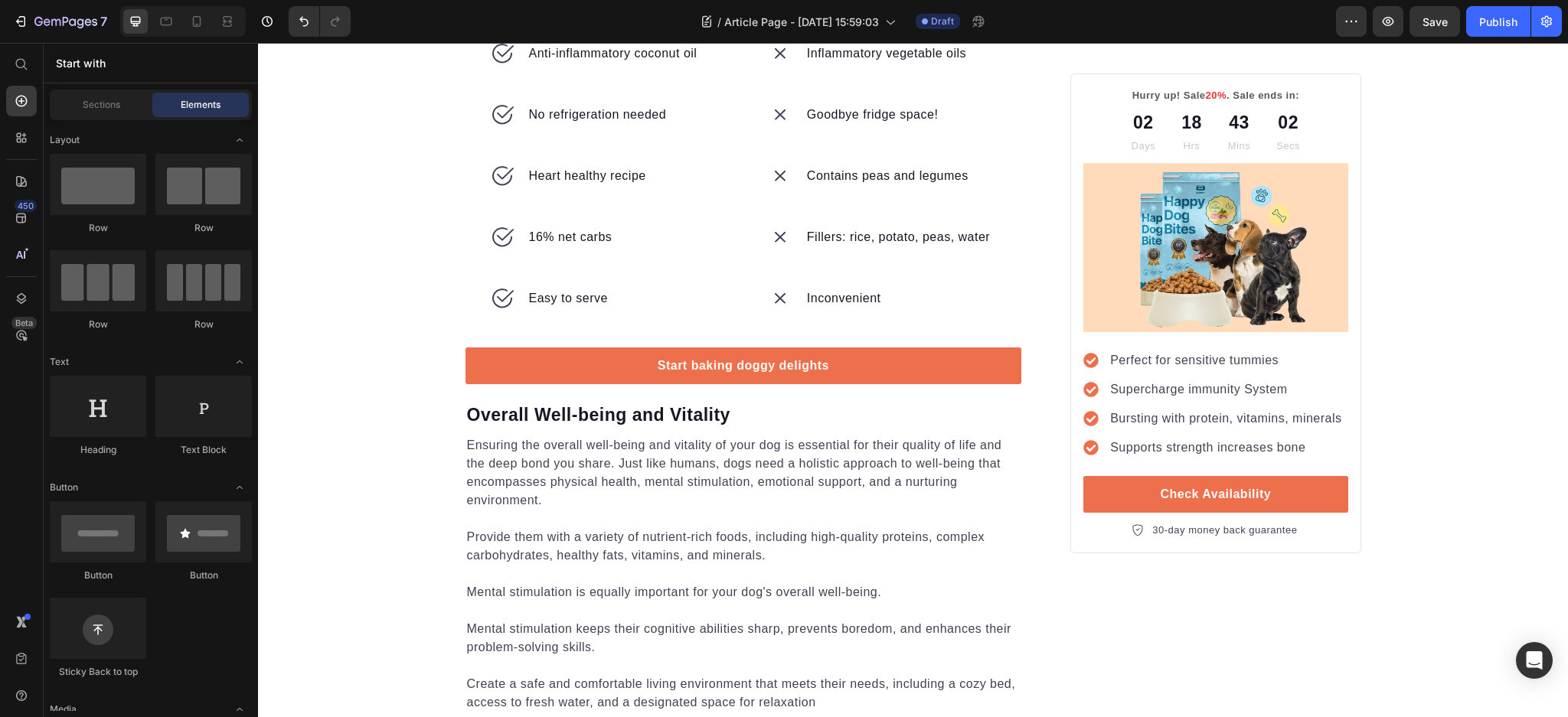 click on "Happy Dog Bites" at bounding box center (604, -17) 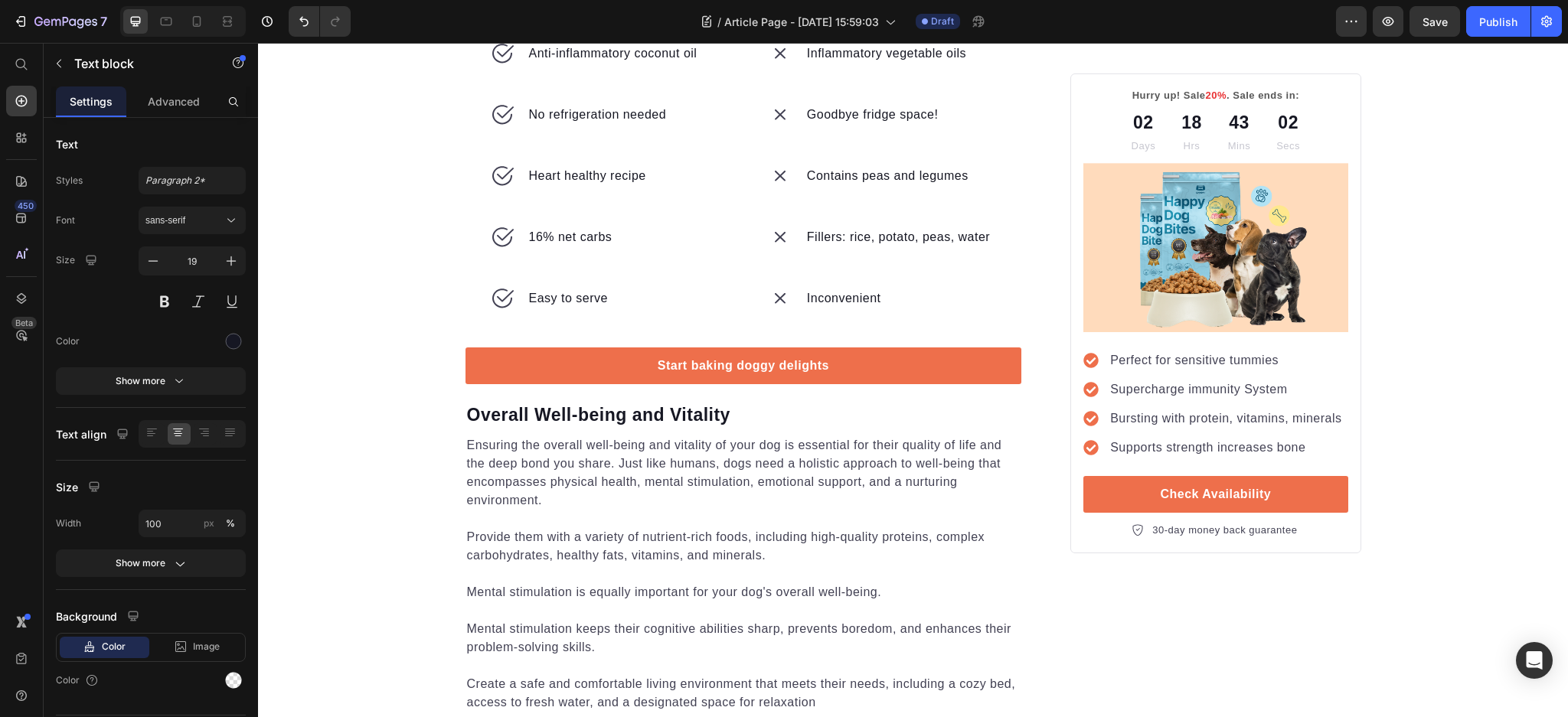 click on "Happy Dog Bites" at bounding box center (604, -17) 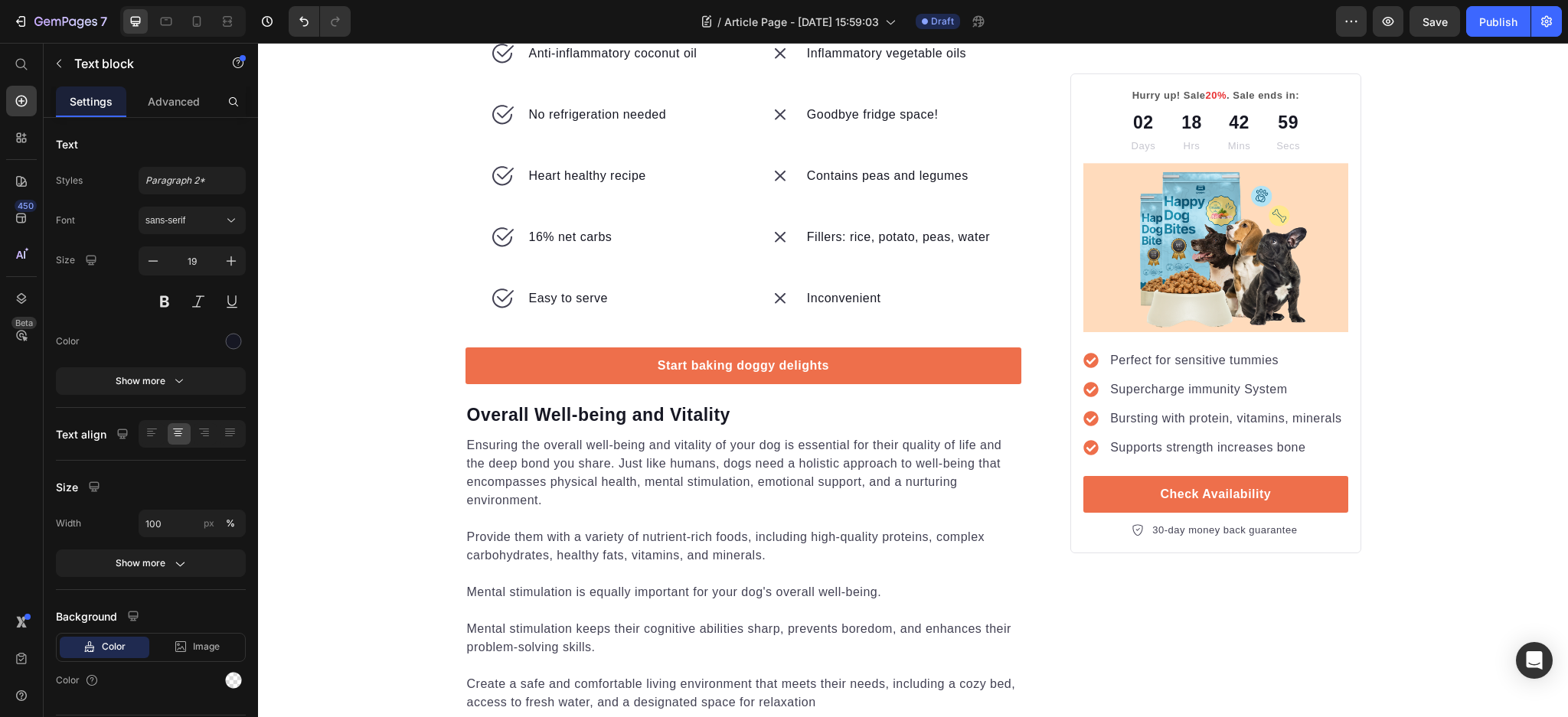 drag, startPoint x: 666, startPoint y: 261, endPoint x: 537, endPoint y: 262, distance: 129.00388 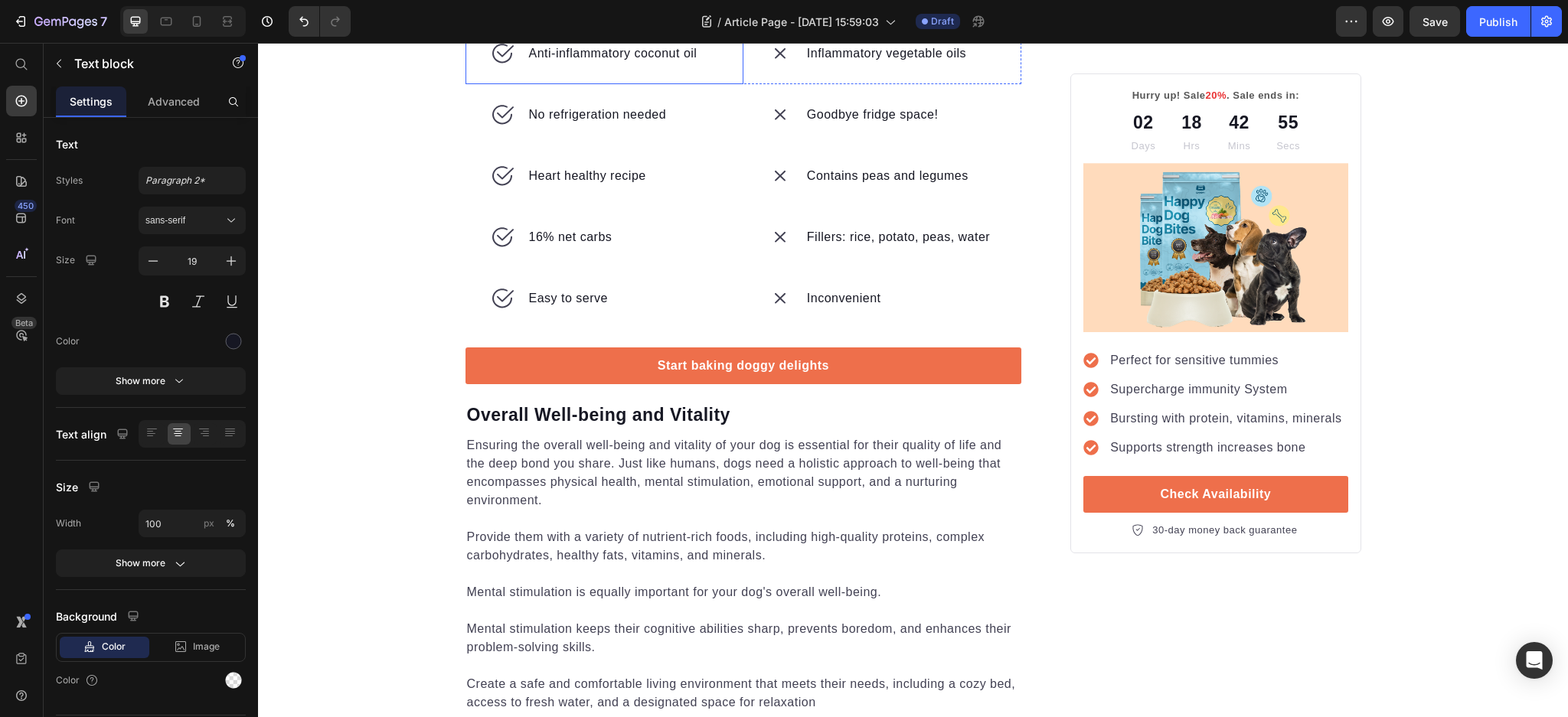 click on "Anti-inflammatory coconut oil" at bounding box center (613, 54) 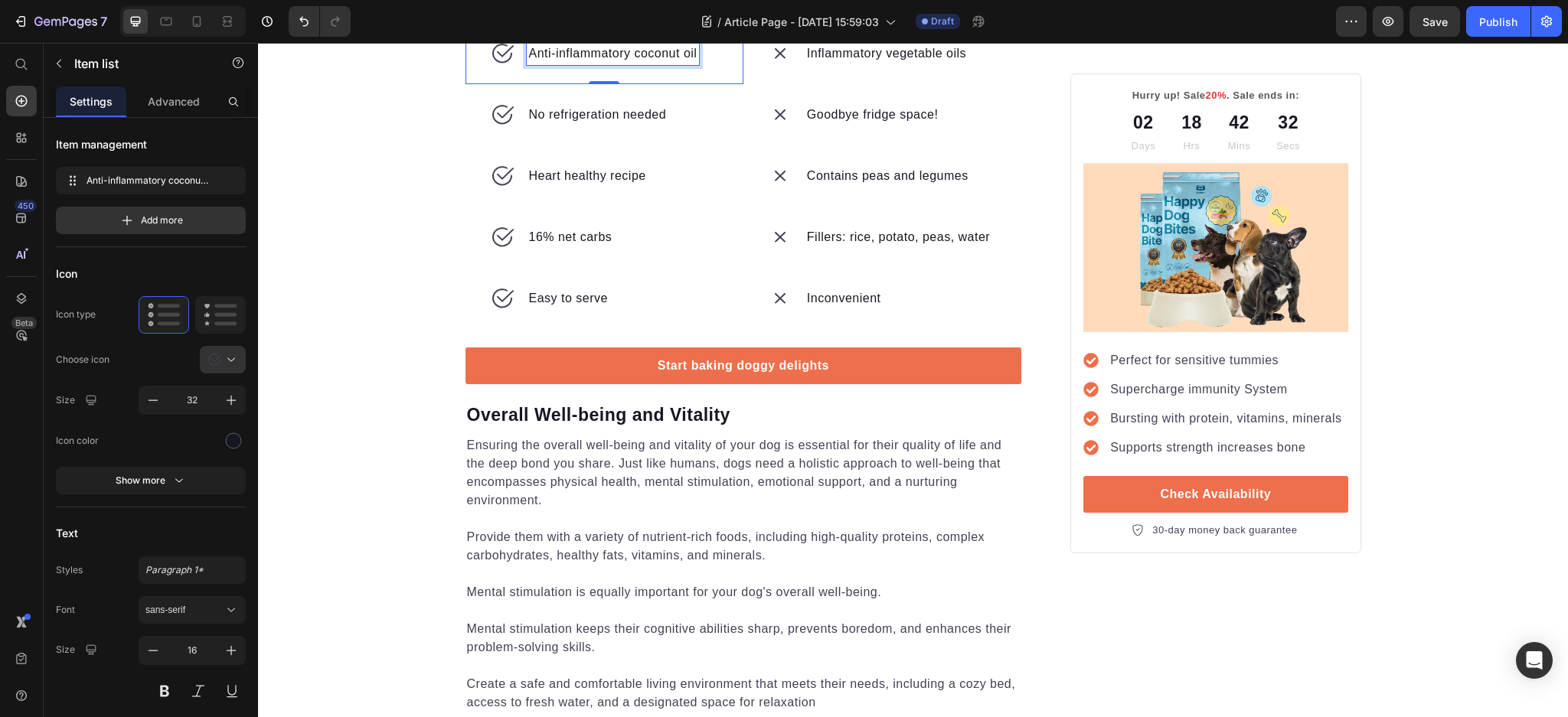 click on "Anti-inflammatory coconut oil" at bounding box center (613, 54) 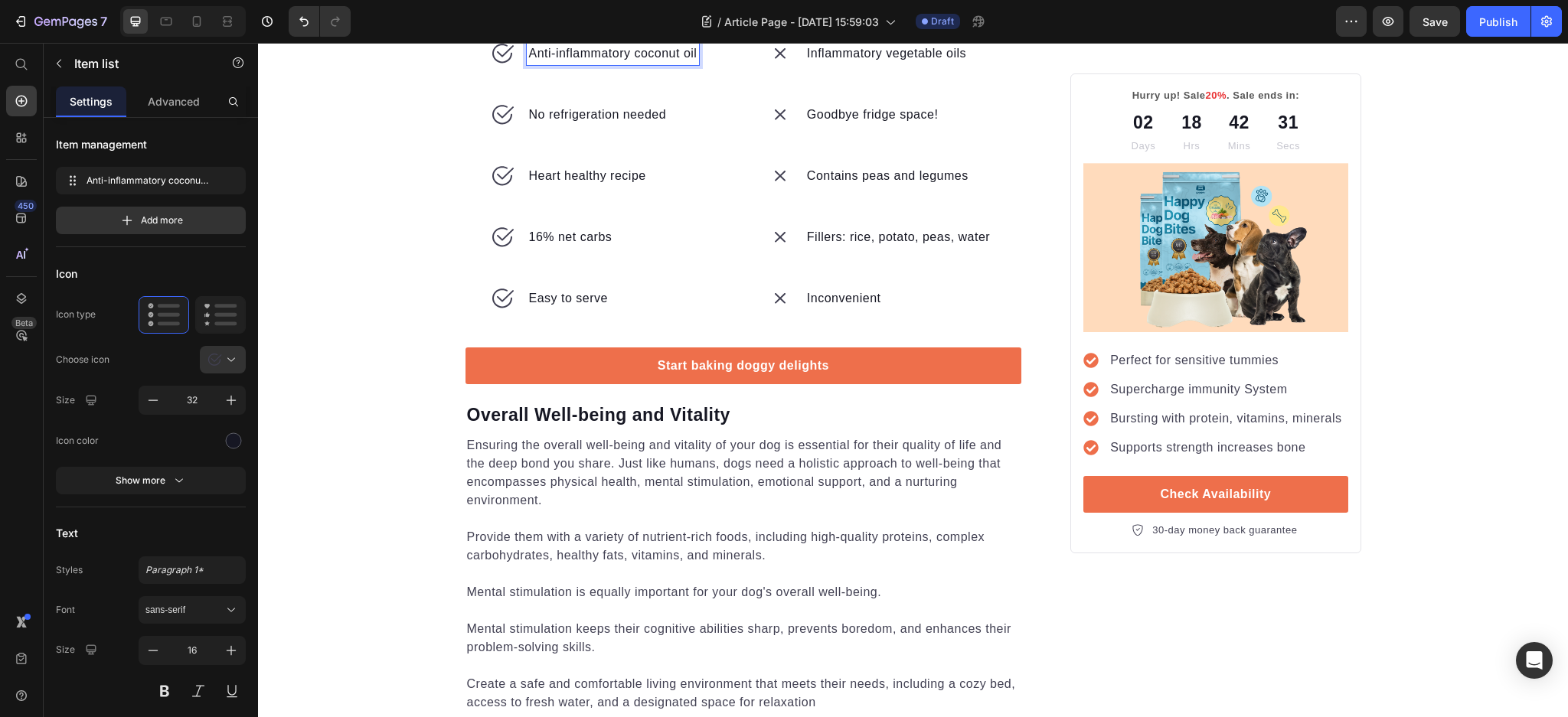 drag, startPoint x: 546, startPoint y: 339, endPoint x: 527, endPoint y: 337, distance: 19.104973 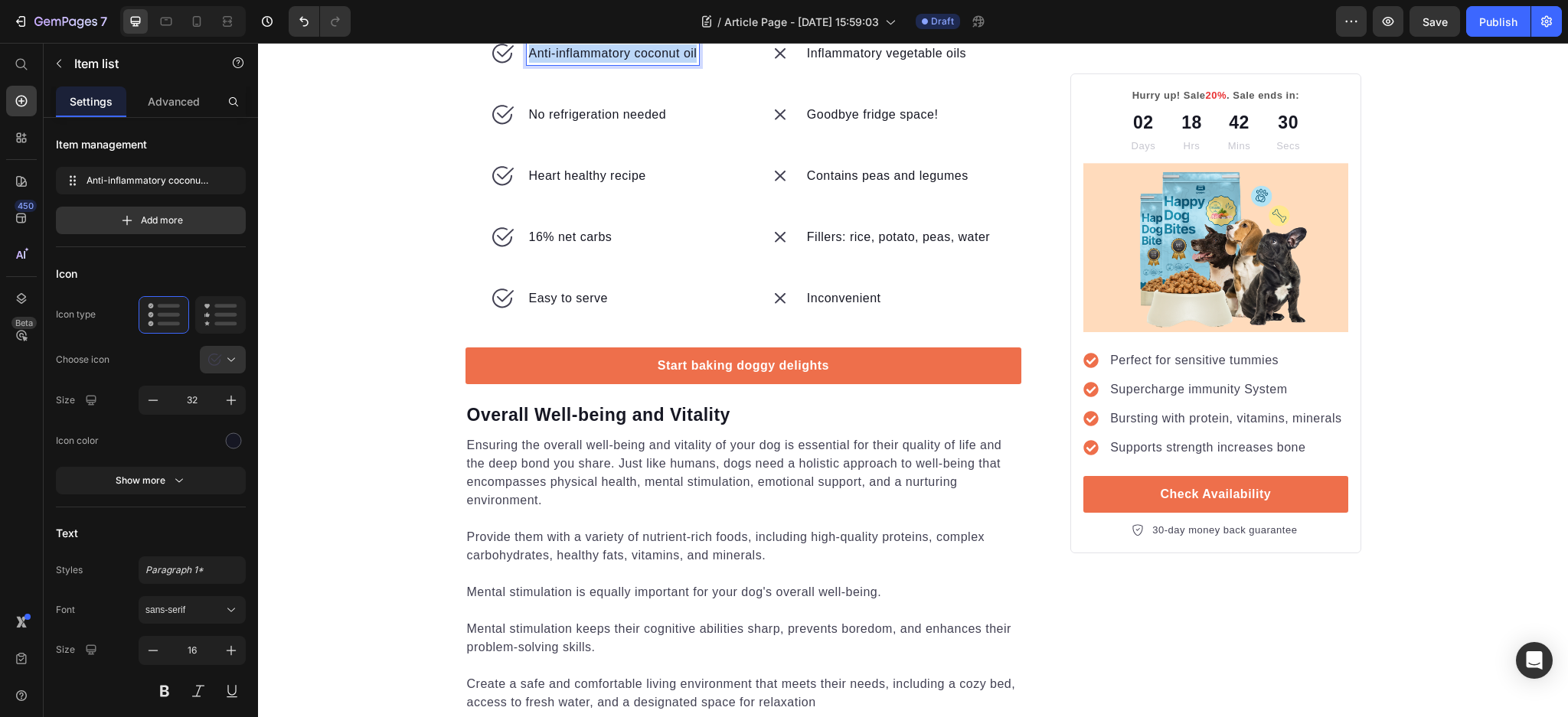 drag, startPoint x: 522, startPoint y: 335, endPoint x: 695, endPoint y: 331, distance: 173.04624 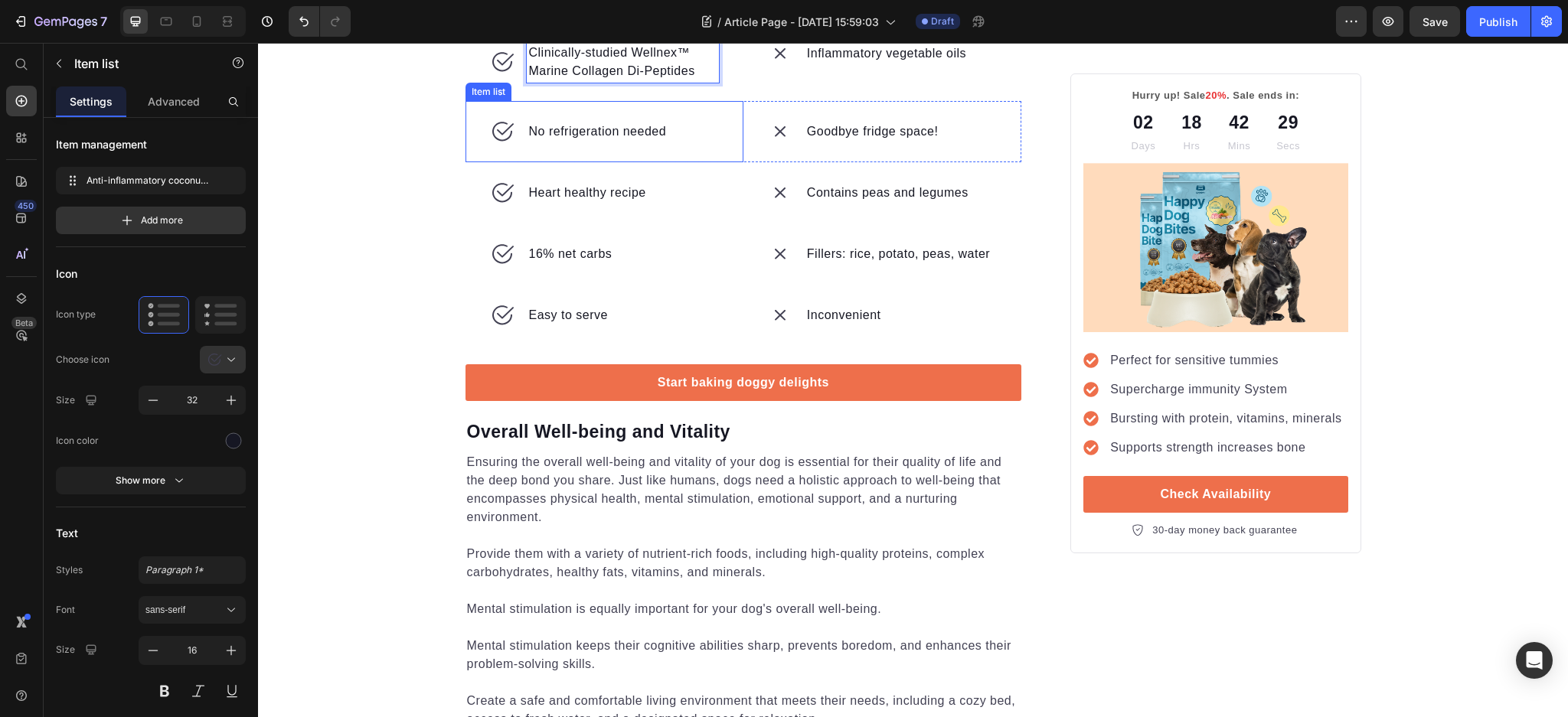 scroll, scrollTop: 2540, scrollLeft: 0, axis: vertical 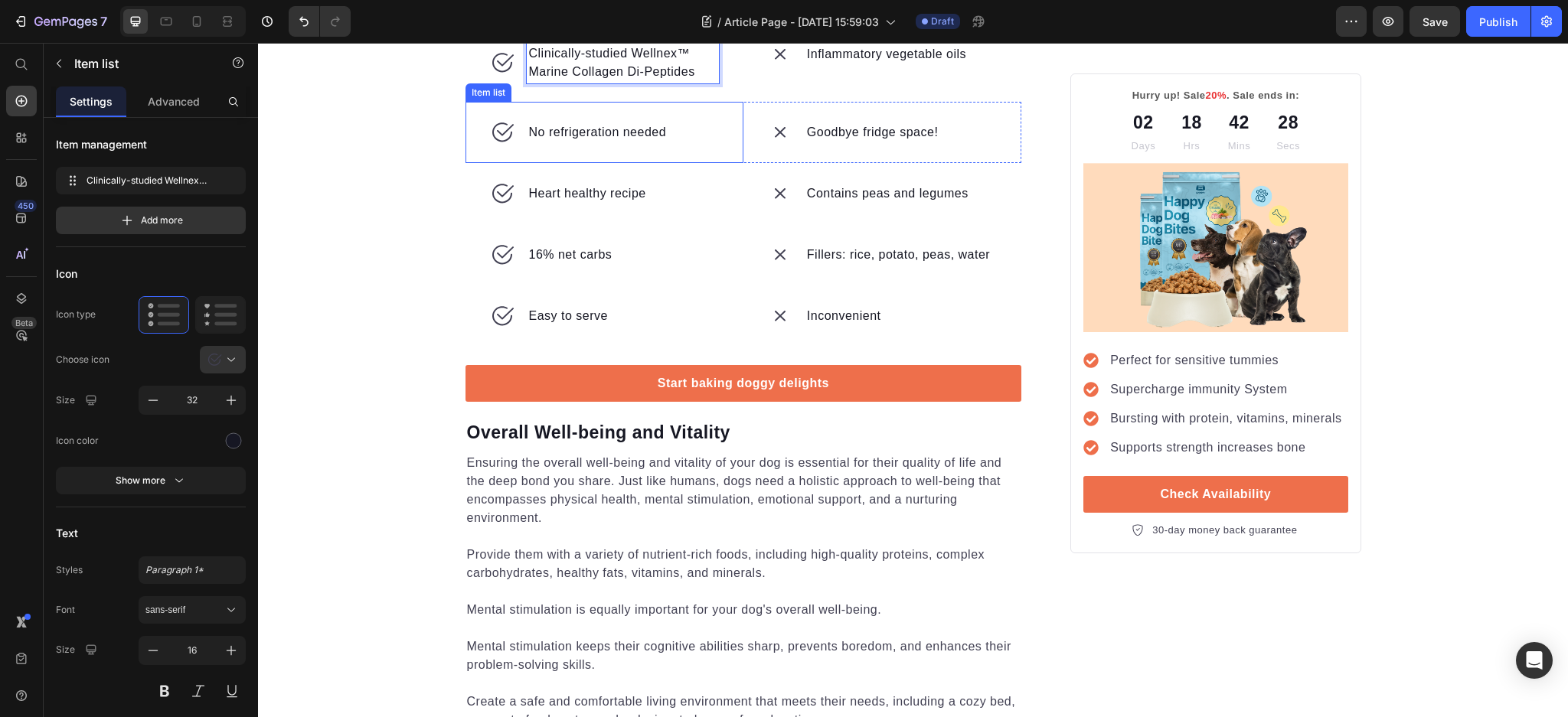click on "No refrigeration needed" at bounding box center (598, 132) 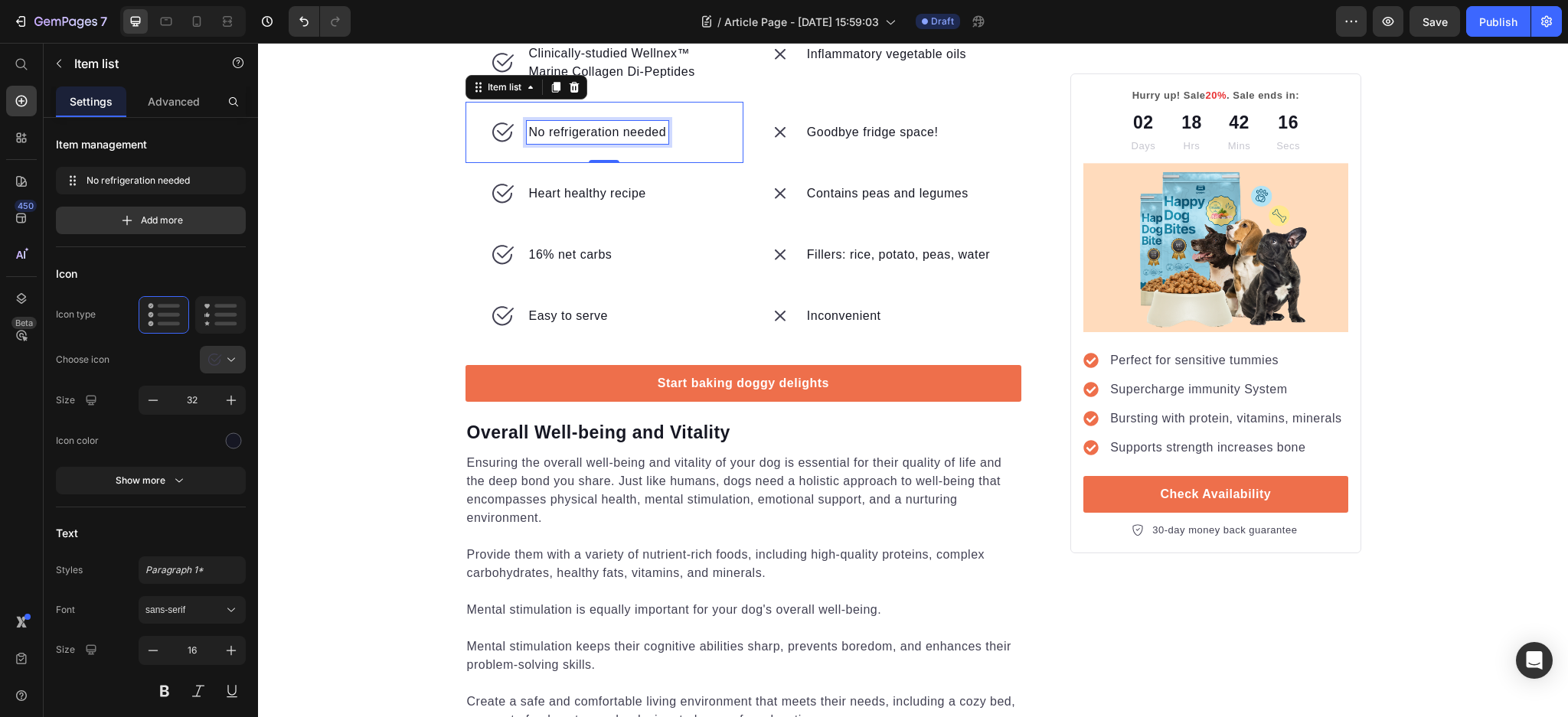 click on "No refrigeration needed" at bounding box center [598, 132] 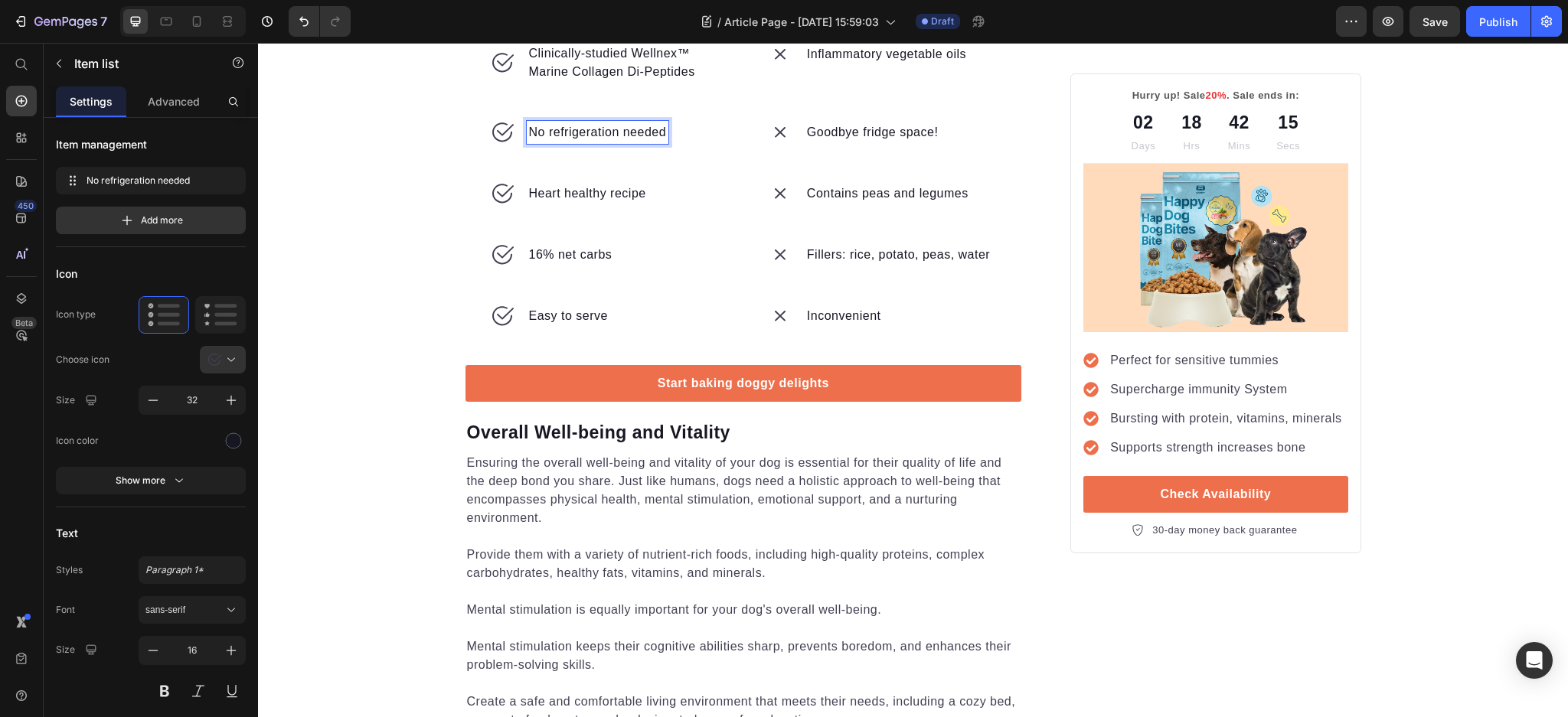click on "No refrigeration needed" at bounding box center [598, 132] 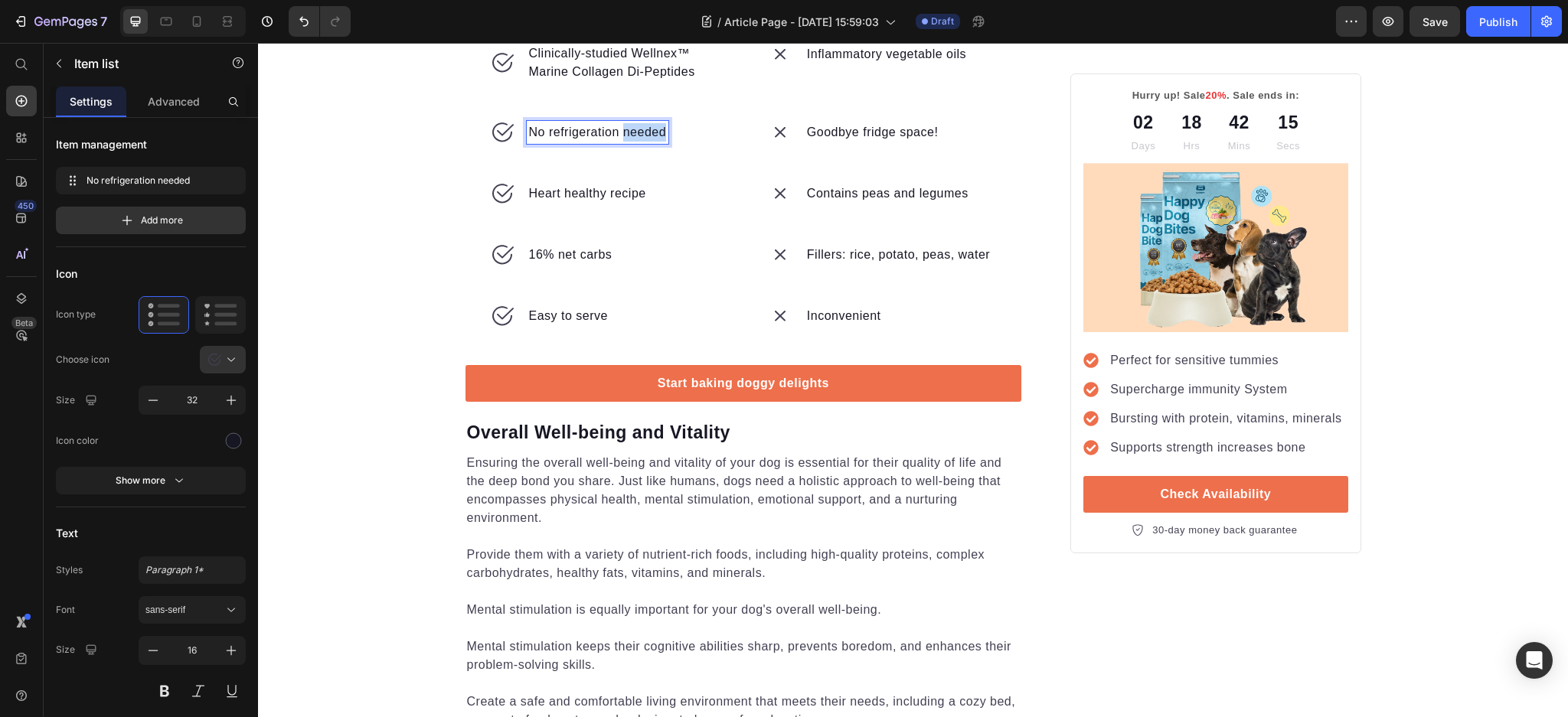 click on "No refrigeration needed" at bounding box center [598, 132] 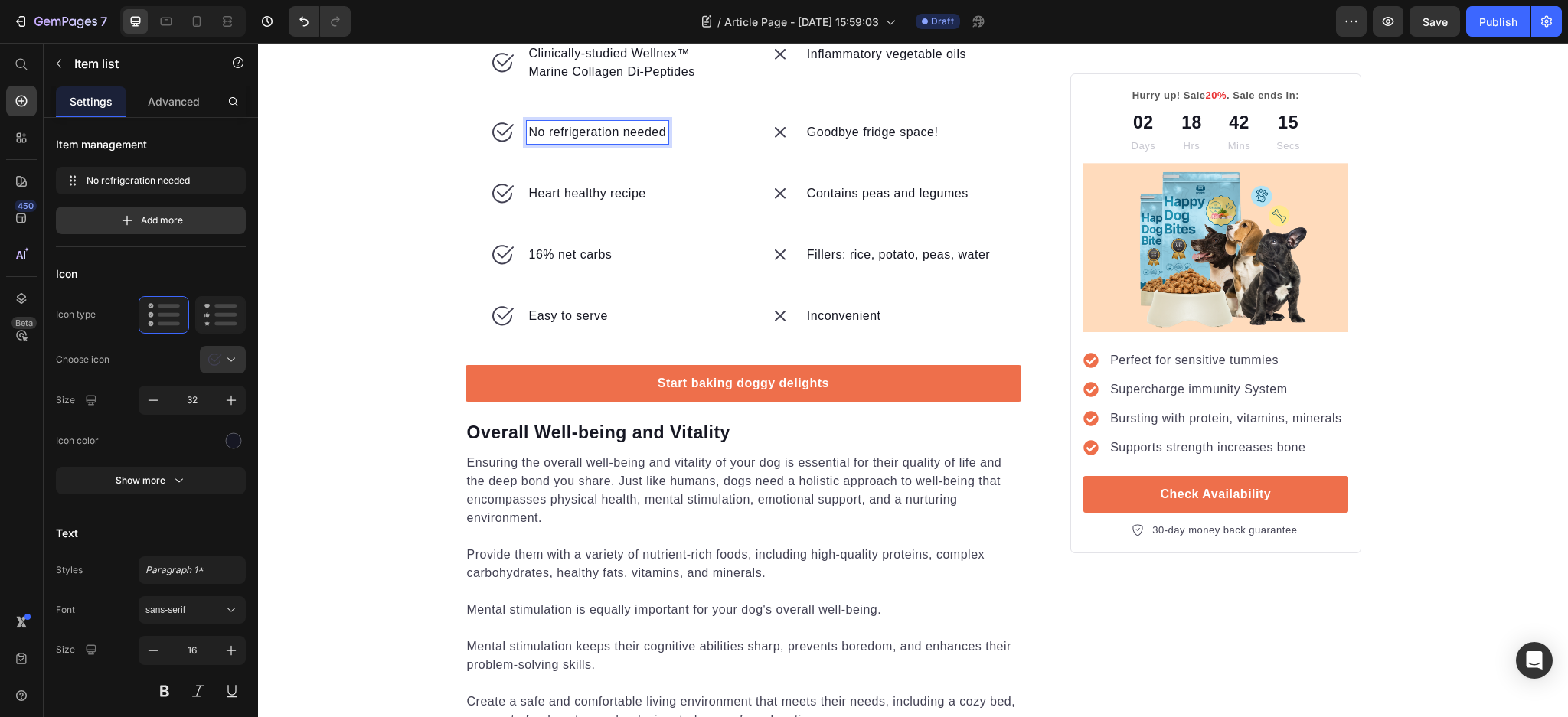 click on "No refrigeration needed" at bounding box center (598, 132) 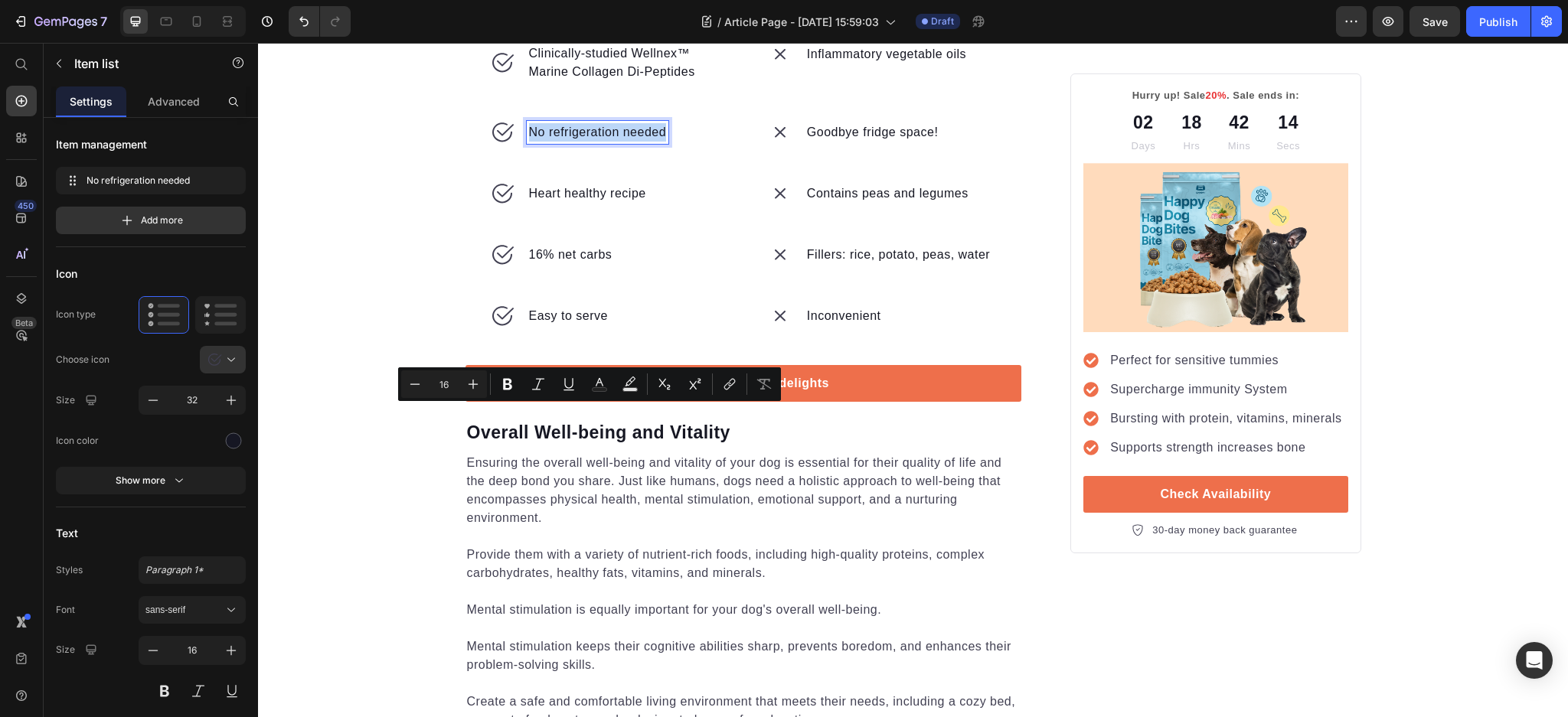drag, startPoint x: 520, startPoint y: 417, endPoint x: 678, endPoint y: 417, distance: 158 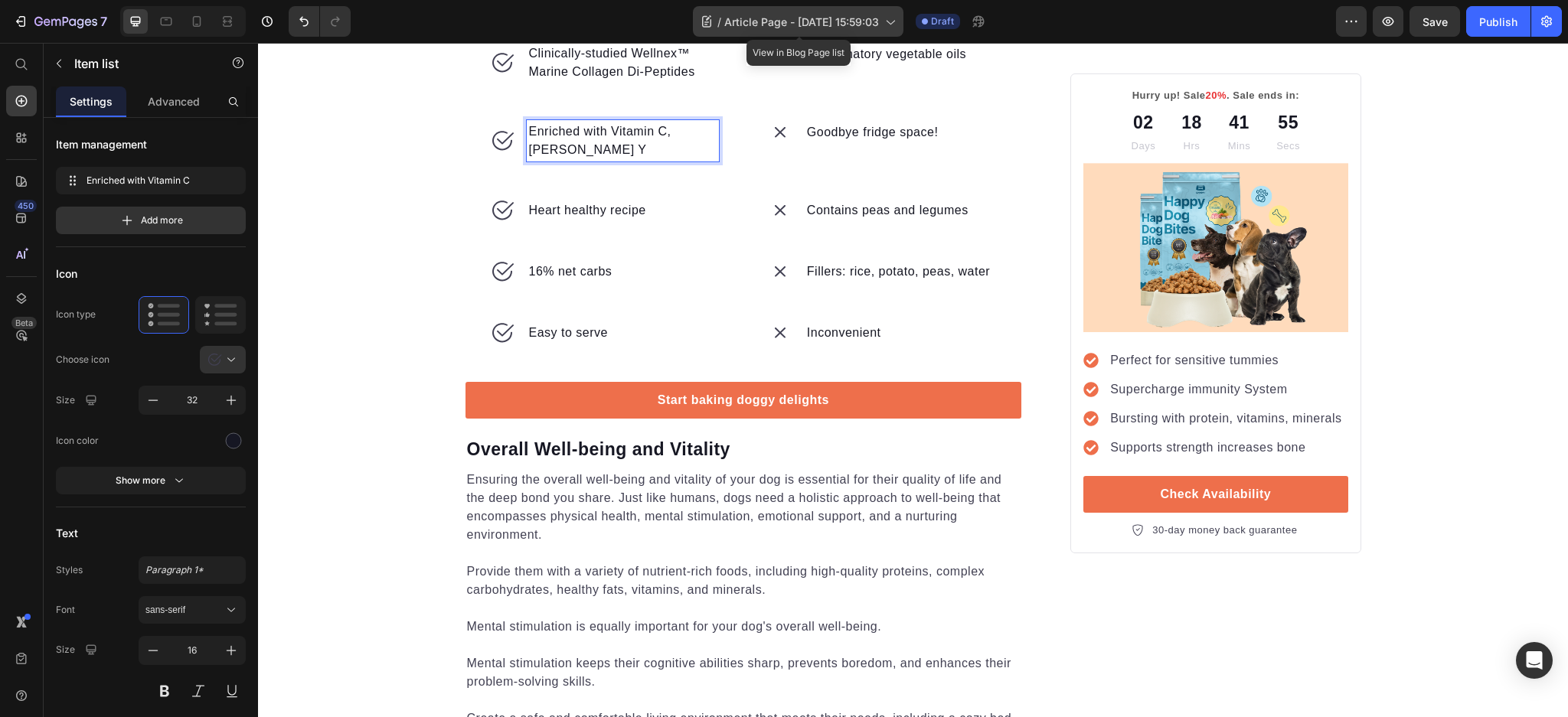 scroll, scrollTop: 2539, scrollLeft: 0, axis: vertical 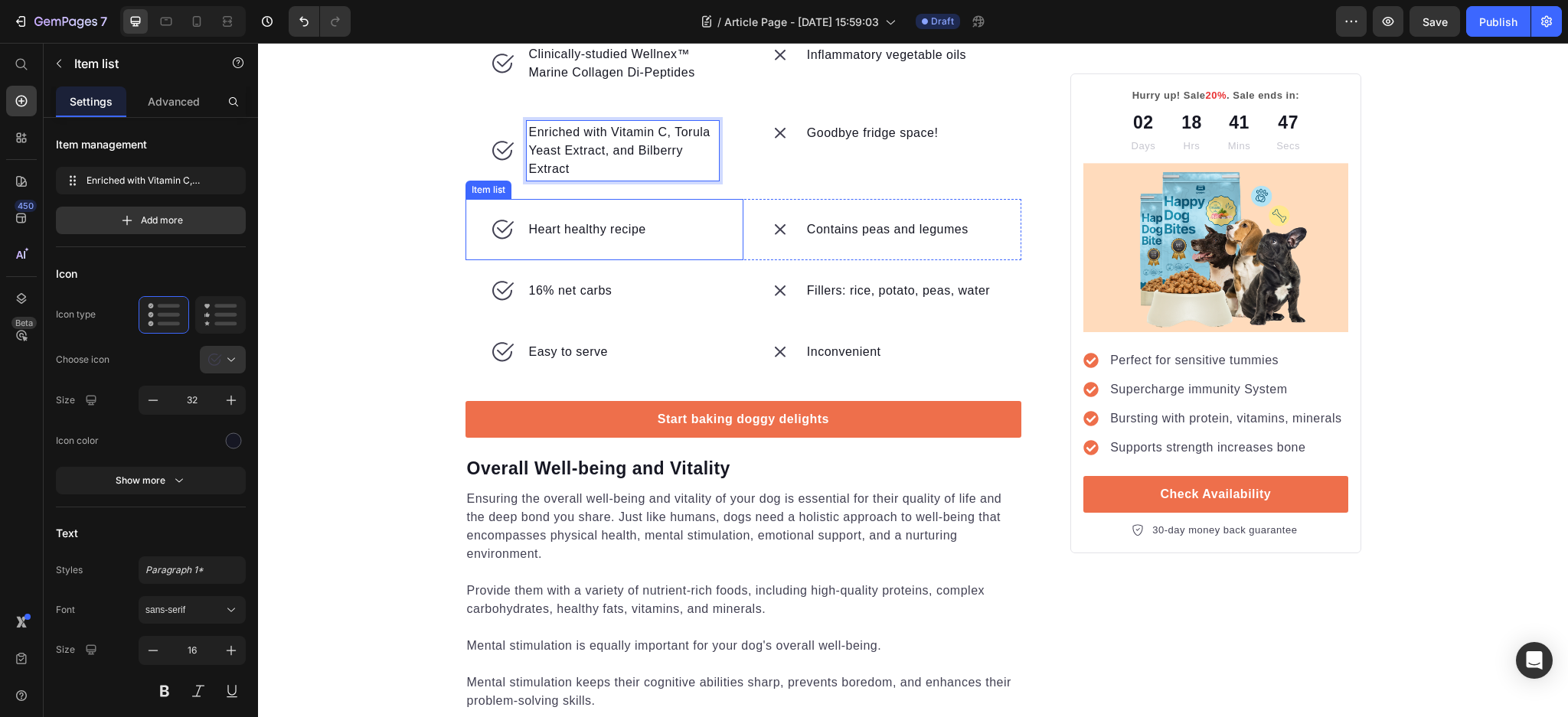click on "Heart healthy recipe" at bounding box center [587, 230] 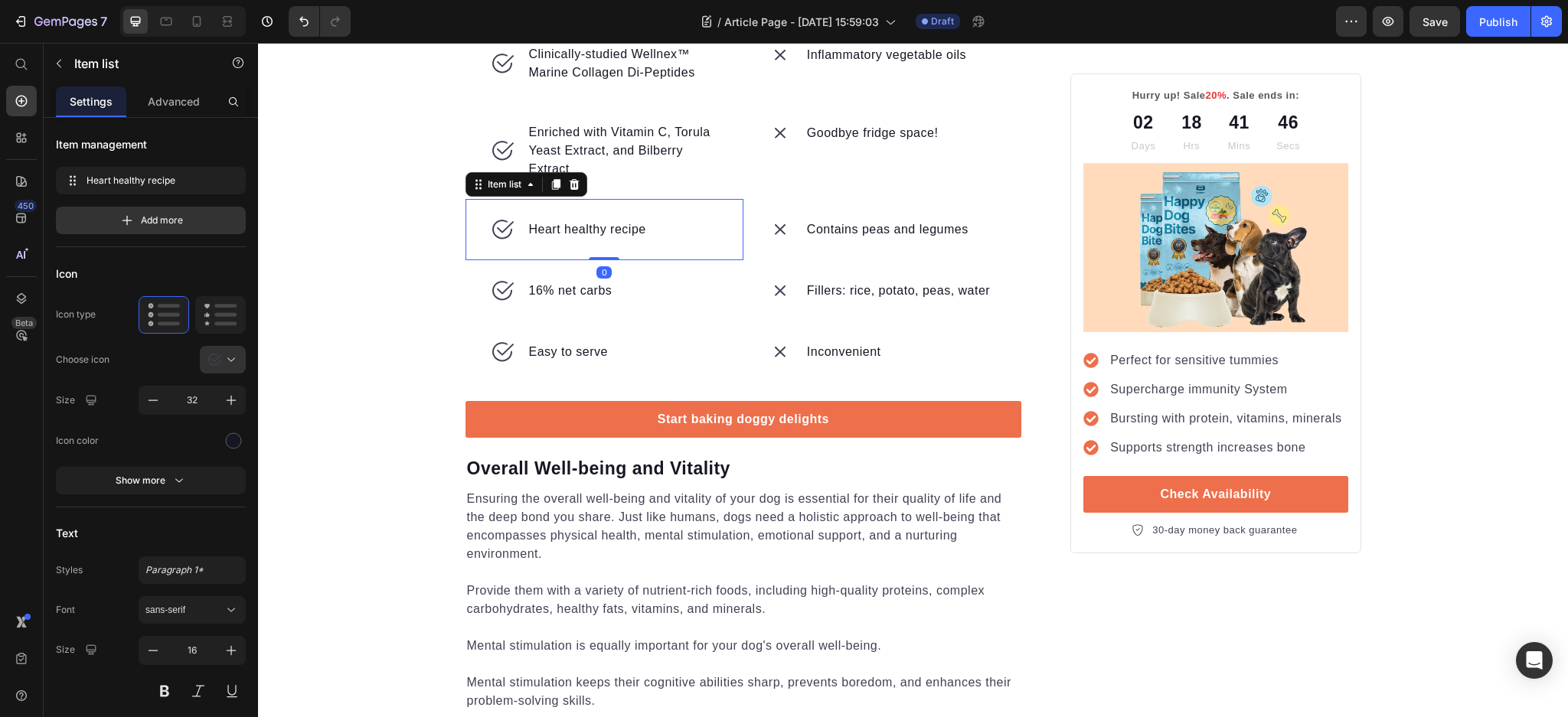 click on "Heart healthy recipe" at bounding box center [587, 230] 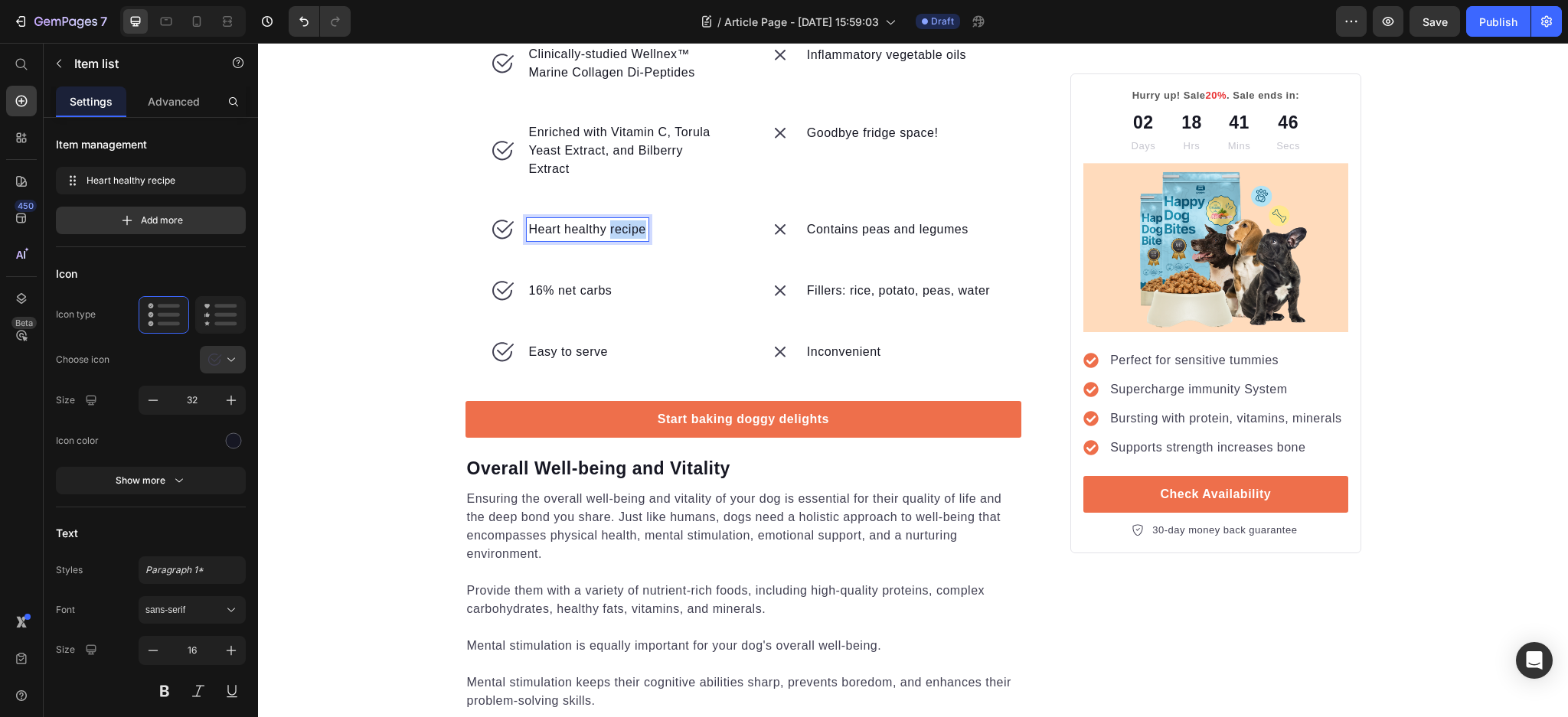 click on "Heart healthy recipe" at bounding box center (587, 230) 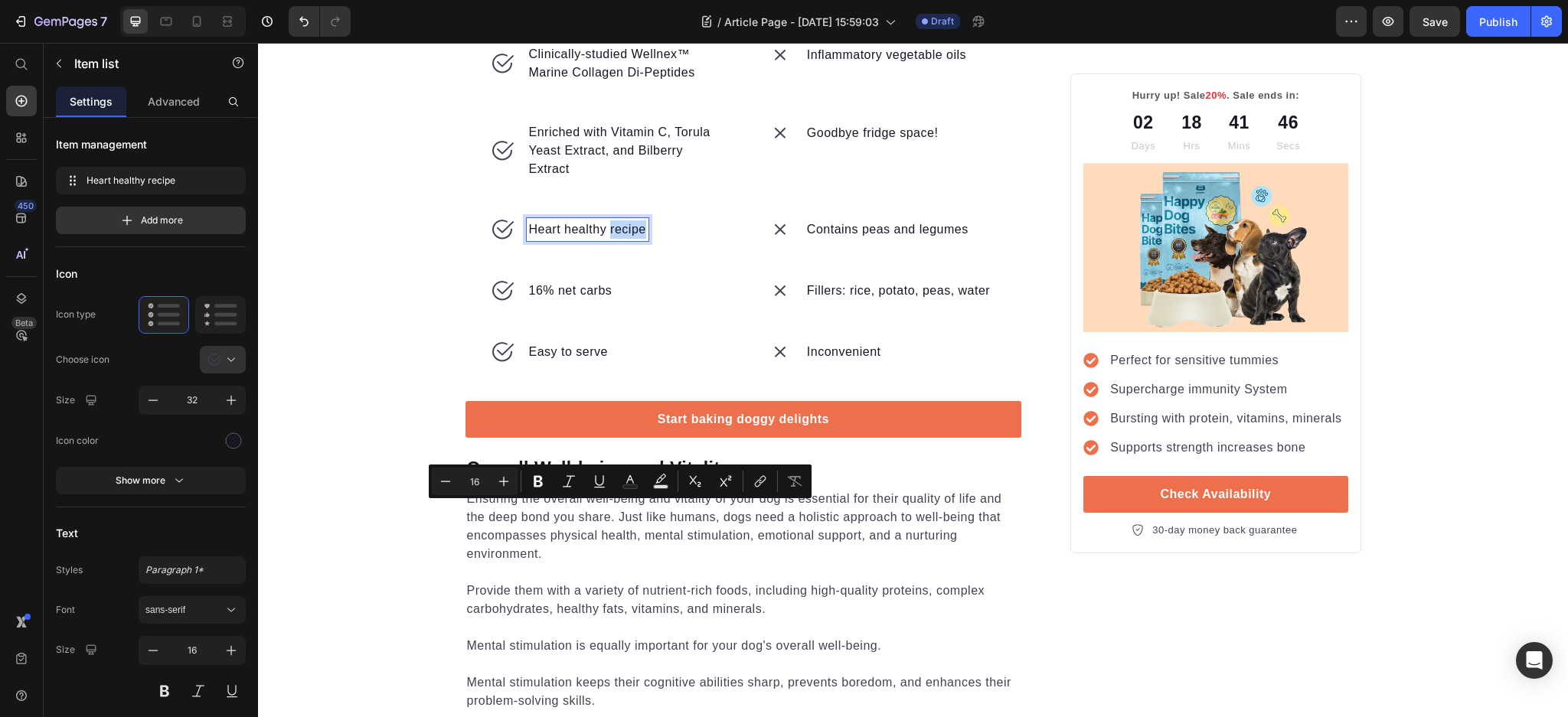 click on "Heart healthy recipe" at bounding box center [587, 230] 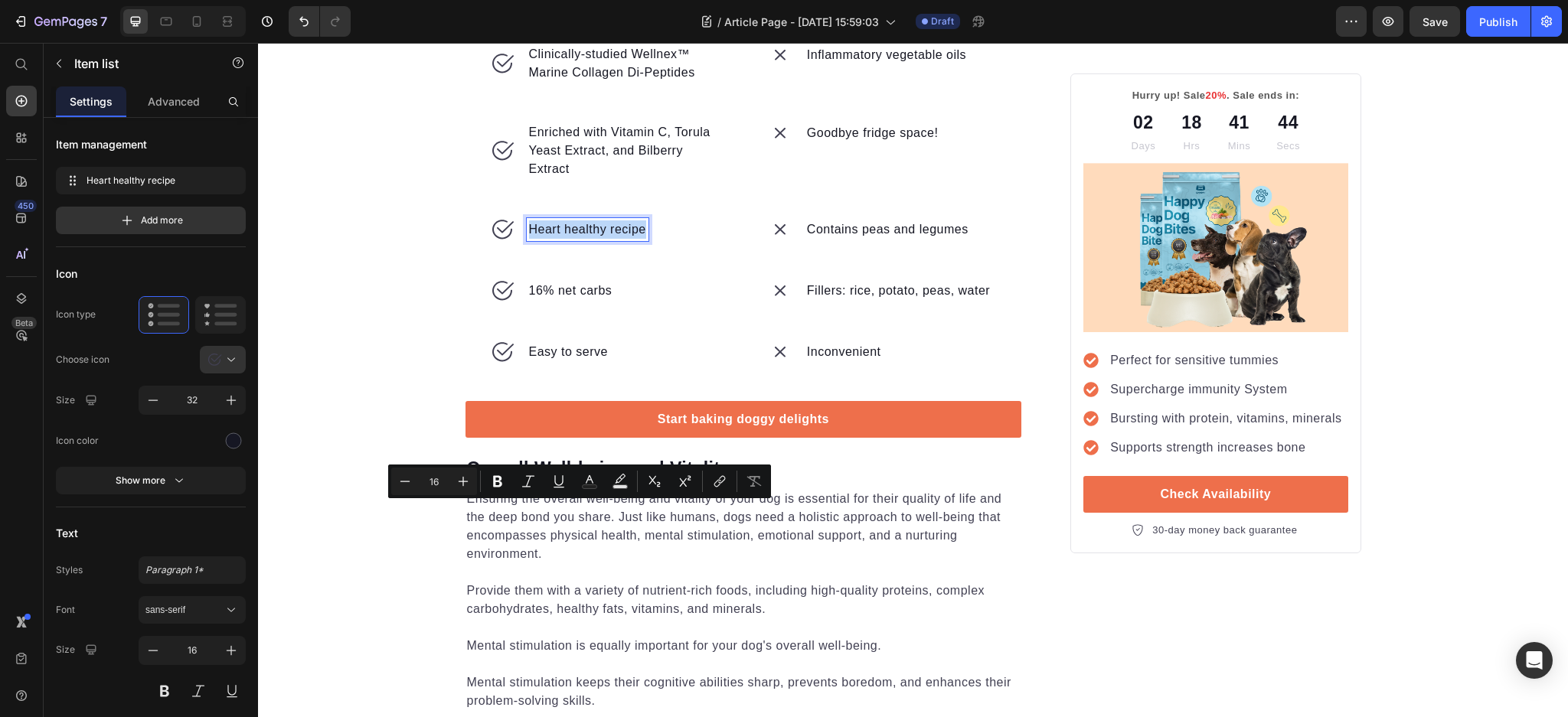drag, startPoint x: 522, startPoint y: 512, endPoint x: 646, endPoint y: 523, distance: 124.48695 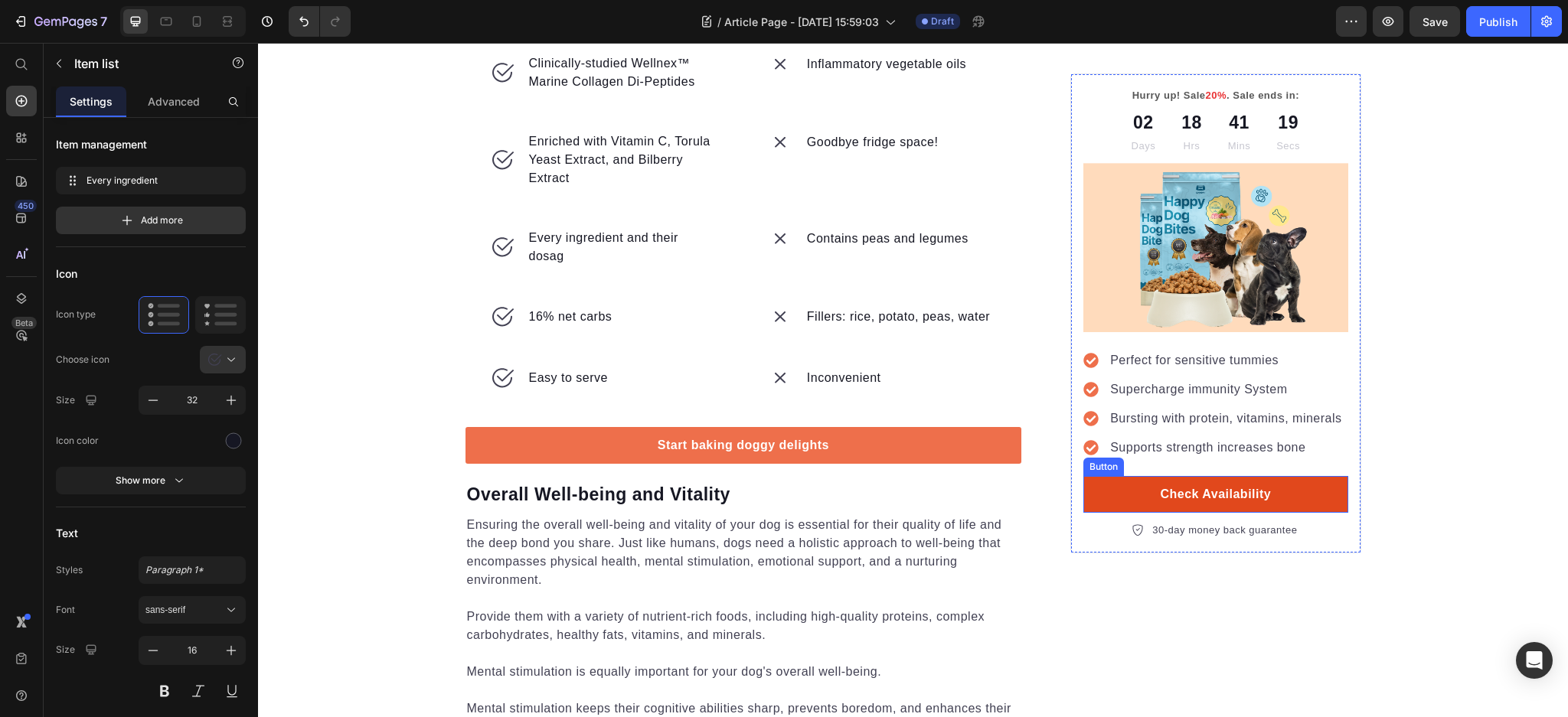 scroll, scrollTop: 2529, scrollLeft: 0, axis: vertical 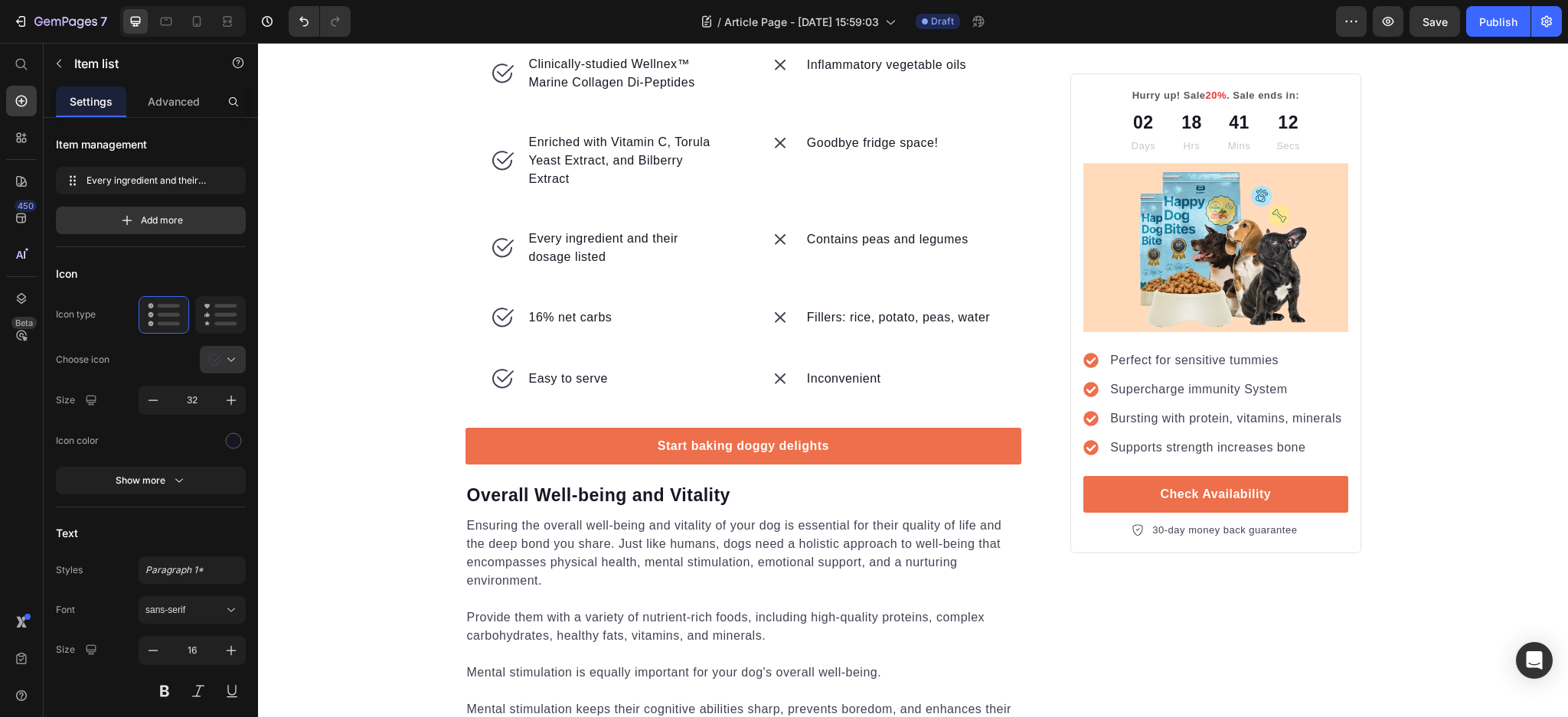 click on "Every ingredient and their dosage listed" at bounding box center (622, 248) 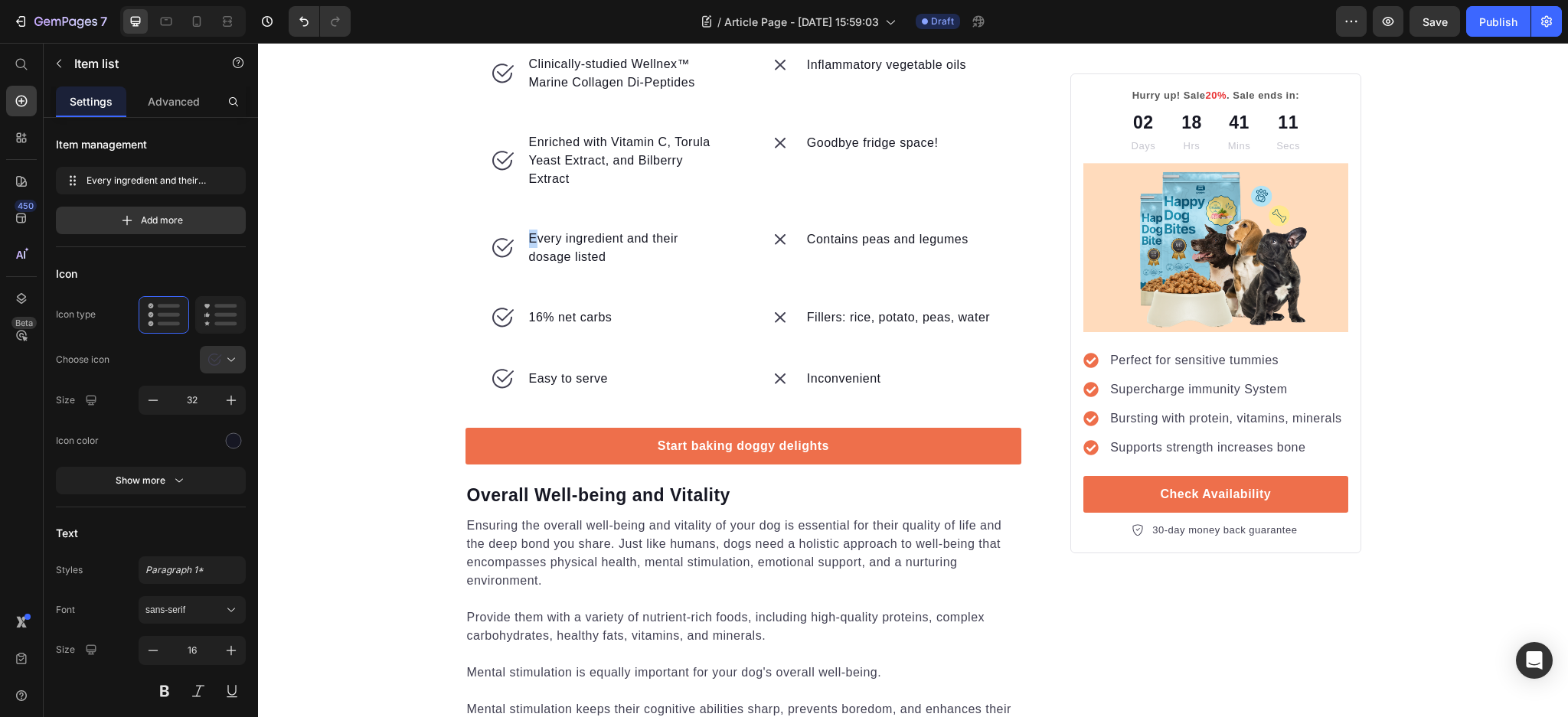 click on "Every ingredient and their dosage listed" at bounding box center (622, 248) 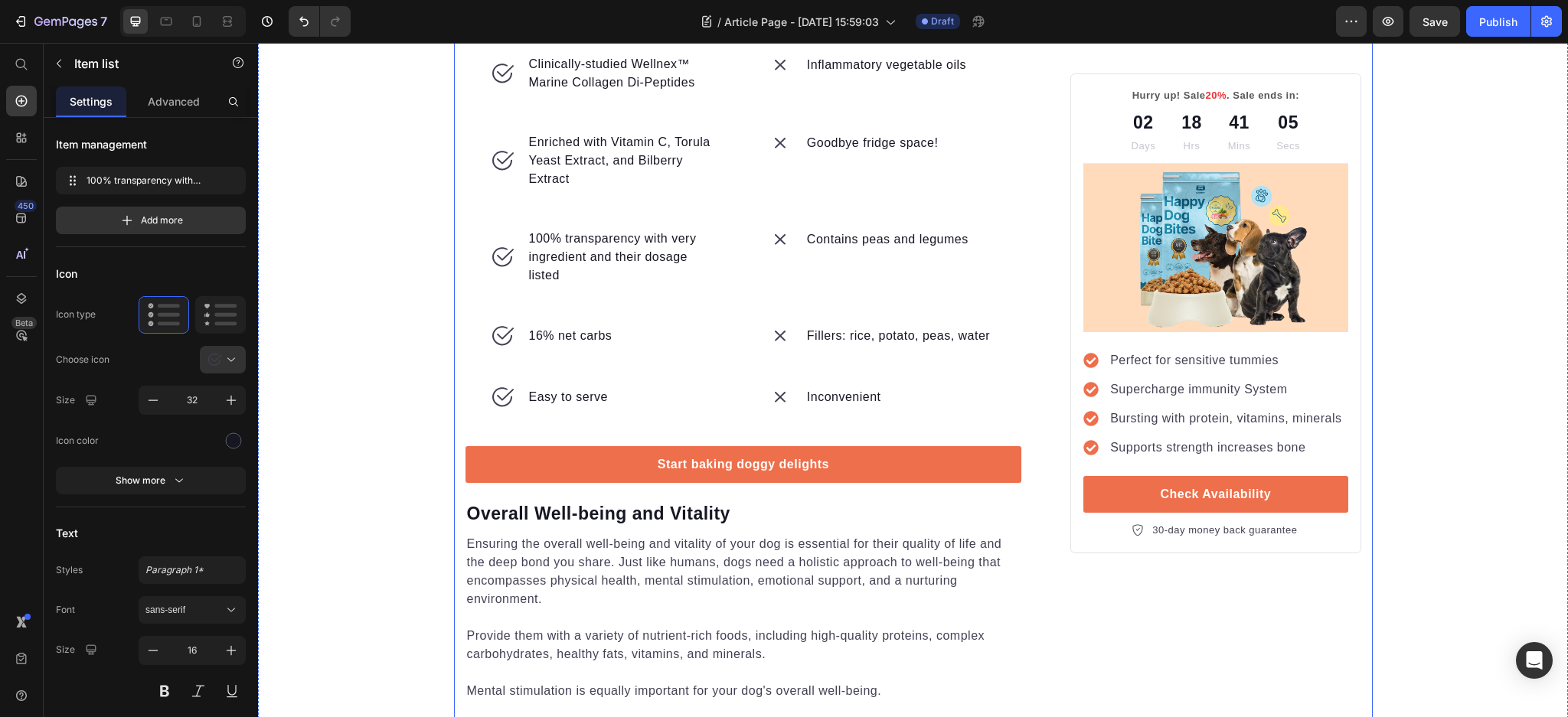 click on "Hurry up! Sale  20% . Sale ends in: Text block 02 Days 18 Hrs 41 Mins 05 Secs Countdown Timer Image Perfect for sensitive tummies Supercharge immunity System Bursting with protein, vitamins, minerals Supports strength increases bone Item list Check Availability Button
30-day money back guarantee Item list Row" at bounding box center (1215, 100) 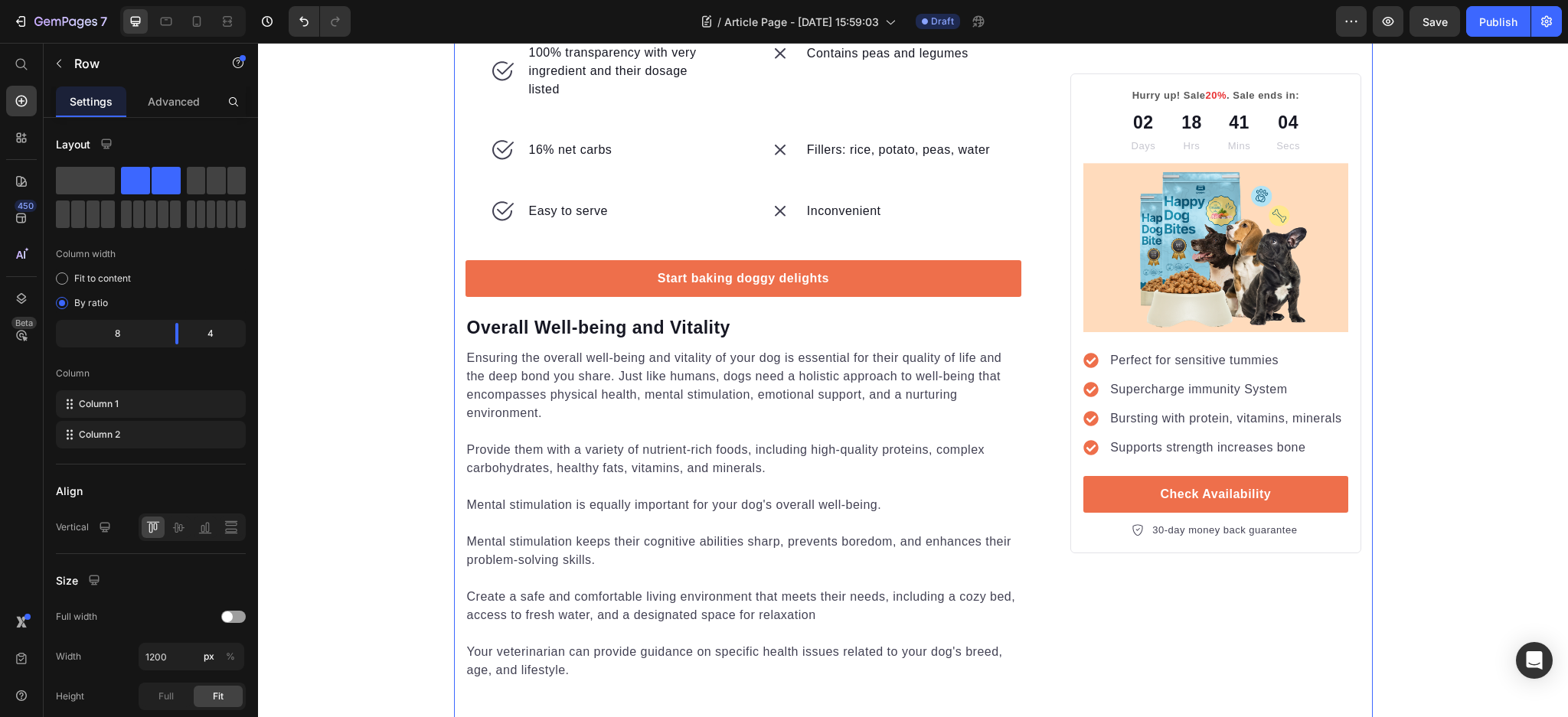 scroll, scrollTop: 2733, scrollLeft: 0, axis: vertical 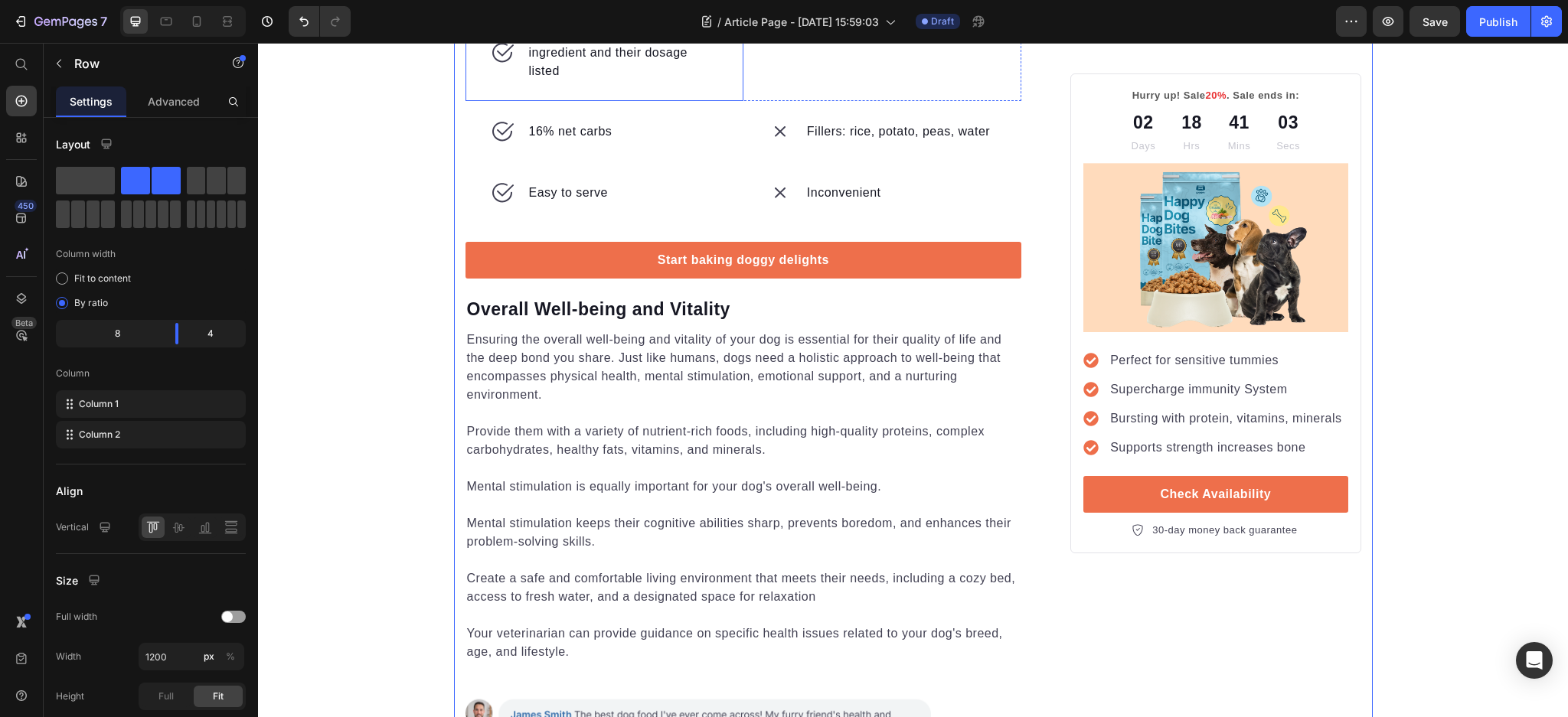 click on "100% transparency with very ingredient and their dosage listed" at bounding box center [622, 53] 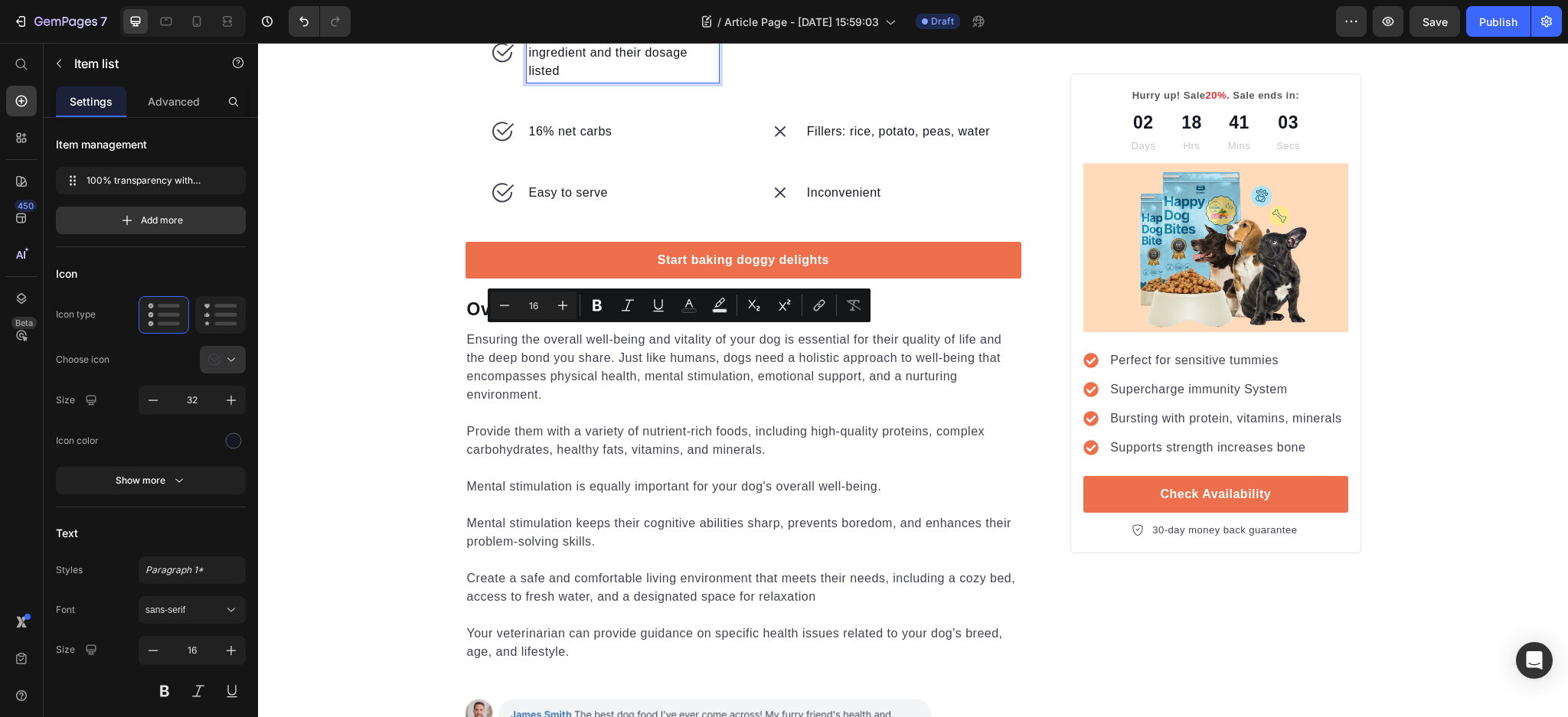 click on "100% transparency with very ingredient and their dosage listed" at bounding box center (622, 53) 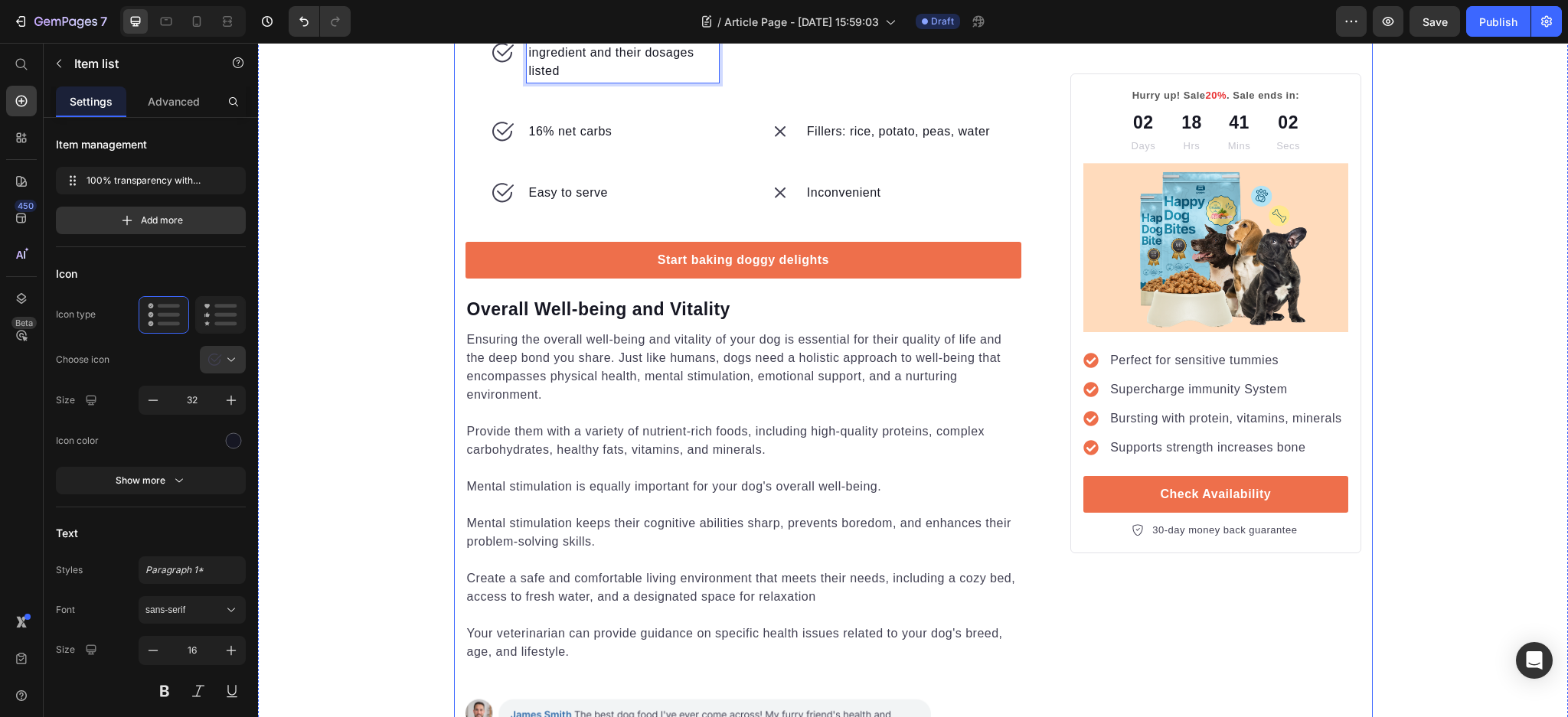 drag, startPoint x: 1142, startPoint y: 543, endPoint x: 1084, endPoint y: 543, distance: 58 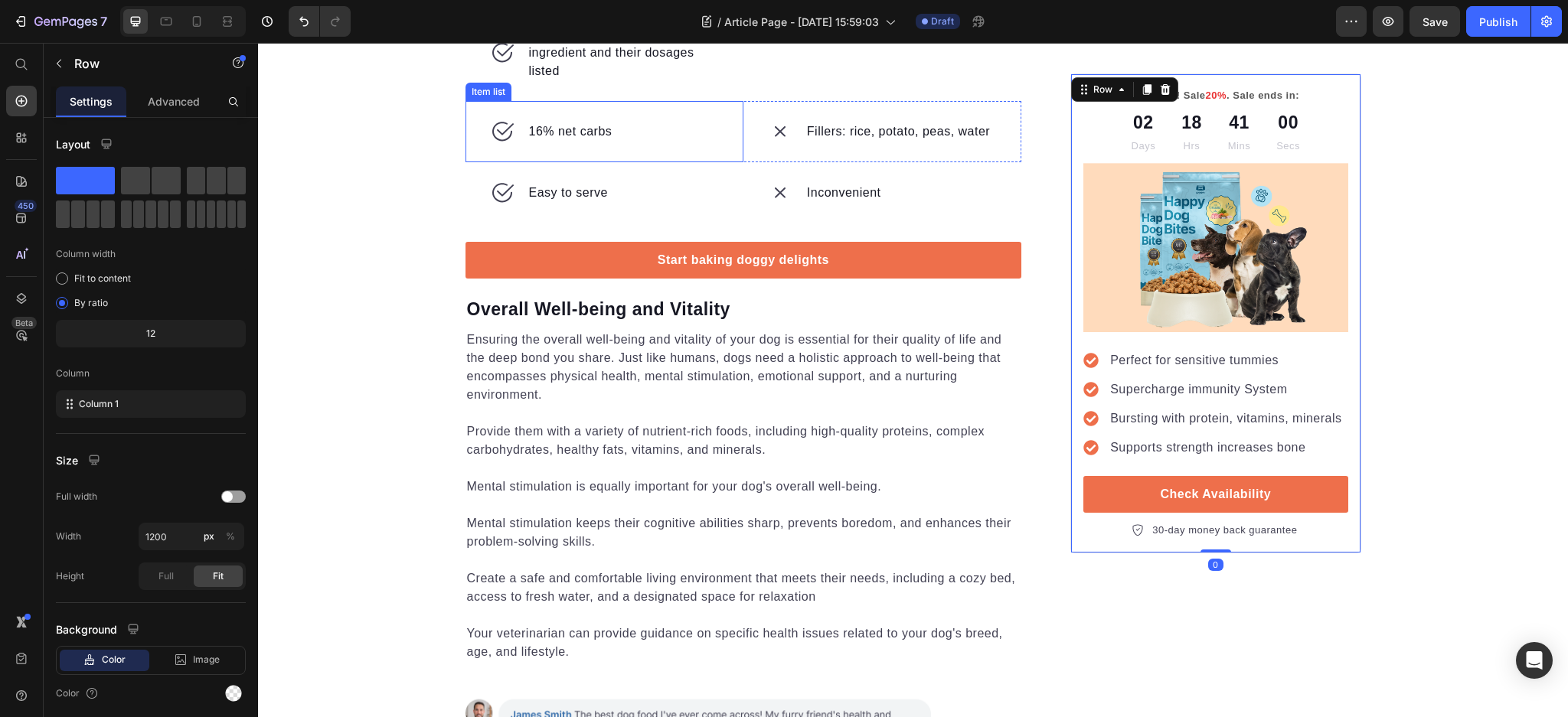 click on "16% net carbs" at bounding box center (570, 132) 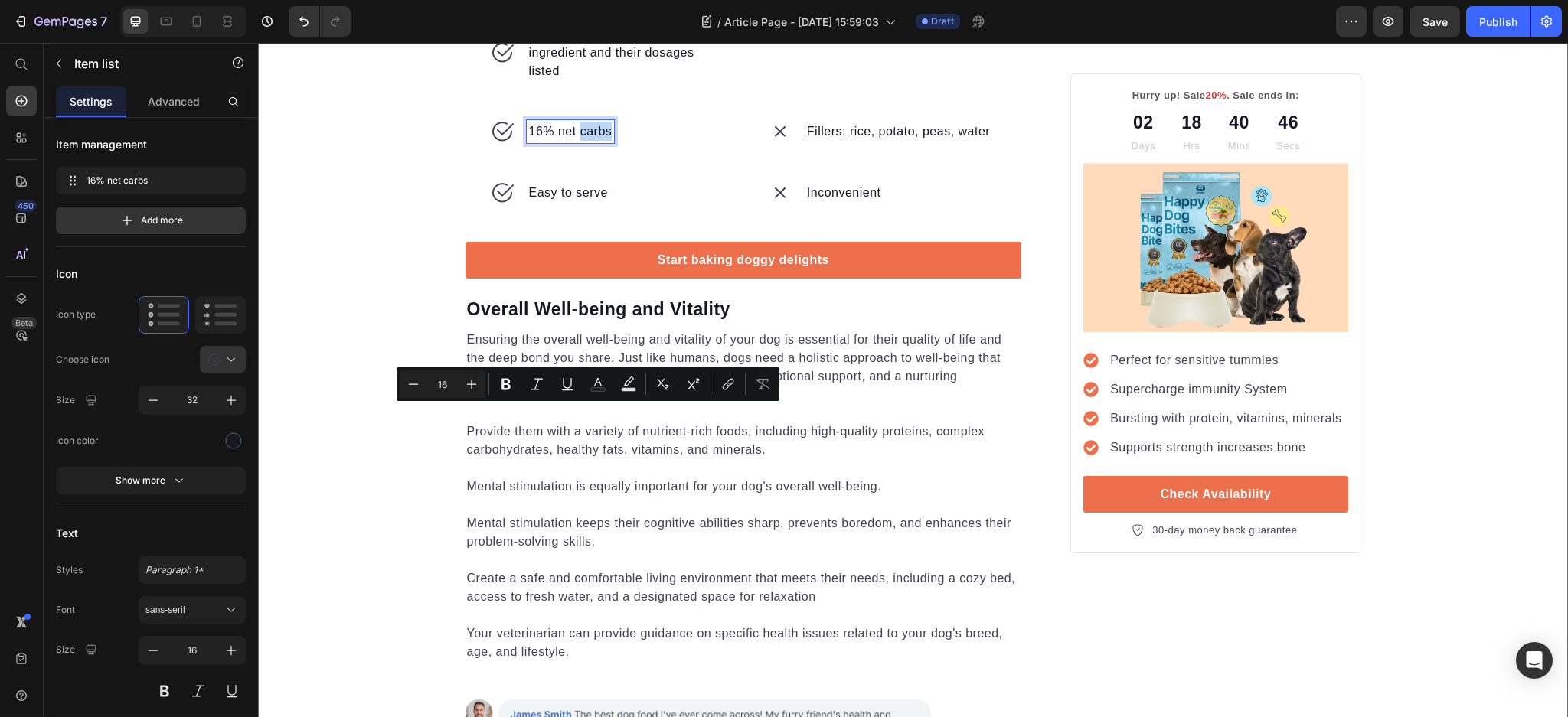 click on "“My Skin Was Peeling Apart. Nothing Helped Until I Tried This” Heading From painful skin tears and stubborn [MEDICAL_DATA] wounds to faster healing and feeling human again. This is her story. Text block Video It wasn’t just [MEDICAL_DATA]. It was open wounds that wouldn’t heal.   For most of her life, [MEDICAL_DATA] was something [PERSON_NAME] just lived with. But when it got worse, it really got worse.   Working outdoors, trapped in boots all day, sweating under the heat. Her [MEDICAL_DATA] would crack open into painful sores that never seemed to close.   “At work, when I used to wear boots, my skin would open. The wound just doesn’t heal. It’s itchy. You scratch. Then the skin opens again.”   At one point, her skin was peeling and tearing so badly, she didn’t even feel like herself anymore.   “My whole skin just tear apart… and then it’s still healing. You can still see the marks.” Text block Image Dermatologist Products Worked… Briefly Heading Text block Image One Random Discovery That Changed Everything" at bounding box center (913, -104) 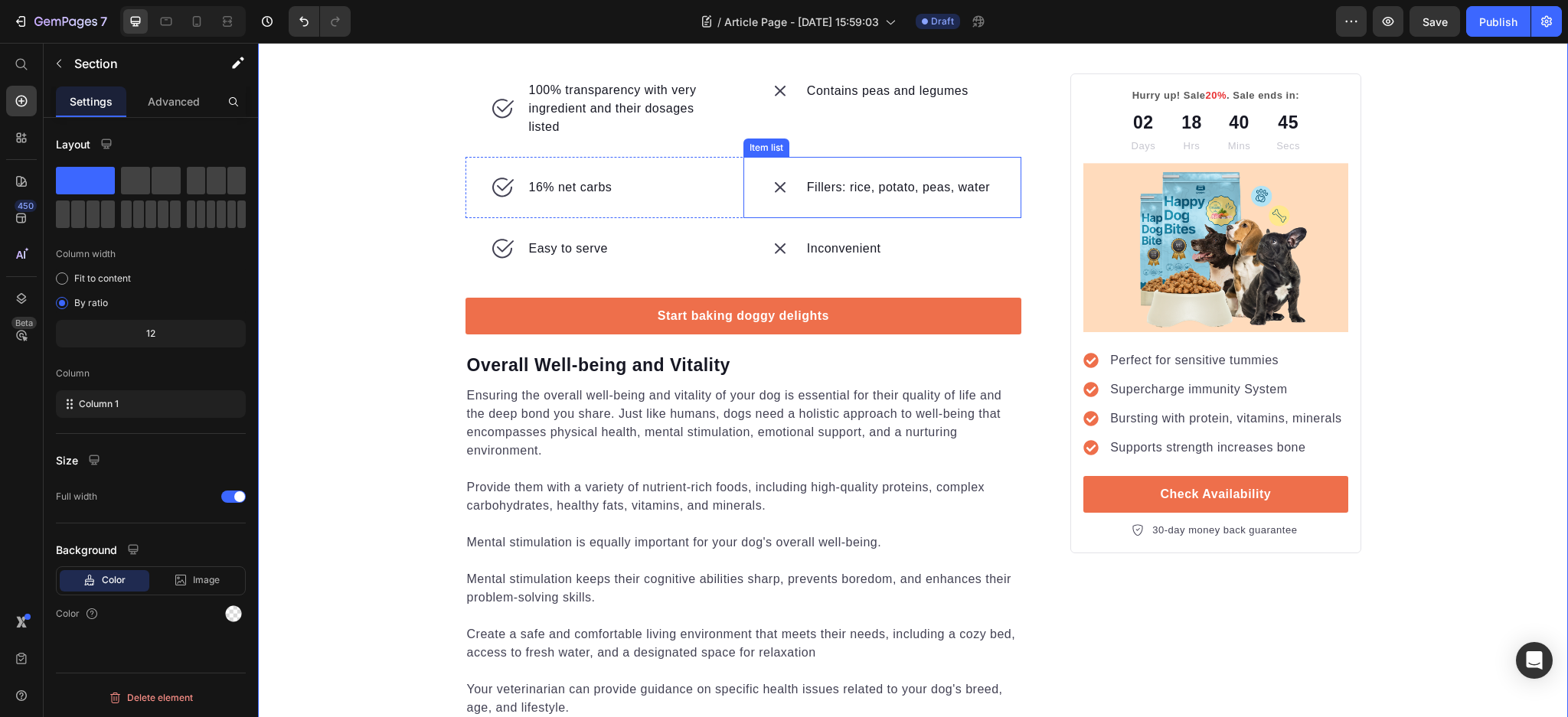 scroll, scrollTop: 2631, scrollLeft: 0, axis: vertical 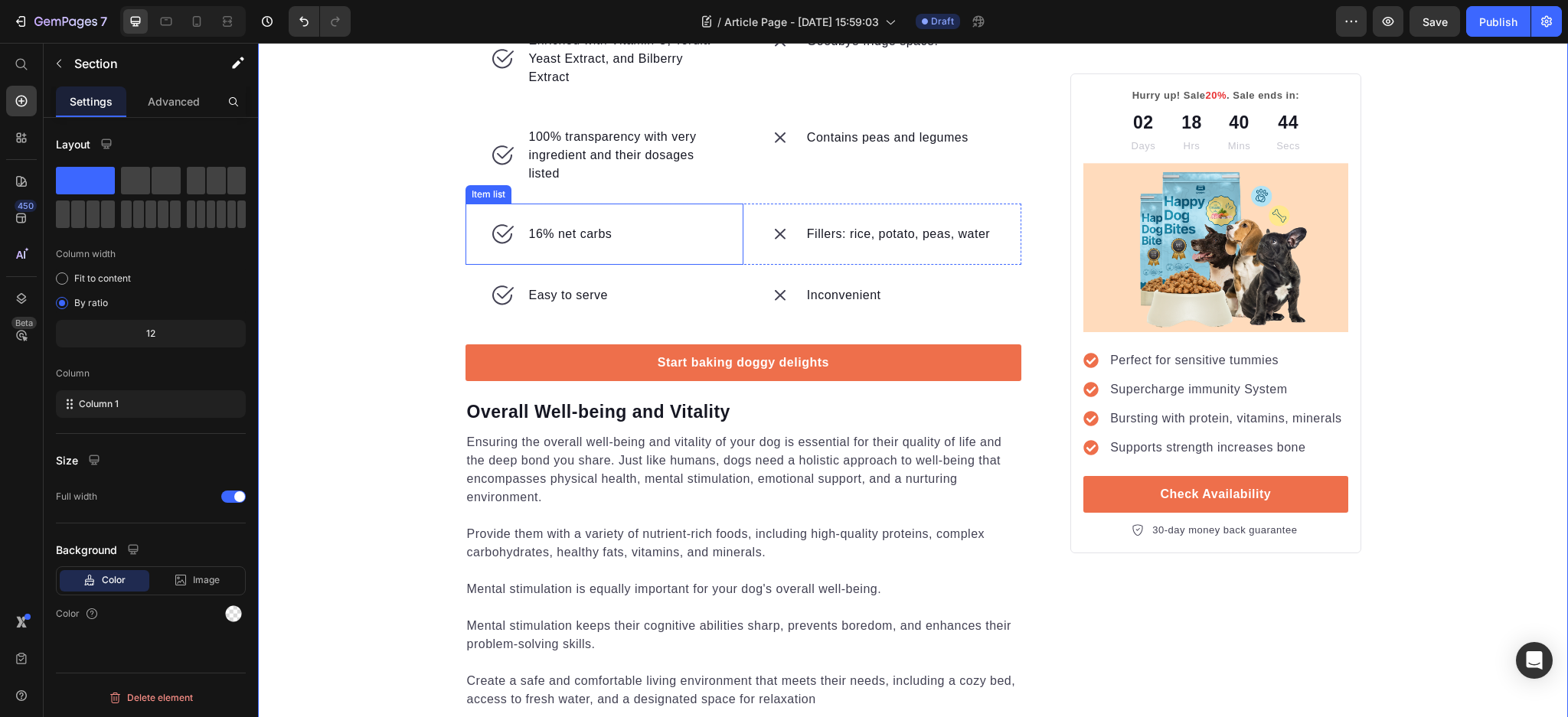 click on "16% net carbs" at bounding box center [570, 234] 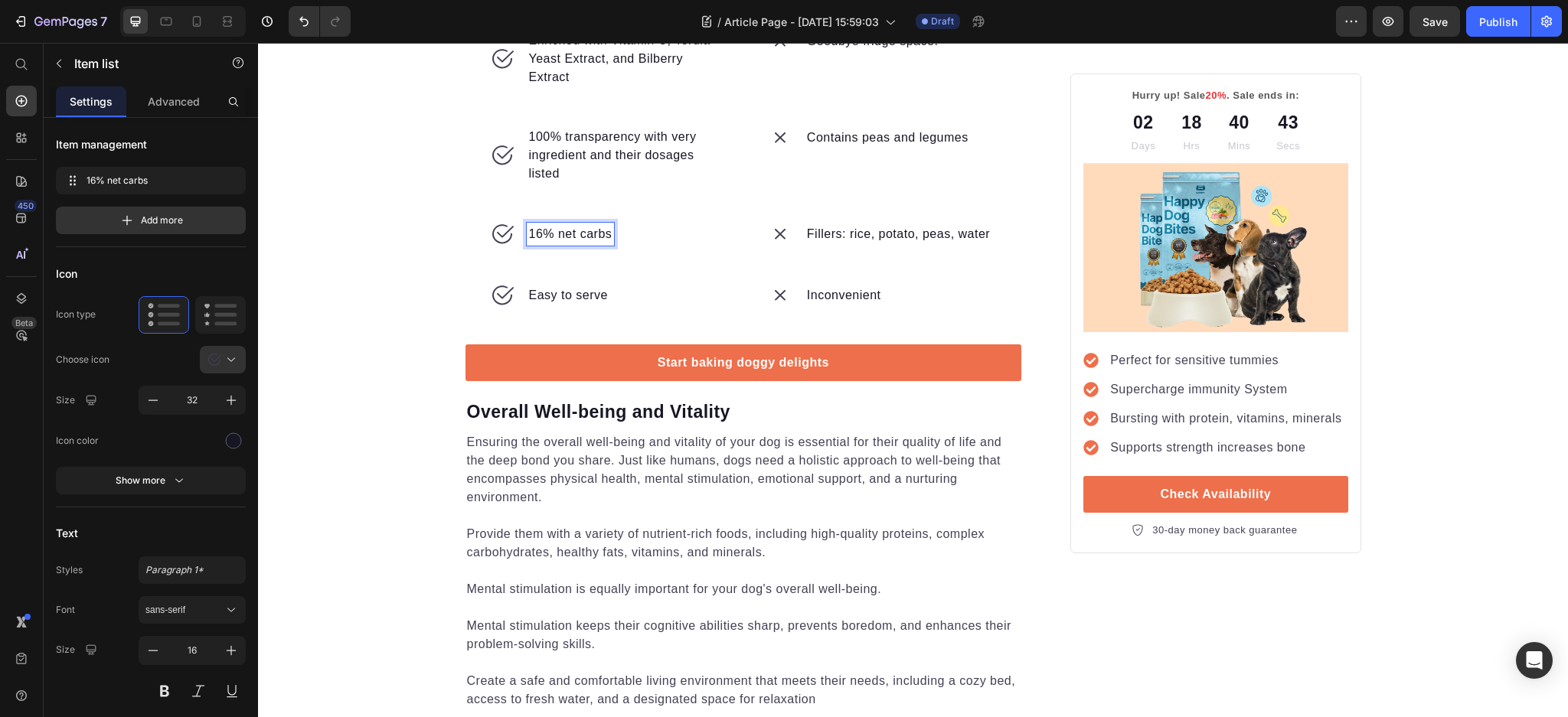 click on "16% net carbs" at bounding box center (570, 234) 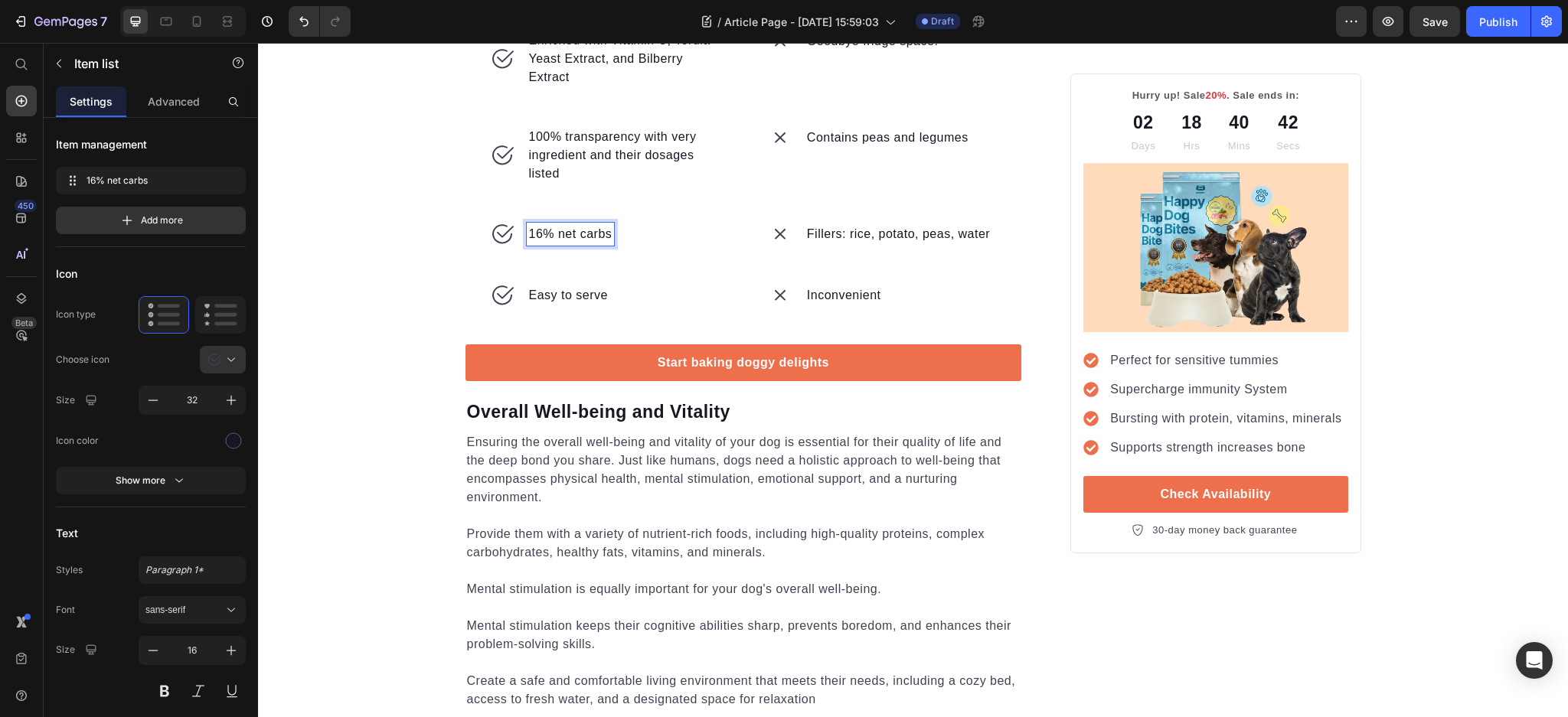 click on "16% net carbs" at bounding box center (570, 234) 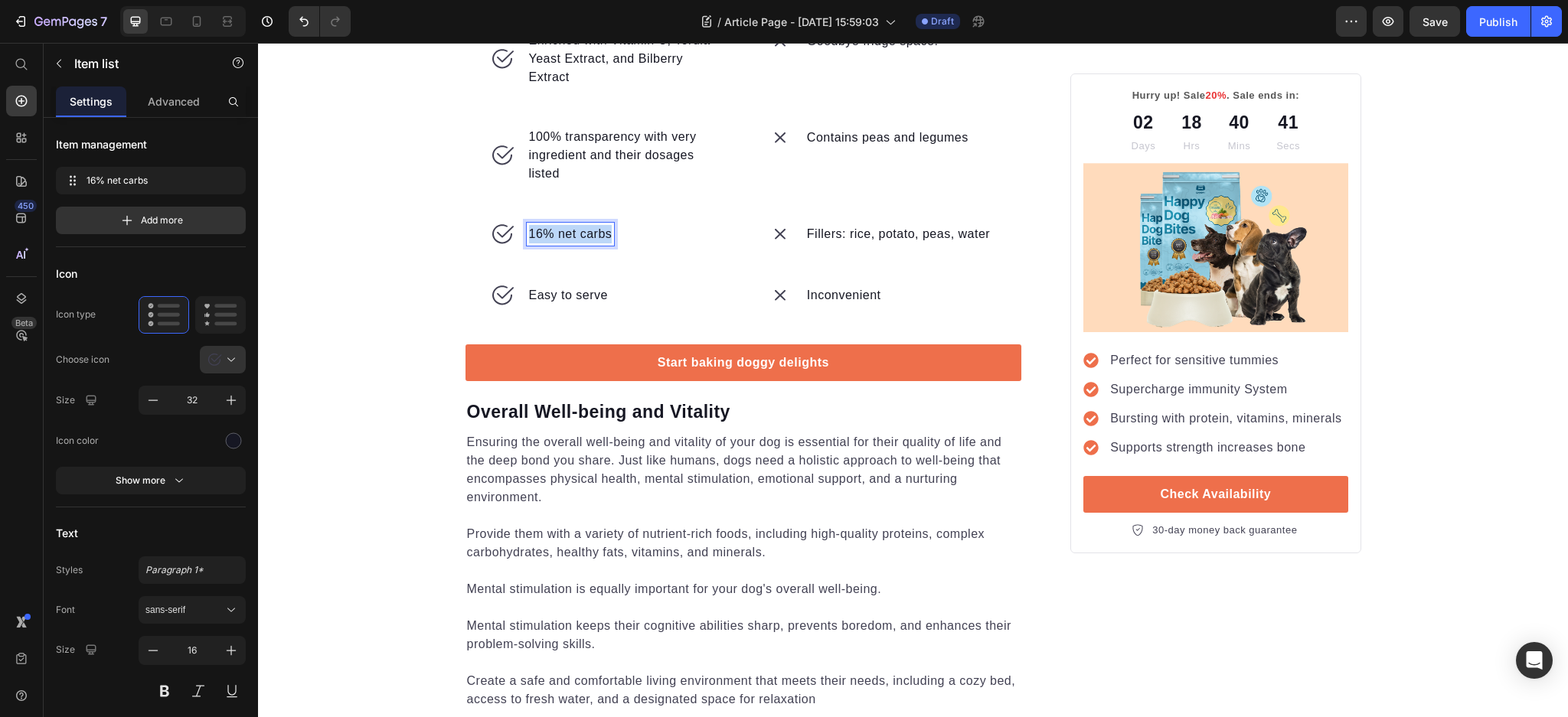 drag, startPoint x: 603, startPoint y: 516, endPoint x: 514, endPoint y: 521, distance: 89.140339 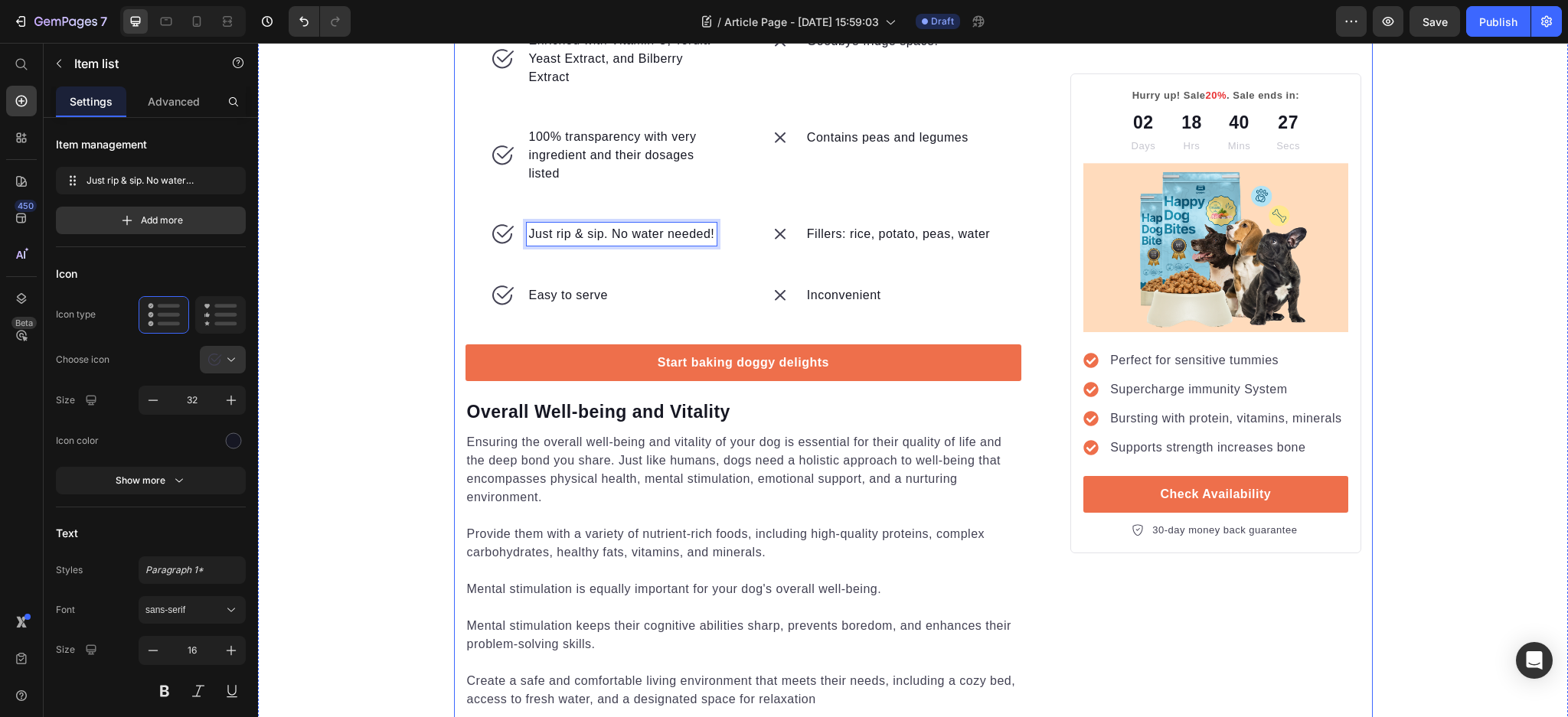 click on "Hurry up! Sale  20% . Sale ends in: Text block 02 Days 18 Hrs 40 Mins 27 Secs Countdown Timer Image Perfect for sensitive tummies Supercharge immunity System Bursting with protein, vitamins, minerals Supports strength increases bone Item list Check Availability Button
30-day money back guarantee Item list Row" at bounding box center [1215, -2] 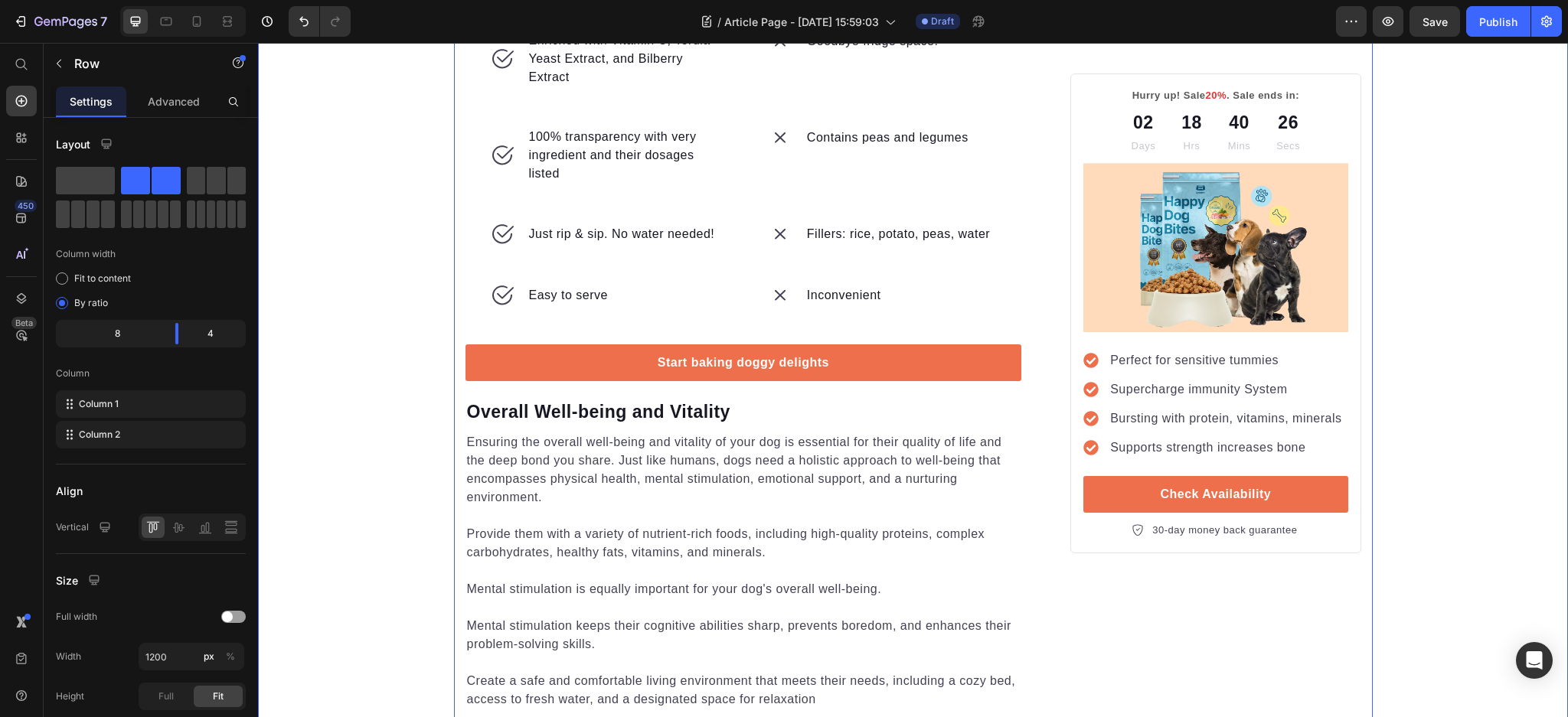 click on "“My Skin Was Peeling Apart. Nothing Helped Until I Tried This” Heading From painful skin tears and stubborn [MEDICAL_DATA] wounds to faster healing and feeling human again. This is her story. Text block Video It wasn’t just [MEDICAL_DATA]. It was open wounds that wouldn’t heal.   For most of her life, [MEDICAL_DATA] was something [PERSON_NAME] just lived with. But when it got worse, it really got worse.   Working outdoors, trapped in boots all day, sweating under the heat. Her [MEDICAL_DATA] would crack open into painful sores that never seemed to close.   “At work, when I used to wear boots, my skin would open. The wound just doesn’t heal. It’s itchy. You scratch. Then the skin opens again.”   At one point, her skin was peeling and tearing so badly, she didn’t even feel like herself anymore.   “My whole skin just tear apart… and then it’s still healing. You can still see the marks.” Text block Image Dermatologist Products Worked… Briefly Heading Text block Image One Random Discovery That Changed Everything" at bounding box center (913, -2) 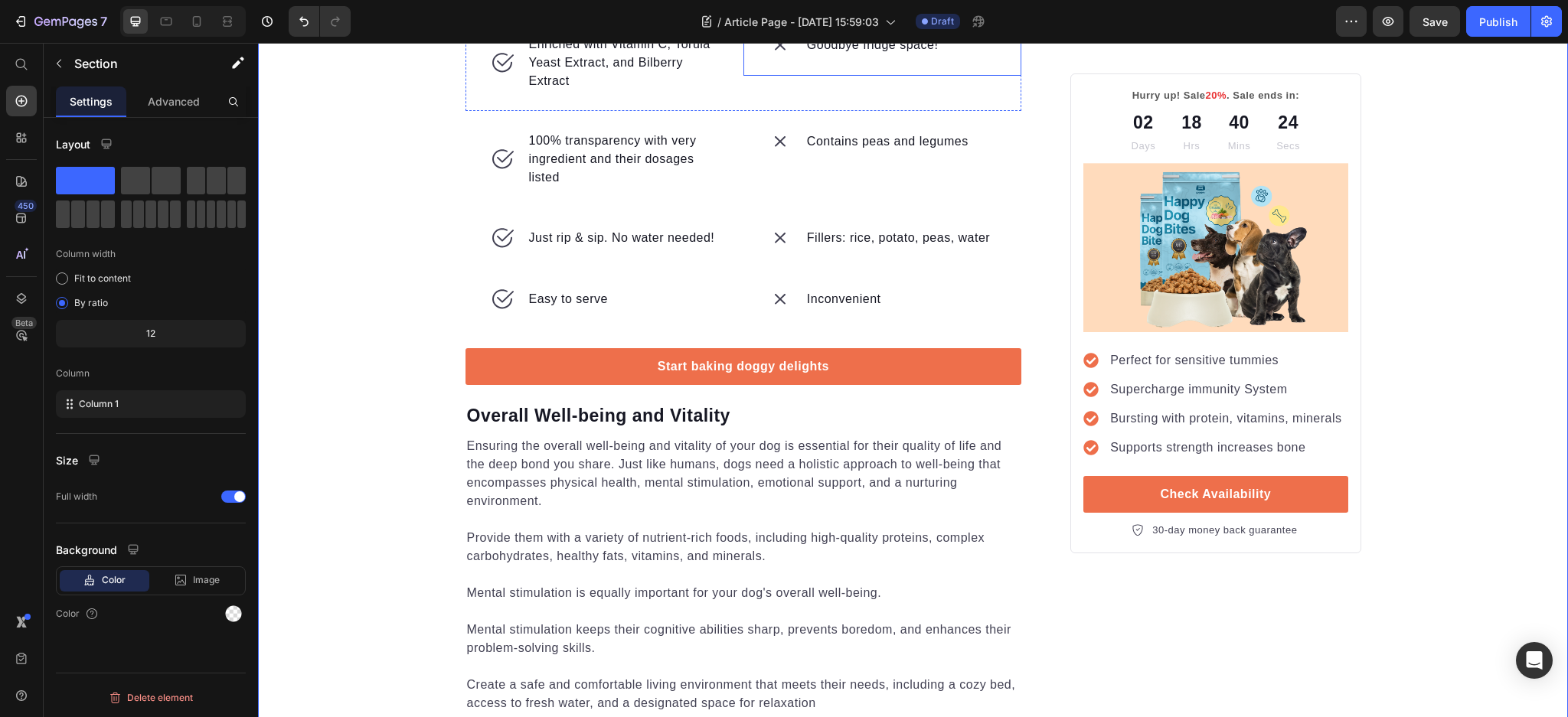 scroll, scrollTop: 2631, scrollLeft: 0, axis: vertical 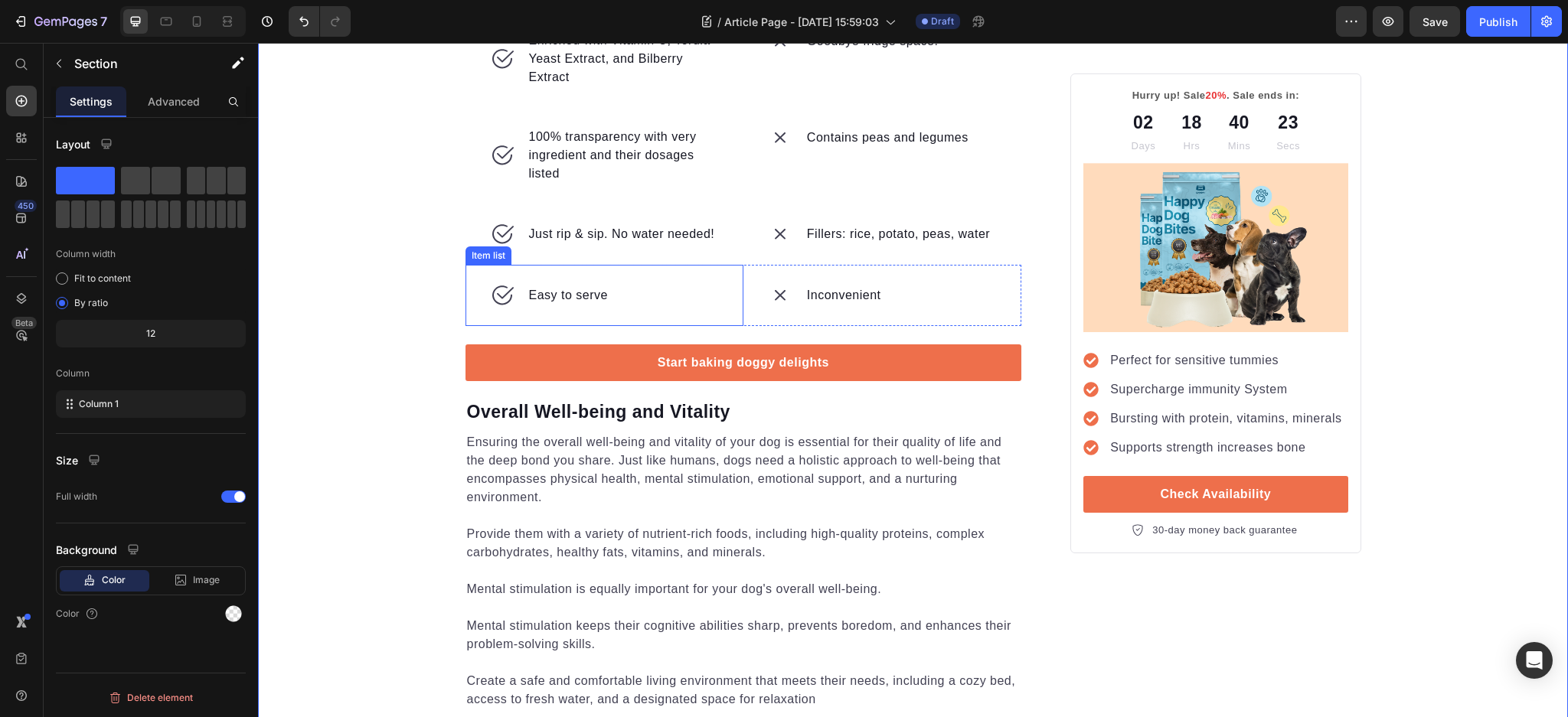 click on "Easy to serve" at bounding box center (568, 295) 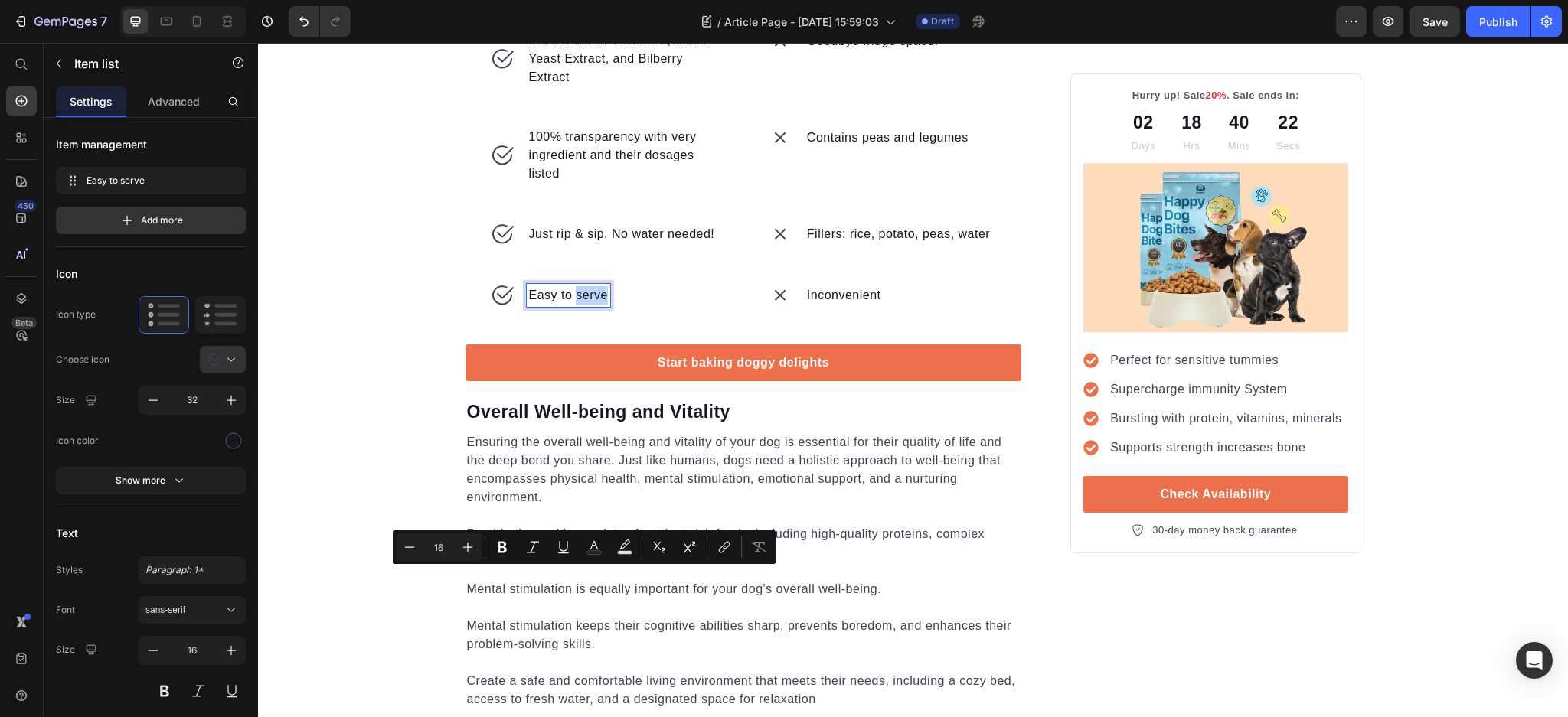 click on "Easy to serve" at bounding box center [568, 295] 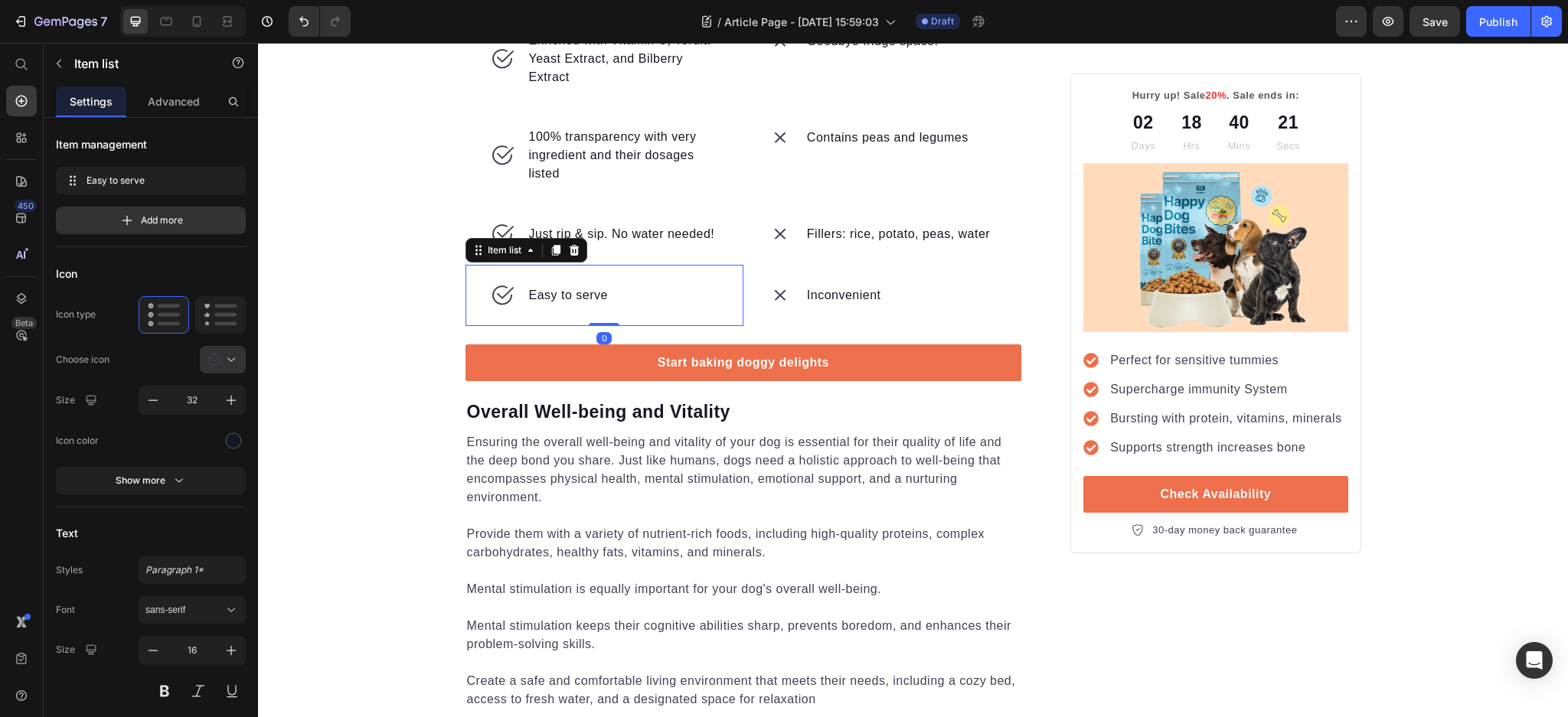 drag, startPoint x: 603, startPoint y: 581, endPoint x: 580, endPoint y: 582, distance: 23.021729 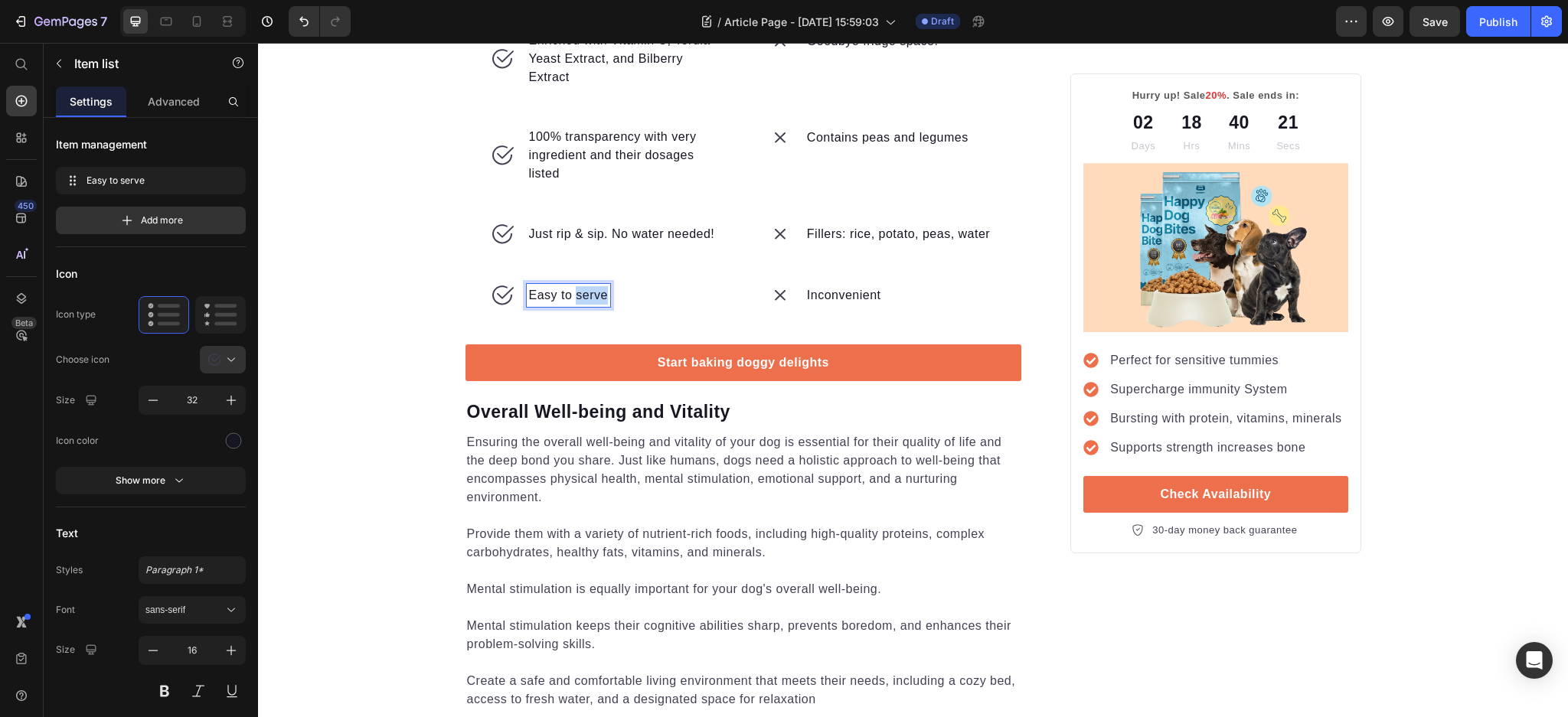 click on "Easy to serve" at bounding box center (568, 295) 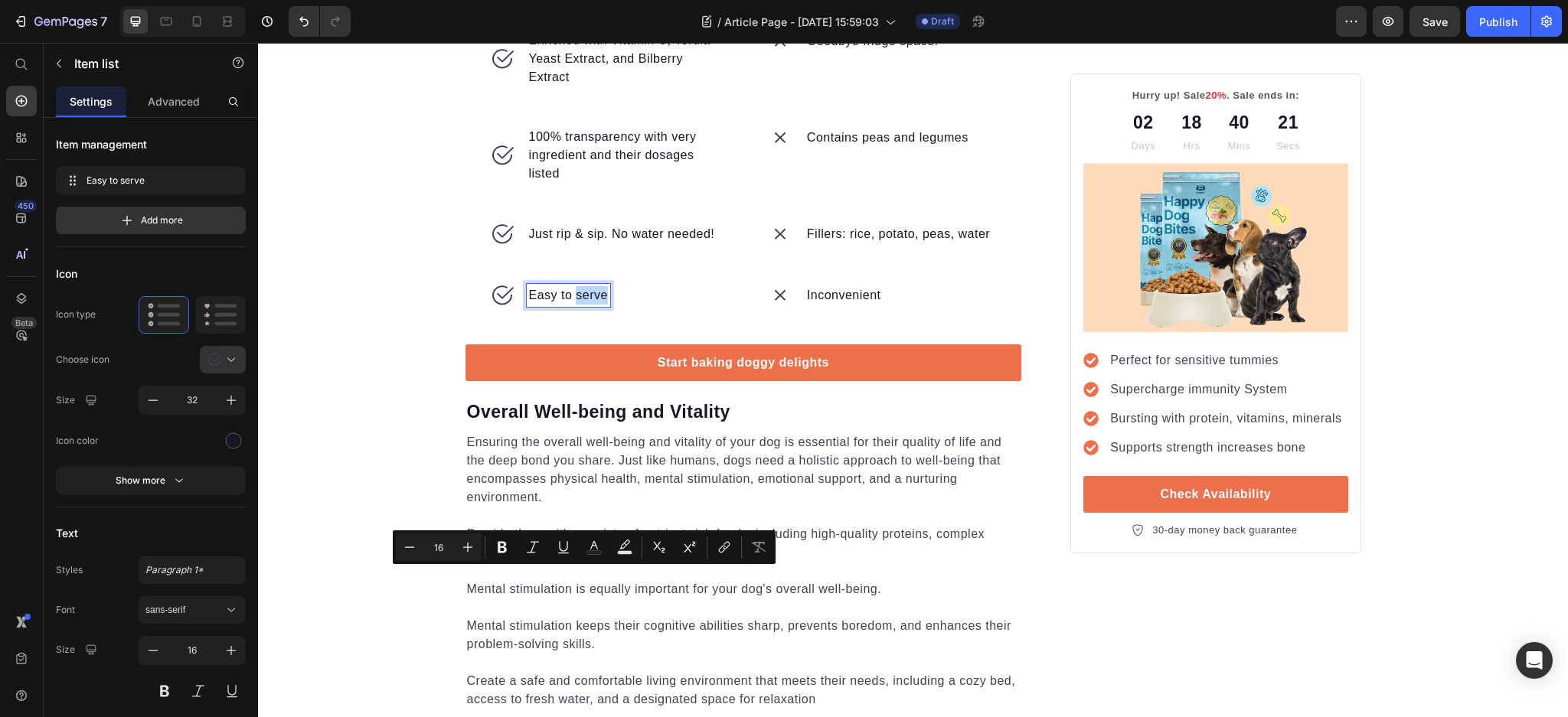 click on "Easy to serve" at bounding box center (568, 295) 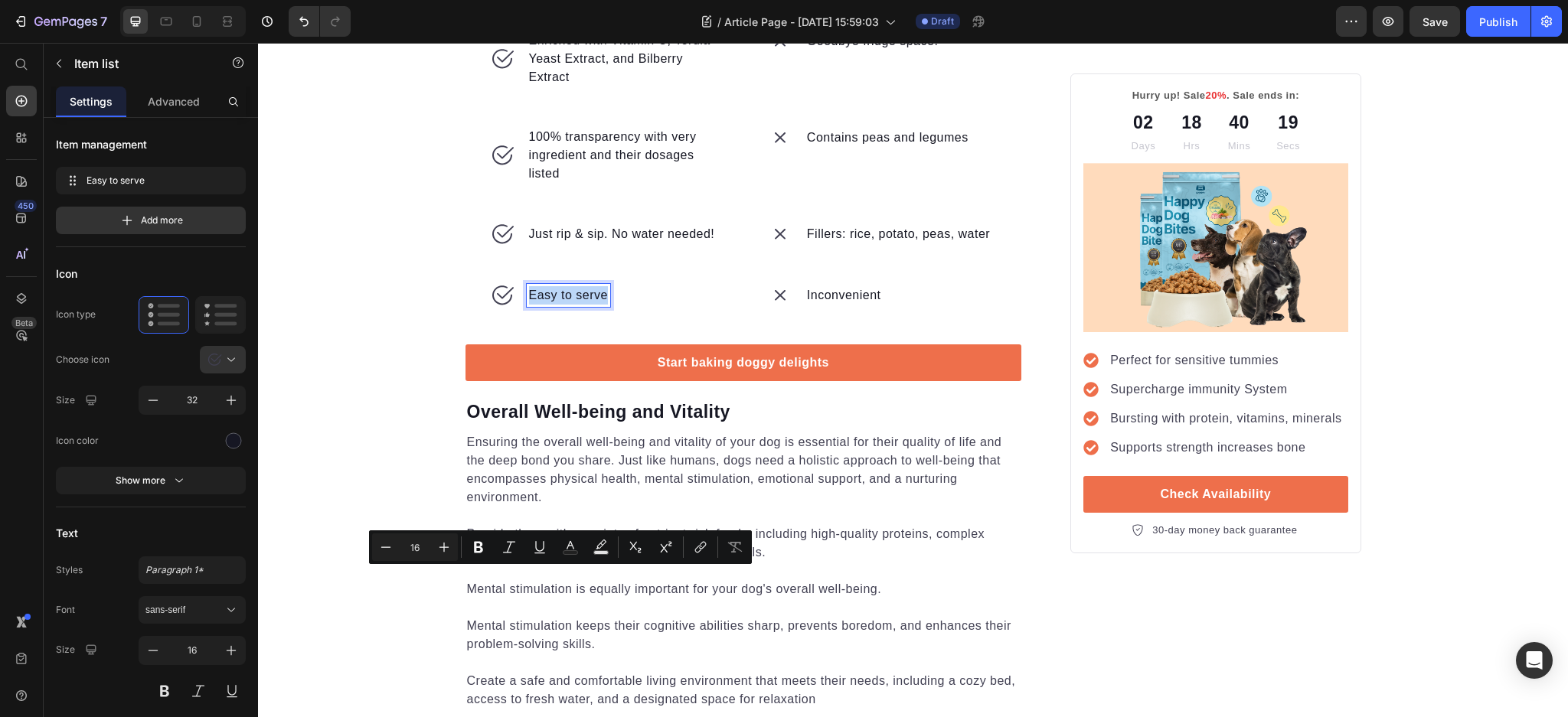 drag, startPoint x: 520, startPoint y: 579, endPoint x: 599, endPoint y: 580, distance: 79.00633 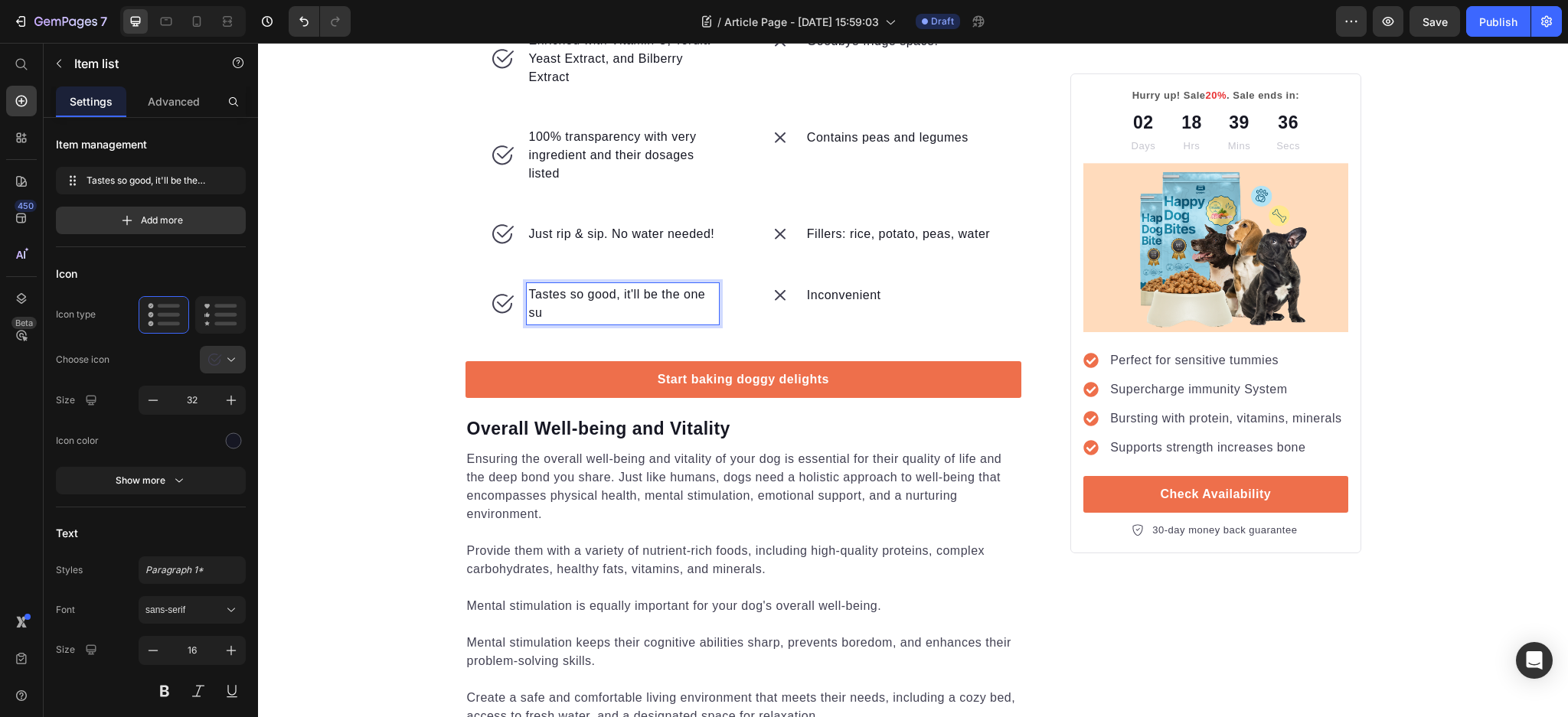 scroll, scrollTop: 2630, scrollLeft: 0, axis: vertical 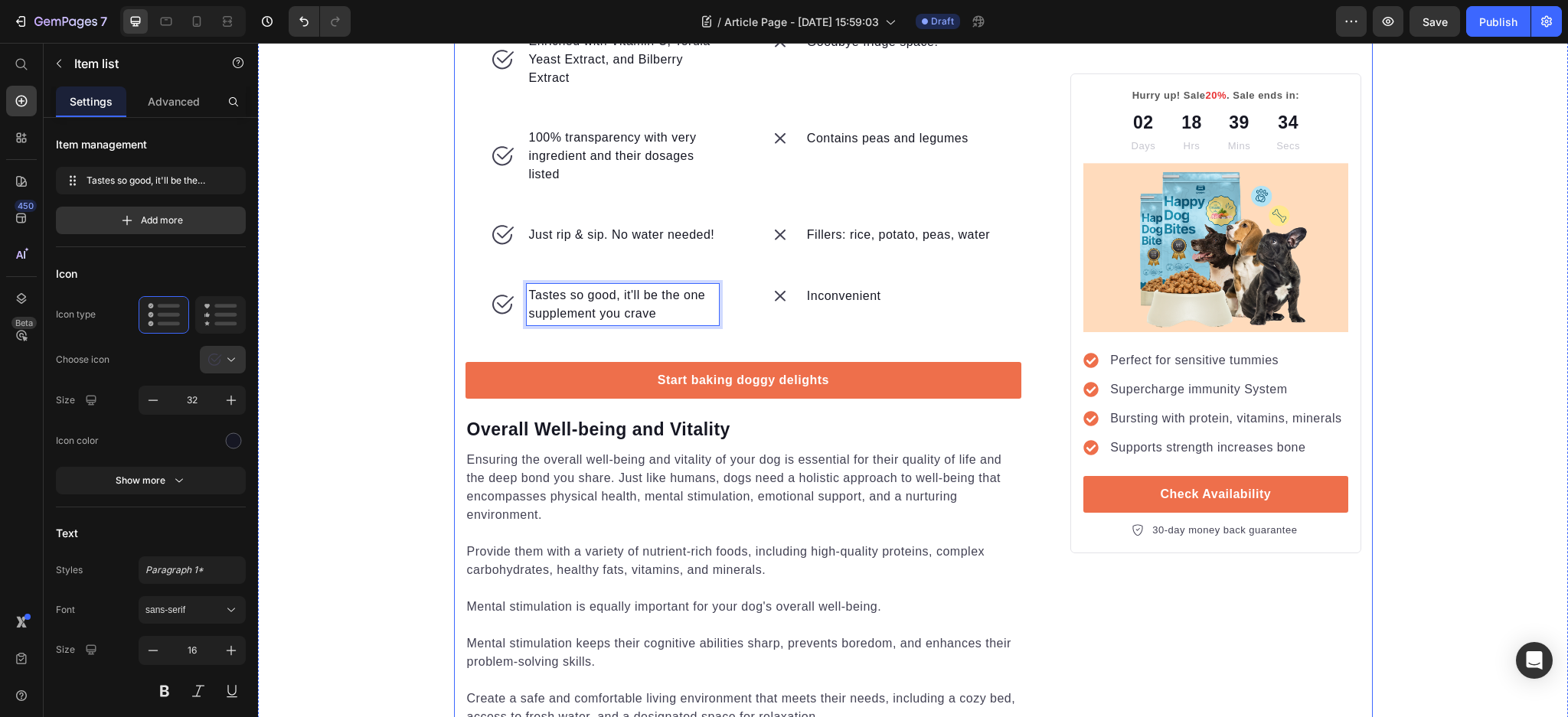 click on "Hurry up! Sale  20% . Sale ends in: Text block 02 Days 18 Hrs 39 Mins 34 Secs Countdown Timer Image Perfect for sensitive tummies Supercharge immunity System Bursting with protein, vitamins, minerals Supports strength increases bone Item list Check Availability Button
30-day money back guarantee Item list Row" at bounding box center (1215, 8) 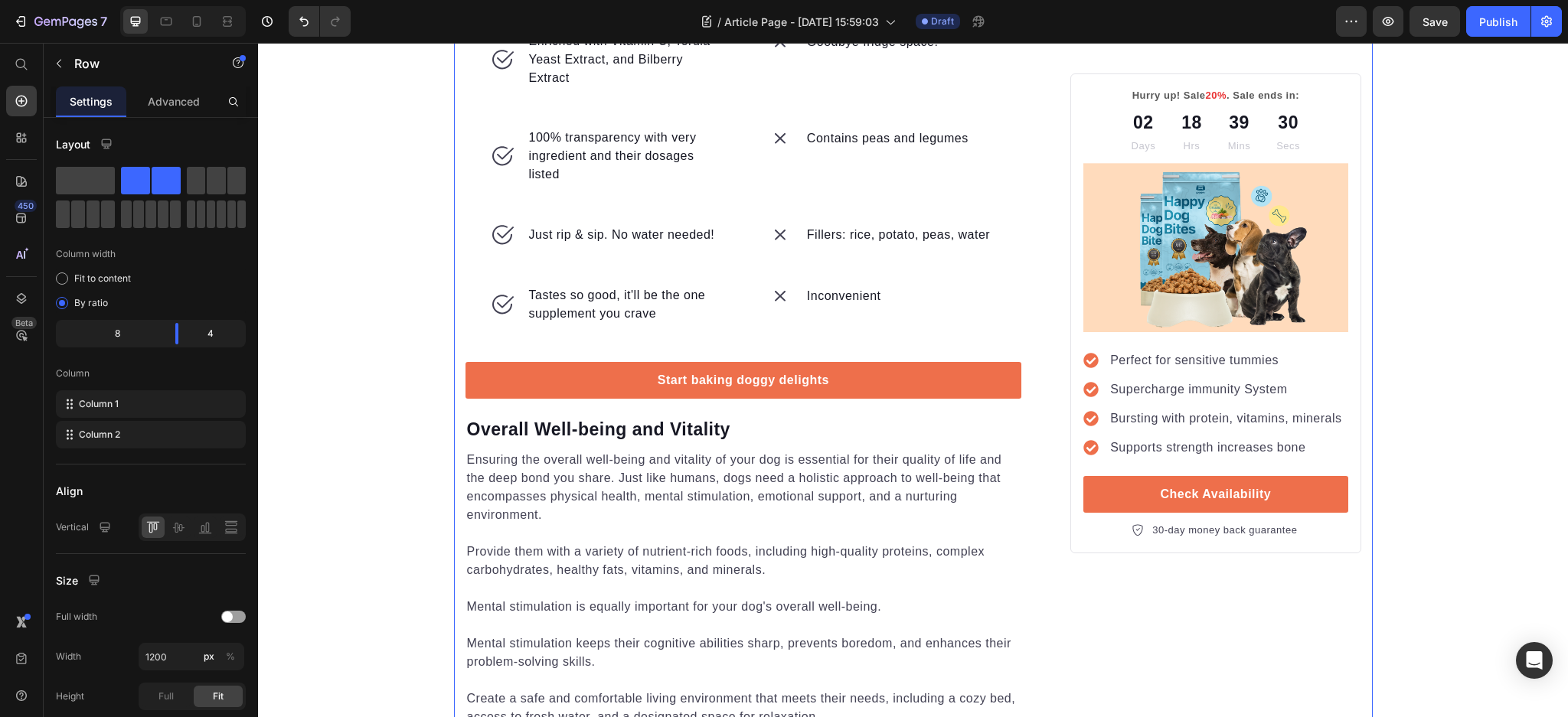 click on "Inflammatory vegetable oils" at bounding box center (887, -36) 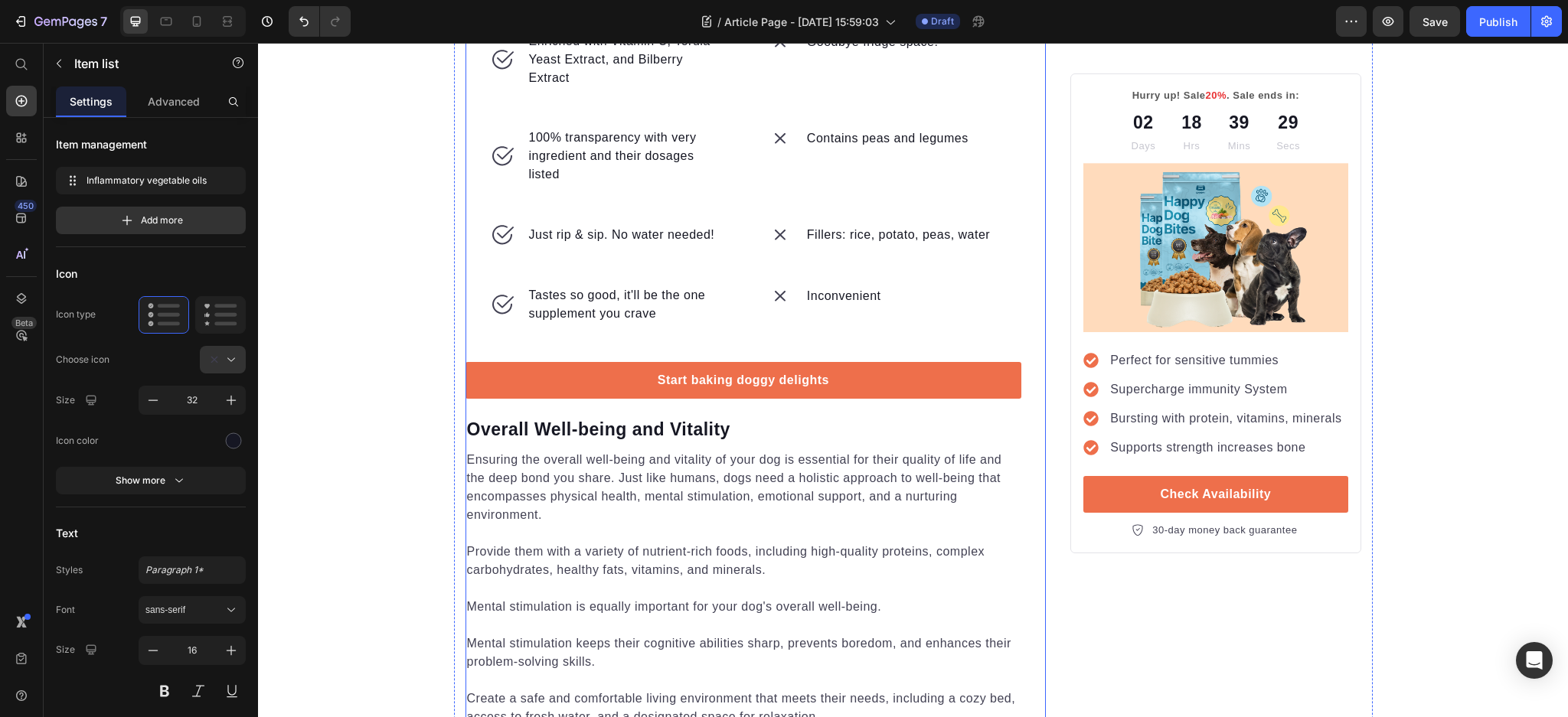 click on "“My Skin Was Peeling Apart. Nothing Helped Until I Tried This” Heading From painful skin tears and stubborn [MEDICAL_DATA] wounds to faster healing and feeling human again. This is her story. Text block Video It wasn’t just [MEDICAL_DATA]. It was open wounds that wouldn’t heal.   For most of her life, [MEDICAL_DATA] was something [PERSON_NAME] just lived with. But when it got worse, it really got worse.   Working outdoors, trapped in boots all day, sweating under the heat. Her [MEDICAL_DATA] would crack open into painful sores that never seemed to close.   “At work, when I used to wear boots, my skin would open. The wound just doesn’t heal. It’s itchy. You scratch. Then the skin opens again.”   At one point, her skin was peeling and tearing so badly, she didn’t even feel like herself anymore.   “My whole skin just tear apart… and then it’s still healing. You can still see the marks.” Text block Image Dermatologist Products Worked… Briefly Heading Text block Image One Random Discovery That Changed Everything" at bounding box center [756, 8] 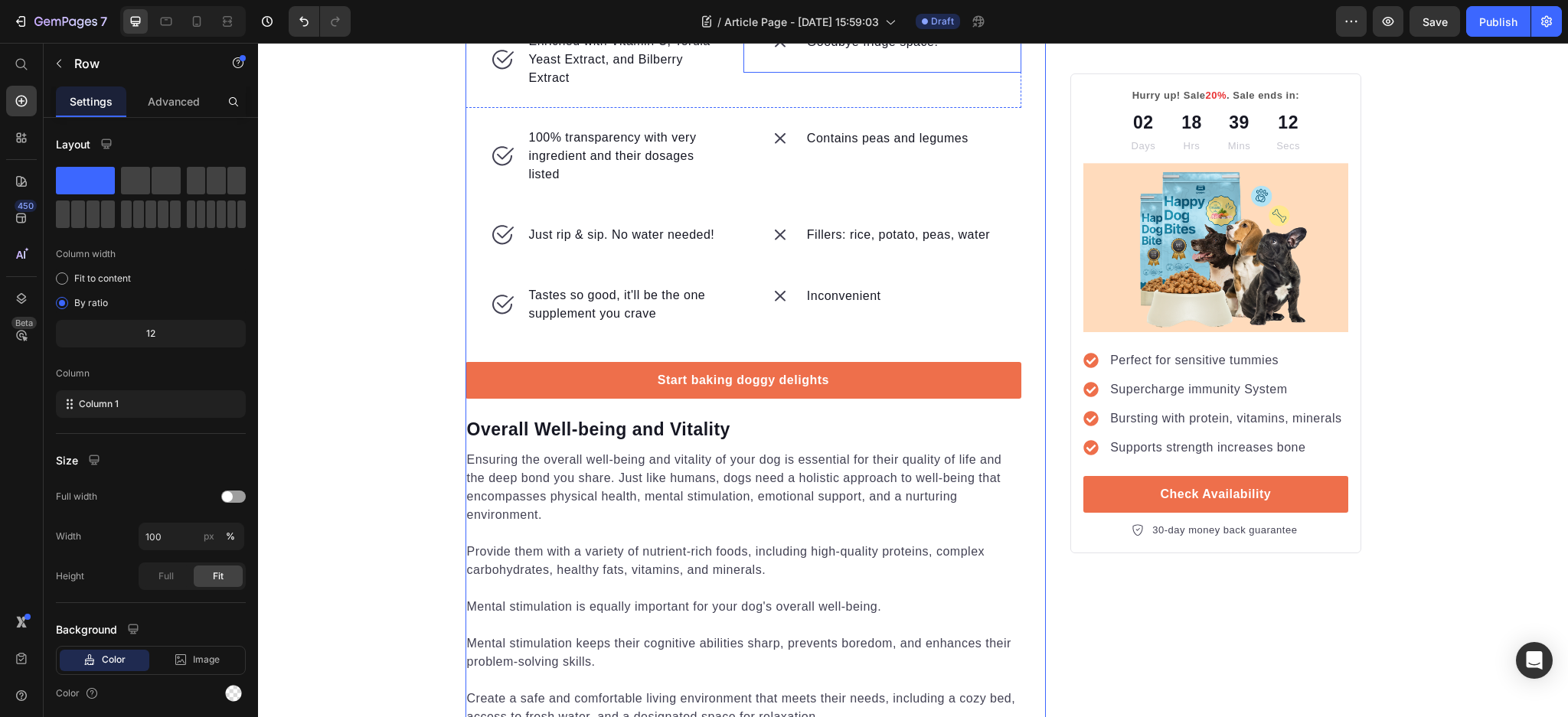 drag, startPoint x: 947, startPoint y: 316, endPoint x: 938, endPoint y: 269, distance: 47.85394 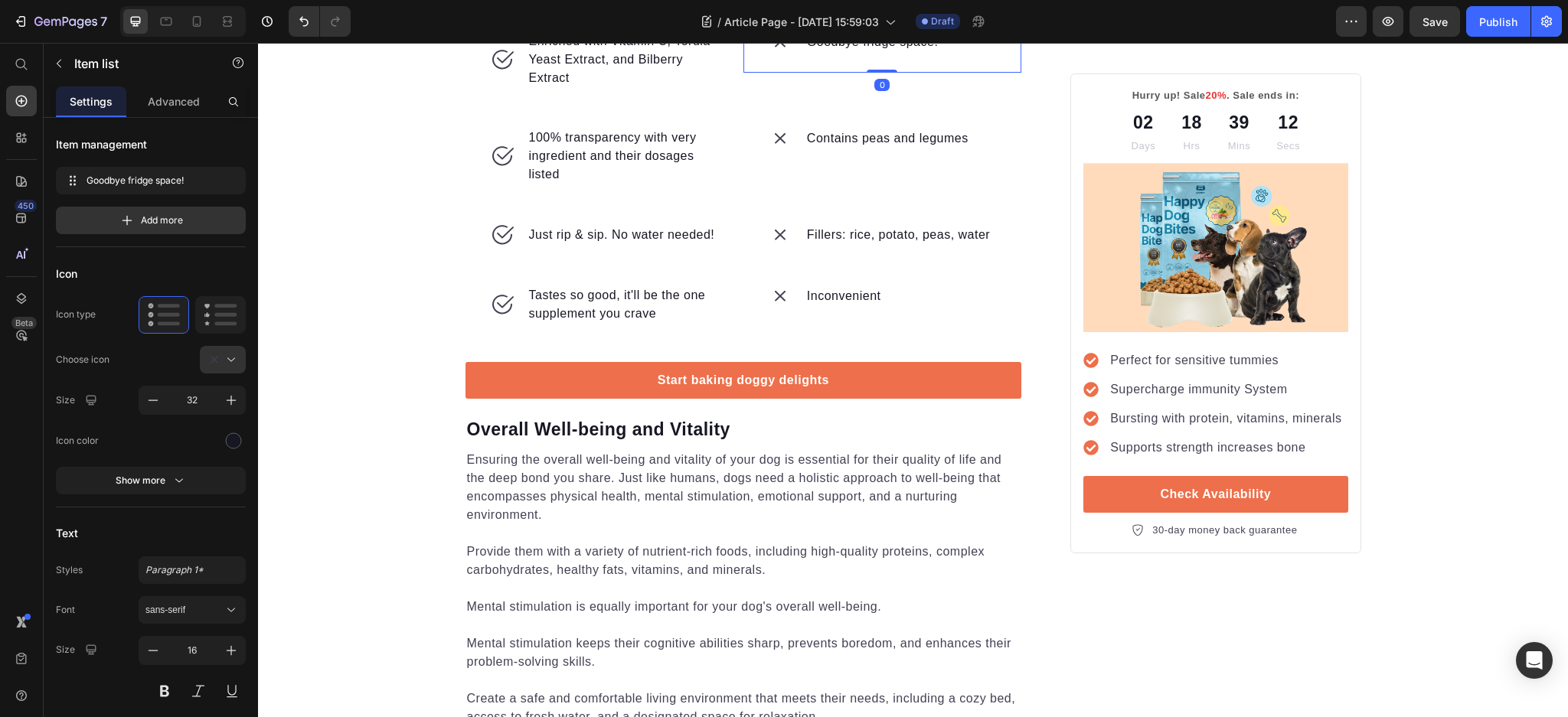 click on "Inflammatory vegetable oils" at bounding box center (887, -36) 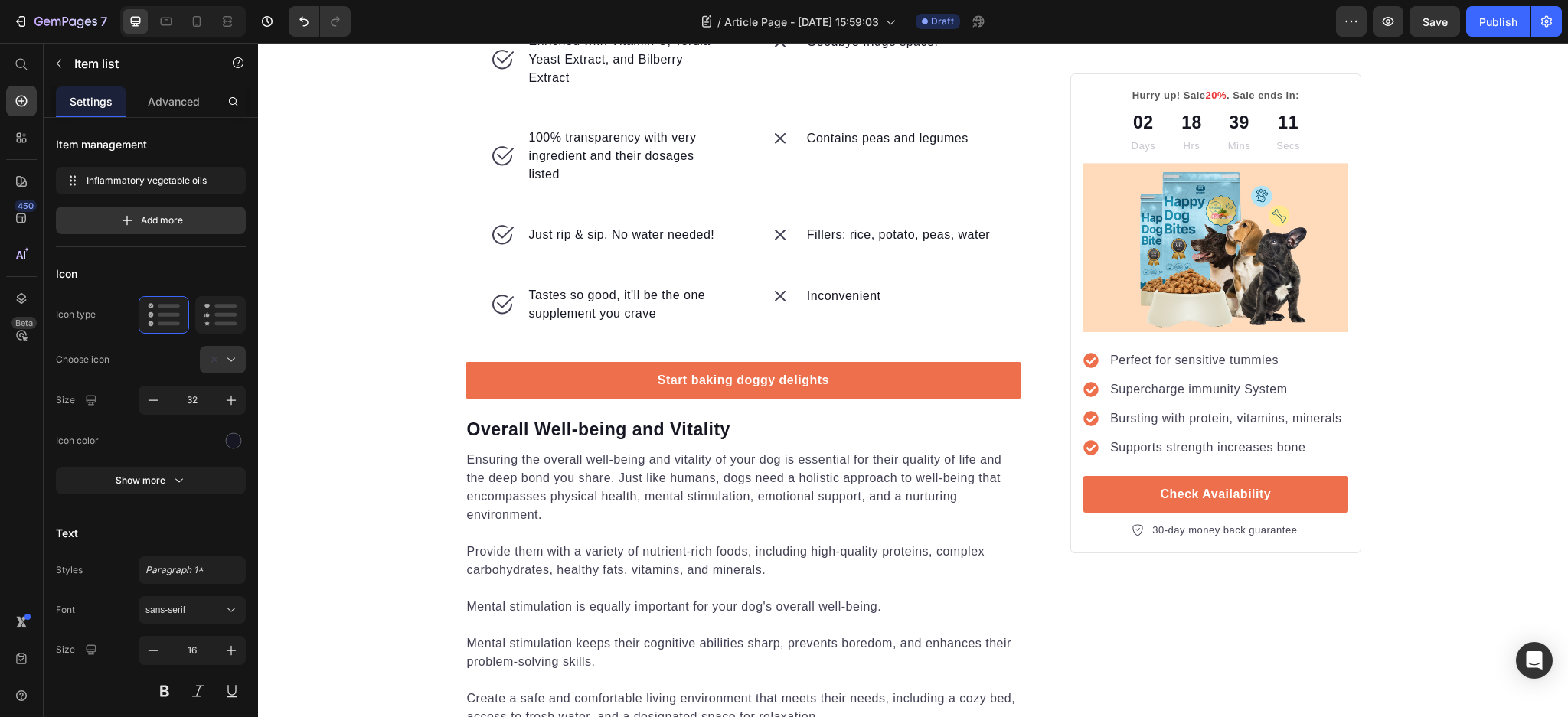 click on "Inflammatory vegetable oils" at bounding box center (887, -36) 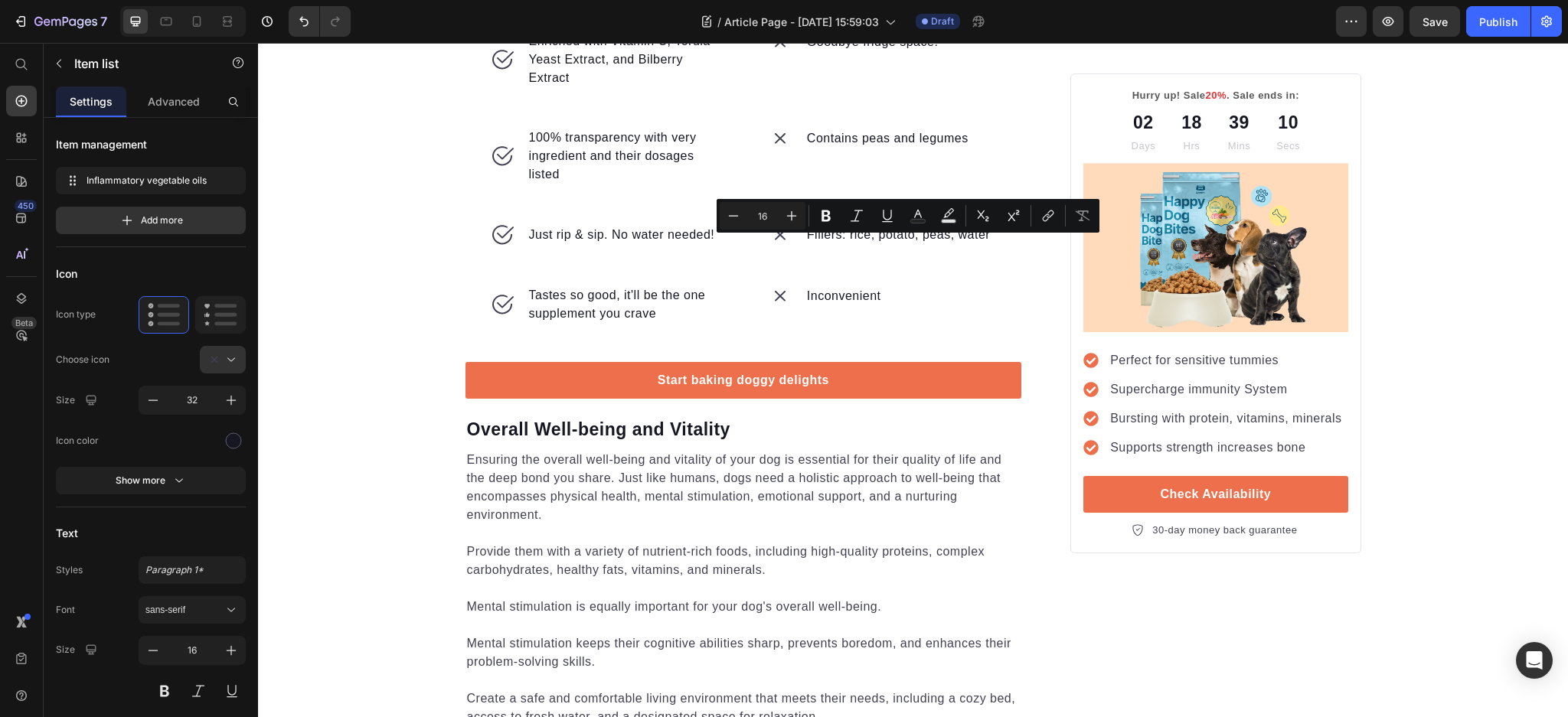 click on "Inflammatory vegetable oils" at bounding box center (887, -36) 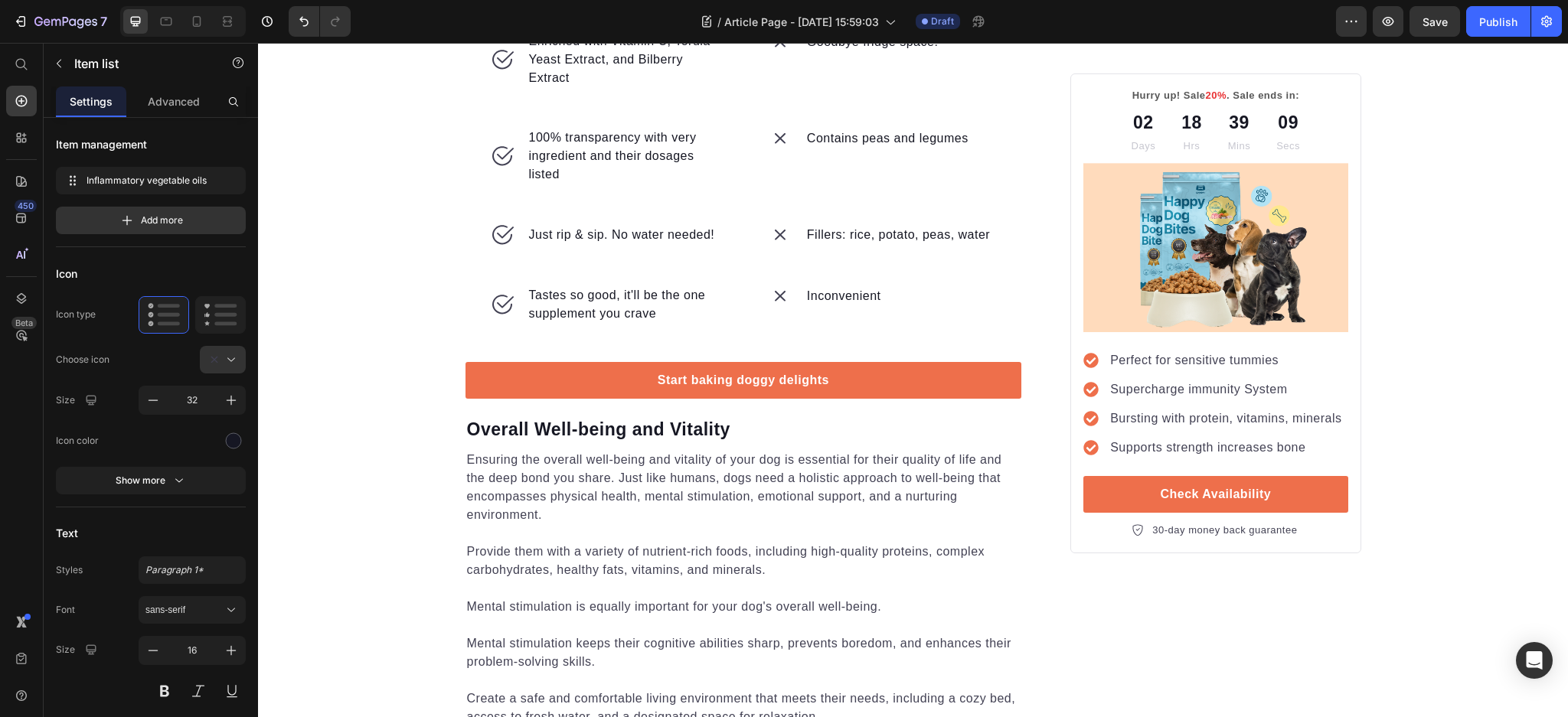 drag, startPoint x: 957, startPoint y: 248, endPoint x: 802, endPoint y: 259, distance: 155.3898 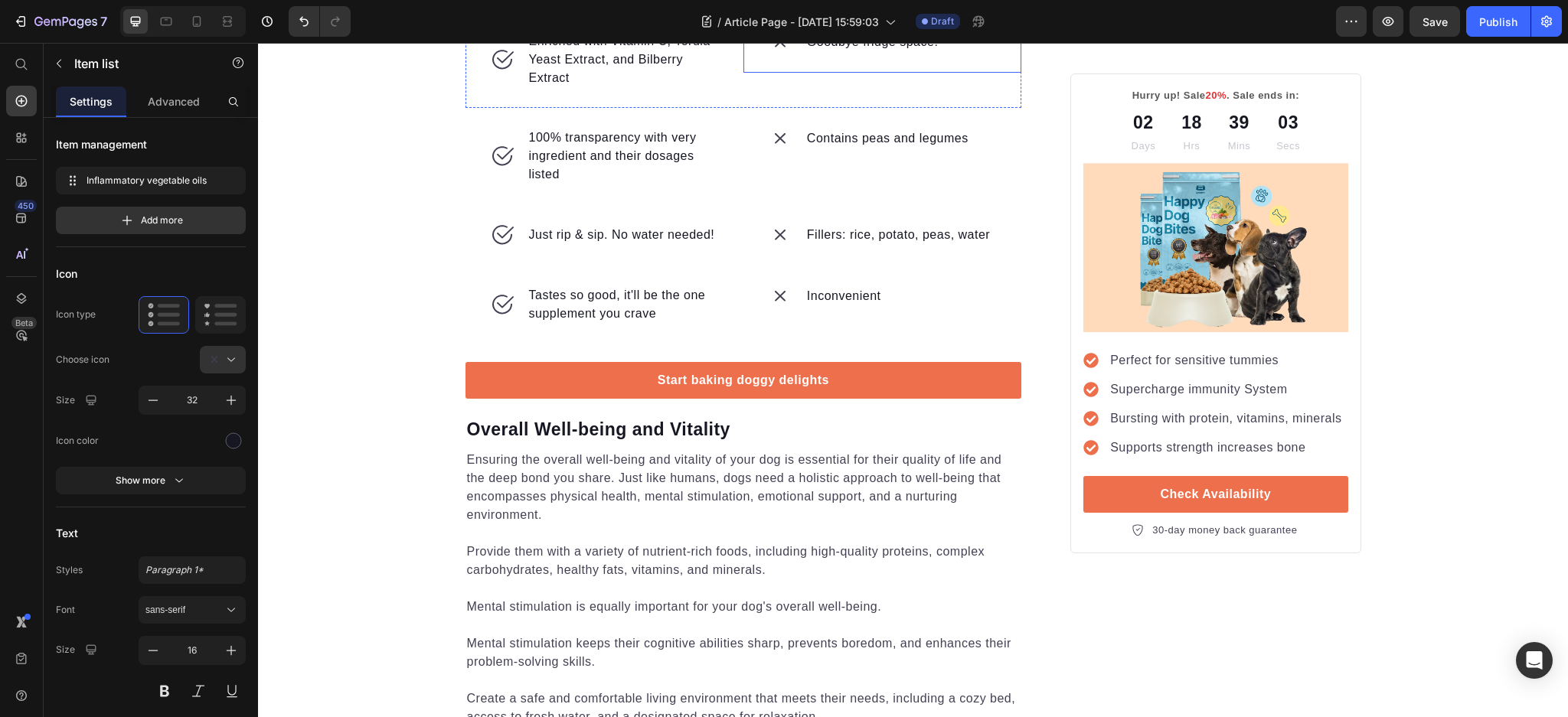 scroll, scrollTop: 2629, scrollLeft: 0, axis: vertical 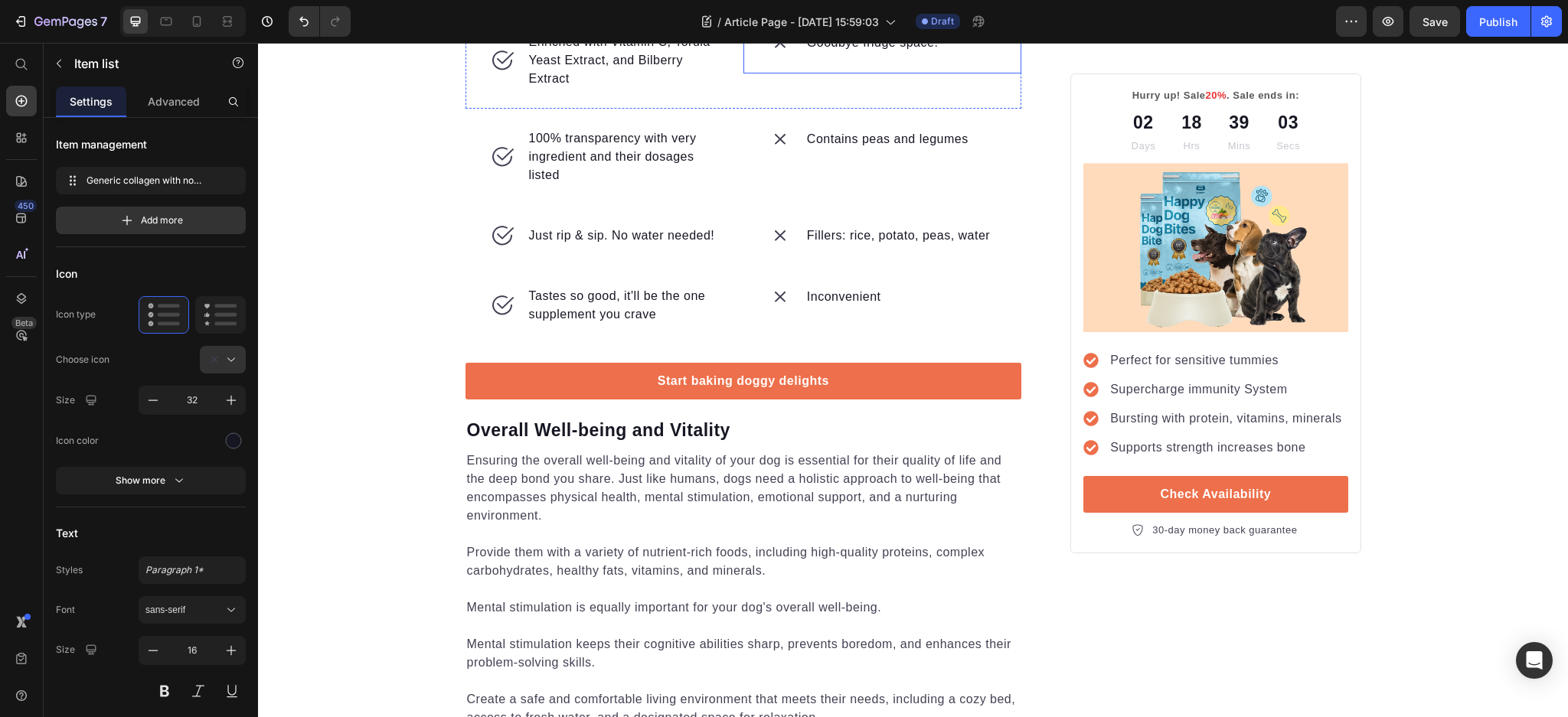 click on "Goodbye fridge space!" at bounding box center [873, 43] 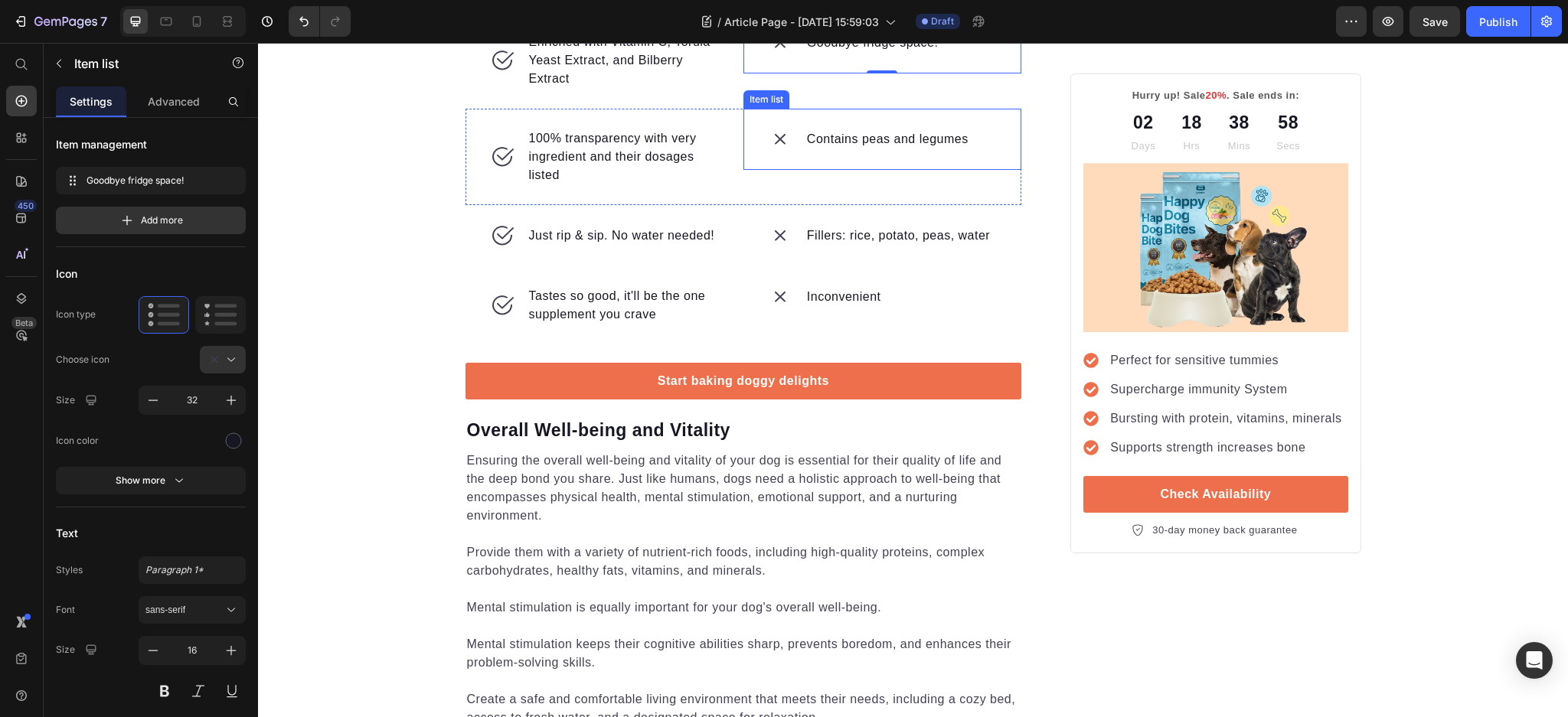 click on "Contains peas and legumes" at bounding box center [887, 139] 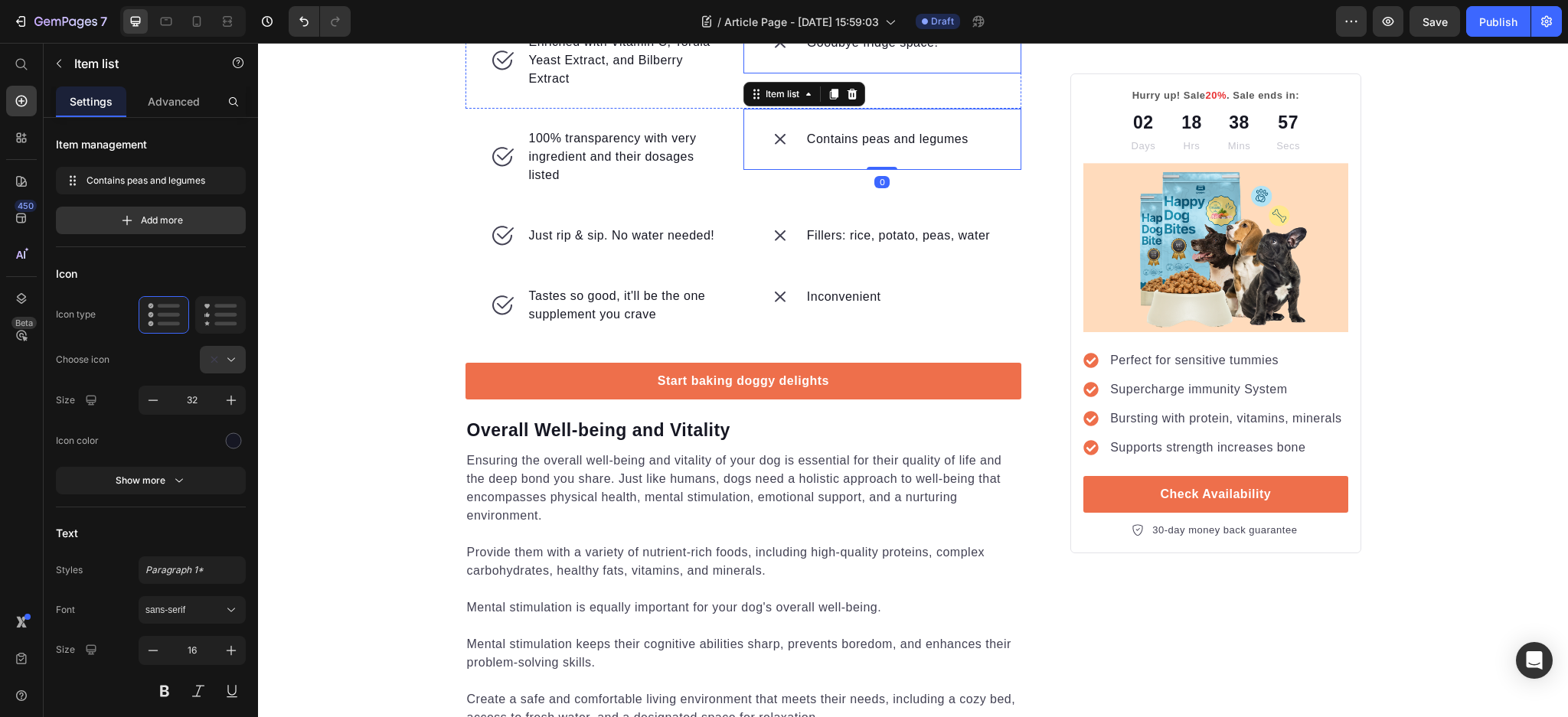 click on "Goodbye fridge space!" at bounding box center [873, 43] 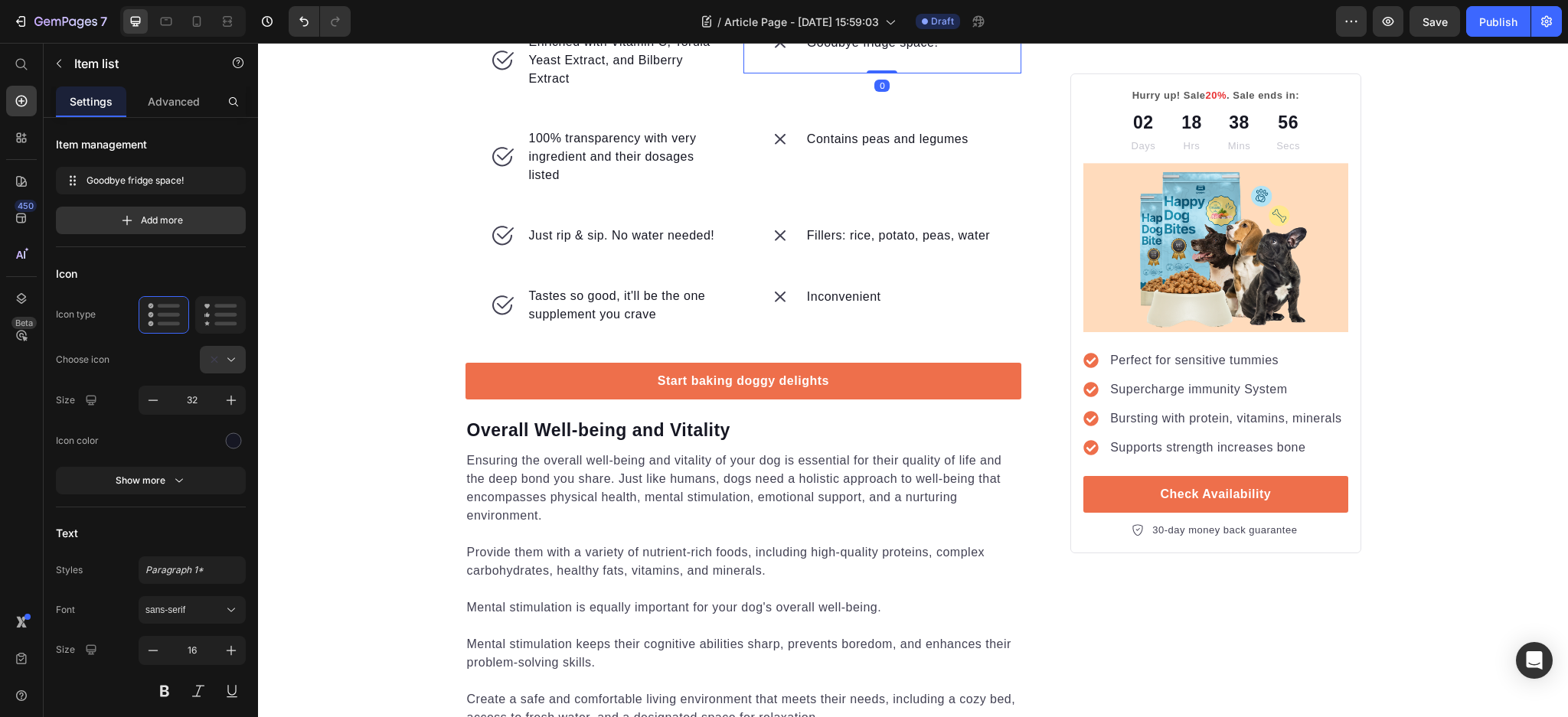 click on "Goodbye fridge space!" at bounding box center (873, 43) 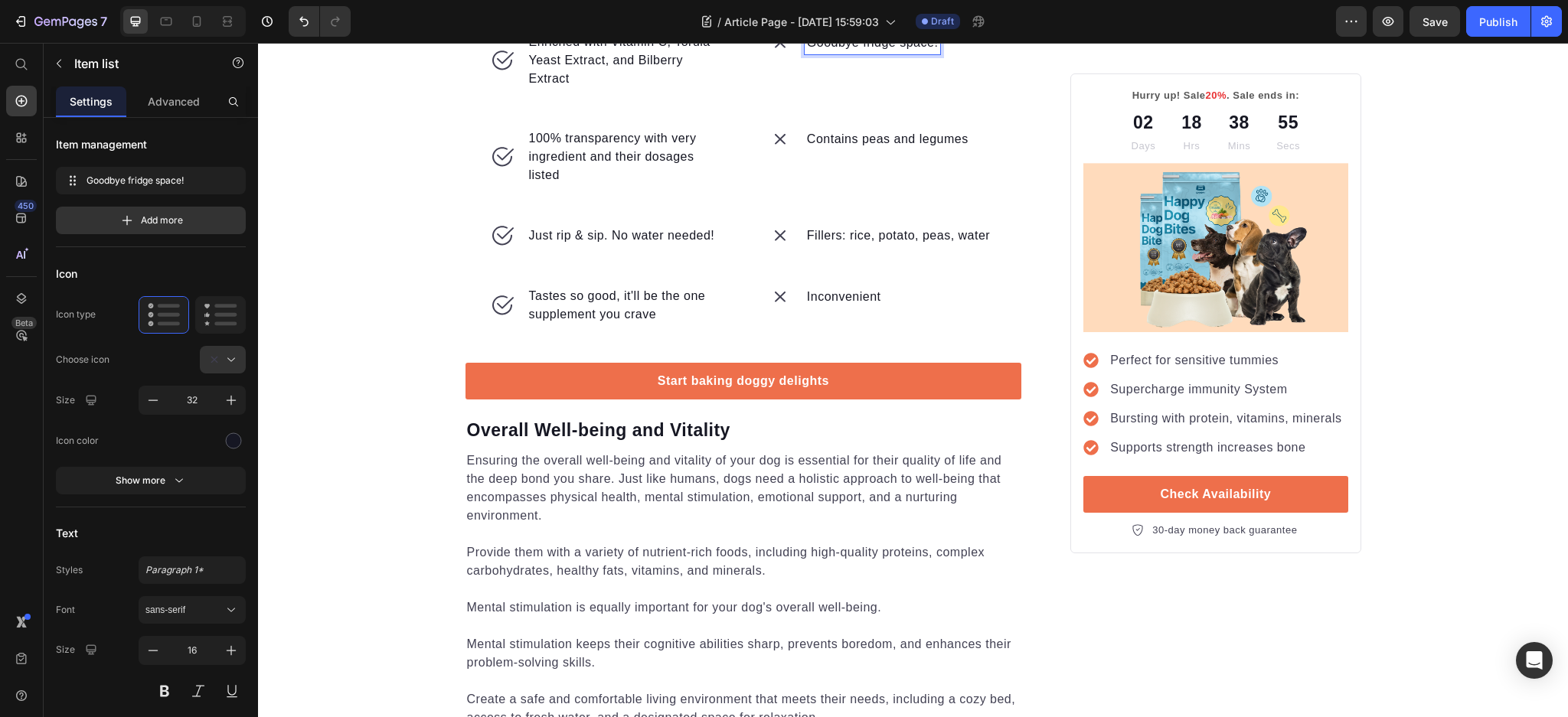 click on "Goodbye fridge space!" at bounding box center (873, 43) 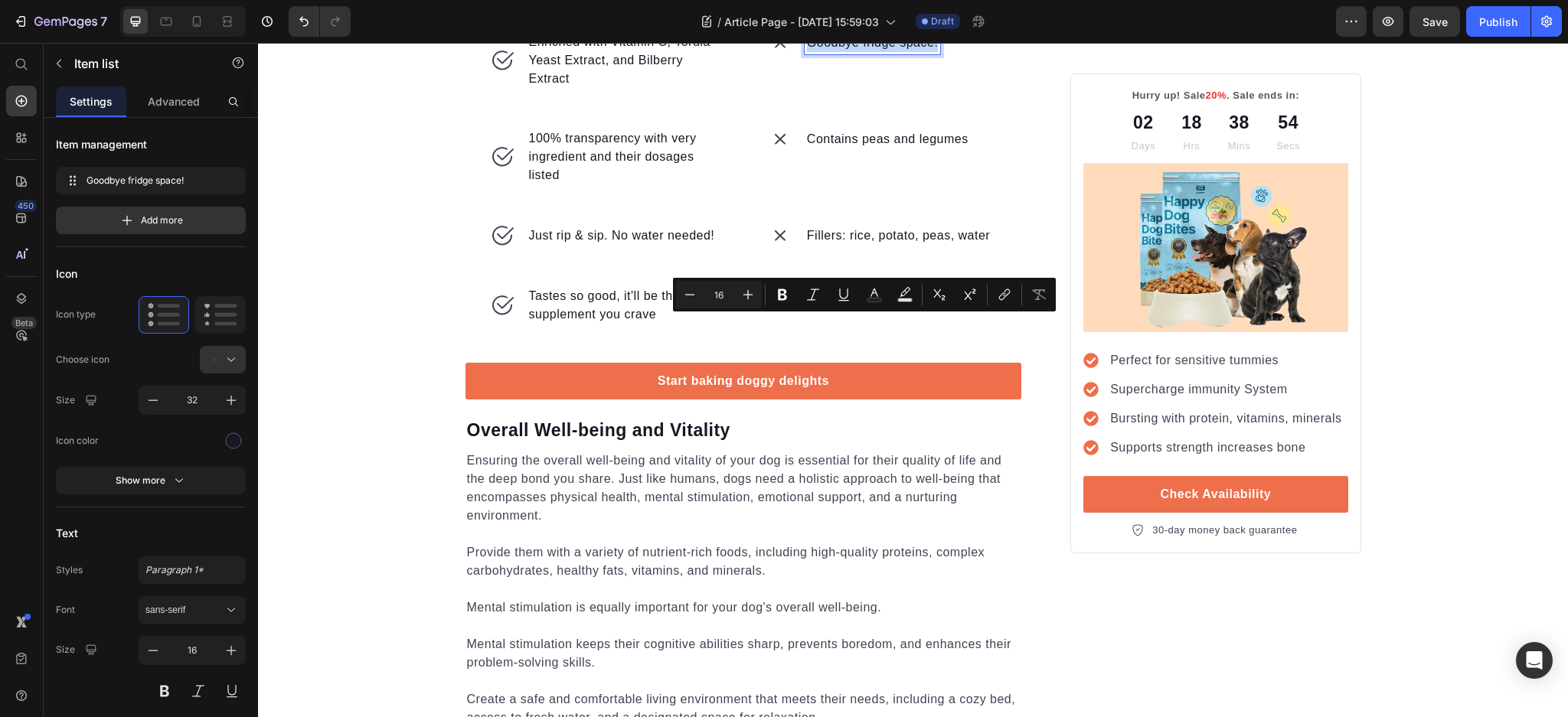 drag, startPoint x: 802, startPoint y: 324, endPoint x: 934, endPoint y: 332, distance: 132.2422 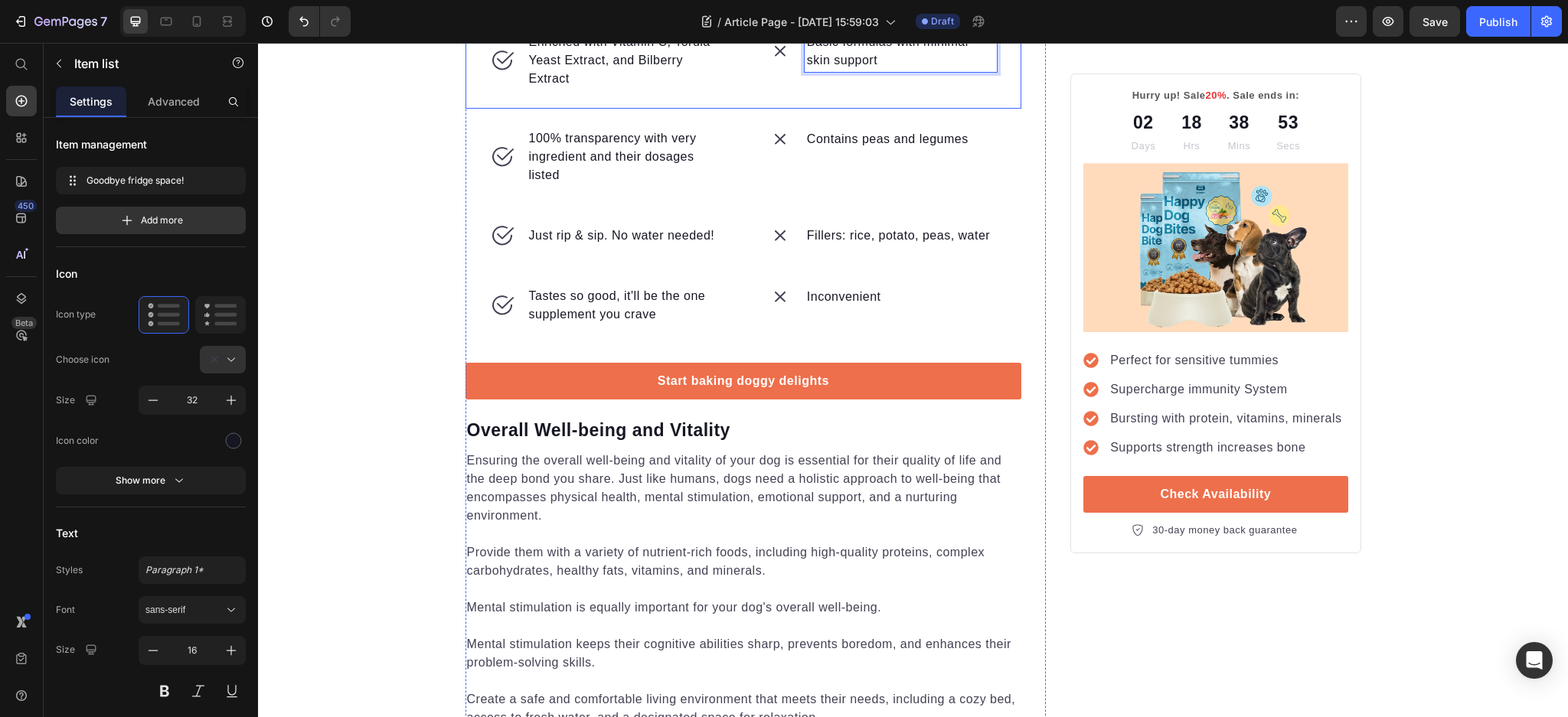 scroll, scrollTop: 2628, scrollLeft: 0, axis: vertical 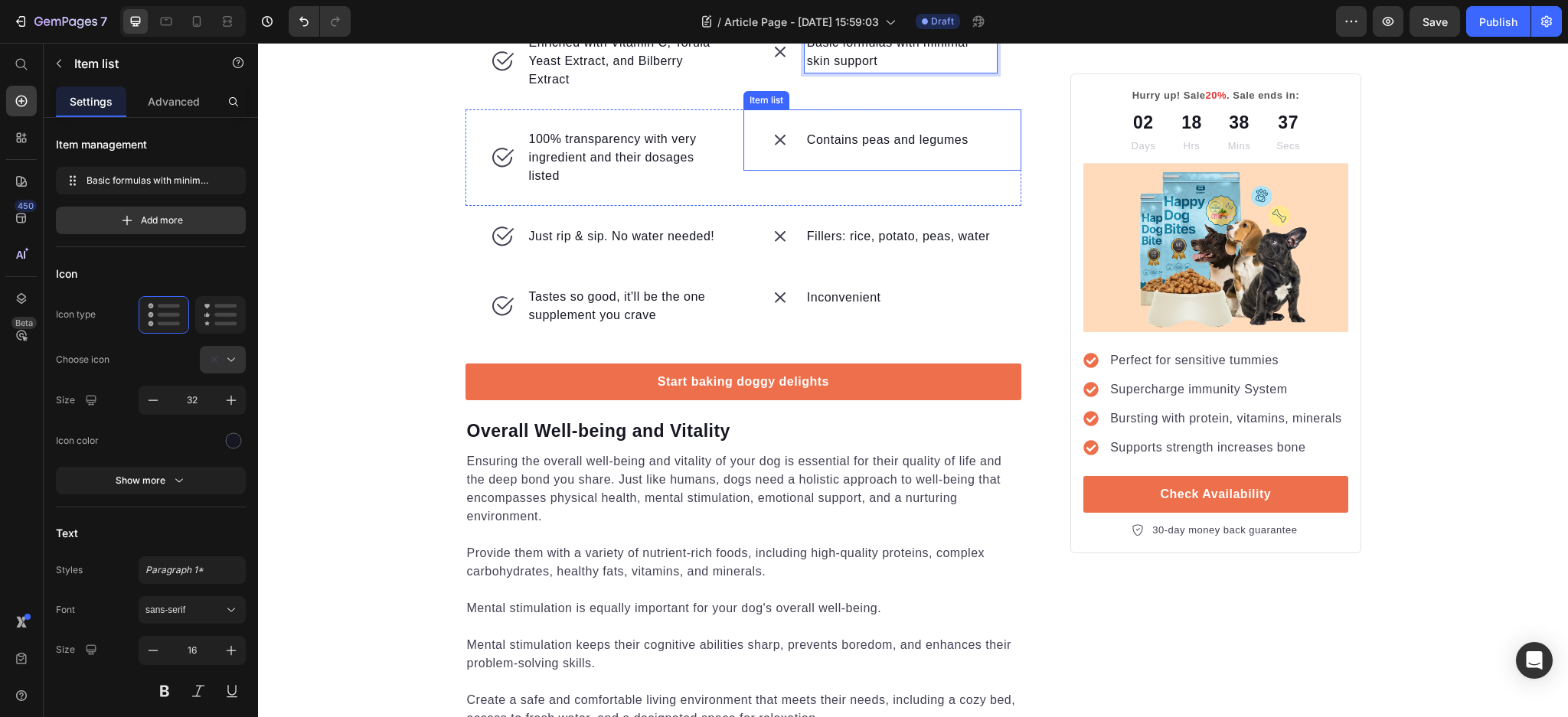 click on "Contains peas and legumes" at bounding box center (887, 140) 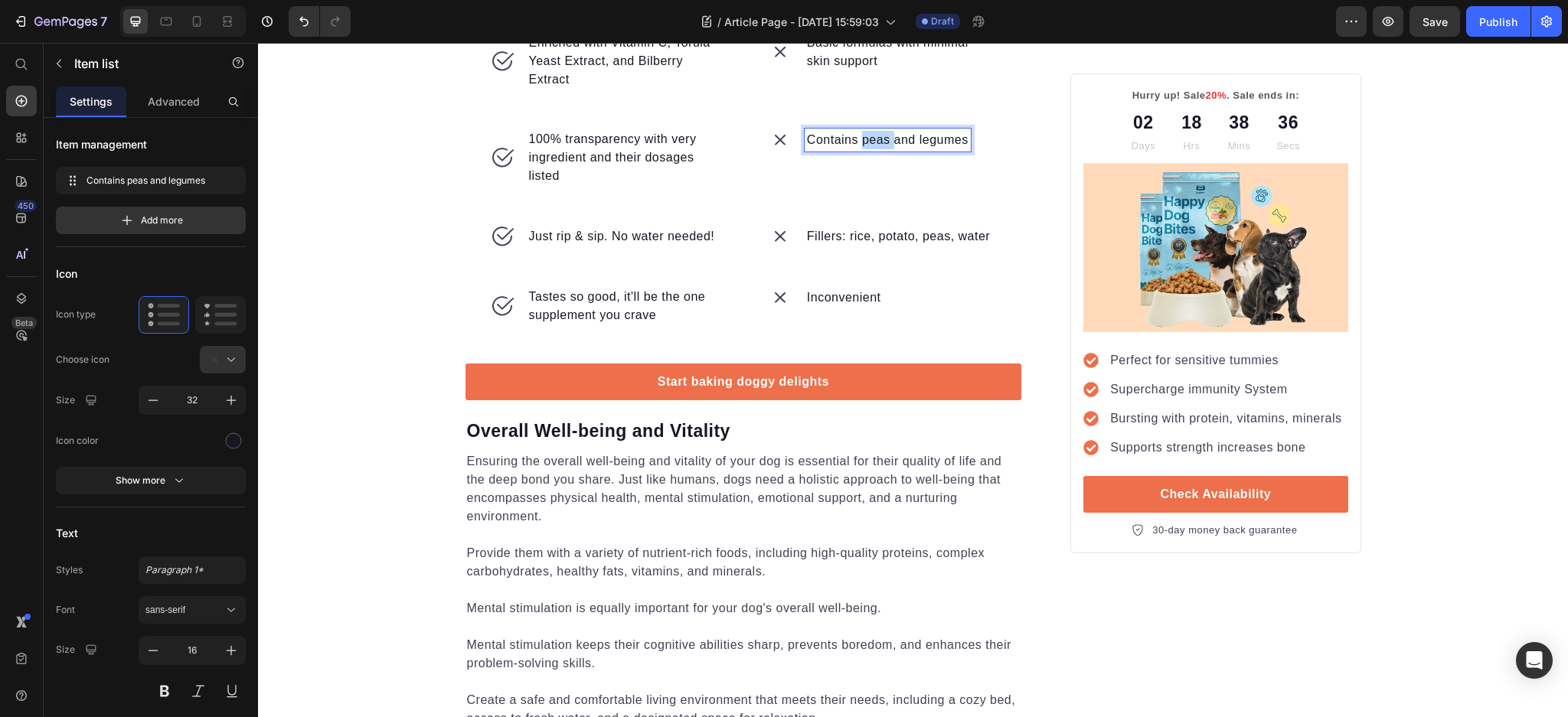 drag, startPoint x: 947, startPoint y: 427, endPoint x: 959, endPoint y: 428, distance: 12.04159 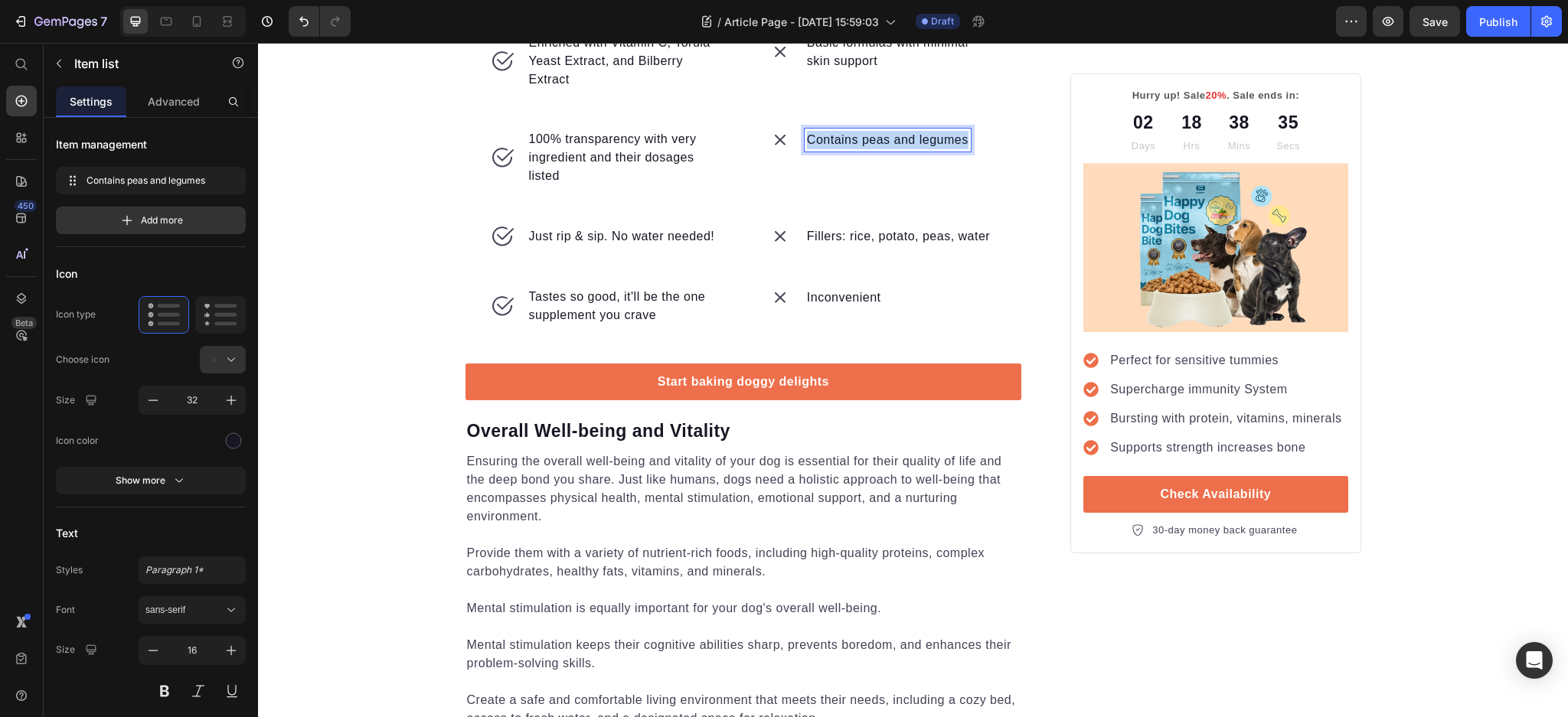 drag, startPoint x: 959, startPoint y: 428, endPoint x: 797, endPoint y: 429, distance: 162.00309 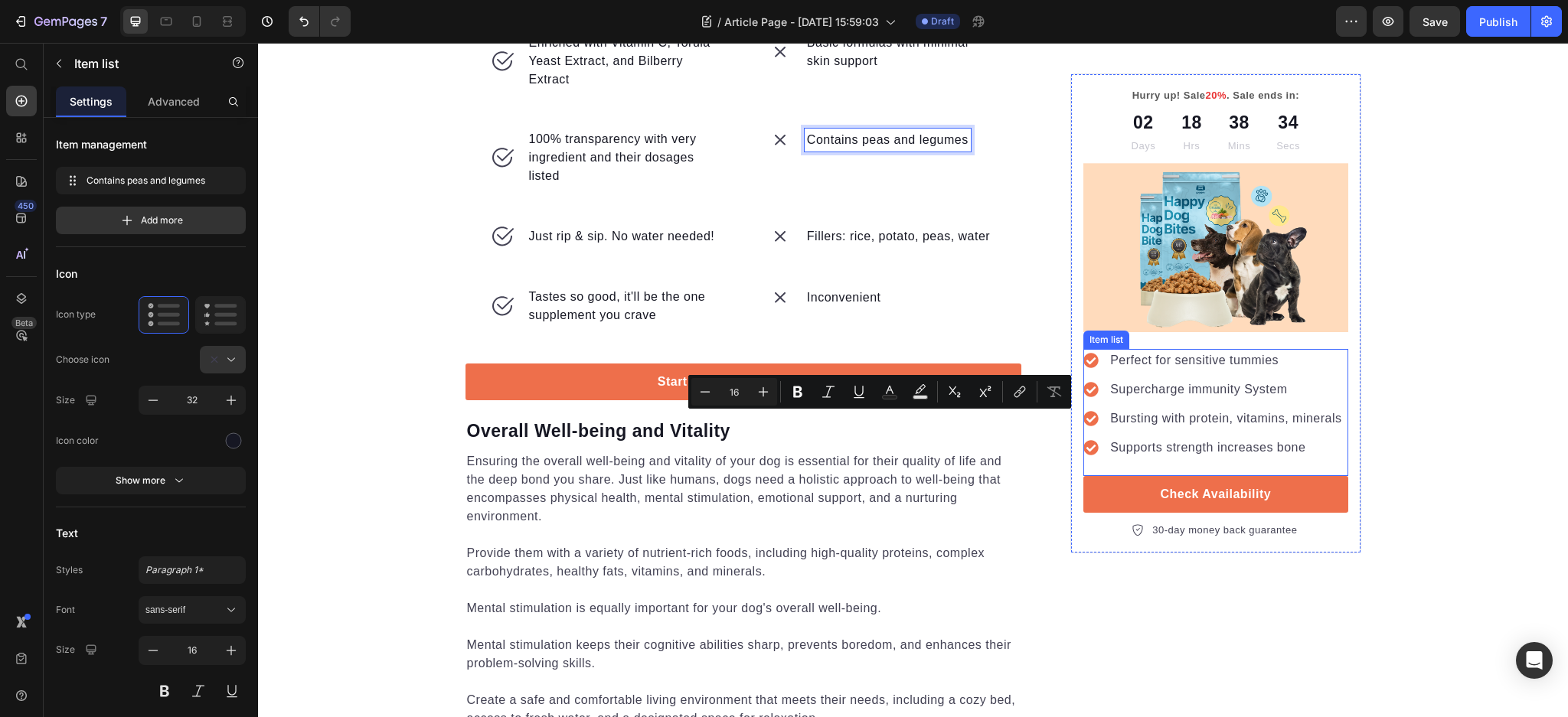 scroll, scrollTop: 2628, scrollLeft: 0, axis: vertical 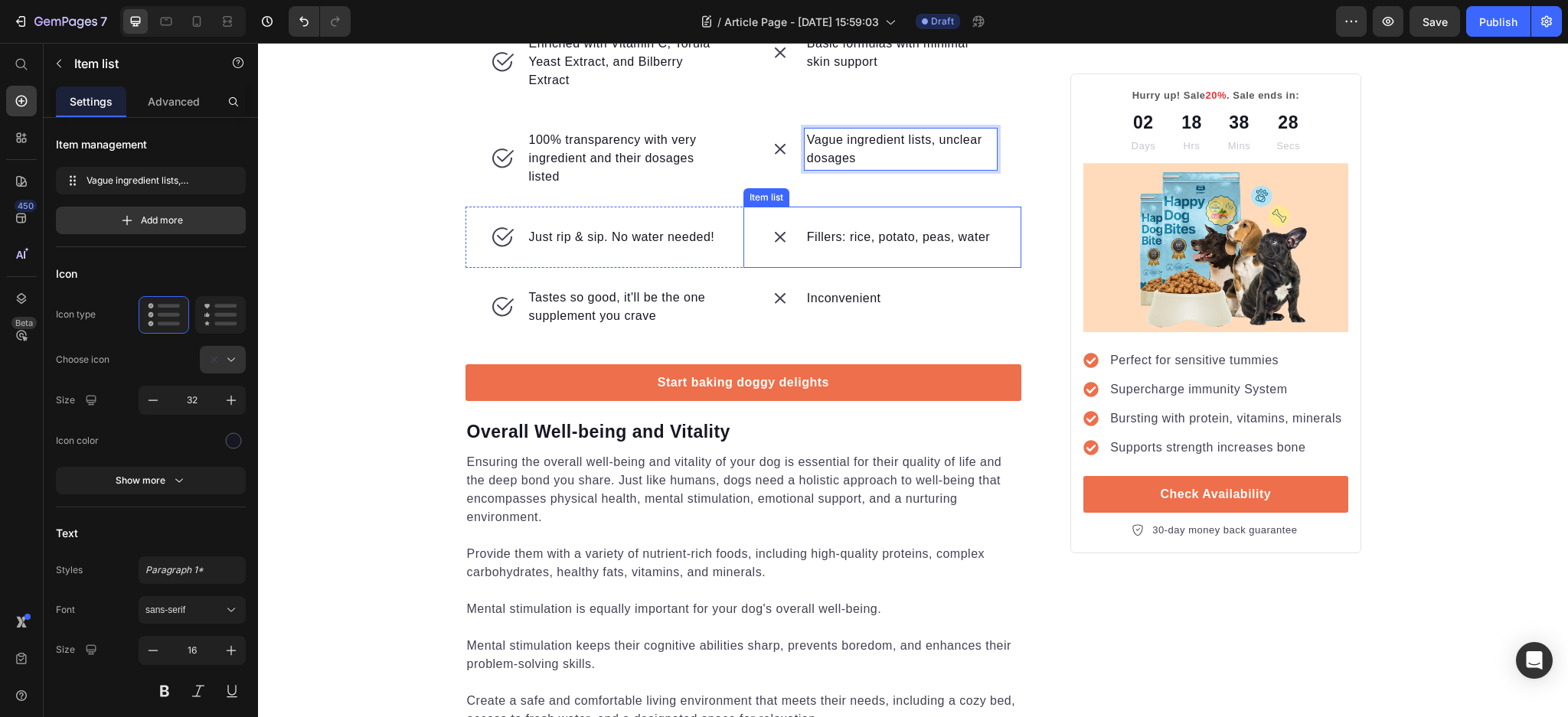 click on "Fillers: rice, potato, peas, water" at bounding box center [898, 237] 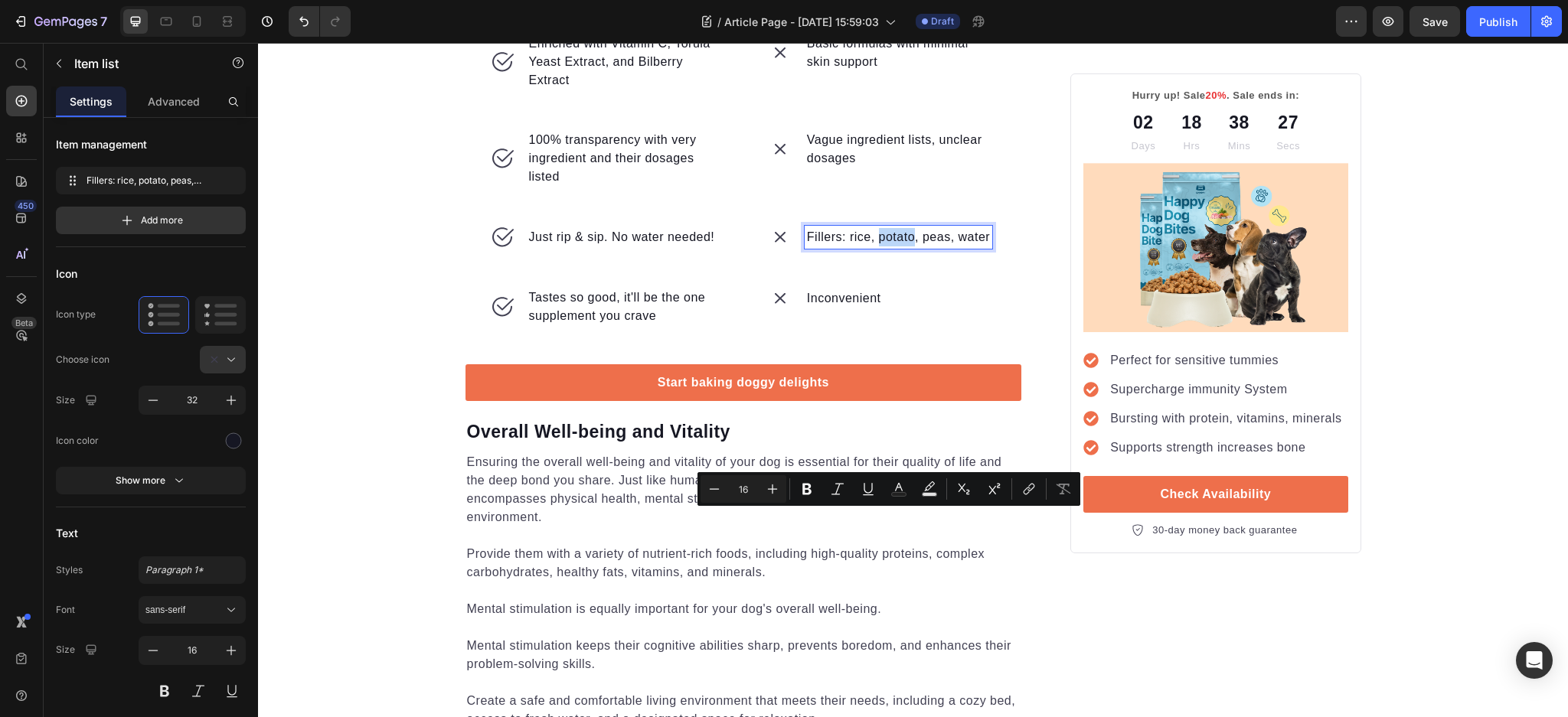 click on "Fillers: rice, potato, peas, water" at bounding box center [898, 237] 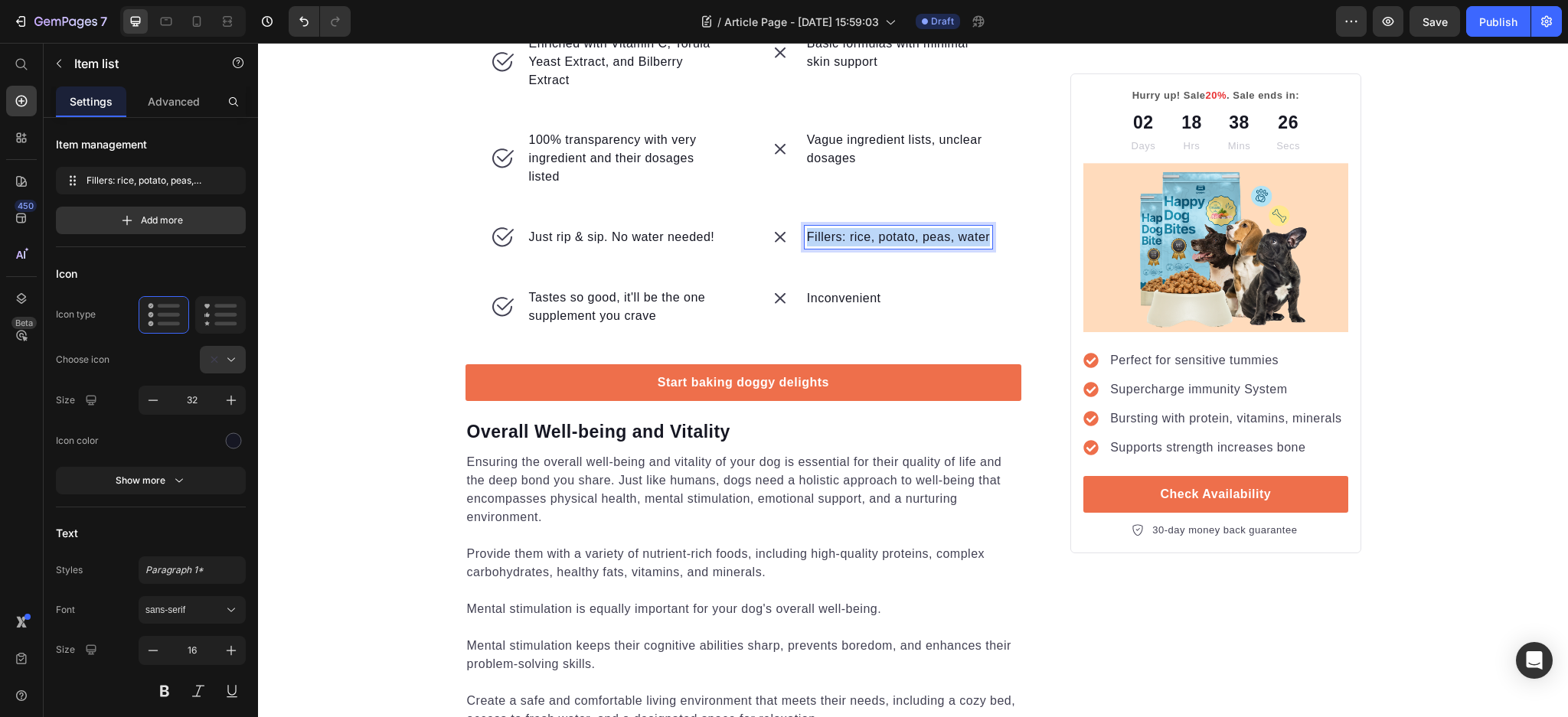 drag, startPoint x: 983, startPoint y: 523, endPoint x: 1013, endPoint y: 331, distance: 194.32962 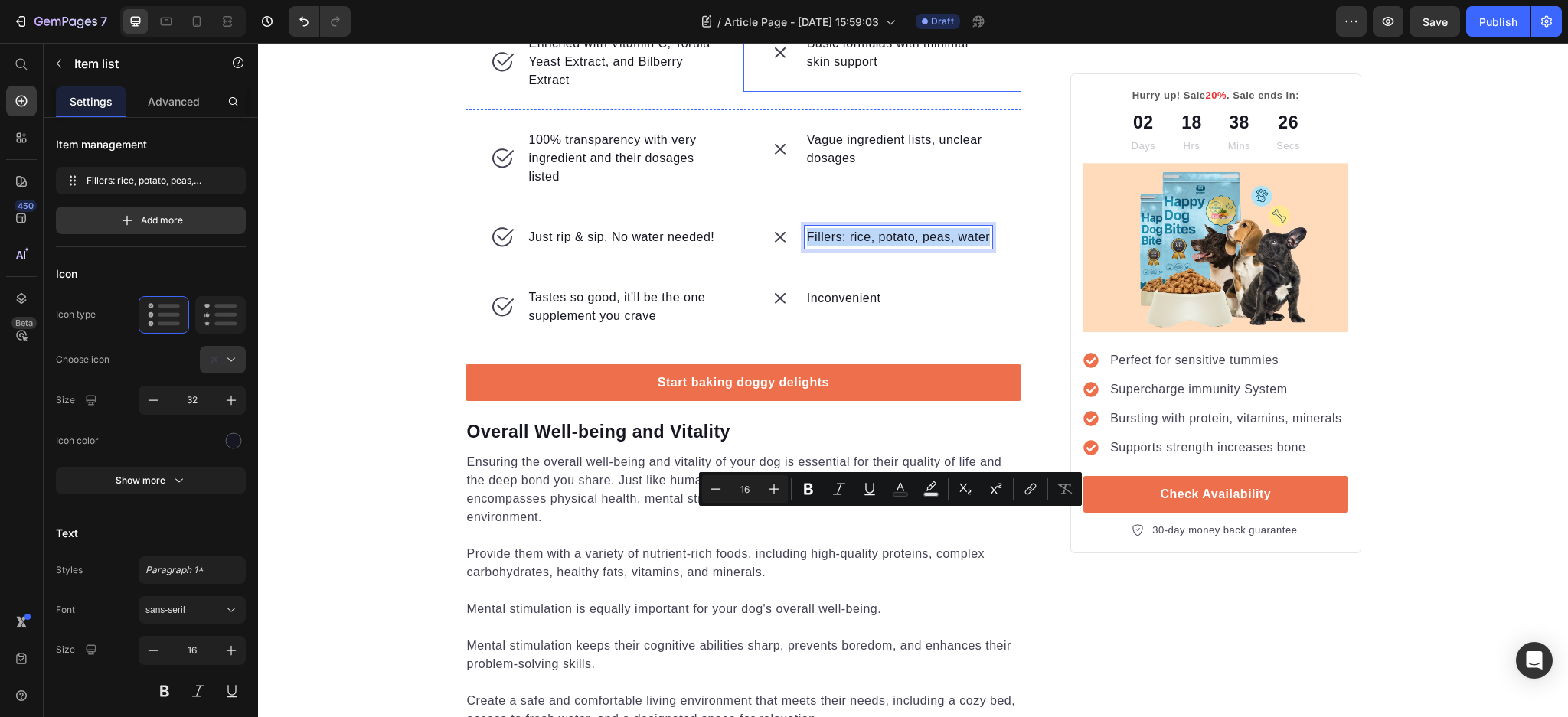 scroll, scrollTop: 2627, scrollLeft: 0, axis: vertical 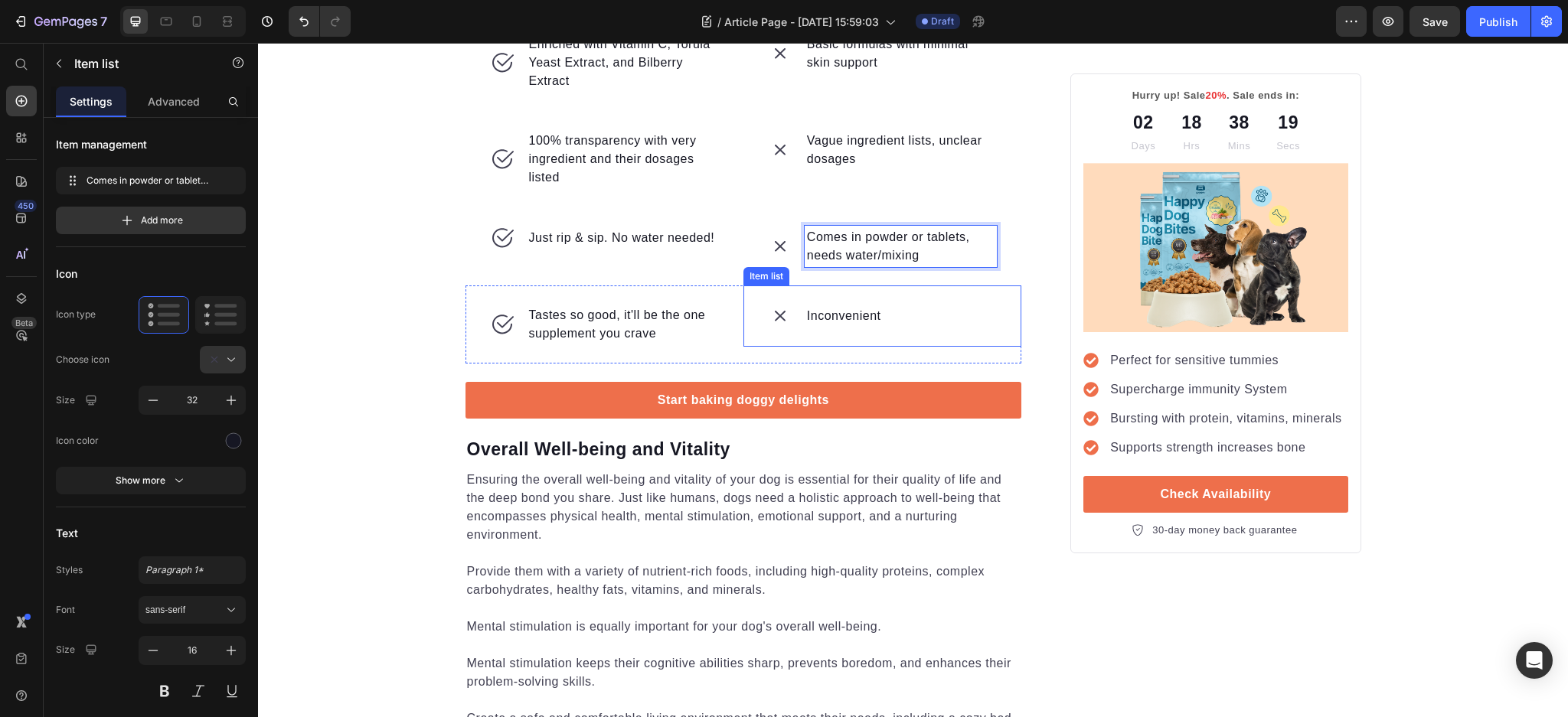click on "Inconvenient" at bounding box center (844, 316) 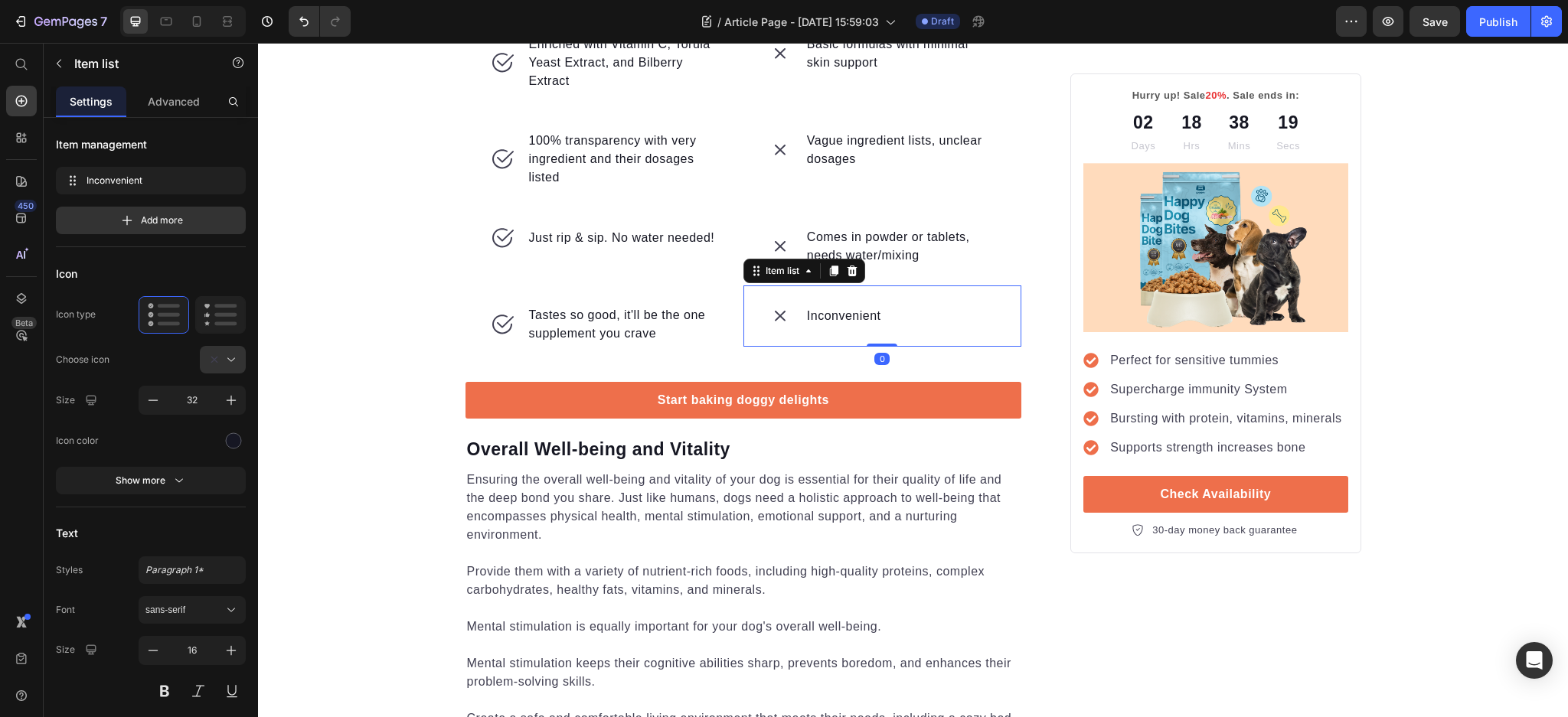 click on "Inconvenient" at bounding box center (844, 316) 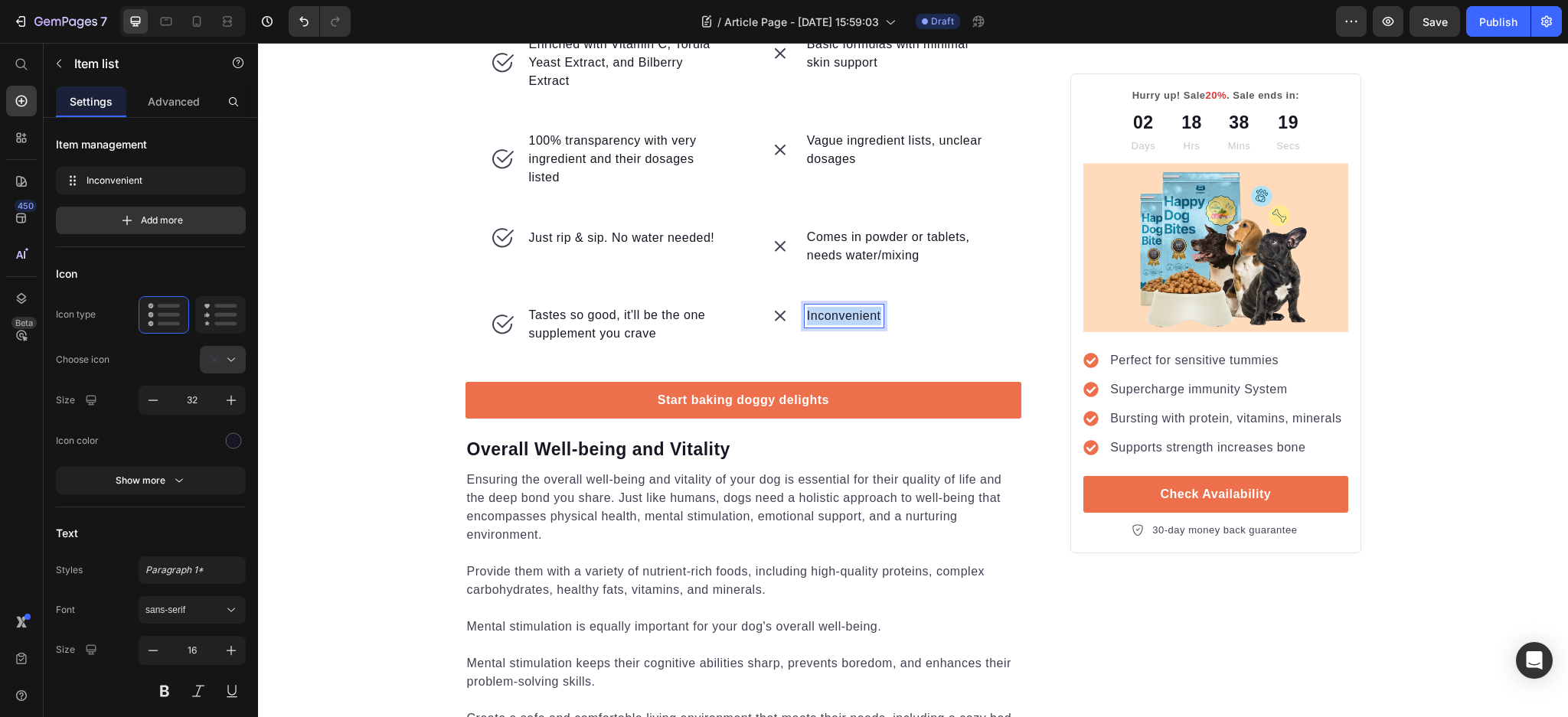 click on "Inconvenient" at bounding box center [844, 316] 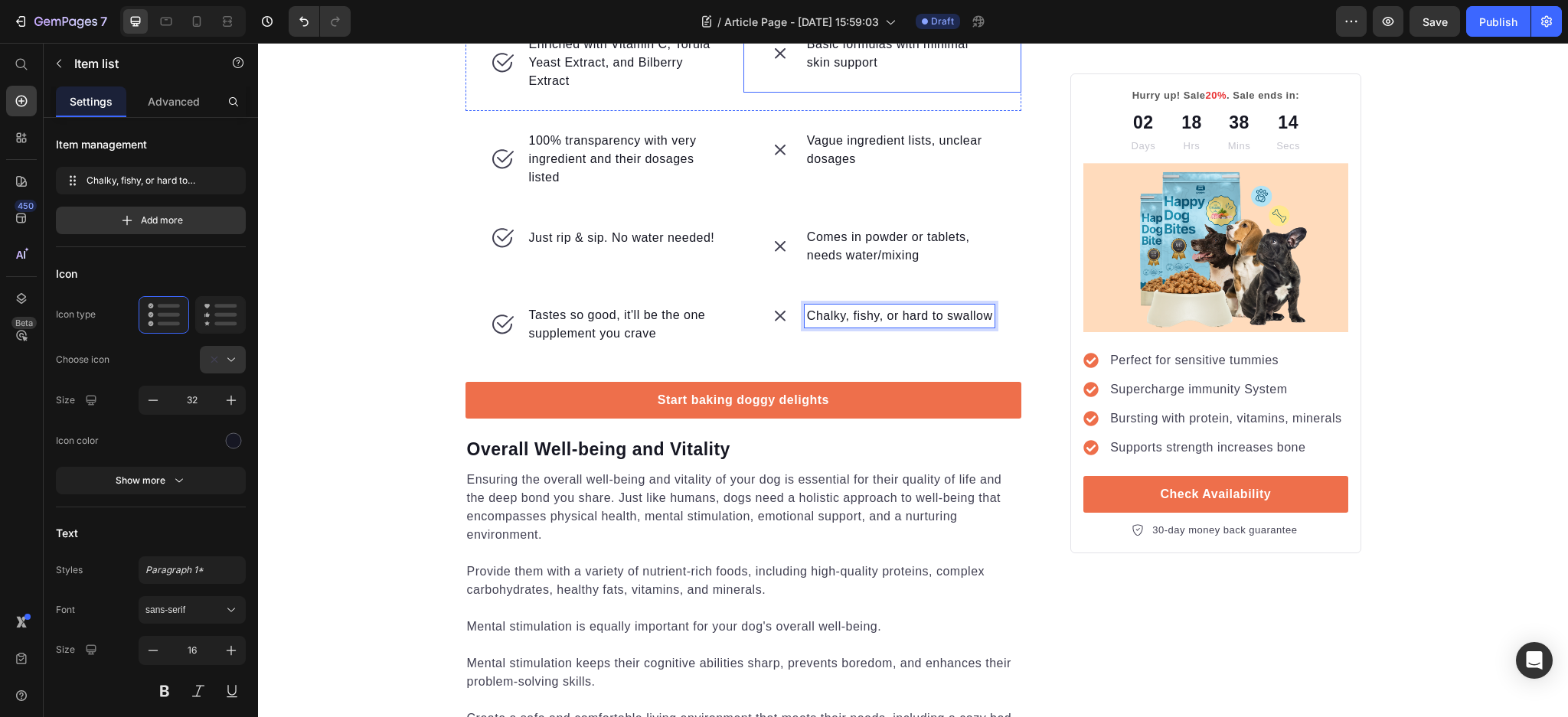 click on "Basic formulas with minimal skin support" at bounding box center (900, 54) 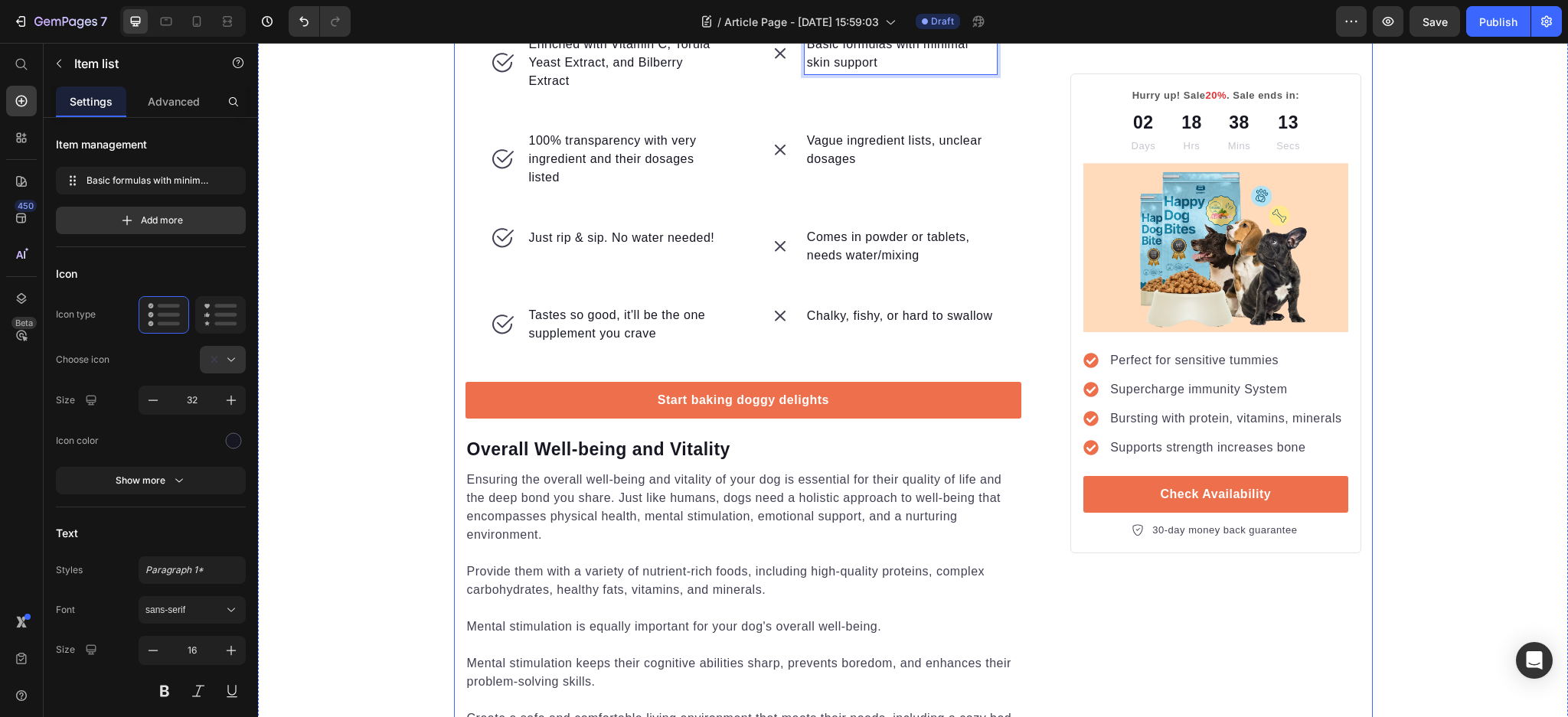 click on "Hurry up! Sale  20% . Sale ends in: Text block 02 Days 18 Hrs 38 Mins 13 Secs Countdown Timer Image Perfect for sensitive tummies Supercharge immunity System Bursting with protein, vitamins, minerals Supports strength increases bone Item list Check Availability Button
30-day money back guarantee Item list Row" at bounding box center (1215, 19) 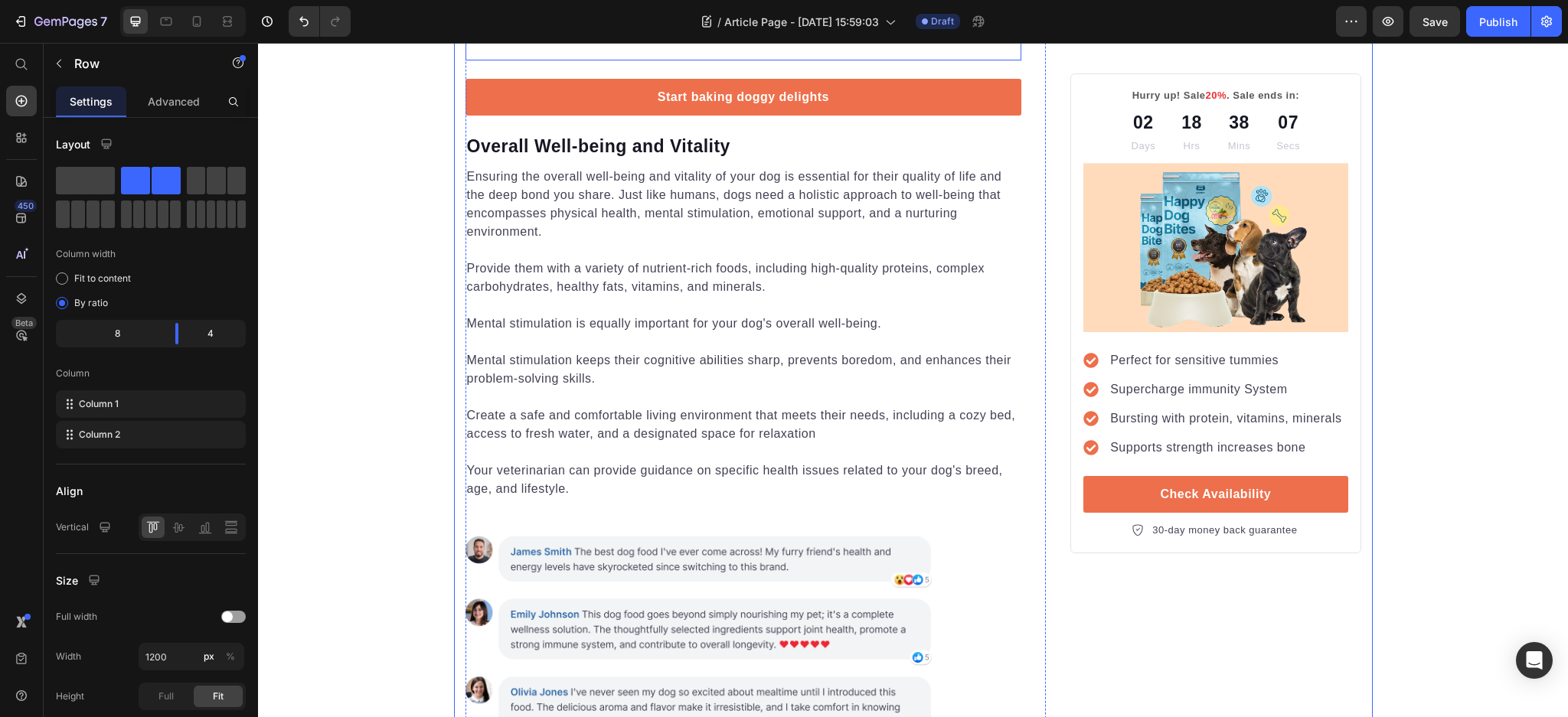 scroll, scrollTop: 2933, scrollLeft: 0, axis: vertical 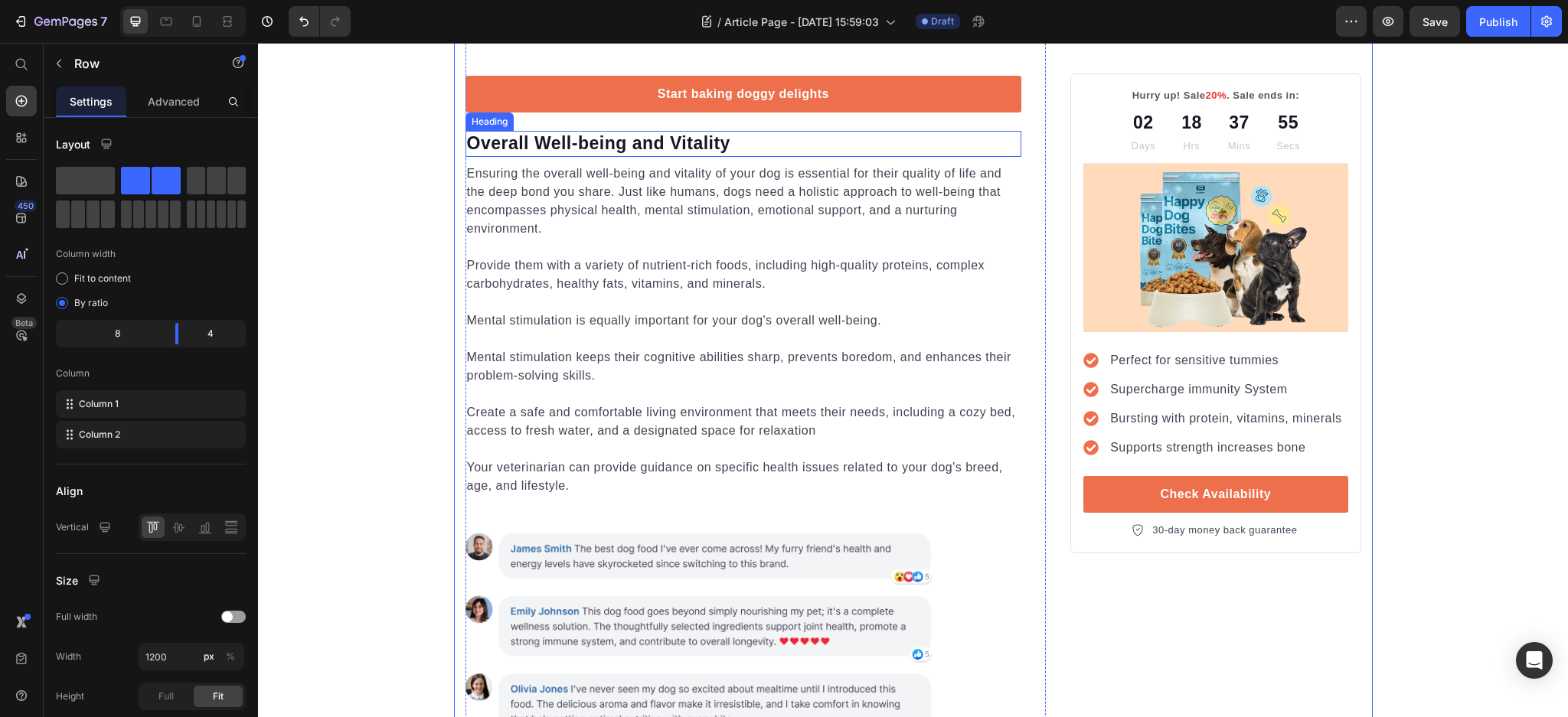 click on "Overall Well-being and Vitality" at bounding box center [743, 144] 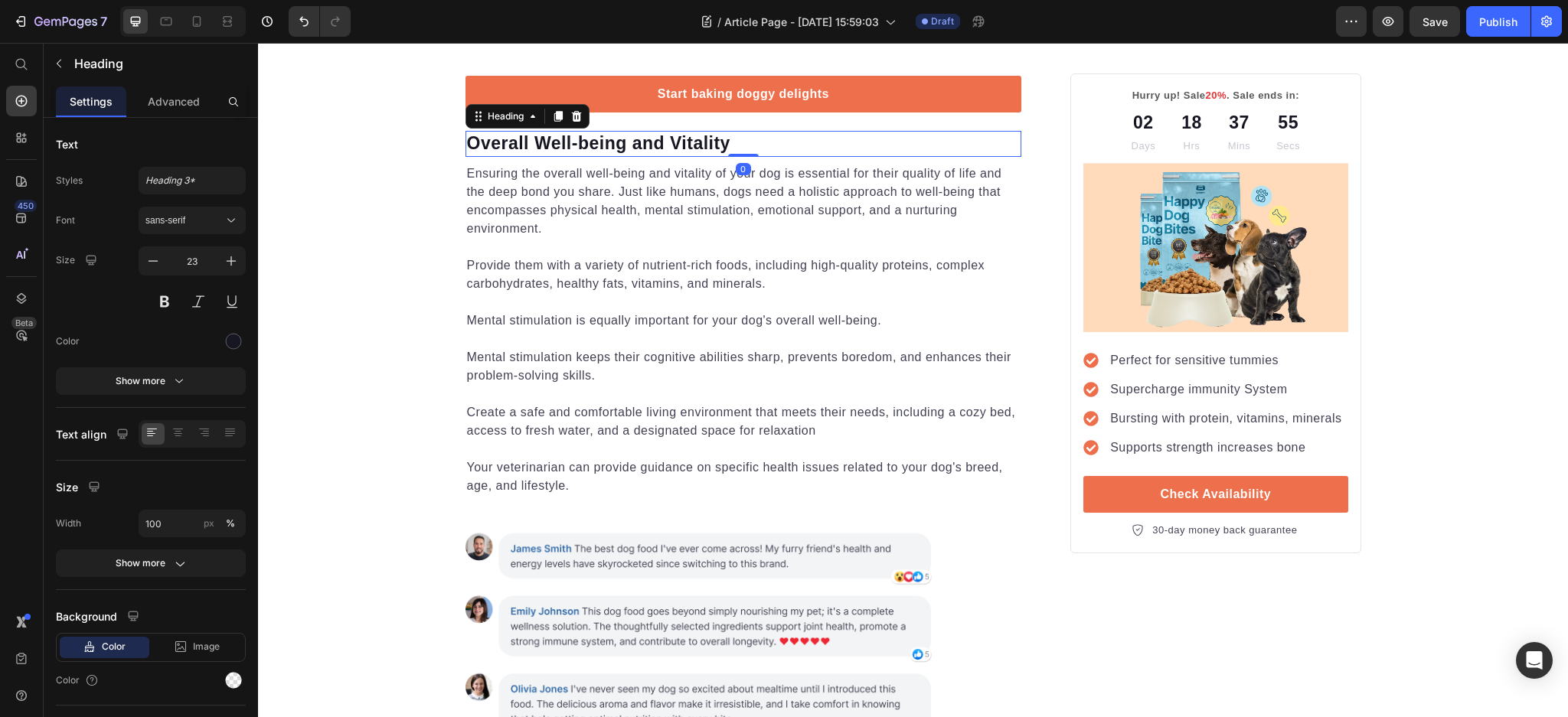 click on "Overall Well-being and Vitality" at bounding box center [743, 144] 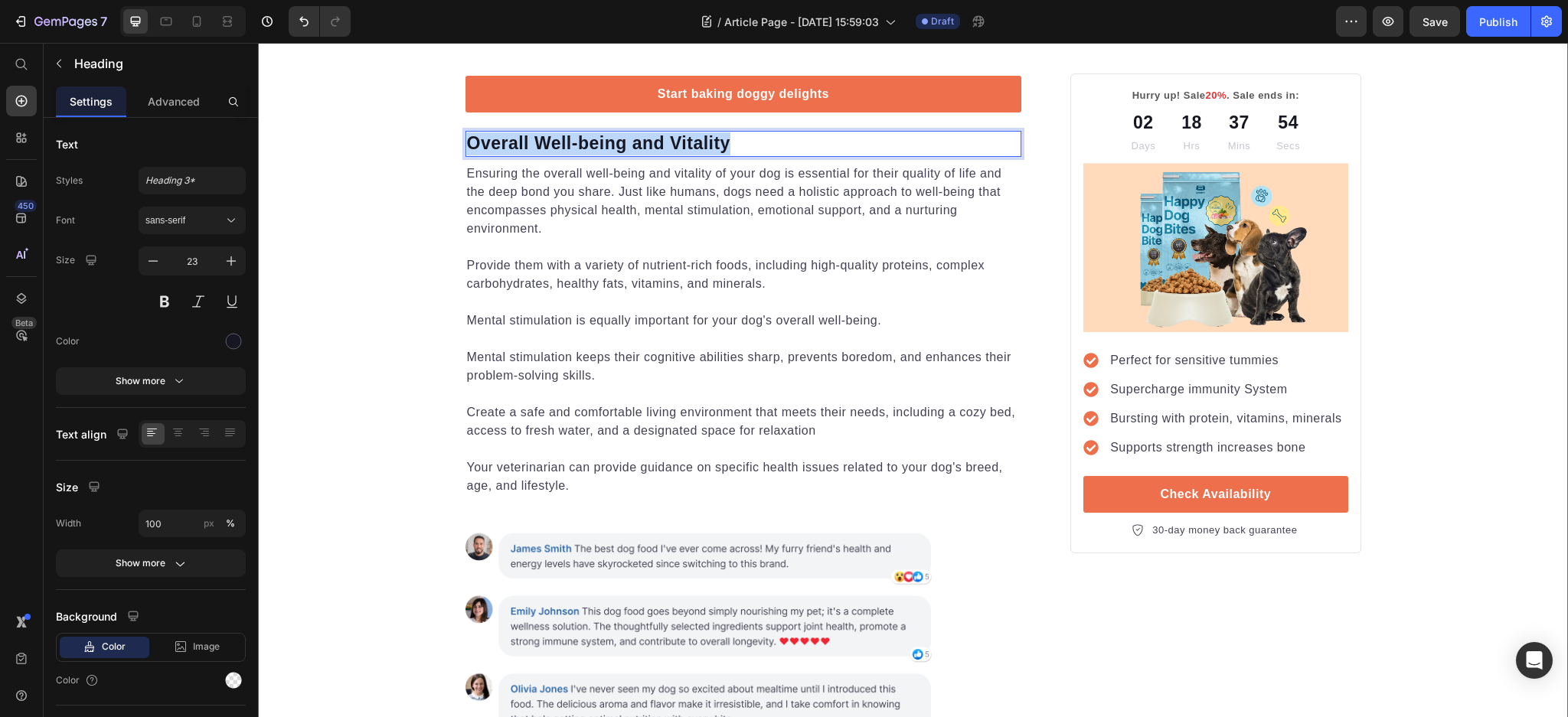 drag, startPoint x: 736, startPoint y: 425, endPoint x: 430, endPoint y: 435, distance: 306.16336 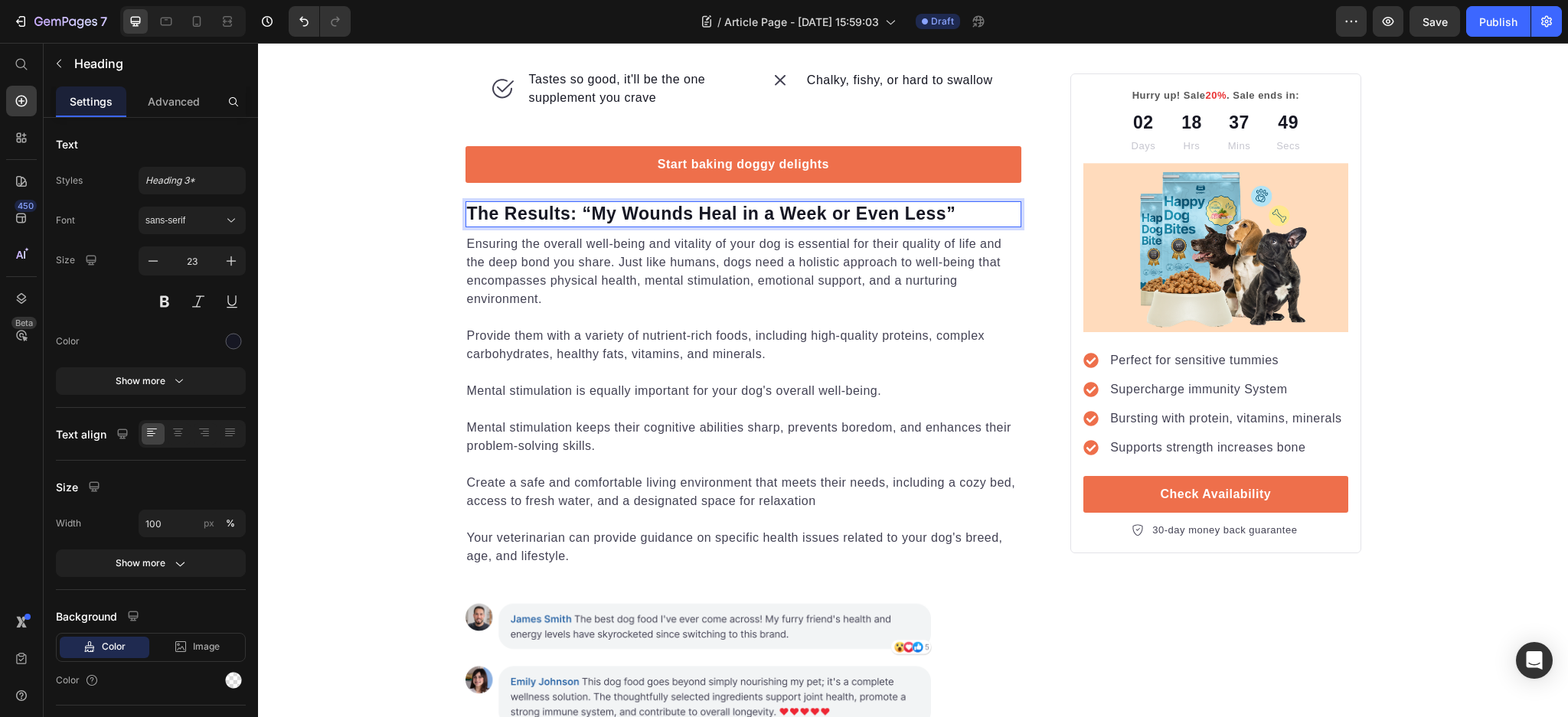 scroll, scrollTop: 2933, scrollLeft: 0, axis: vertical 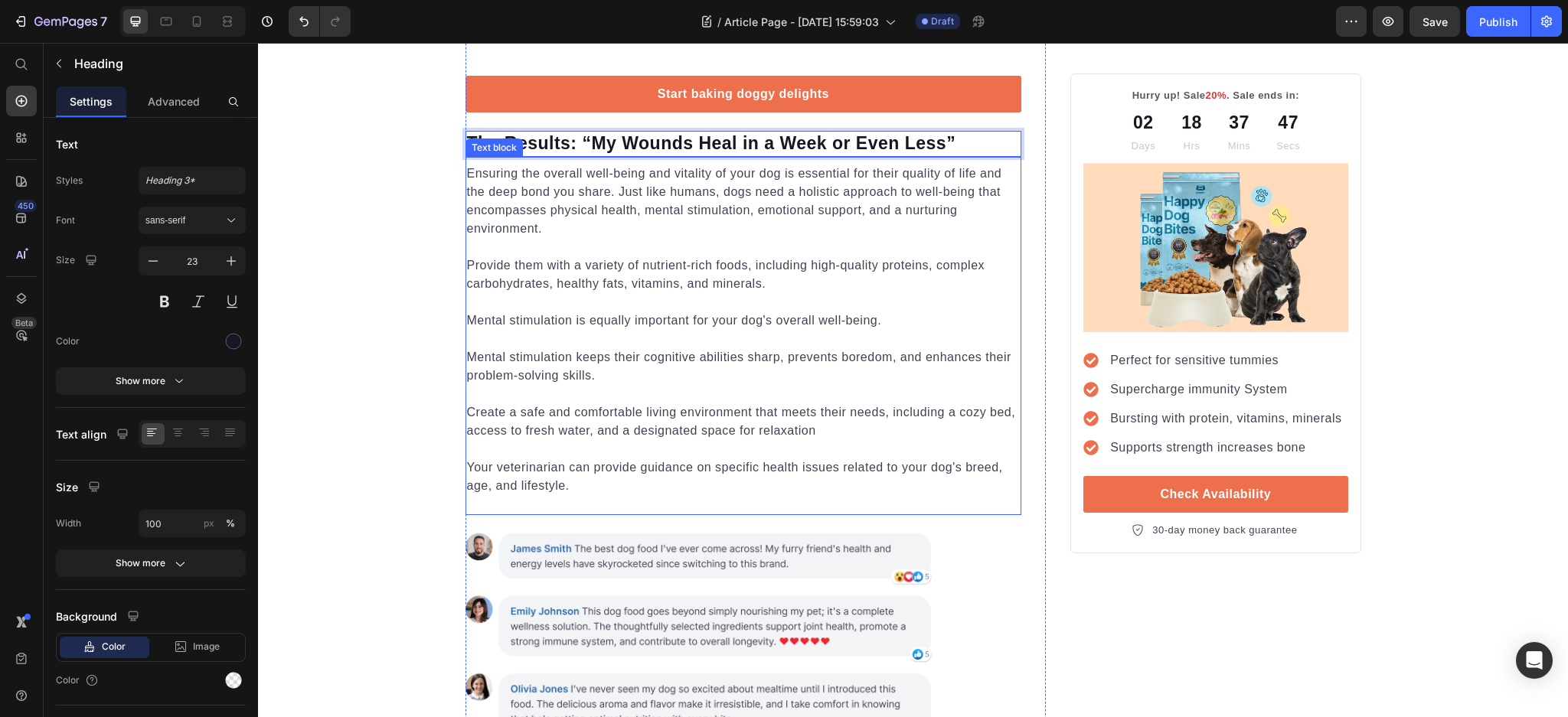 click on "Ensuring the overall well-being and vitality of your dog is essential for their quality of life and the deep bond you share. Just like humans, dogs need a holistic approach to well-being that encompasses physical health, mental stimulation, emotional support, and a nurturing environment." at bounding box center [743, 201] 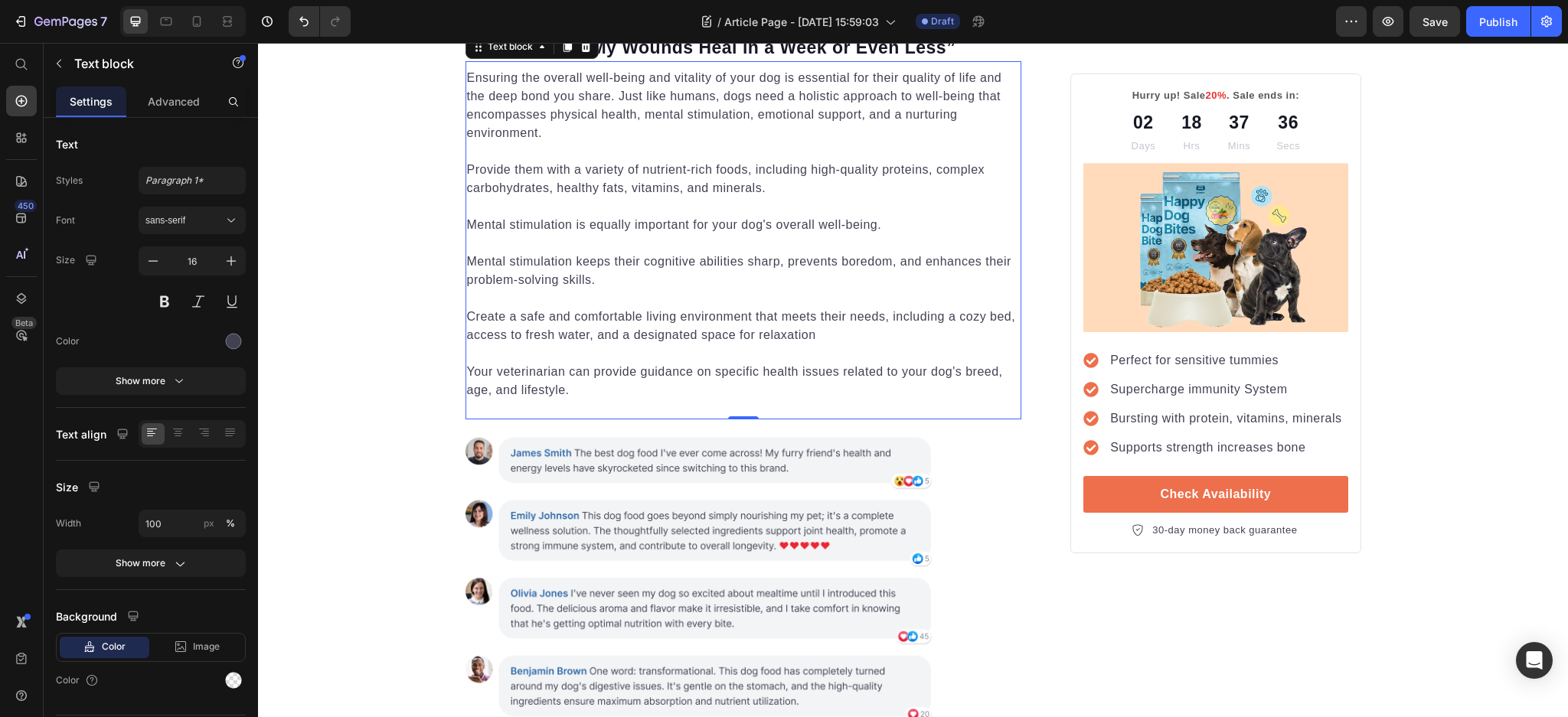scroll, scrollTop: 3035, scrollLeft: 0, axis: vertical 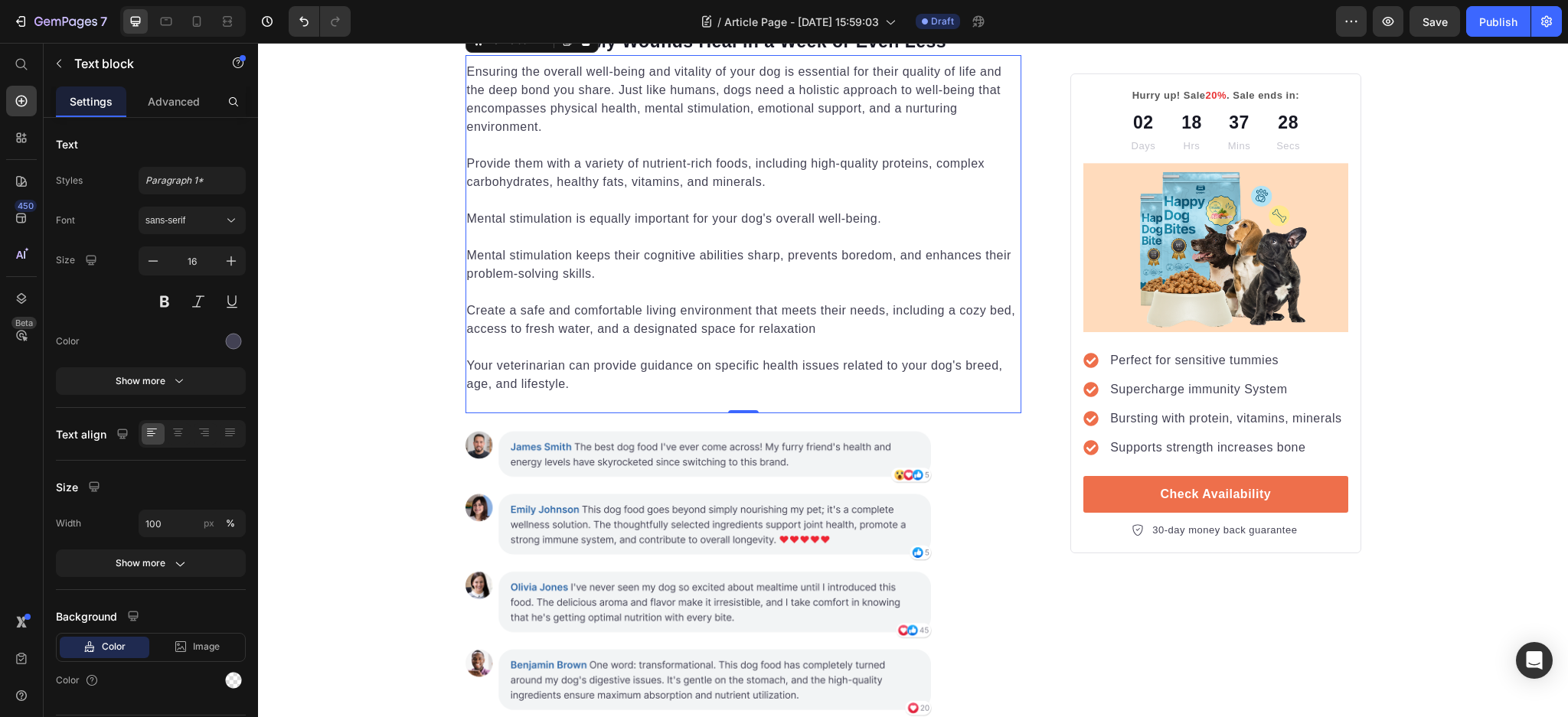 click at bounding box center (743, 200) 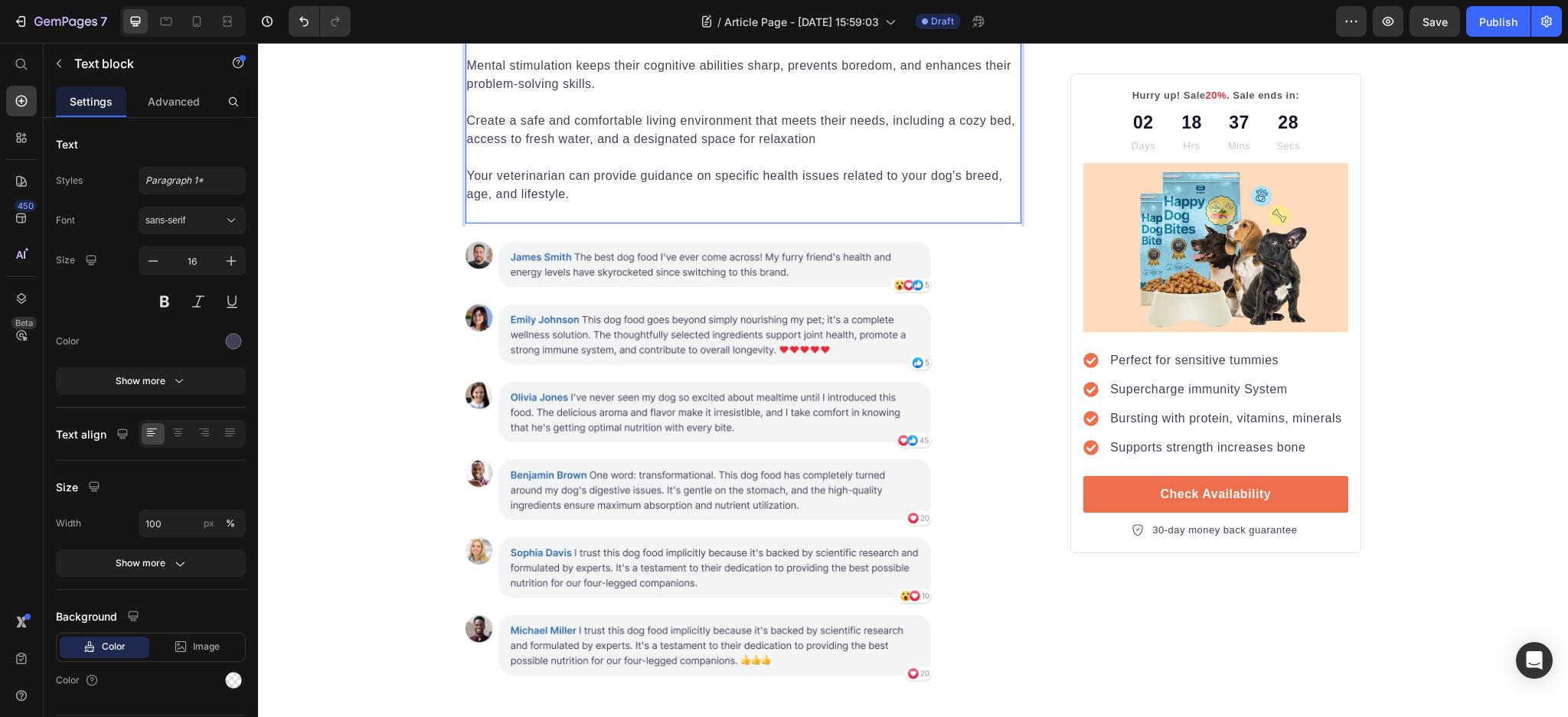 scroll, scrollTop: 3239, scrollLeft: 0, axis: vertical 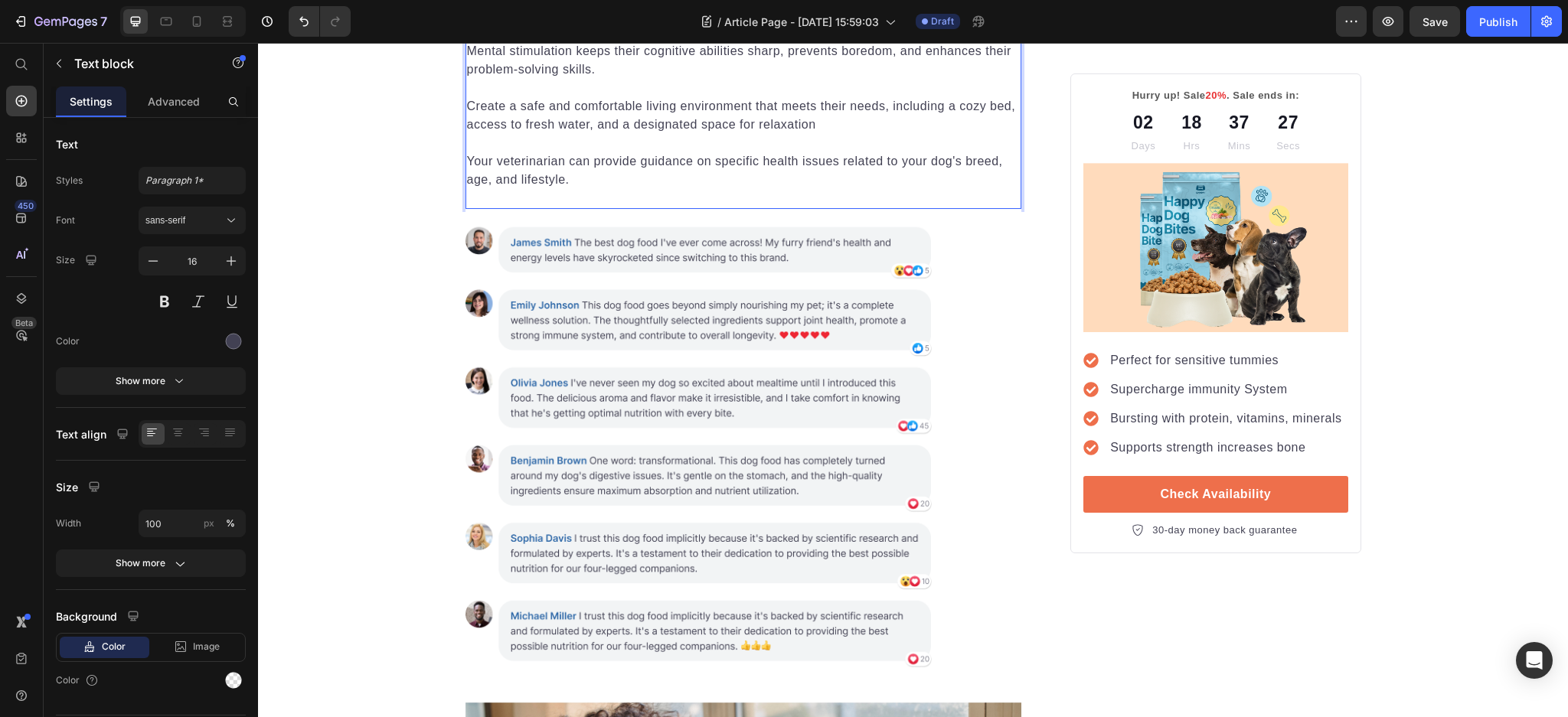 click on "Ensuring the overall well-being and vitality of your dog is essential for their quality of life and the deep bond you share. Just like humans, dogs need a holistic approach to well-being that encompasses physical health, mental stimulation, emotional support, and a nurturing environment. Provide them with a variety of nutrient-rich foods, including high-quality proteins, complex carbohydrates, healthy fats, vitamins, and minerals. Mental stimulation is equally important for your dog's overall well-being. Mental stimulation keeps their cognitive abilities sharp, prevents boredom, and enhances their problem-solving skills. Create a safe and comfortable living environment that meets their needs, including a cozy bed, access to fresh water, and a designated space for relaxation Your veterinarian can provide guidance on specific health issues related to your dog's breed, age, and lifestyle. Text block   0" at bounding box center [743, 30] 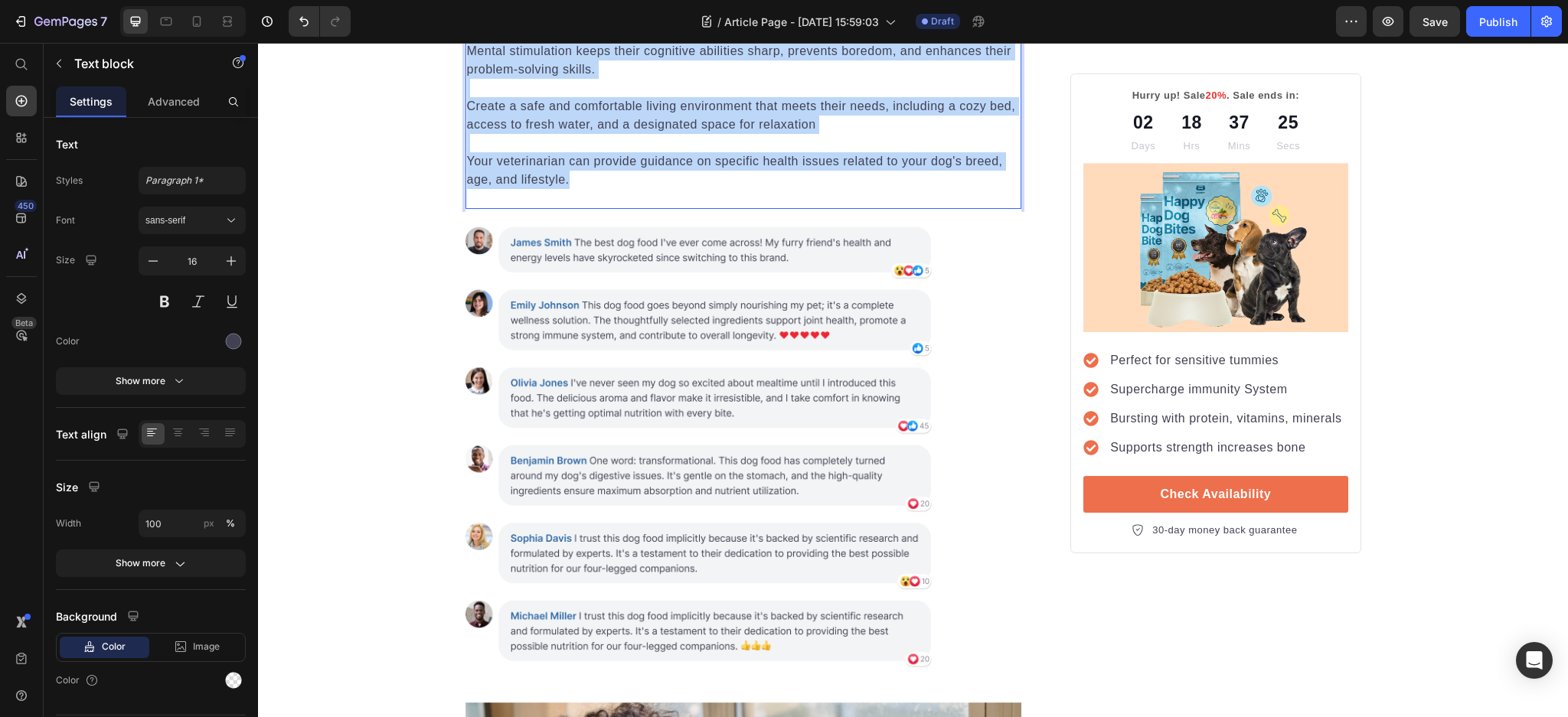 drag, startPoint x: 633, startPoint y: 467, endPoint x: 449, endPoint y: 145, distance: 370.86386 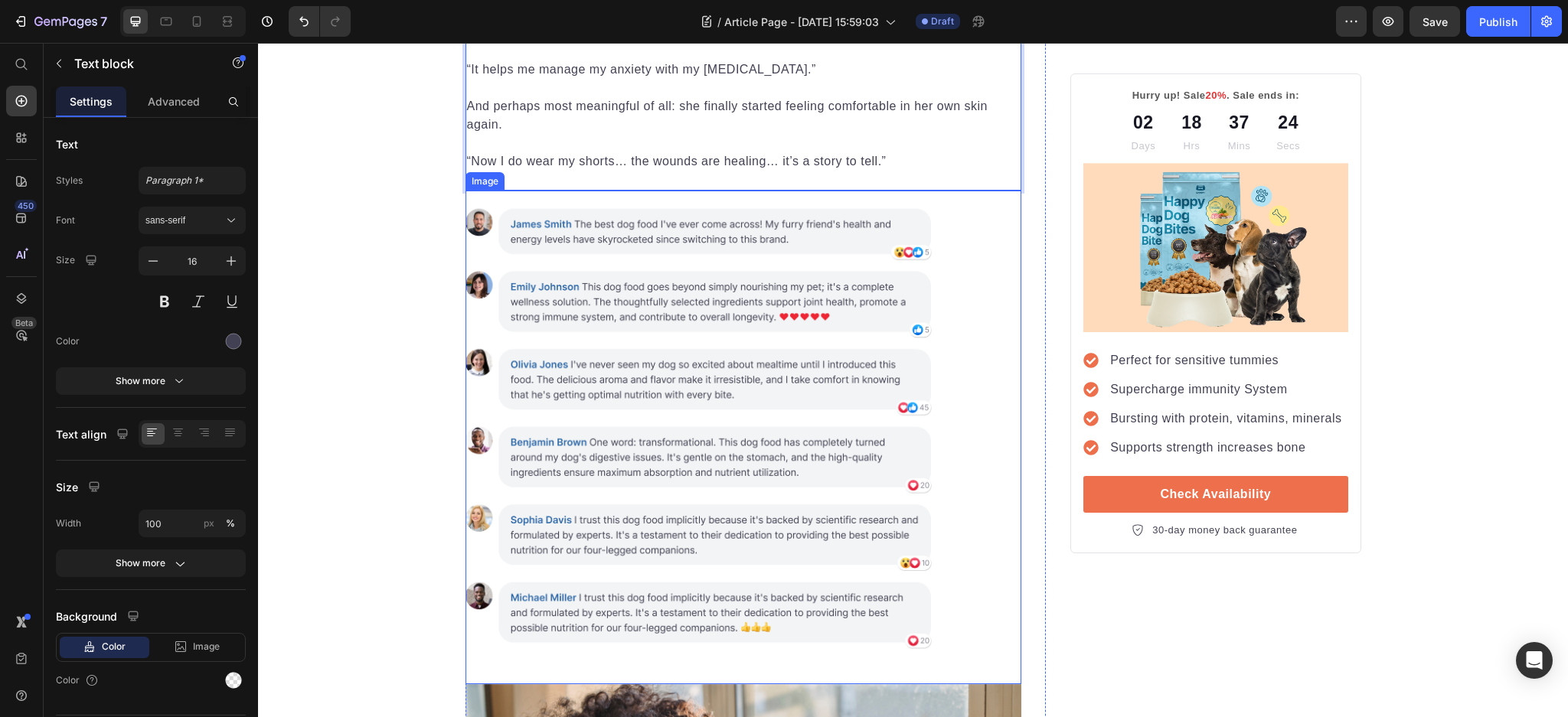 click at bounding box center (743, 437) 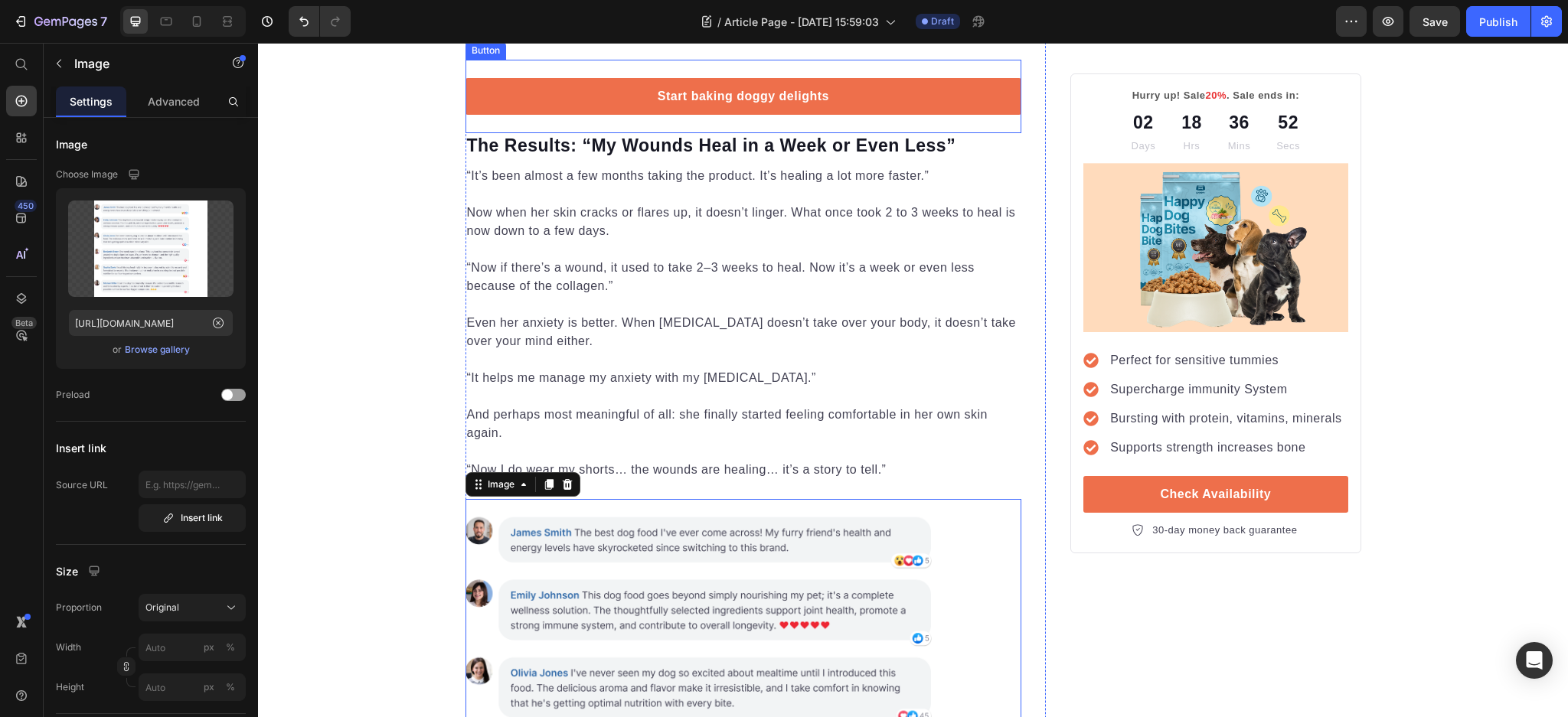 scroll, scrollTop: 2940, scrollLeft: 0, axis: vertical 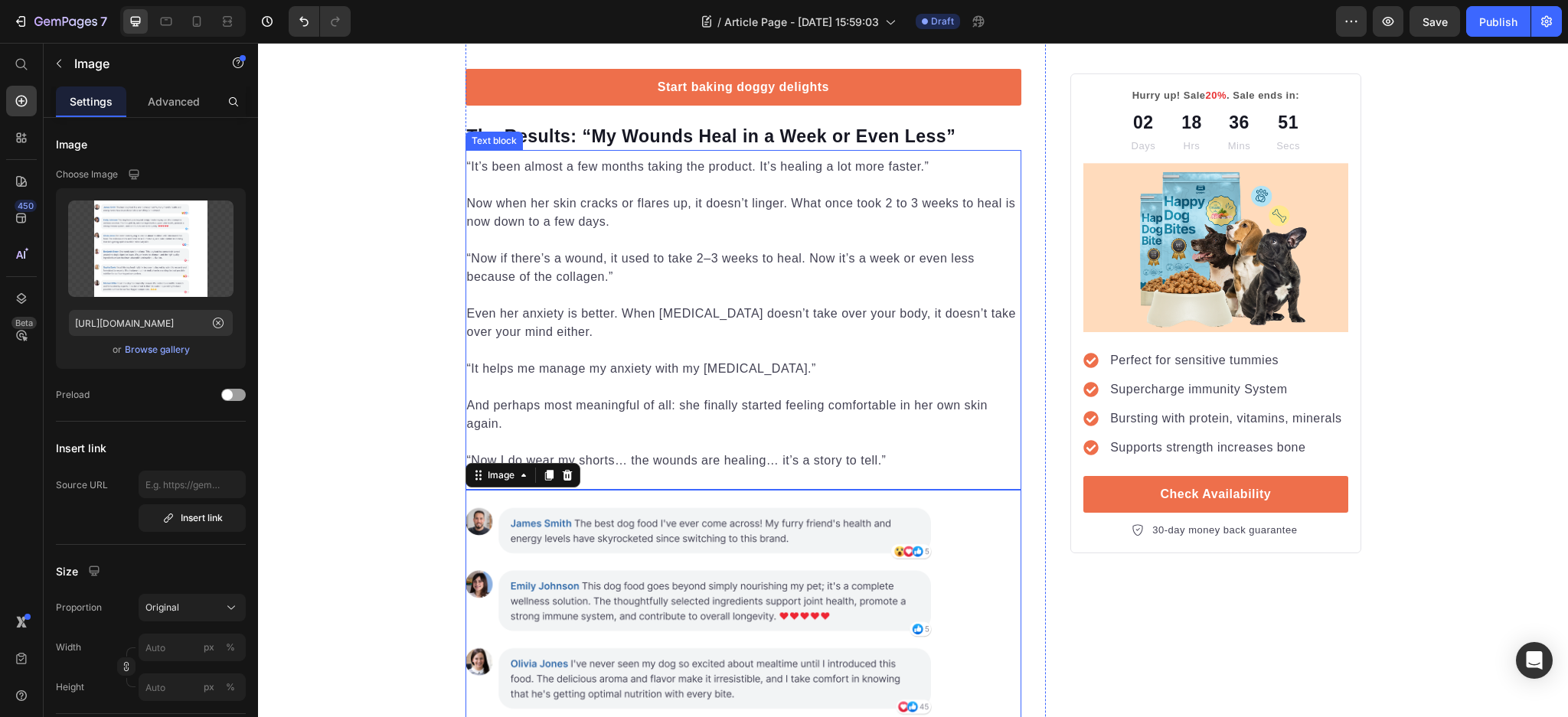 click on "“It’s been almost a few months taking the product. It’s healing a lot more faster.”" at bounding box center [743, 167] 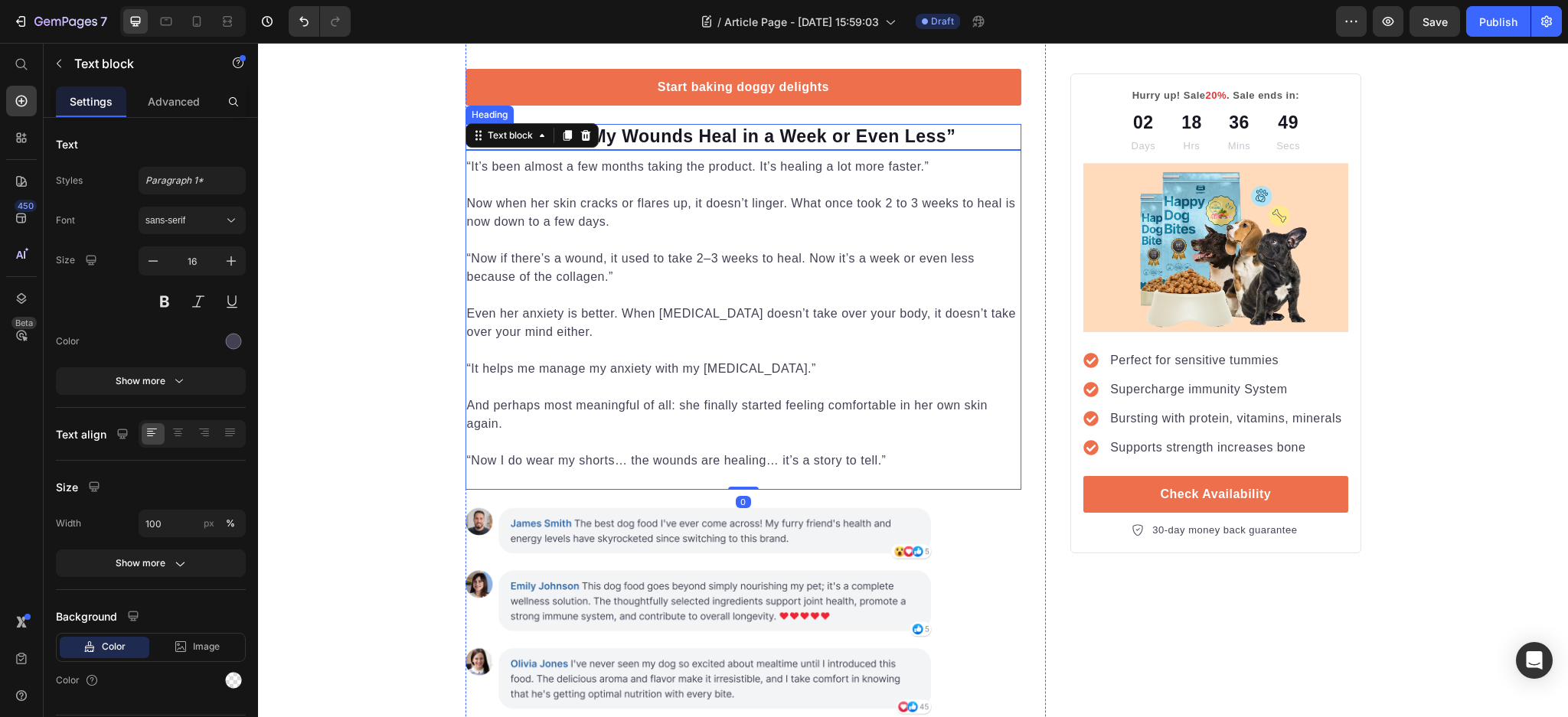 click on "The Results: “My Wounds Heal in a Week or Even Less”" at bounding box center [743, 137] 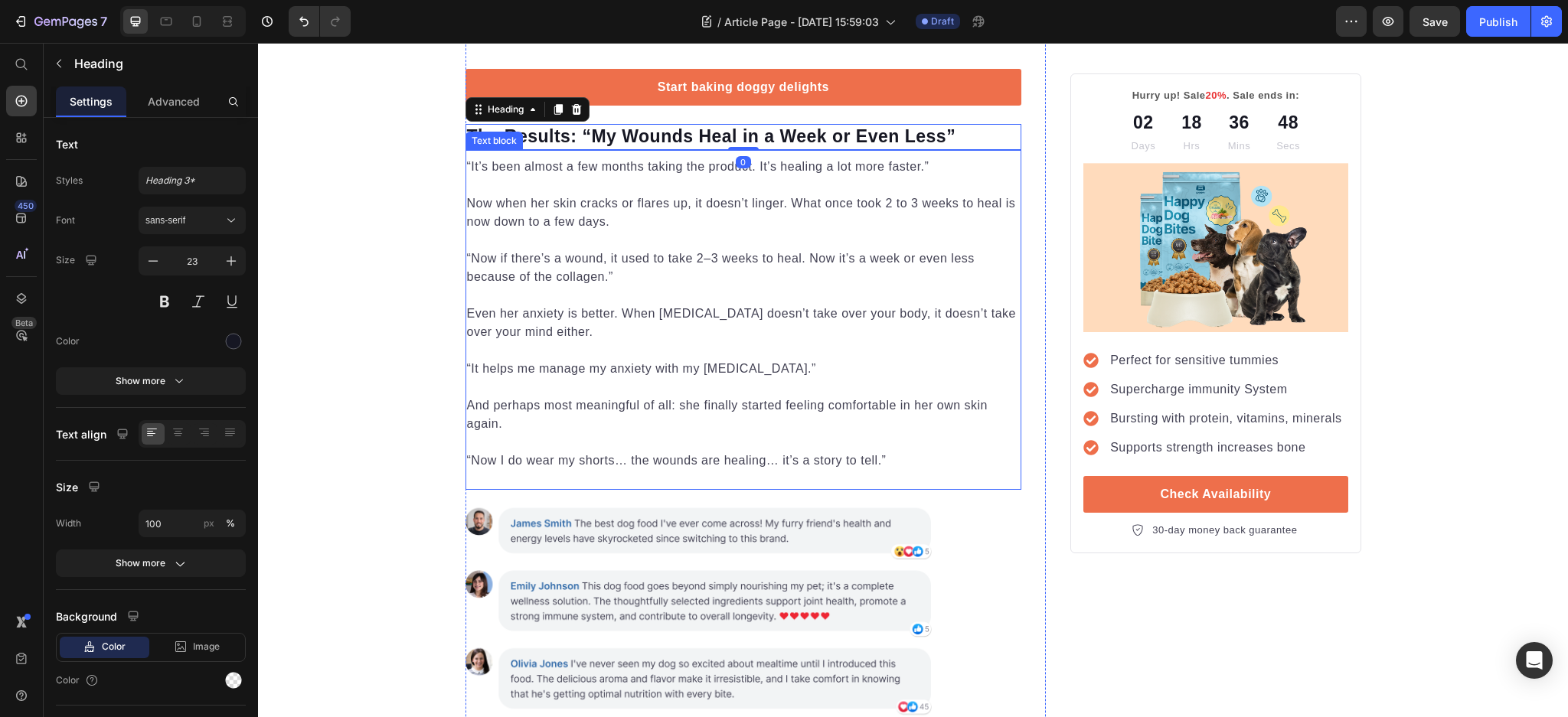 click on "“Now if there’s a wound, it used to take 2–3 weeks to heal. Now it’s a week or even less because of the collagen.”" at bounding box center [743, 259] 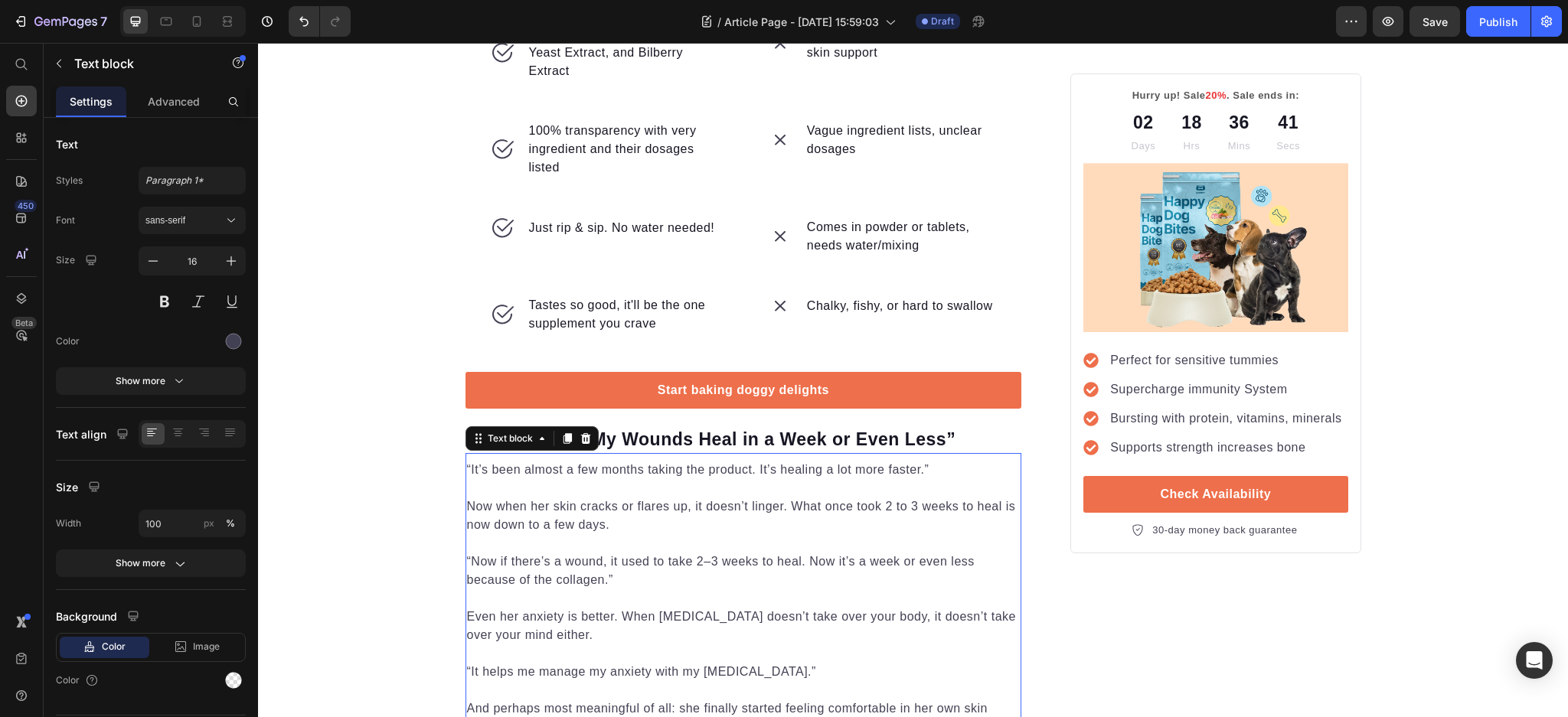 scroll, scrollTop: 2837, scrollLeft: 0, axis: vertical 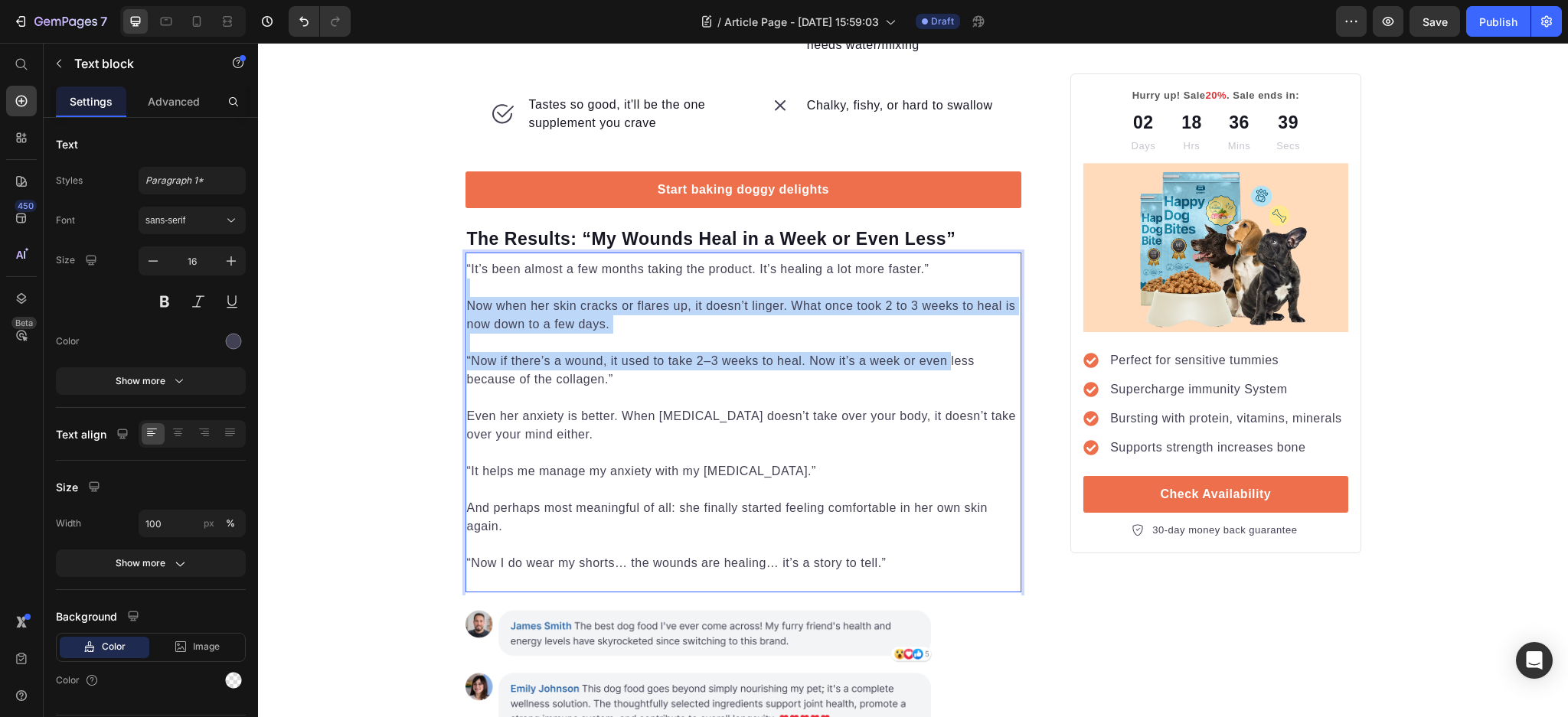 drag, startPoint x: 969, startPoint y: 548, endPoint x: 944, endPoint y: 641, distance: 96.30161 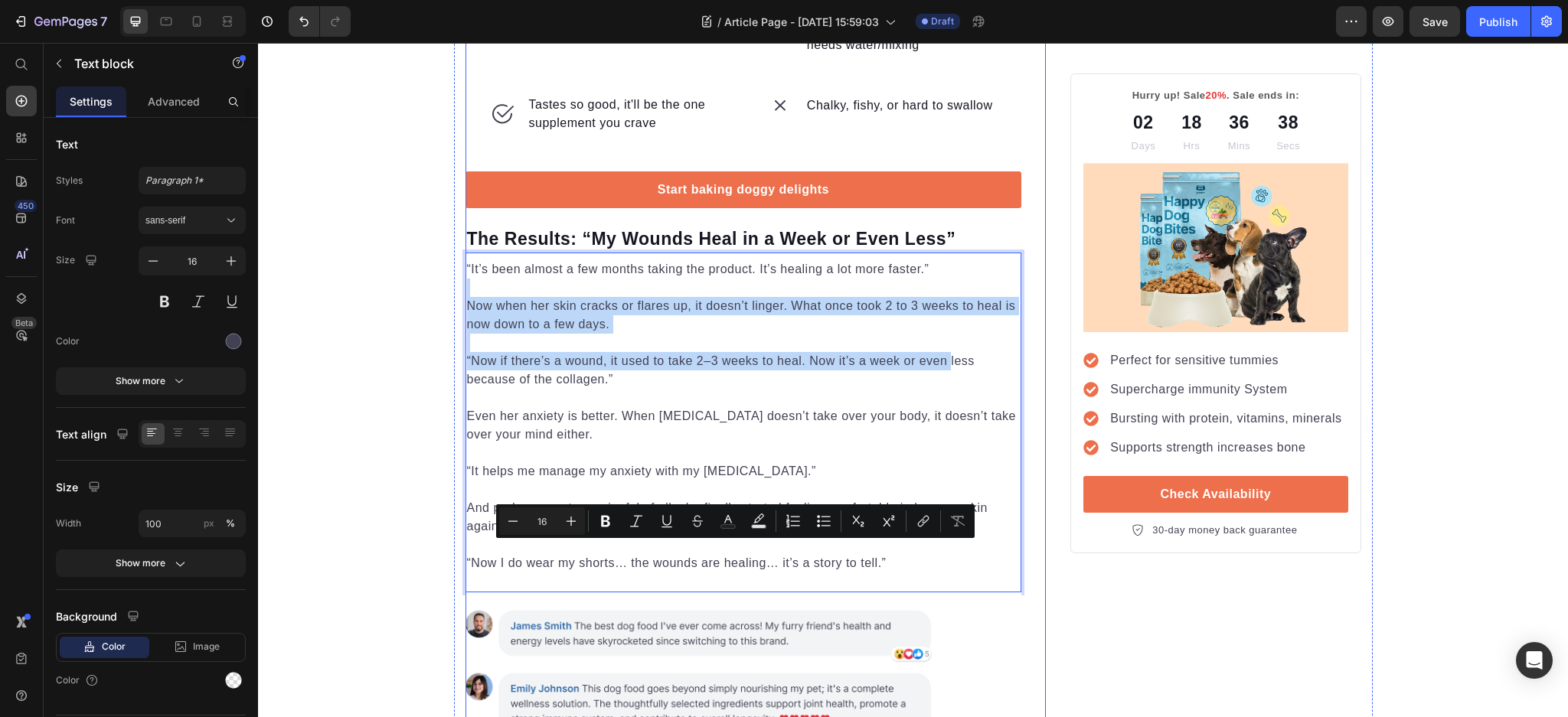 click on "“My Skin Was Peeling Apart. Nothing Helped Until I Tried This” Heading From painful skin tears and stubborn [MEDICAL_DATA] wounds to faster healing and feeling human again. This is her story. Text block Video It wasn’t just [MEDICAL_DATA]. It was open wounds that wouldn’t heal.   For most of her life, [MEDICAL_DATA] was something [PERSON_NAME] just lived with. But when it got worse, it really got worse.   Working outdoors, trapped in boots all day, sweating under the heat. Her [MEDICAL_DATA] would crack open into painful sores that never seemed to close.   “At work, when I used to wear boots, my skin would open. The wound just doesn’t heal. It’s itchy. You scratch. Then the skin opens again.”   At one point, her skin was peeling and tearing so badly, she didn’t even feel like herself anymore.   “My whole skin just tear apart… and then it’s still healing. You can still see the marks.” Text block Image Dermatologist Products Worked… Briefly Heading Text block Image One Random Discovery That Changed Everything" at bounding box center (756, -200) 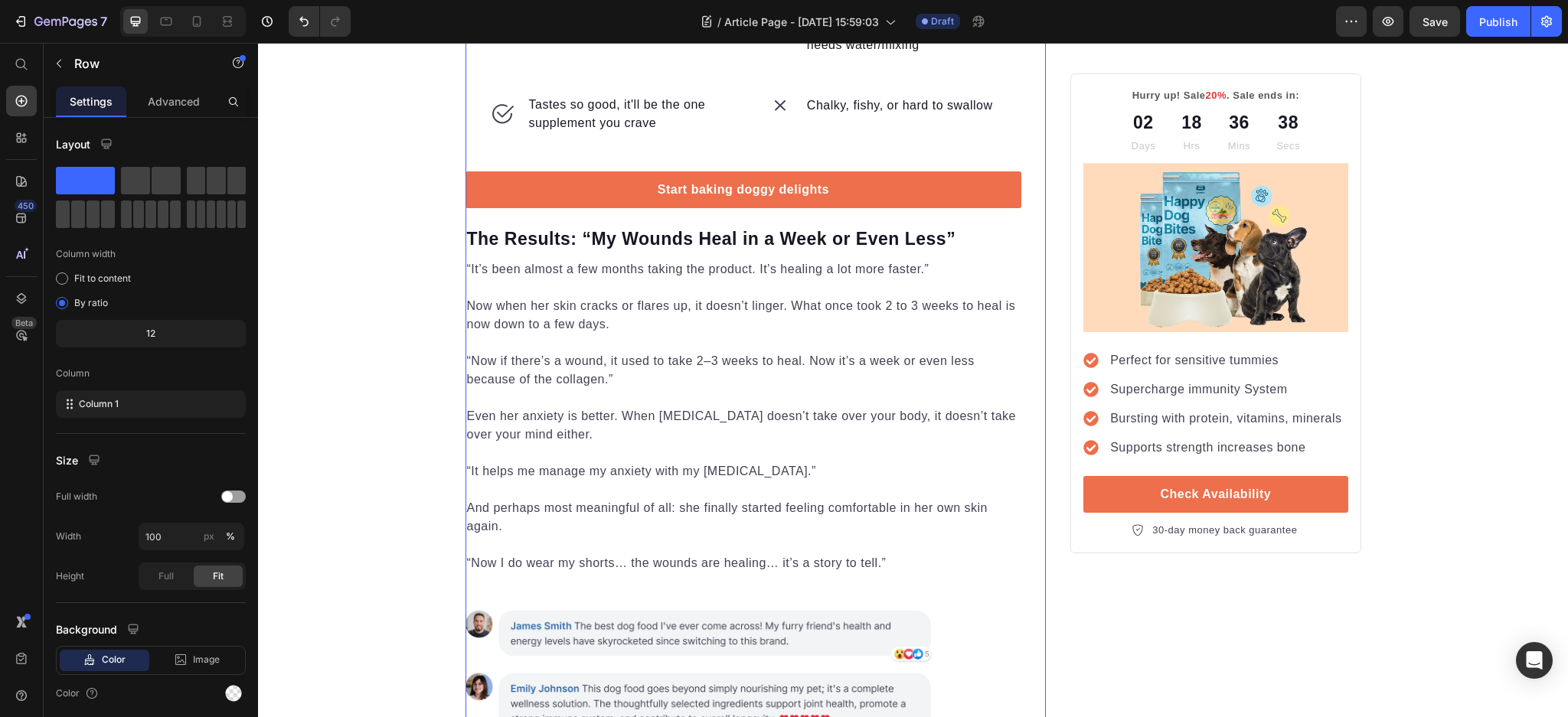 click on "“It’s been almost a few months taking the product. It’s healing a lot more faster.”" at bounding box center [743, 269] 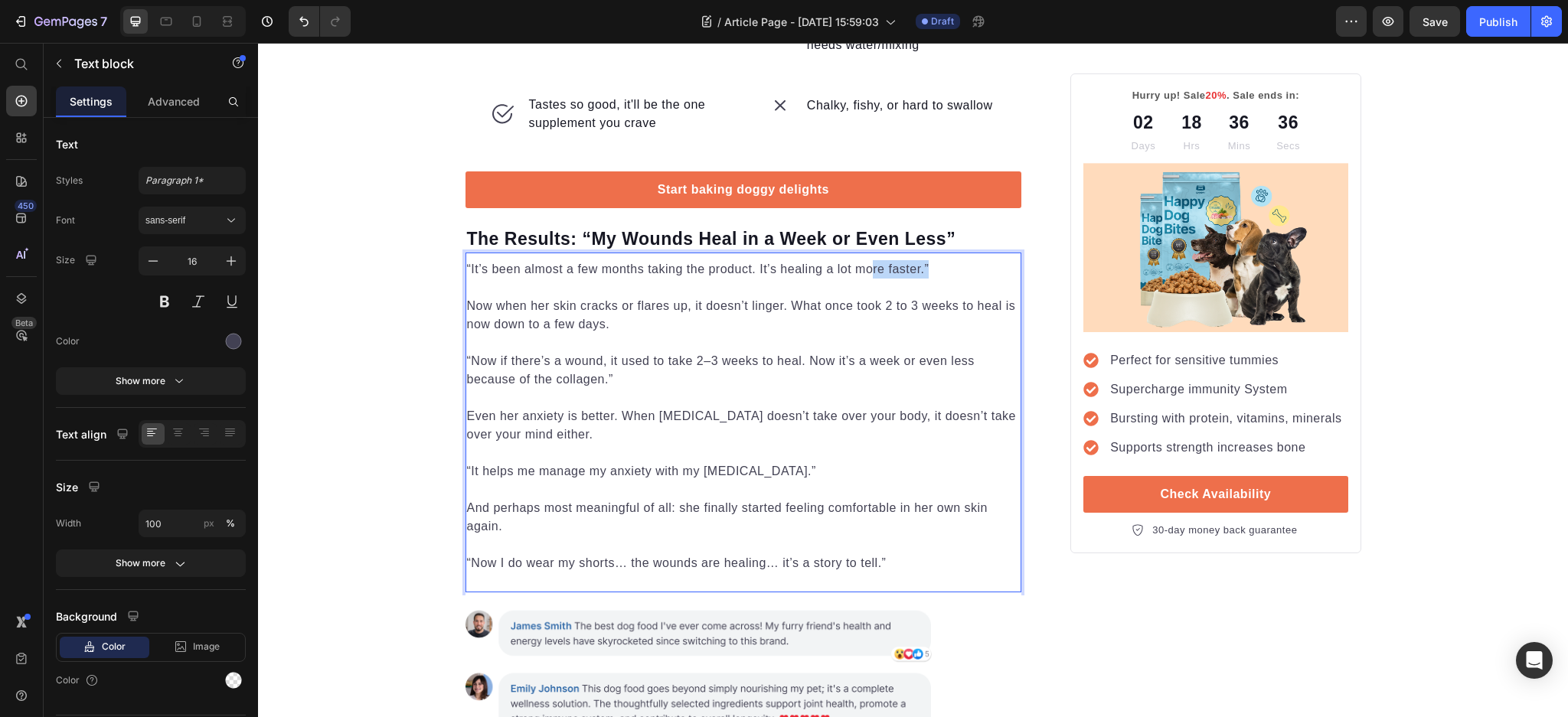 drag, startPoint x: 992, startPoint y: 555, endPoint x: 862, endPoint y: 557, distance: 130.01538 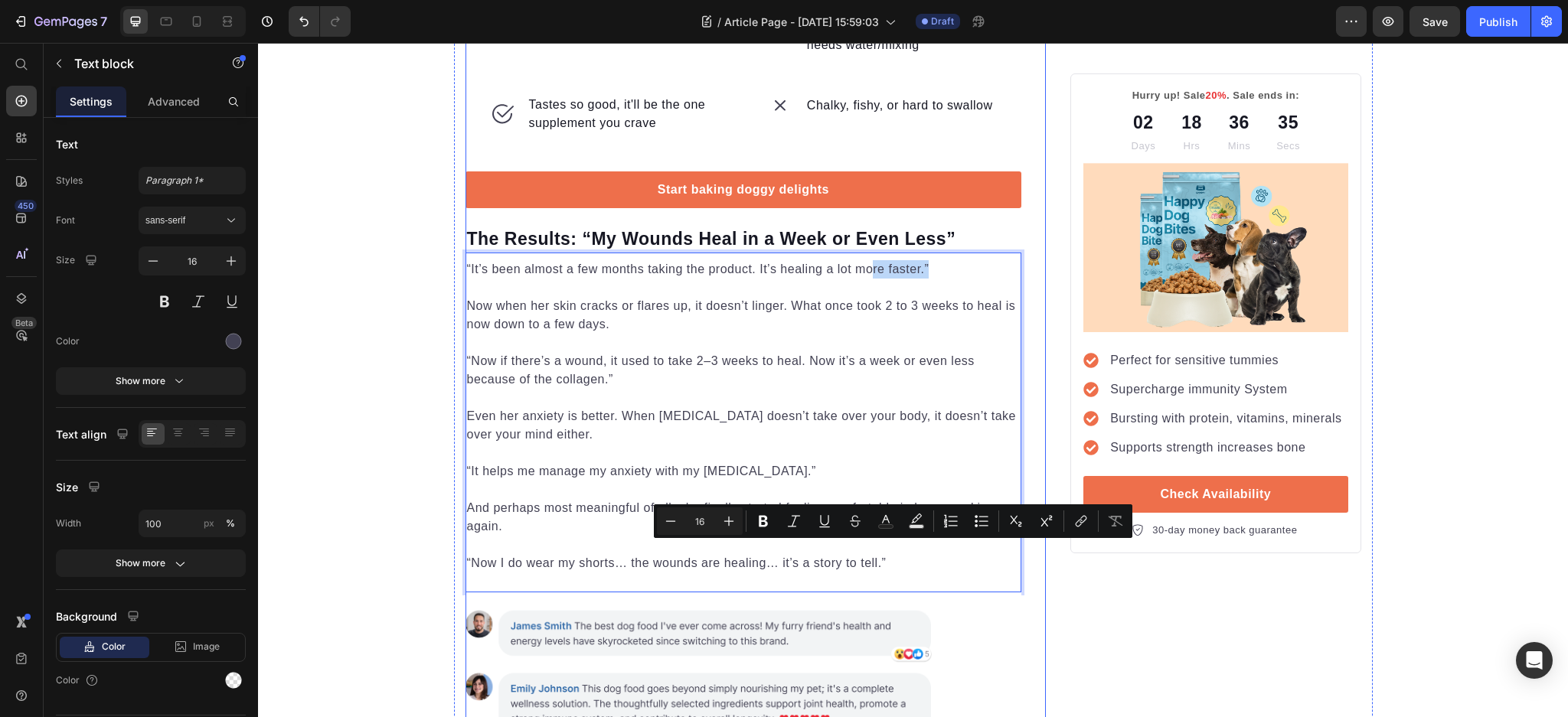 click on "“My Skin Was Peeling Apart. Nothing Helped Until I Tried This” Heading From painful skin tears and stubborn [MEDICAL_DATA] wounds to faster healing and feeling human again. This is her story. Text block Video It wasn’t just [MEDICAL_DATA]. It was open wounds that wouldn’t heal.   For most of her life, [MEDICAL_DATA] was something [PERSON_NAME] just lived with. But when it got worse, it really got worse.   Working outdoors, trapped in boots all day, sweating under the heat. Her [MEDICAL_DATA] would crack open into painful sores that never seemed to close.   “At work, when I used to wear boots, my skin would open. The wound just doesn’t heal. It’s itchy. You scratch. Then the skin opens again.”   At one point, her skin was peeling and tearing so badly, she didn’t even feel like herself anymore.   “My whole skin just tear apart… and then it’s still healing. You can still see the marks.” Text block Image Dermatologist Products Worked… Briefly Heading Text block Image One Random Discovery That Changed Everything" at bounding box center (756, -200) 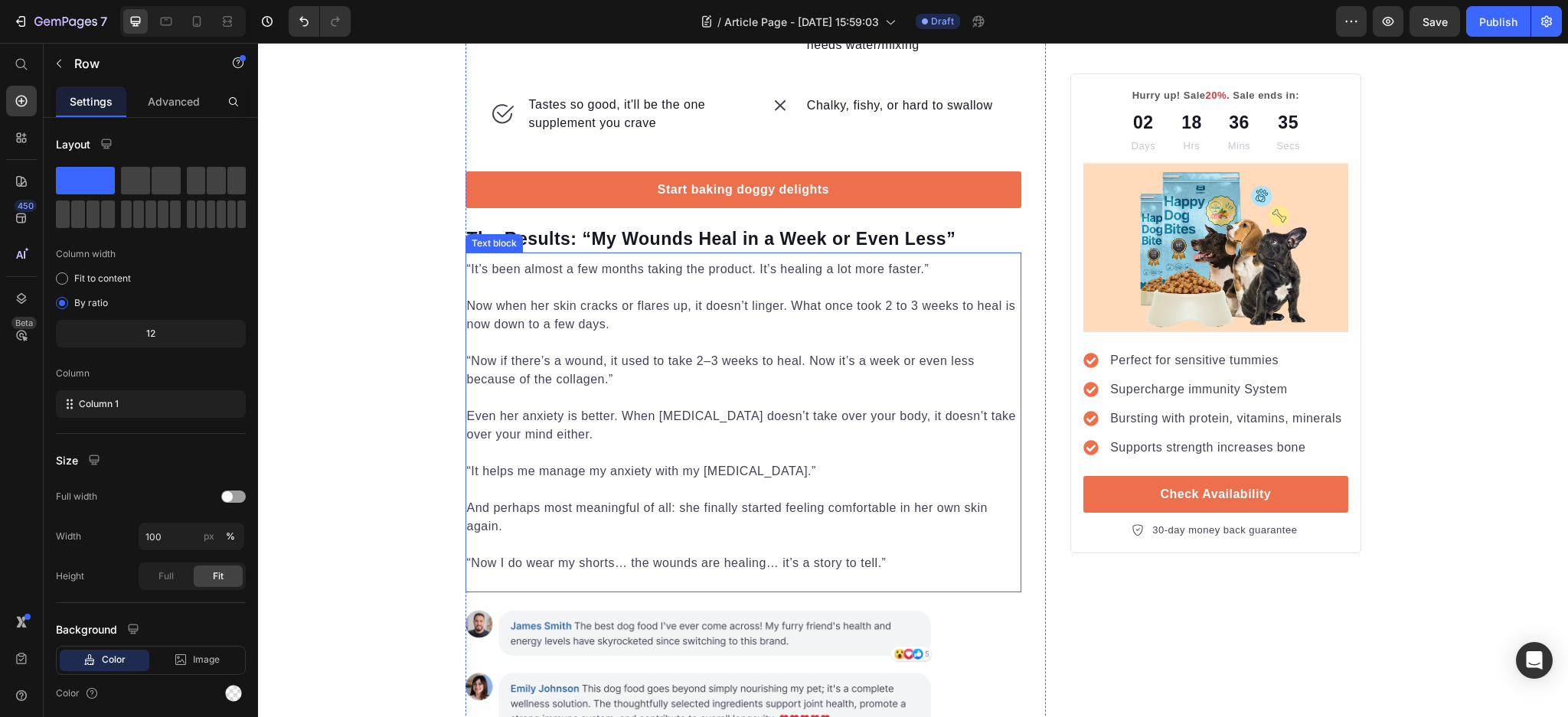 click on "Now when her skin cracks or flares up, it doesn’t linger. What once took 2 to 3 weeks to heal is now down to a few days." at bounding box center (743, 306) 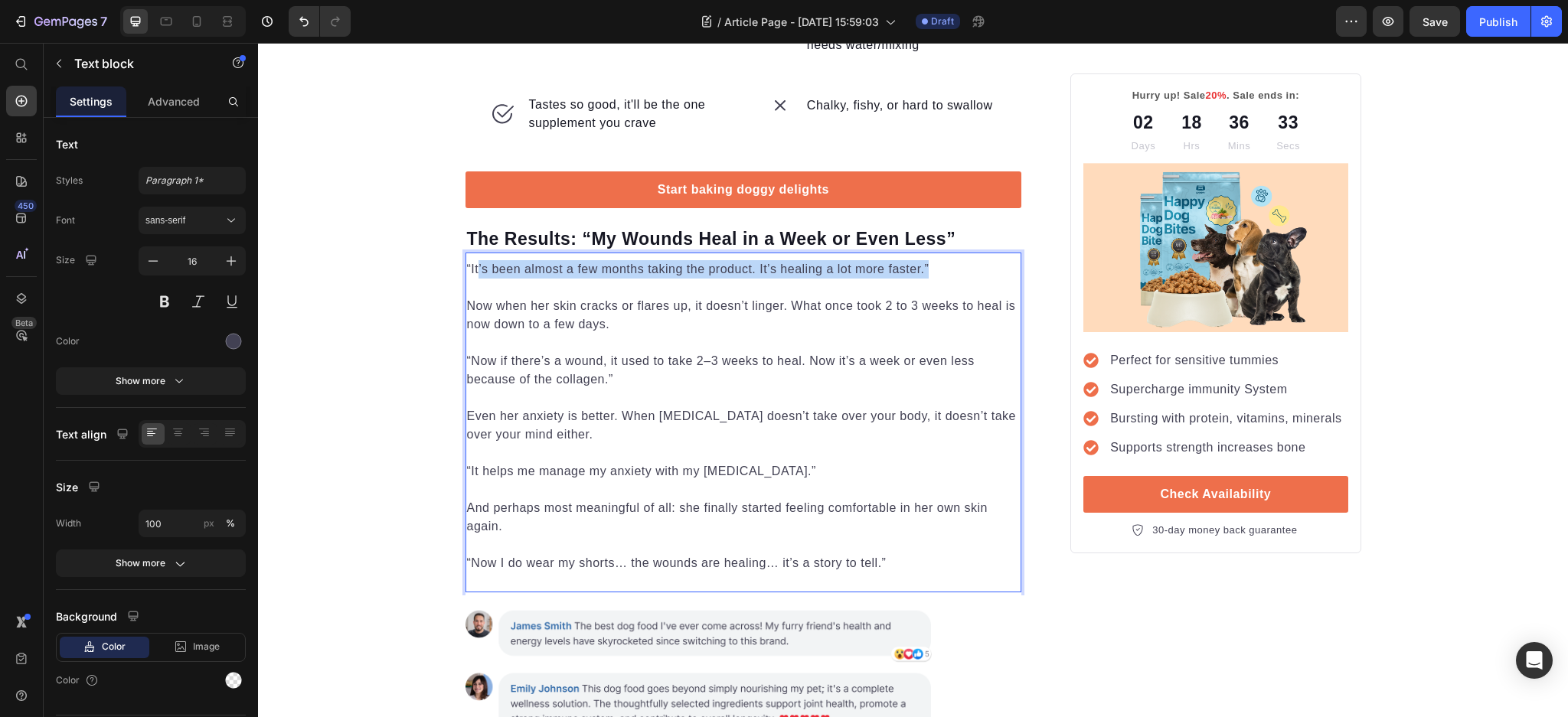 drag, startPoint x: 1003, startPoint y: 559, endPoint x: 470, endPoint y: 305, distance: 590.428 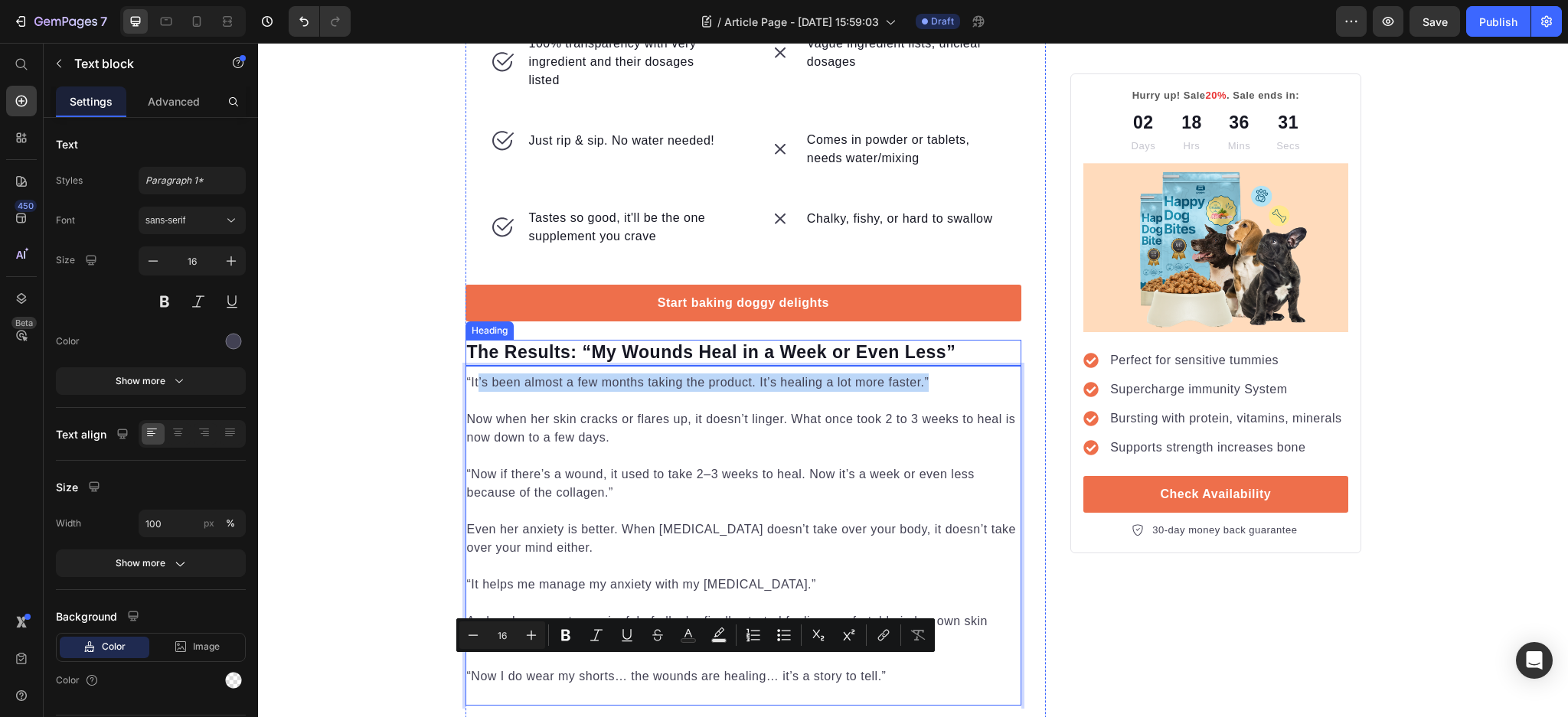 scroll, scrollTop: 2837, scrollLeft: 0, axis: vertical 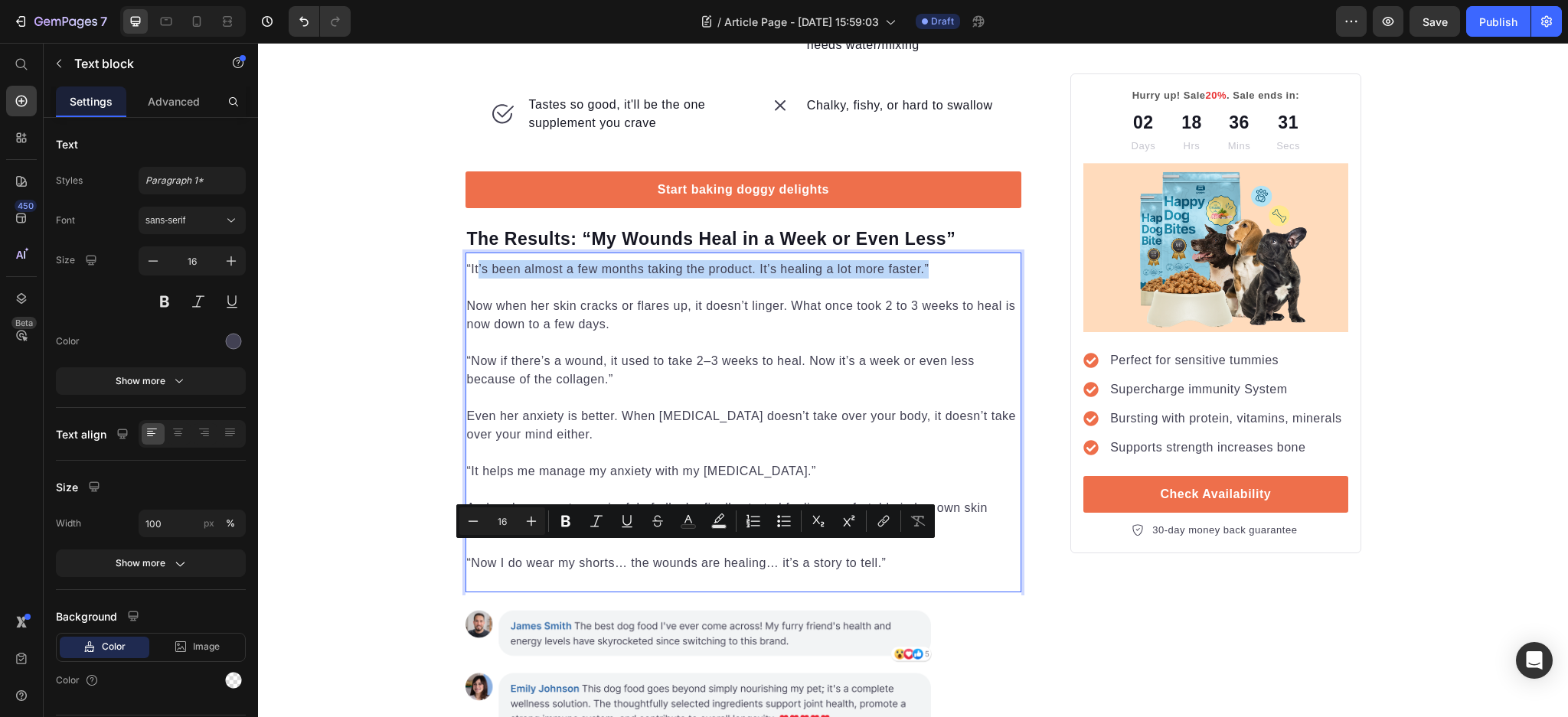 click on "“It’s been almost a few months taking the product. It’s healing a lot more faster.” Now when her skin cracks or flares up, it doesn’t linger. What once took 2 to 3 weeks to heal is now down to a few days. “Now if there’s a wound, it used to take 2–3 weeks to heal. Now it’s a week or even less because of the collagen.” Even her anxiety is better. When [MEDICAL_DATA] doesn’t take over your body, it doesn’t take over your mind either. “It helps me manage my anxiety with my [MEDICAL_DATA].” And perhaps most meaningful of all: she finally started feeling comfortable in her own skin again. “Now I do wear my shorts… the wounds are healing… it’s a story to tell.”" at bounding box center [743, 416] 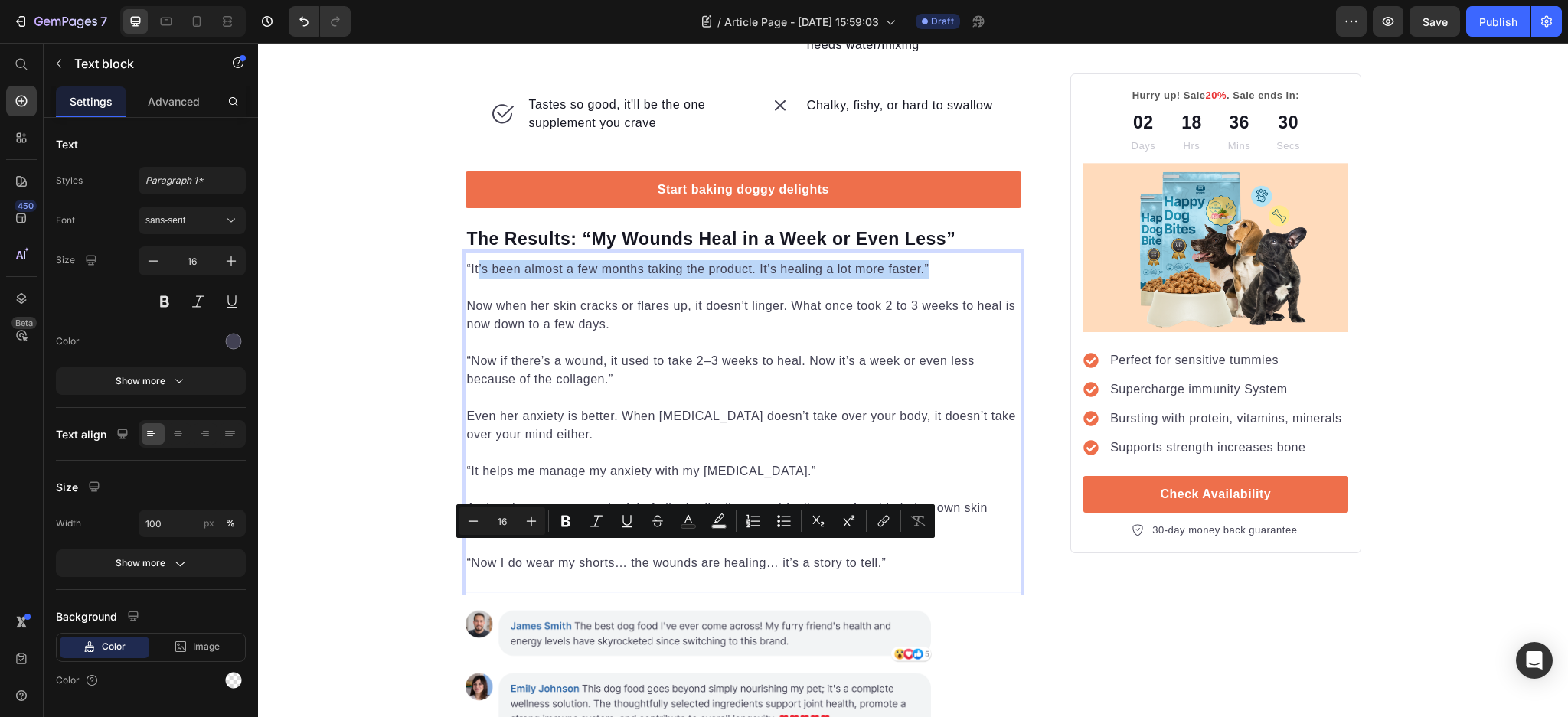 click on "“My Skin Was Peeling Apart. Nothing Helped Until I Tried This” Heading From painful skin tears and stubborn [MEDICAL_DATA] wounds to faster healing and feeling human again. This is her story. Text block Video It wasn’t just [MEDICAL_DATA]. It was open wounds that wouldn’t heal.   For most of her life, [MEDICAL_DATA] was something [PERSON_NAME] just lived with. But when it got worse, it really got worse.   Working outdoors, trapped in boots all day, sweating under the heat. Her [MEDICAL_DATA] would crack open into painful sores that never seemed to close.   “At work, when I used to wear boots, my skin would open. The wound just doesn’t heal. It’s itchy. You scratch. Then the skin opens again.”   At one point, her skin was peeling and tearing so badly, she didn’t even feel like herself anymore.   “My whole skin just tear apart… and then it’s still healing. You can still see the marks.” Text block Image Dermatologist Products Worked… Briefly Heading Text block Image One Random Discovery That Changed Everything" at bounding box center [913, -200] 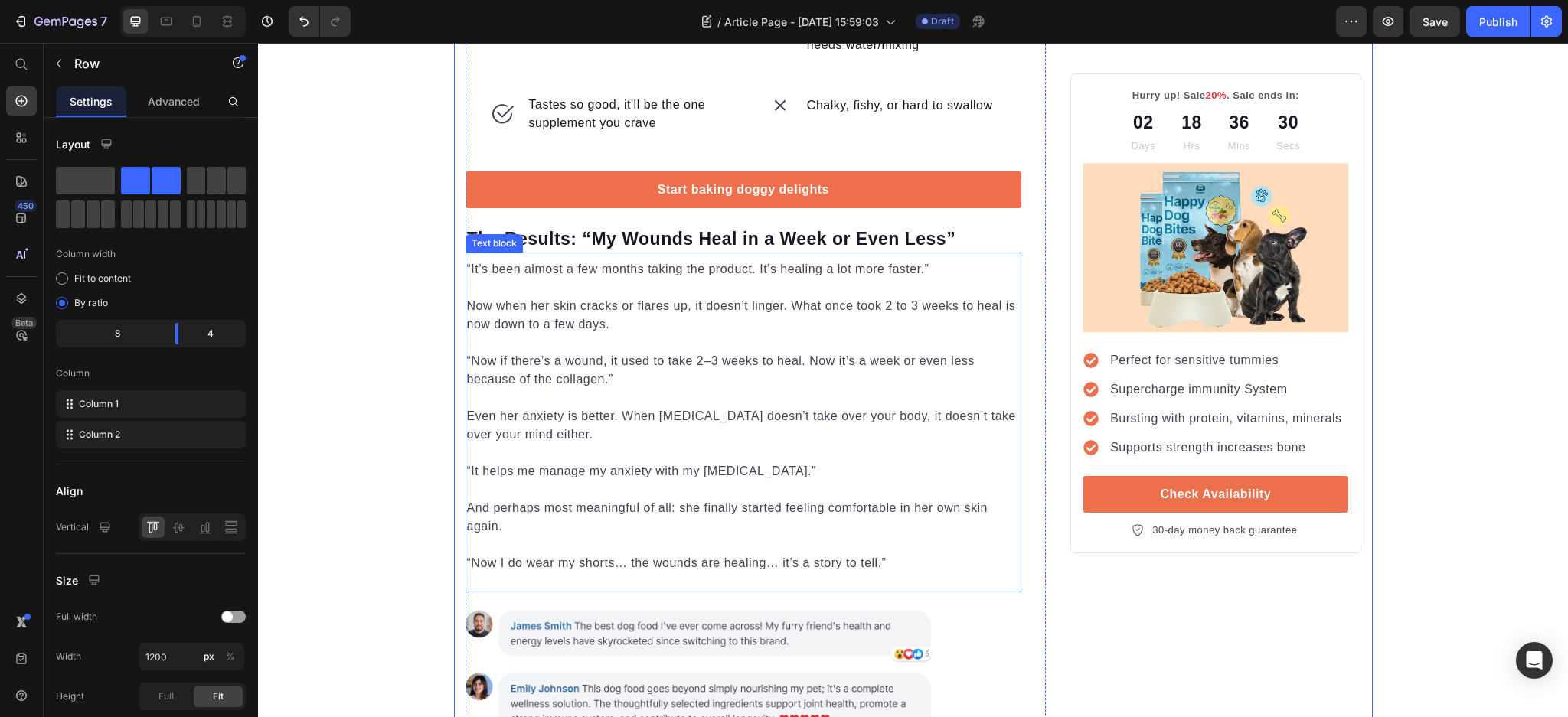 click on "“My Skin Was Peeling Apart. Nothing Helped Until I Tried This” Heading From painful skin tears and stubborn [MEDICAL_DATA] wounds to faster healing and feeling human again. This is her story. Text block Video It wasn’t just [MEDICAL_DATA]. It was open wounds that wouldn’t heal.   For most of her life, [MEDICAL_DATA] was something [PERSON_NAME] just lived with. But when it got worse, it really got worse.   Working outdoors, trapped in boots all day, sweating under the heat. Her [MEDICAL_DATA] would crack open into painful sores that never seemed to close.   “At work, when I used to wear boots, my skin would open. The wound just doesn’t heal. It’s itchy. You scratch. Then the skin opens again.”   At one point, her skin was peeling and tearing so badly, she didn’t even feel like herself anymore.   “My whole skin just tear apart… and then it’s still healing. You can still see the marks.” Text block Image Dermatologist Products Worked… Briefly Heading Text block Image One Random Discovery That Changed Everything" at bounding box center (913, -200) 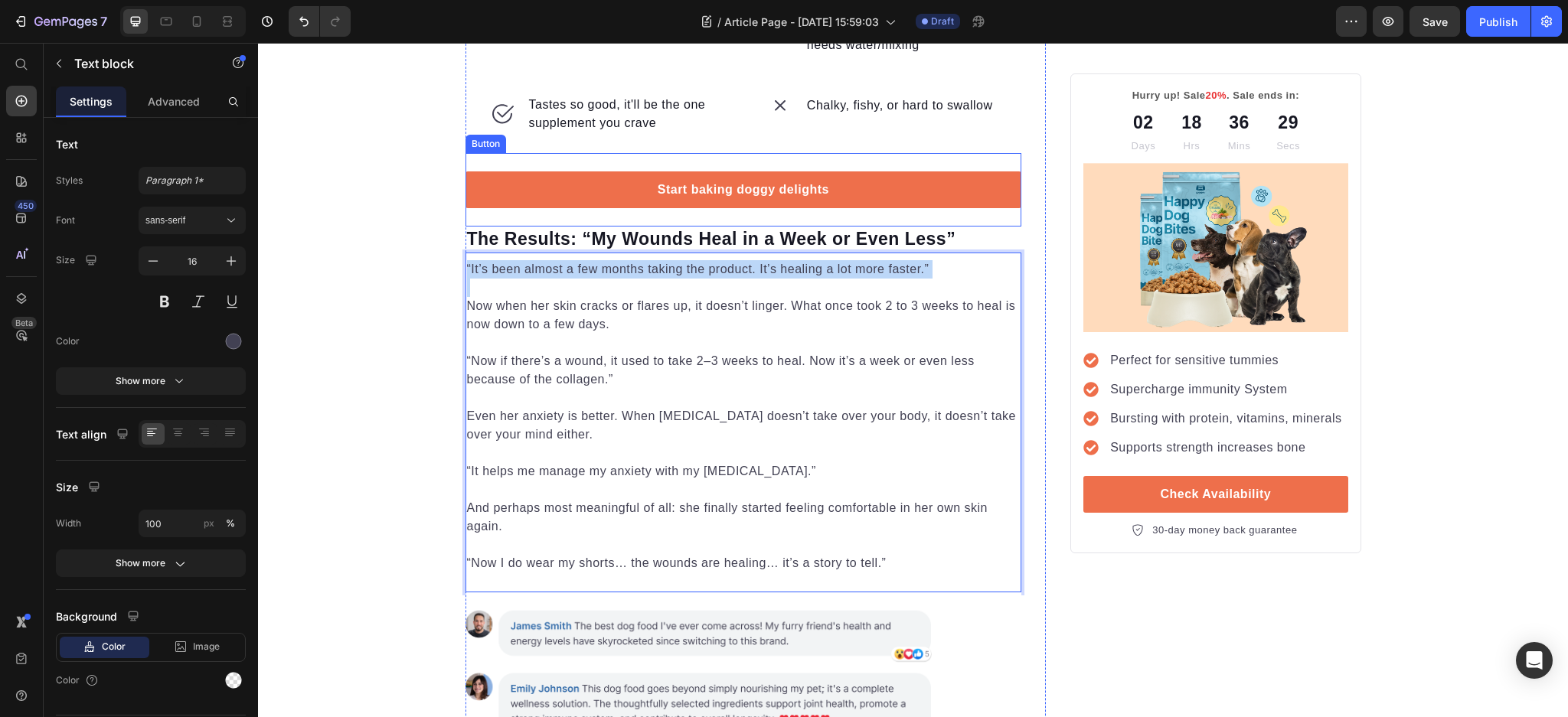 drag, startPoint x: 462, startPoint y: 574, endPoint x: 433, endPoint y: 523, distance: 58.66856 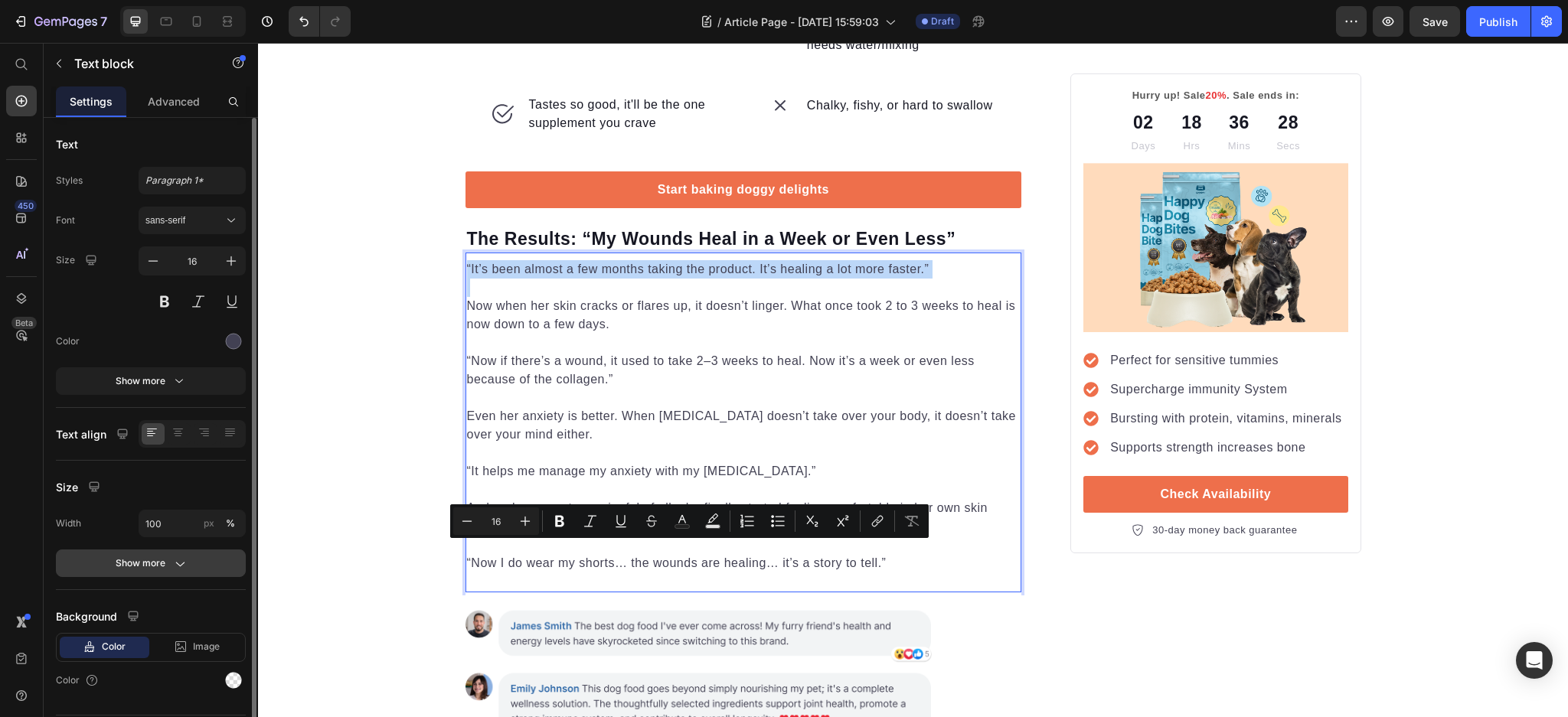 scroll, scrollTop: 41, scrollLeft: 0, axis: vertical 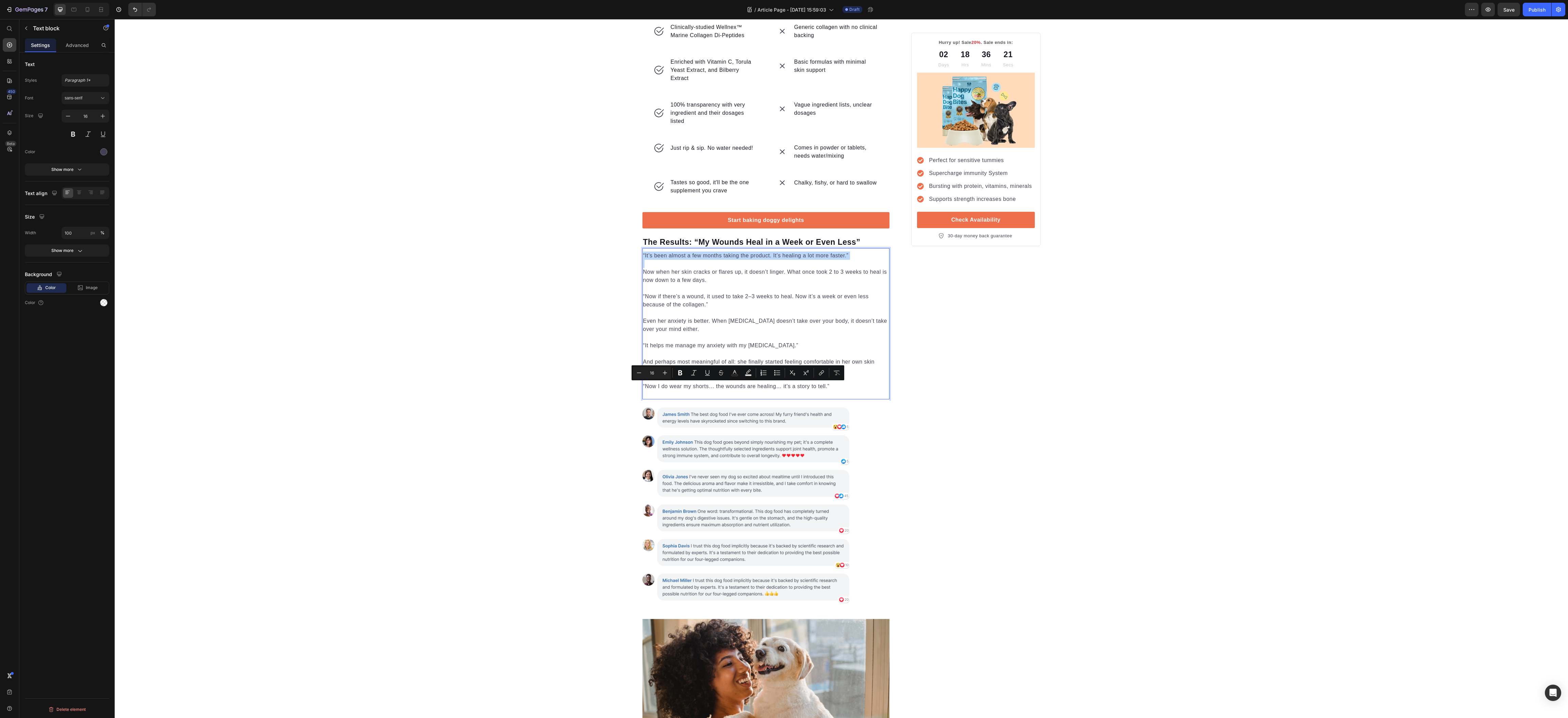 drag, startPoint x: 875, startPoint y: 388, endPoint x: 880, endPoint y: 388, distance: 5 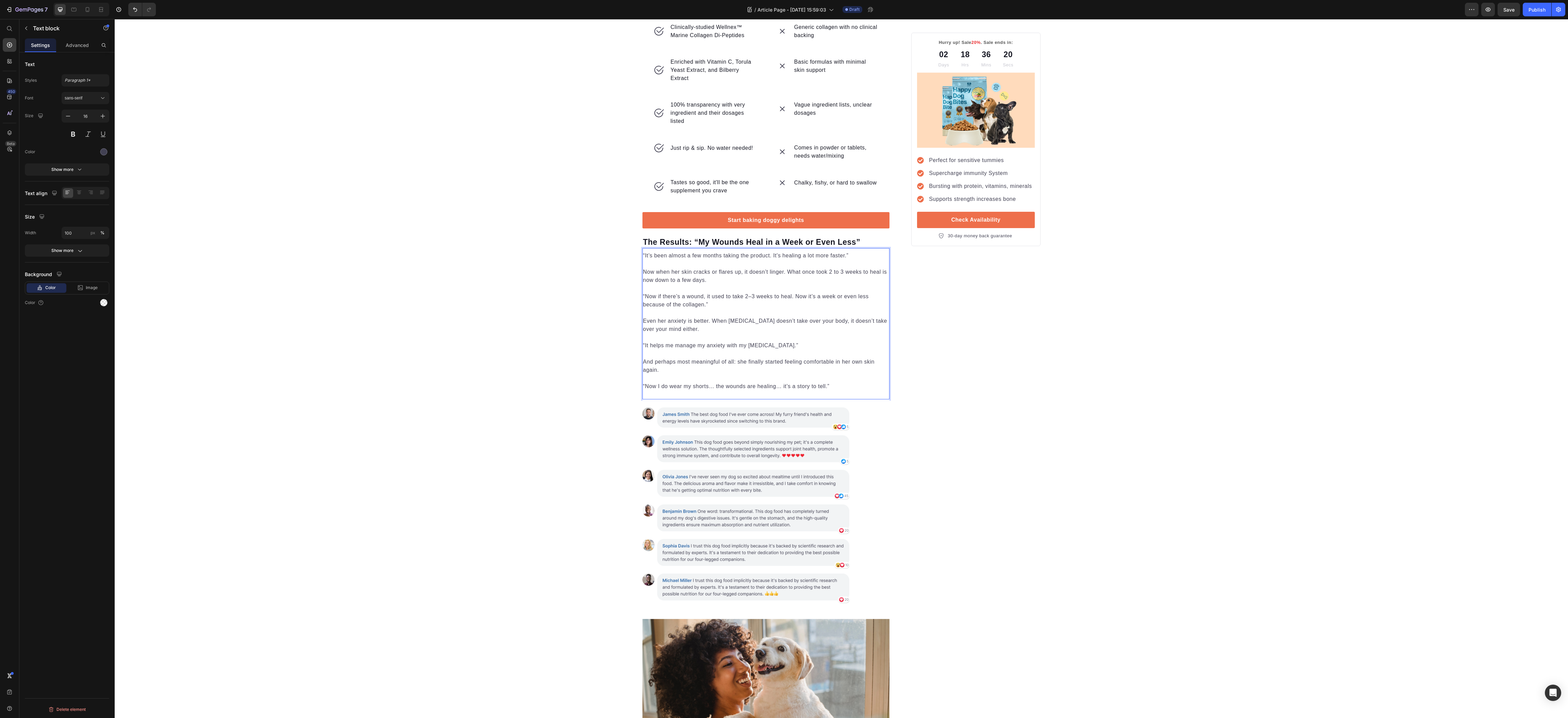 drag, startPoint x: 880, startPoint y: 388, endPoint x: 842, endPoint y: 122, distance: 268.70058 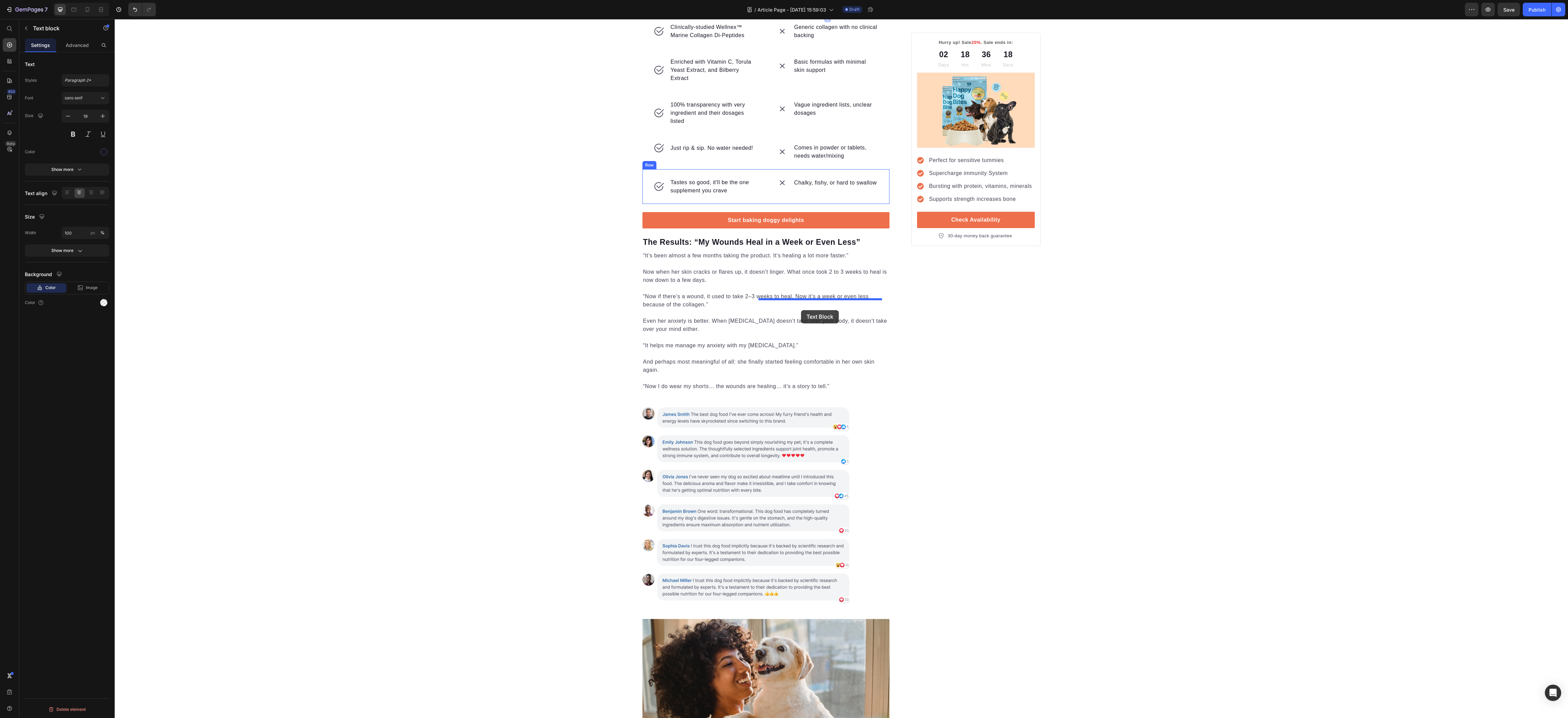 drag, startPoint x: 860, startPoint y: 113, endPoint x: 801, endPoint y: 310, distance: 205.6453 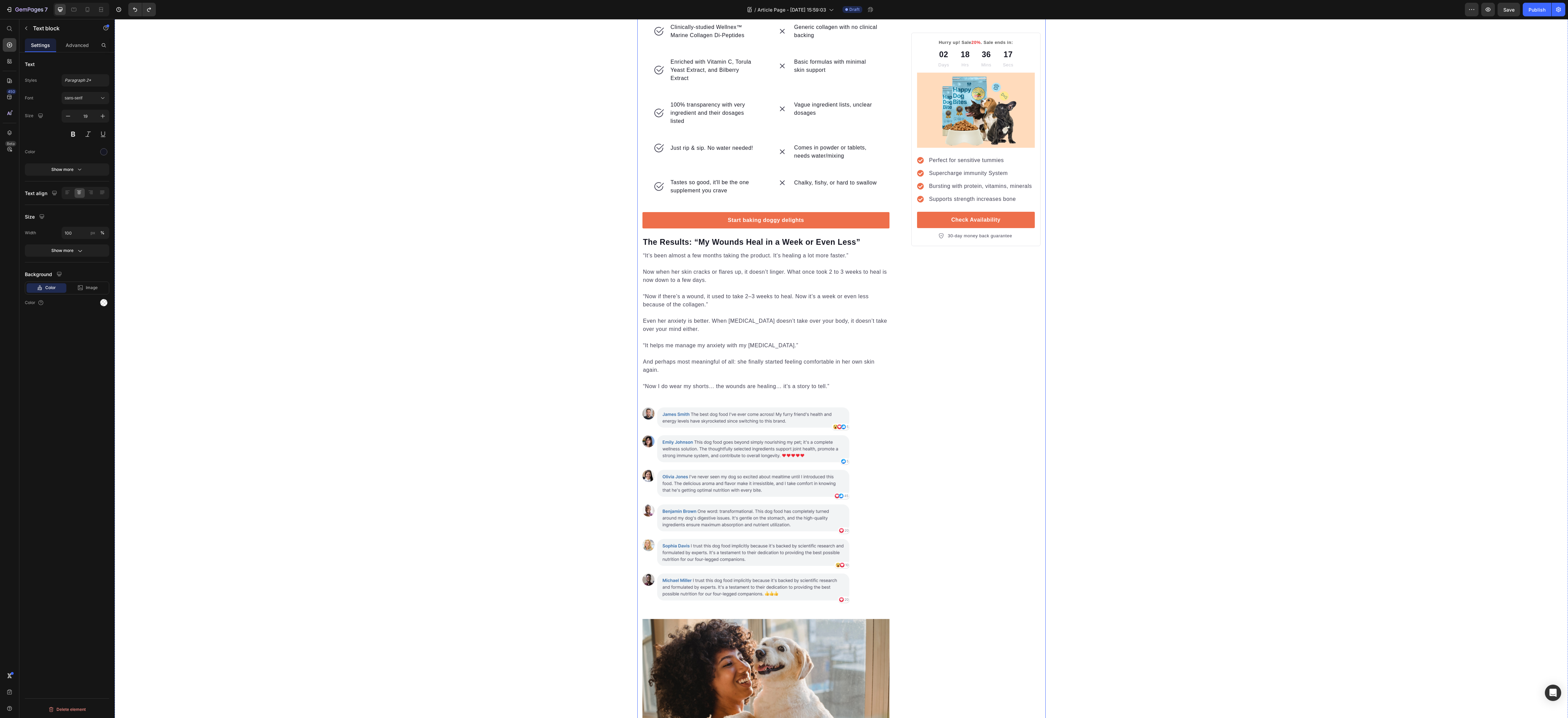 click on "The Results: “My Wounds Heal in a Week or Even Less”" at bounding box center [766, 242] 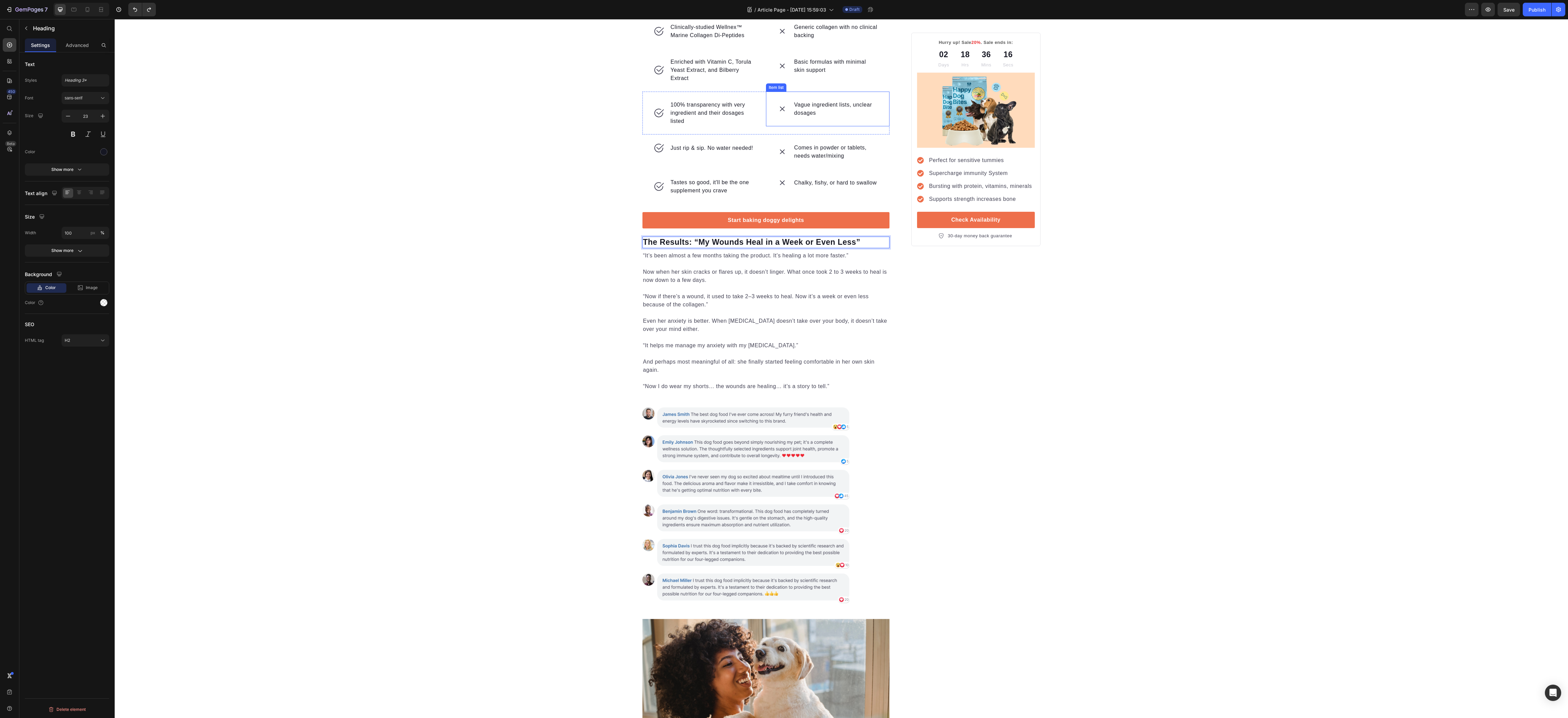 drag, startPoint x: 868, startPoint y: 368, endPoint x: 848, endPoint y: 278, distance: 92.19544 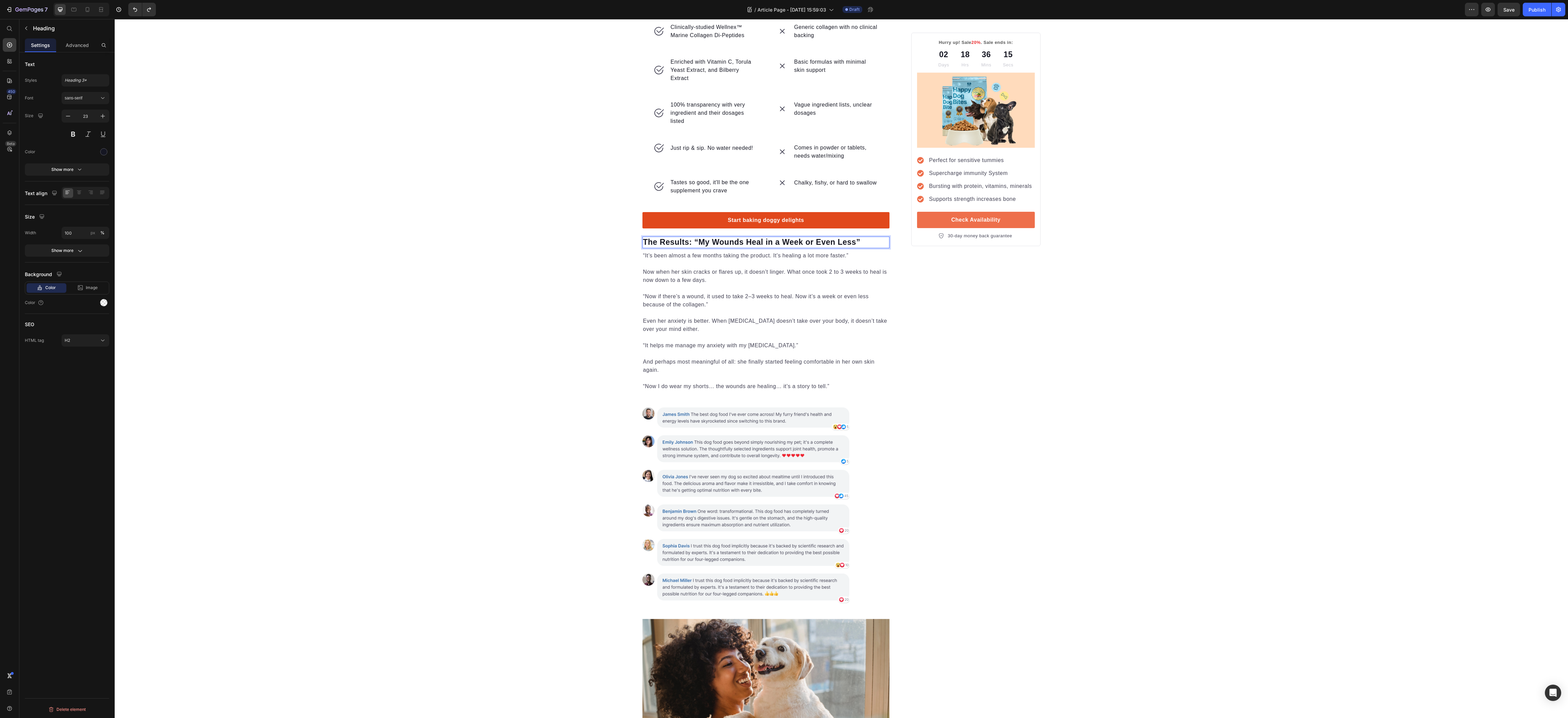 drag, startPoint x: 866, startPoint y: 368, endPoint x: 869, endPoint y: 358, distance: 10.44031 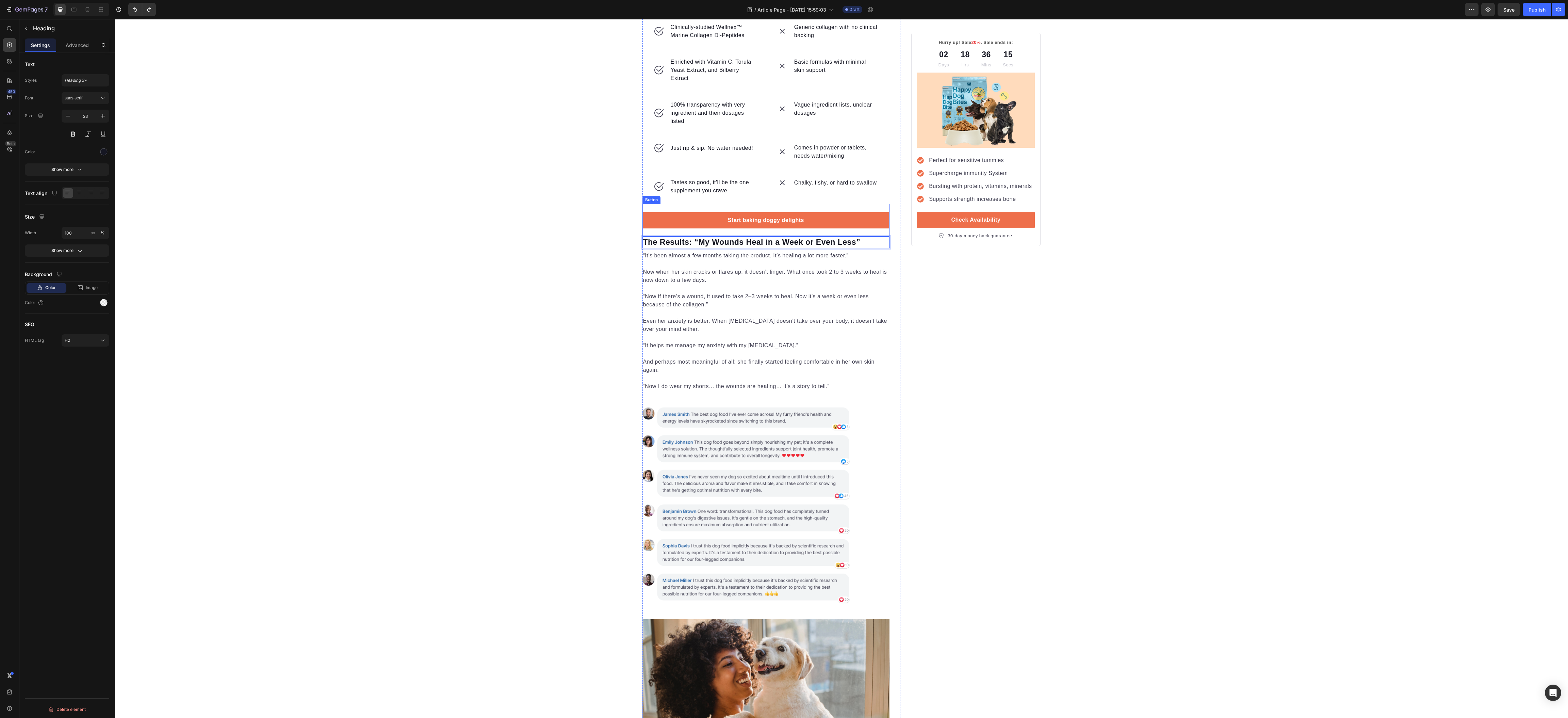 click on "“It’s been almost a few months taking the product. It’s healing a lot more faster.”" at bounding box center [766, 256] 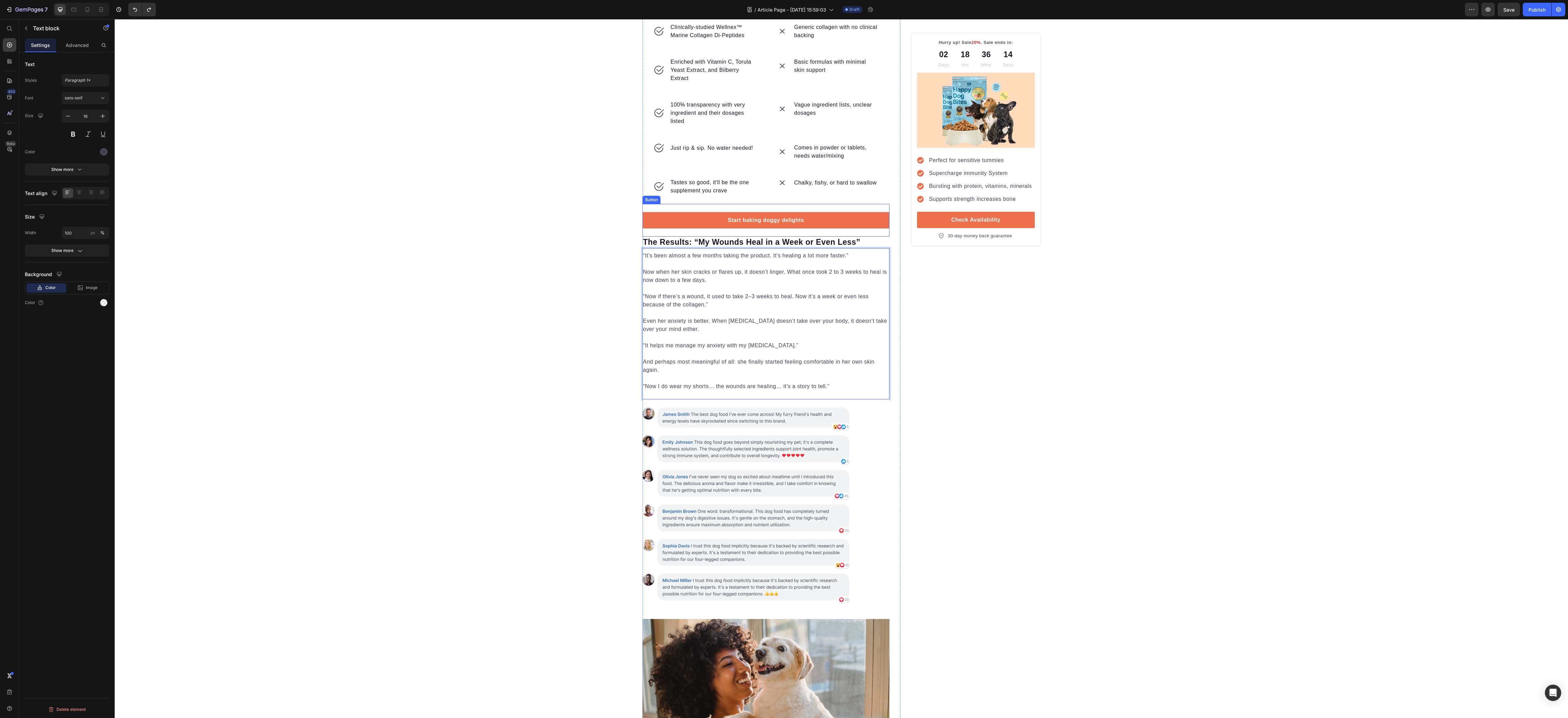 drag, startPoint x: 875, startPoint y: 379, endPoint x: 866, endPoint y: 376, distance: 9.48683 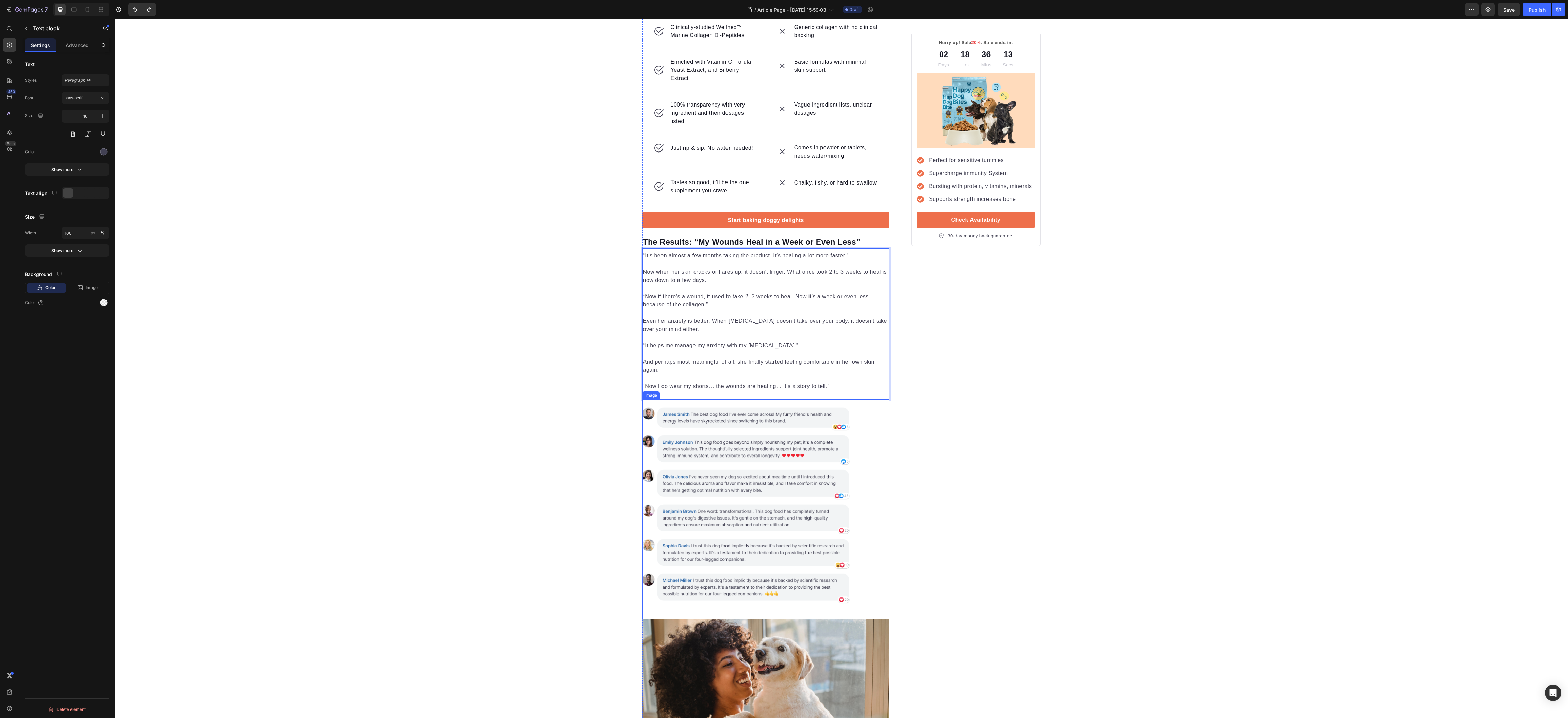 click on "“Now I do wear my shorts… the wounds are healing… it’s a story to tell.”" at bounding box center [766, 382] 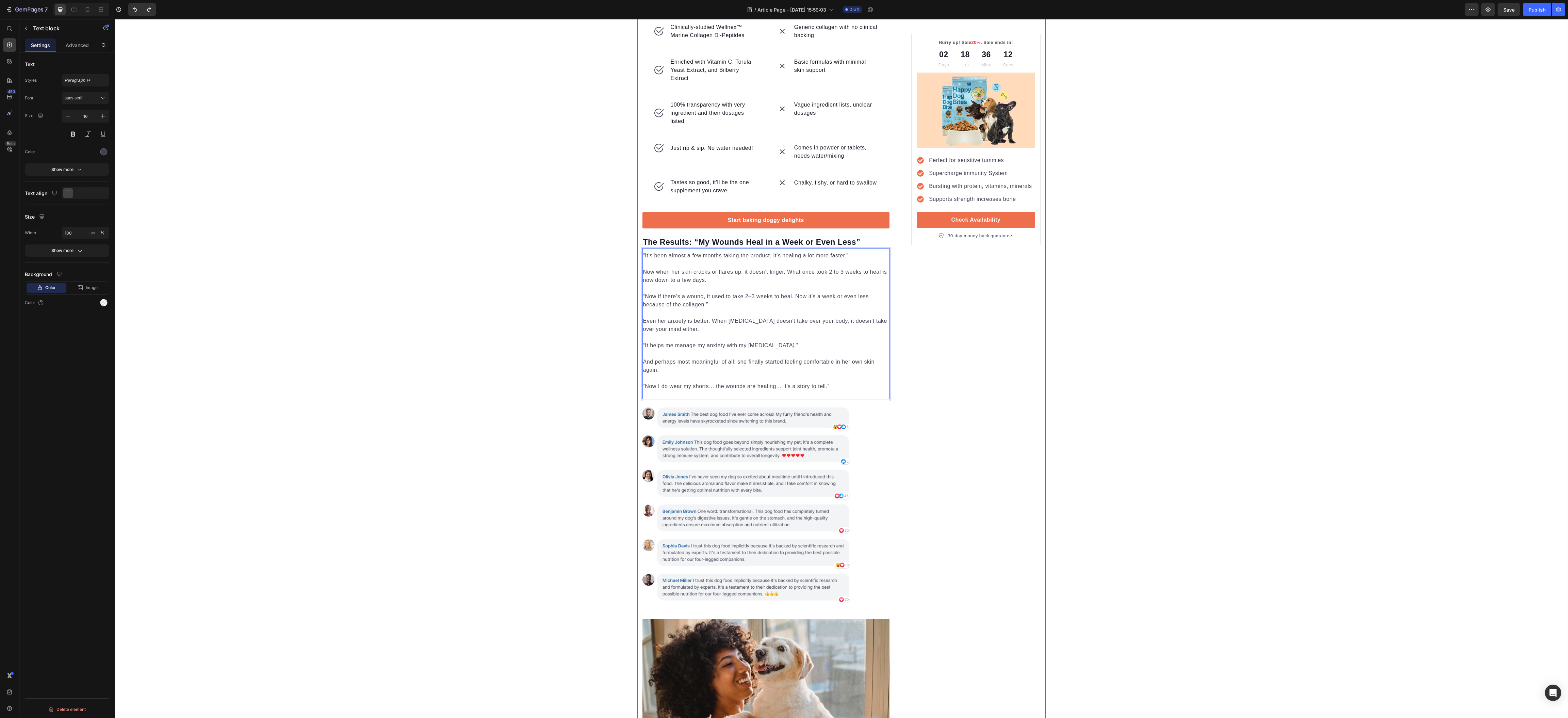 click on "Hurry up! Sale  20% . Sale ends in: Text block 02 Days 18 Hrs 36 Mins 12 Secs Countdown Timer Image Perfect for sensitive tummies Supercharge immunity System Bursting with protein, vitamins, minerals Supports strength increases bone Item list Check Availability Button
30-day money back guarantee Item list Row" at bounding box center [976, 47] 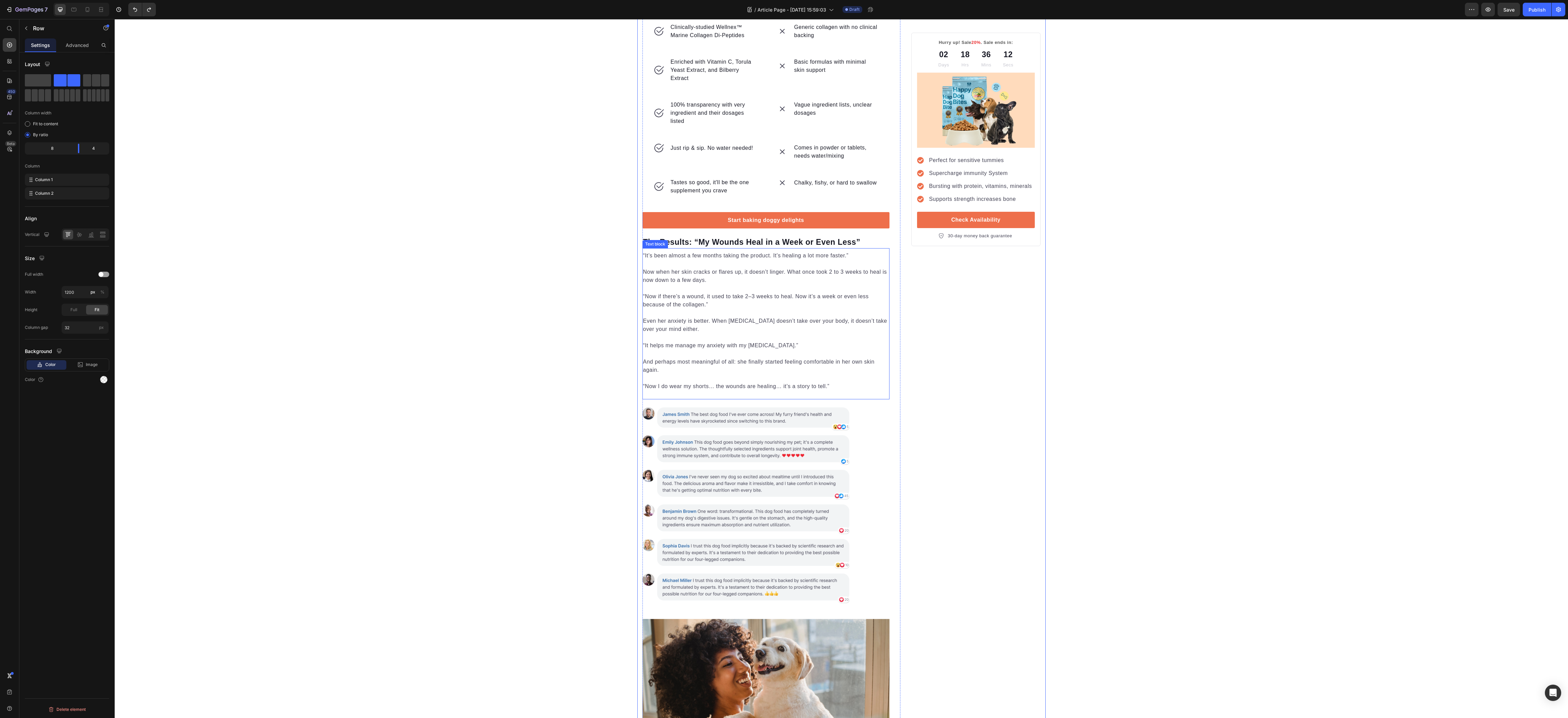 click on "“It helps me manage my anxiety with my [MEDICAL_DATA].”" at bounding box center [766, 341] 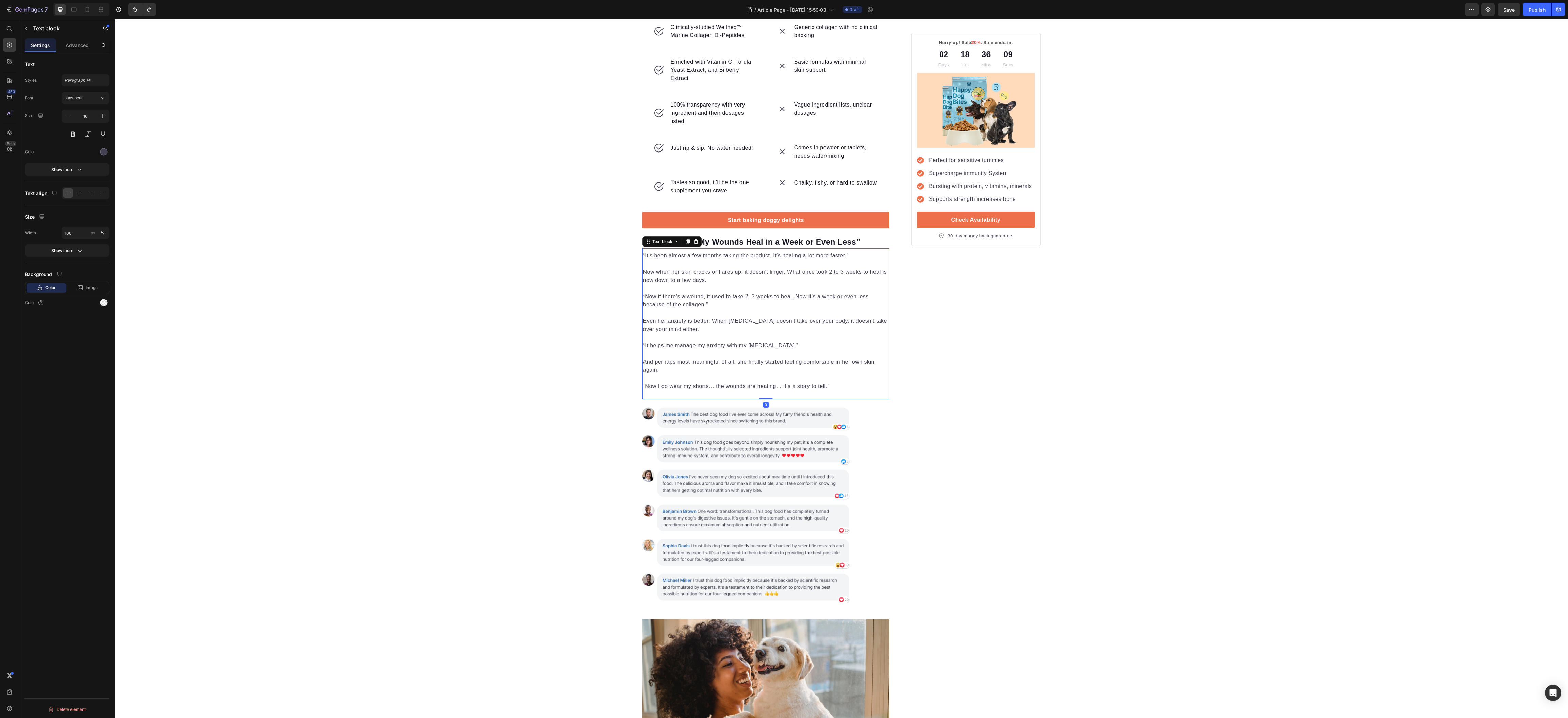 drag, startPoint x: 760, startPoint y: 528, endPoint x: 772, endPoint y: 416, distance: 112.64102 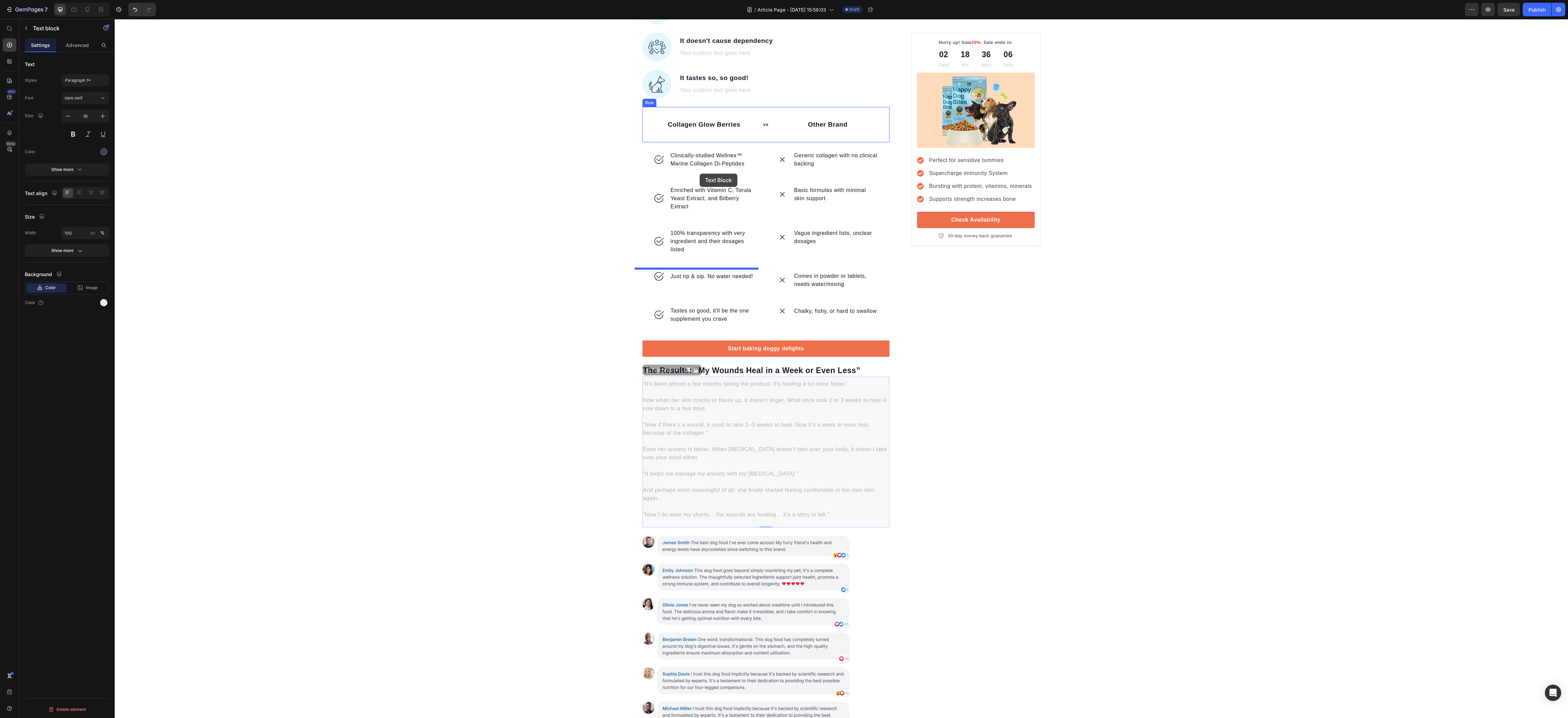 scroll, scrollTop: 820, scrollLeft: 0, axis: vertical 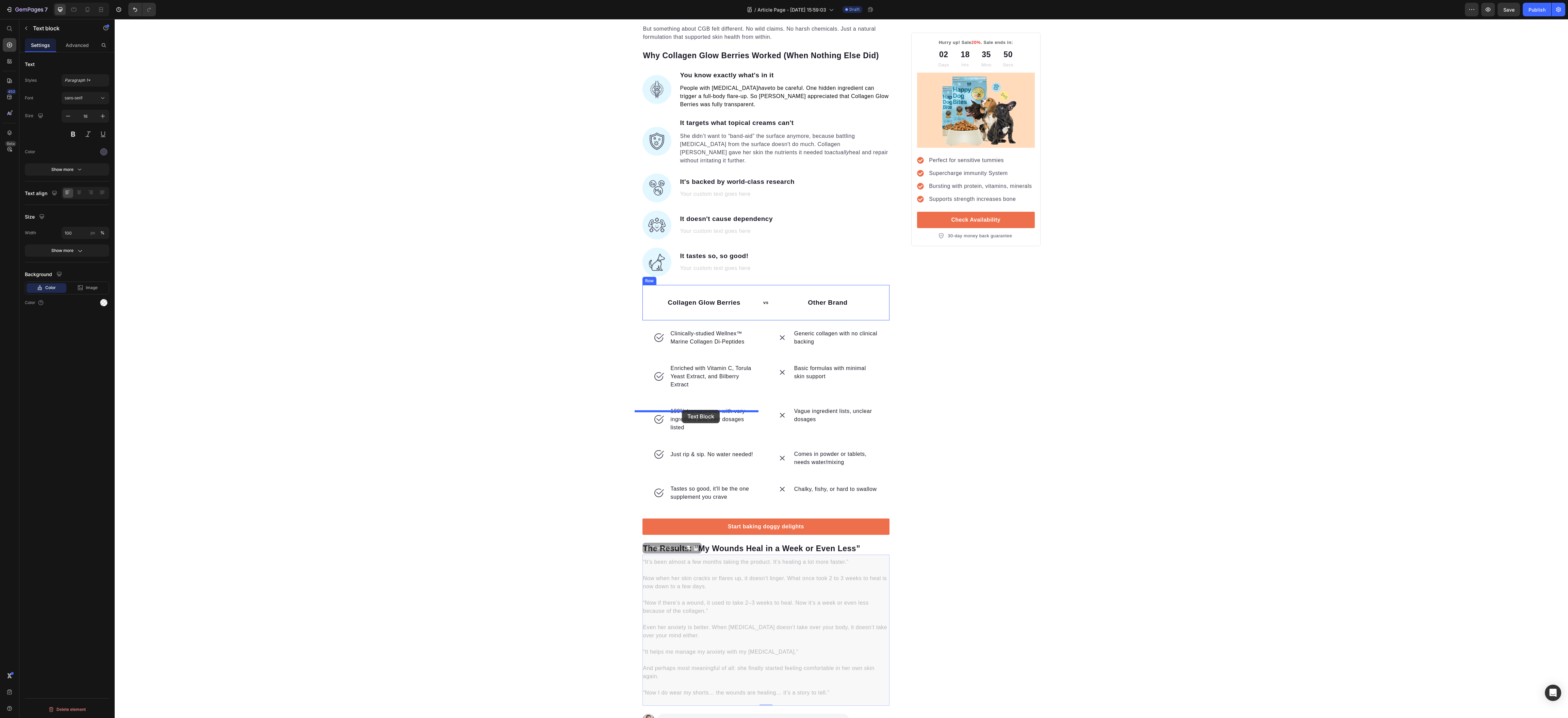 drag, startPoint x: 642, startPoint y: 359, endPoint x: 682, endPoint y: 410, distance: 64.81512 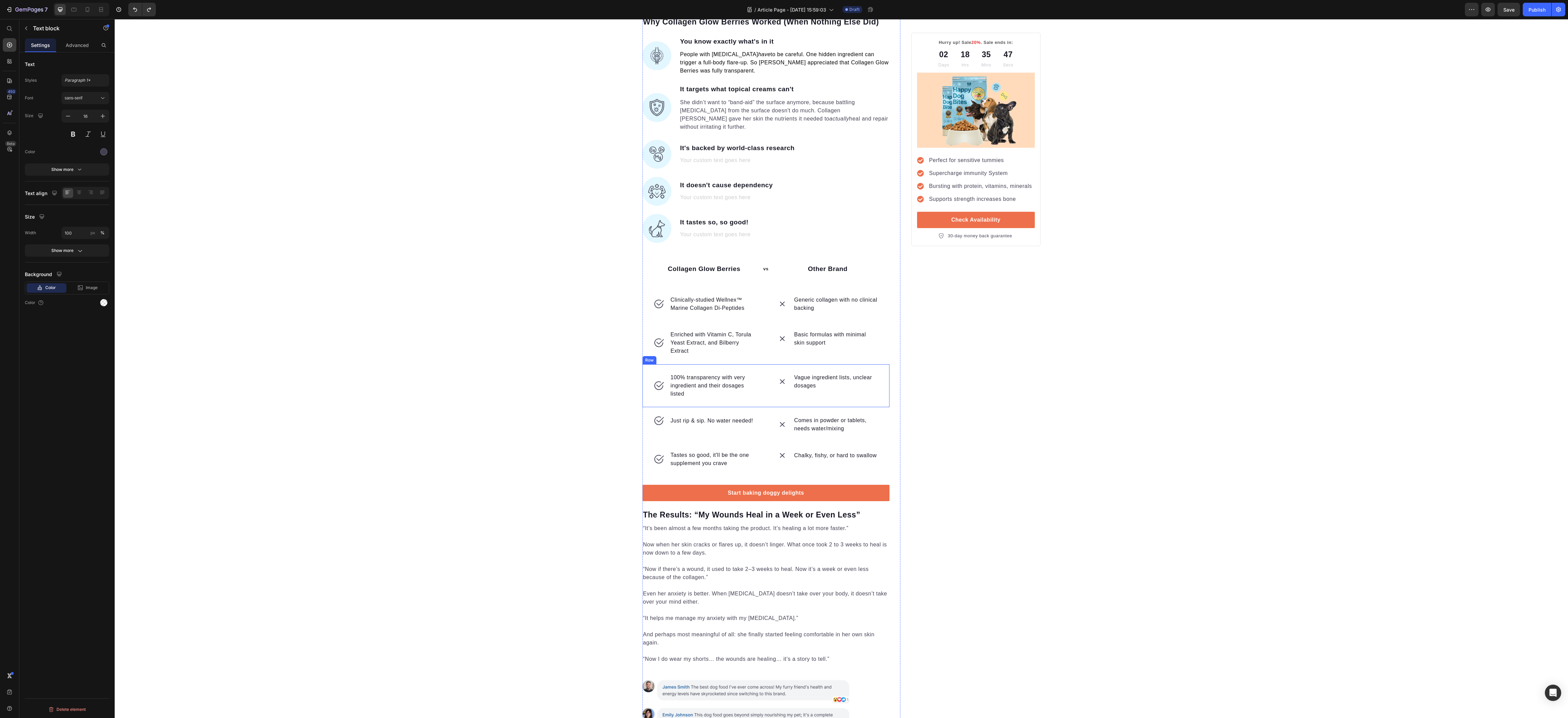scroll, scrollTop: 922, scrollLeft: 0, axis: vertical 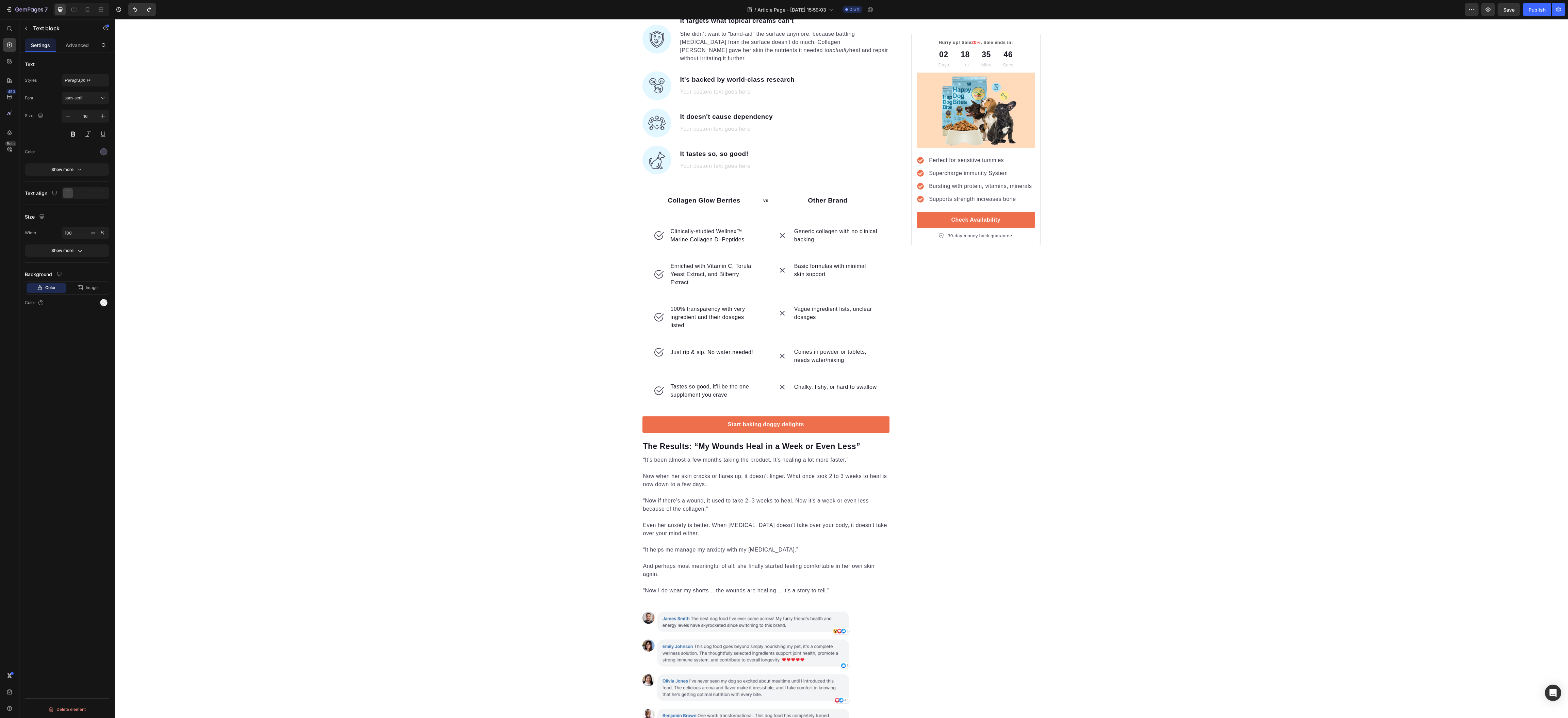 click on "“It’s been almost a few months taking the product. It’s healing a lot more faster.” Now when her skin cracks or flares up, it doesn’t linger. What once took 2 to 3 weeks to heal is now down to a few days. “Now if there’s a wound, it used to take 2–3 weeks to heal. Now it’s a week or even less because of the collagen.” Even her anxiety is better. When [MEDICAL_DATA] doesn’t take over your body, it doesn’t take over your mind either. “It helps me manage my anxiety with my [MEDICAL_DATA].” And perhaps most meaningful of all: she finally started feeling comfortable in her own skin again. “Now I do wear my shorts… the wounds are healing… it’s a story to tell.” Text block" at bounding box center [766, 528] 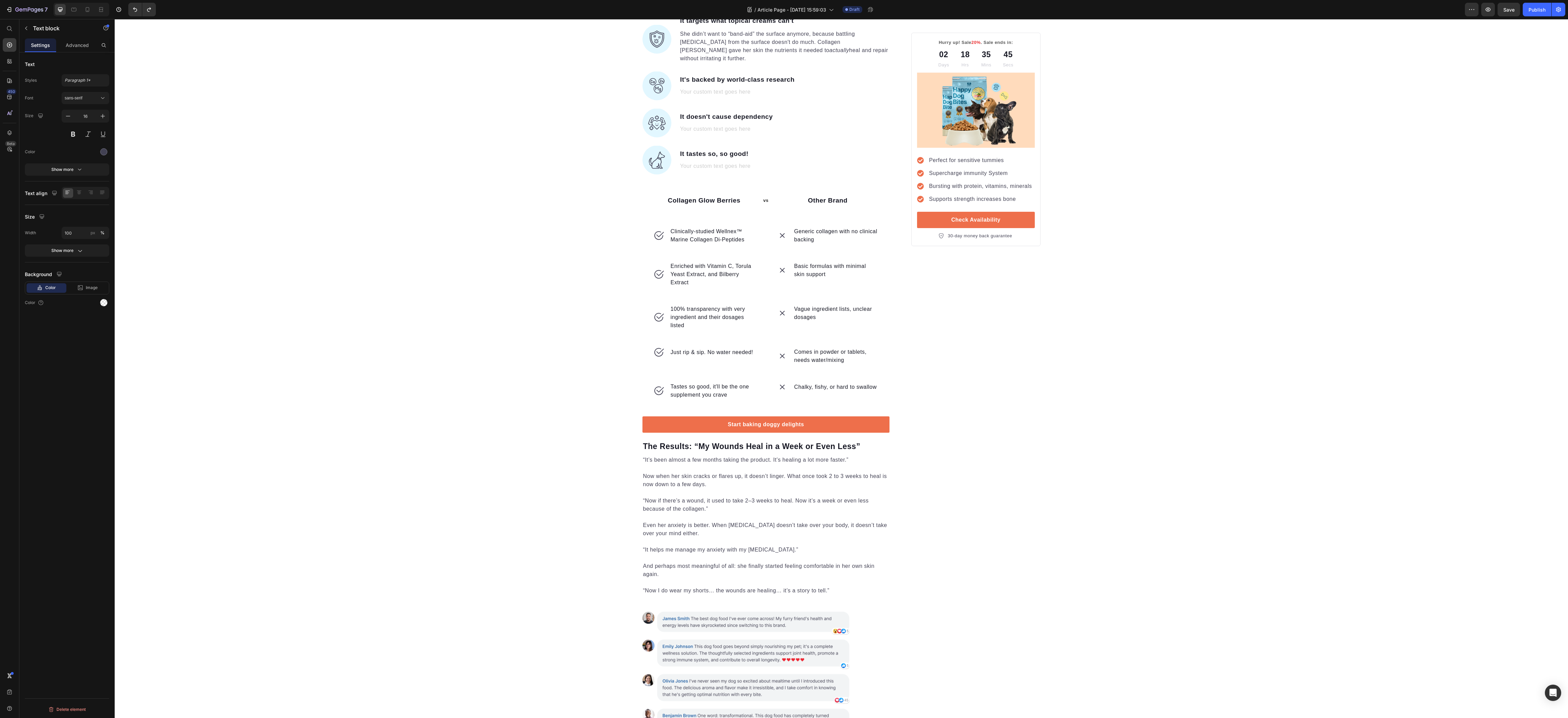 drag, startPoint x: 653, startPoint y: 590, endPoint x: 680, endPoint y: 600, distance: 28.79236 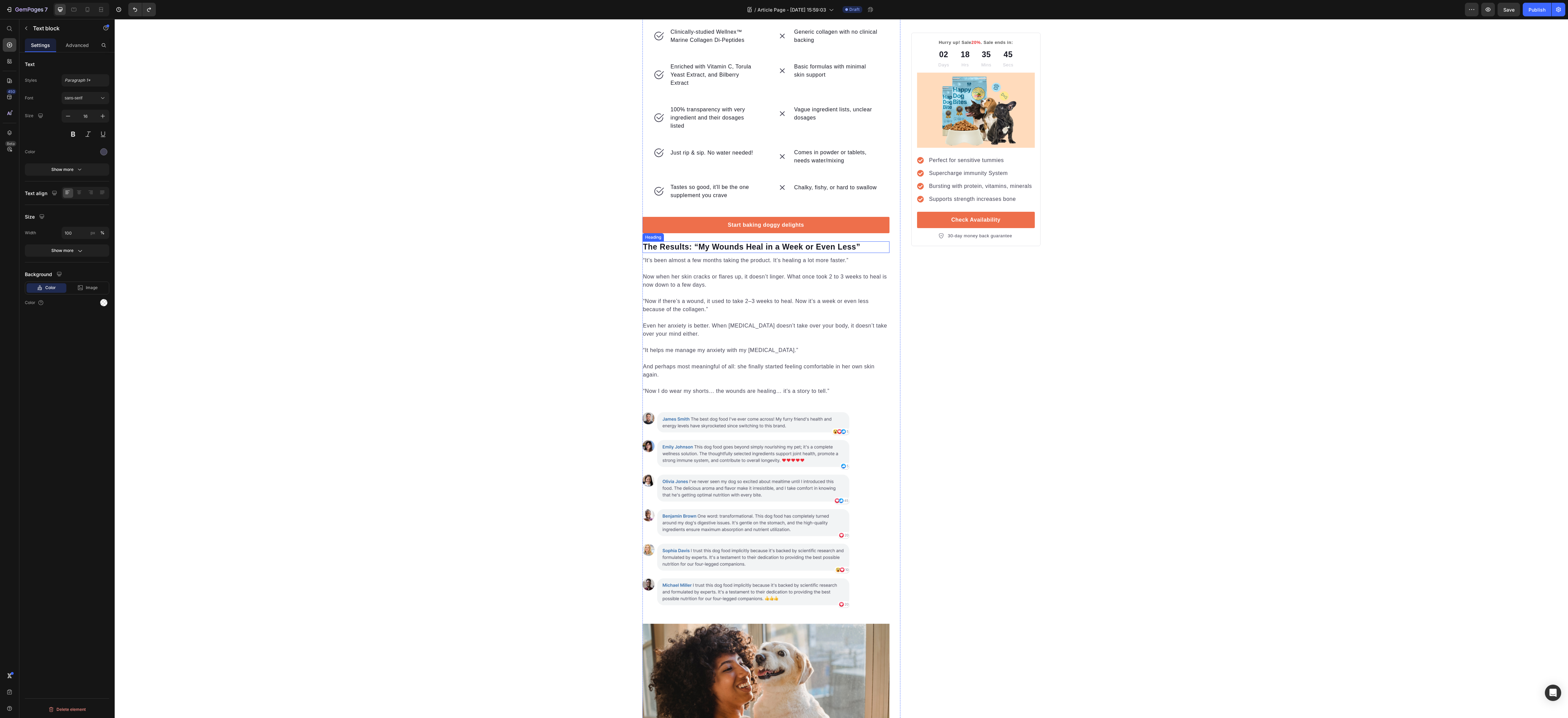 scroll, scrollTop: 1127, scrollLeft: 0, axis: vertical 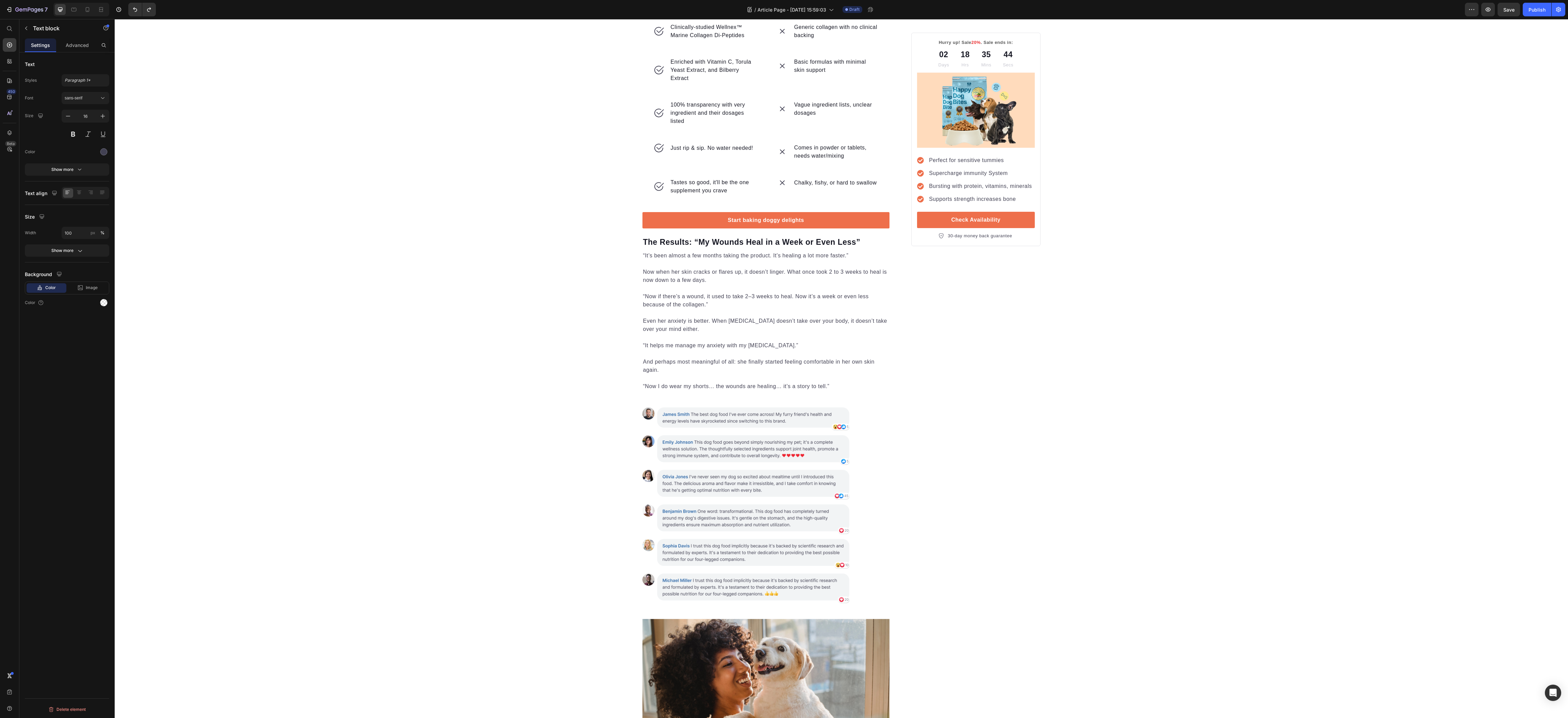 click on "And perhaps most meaningful of all: she finally started feeling comfortable in her own skin again." at bounding box center (766, 362) 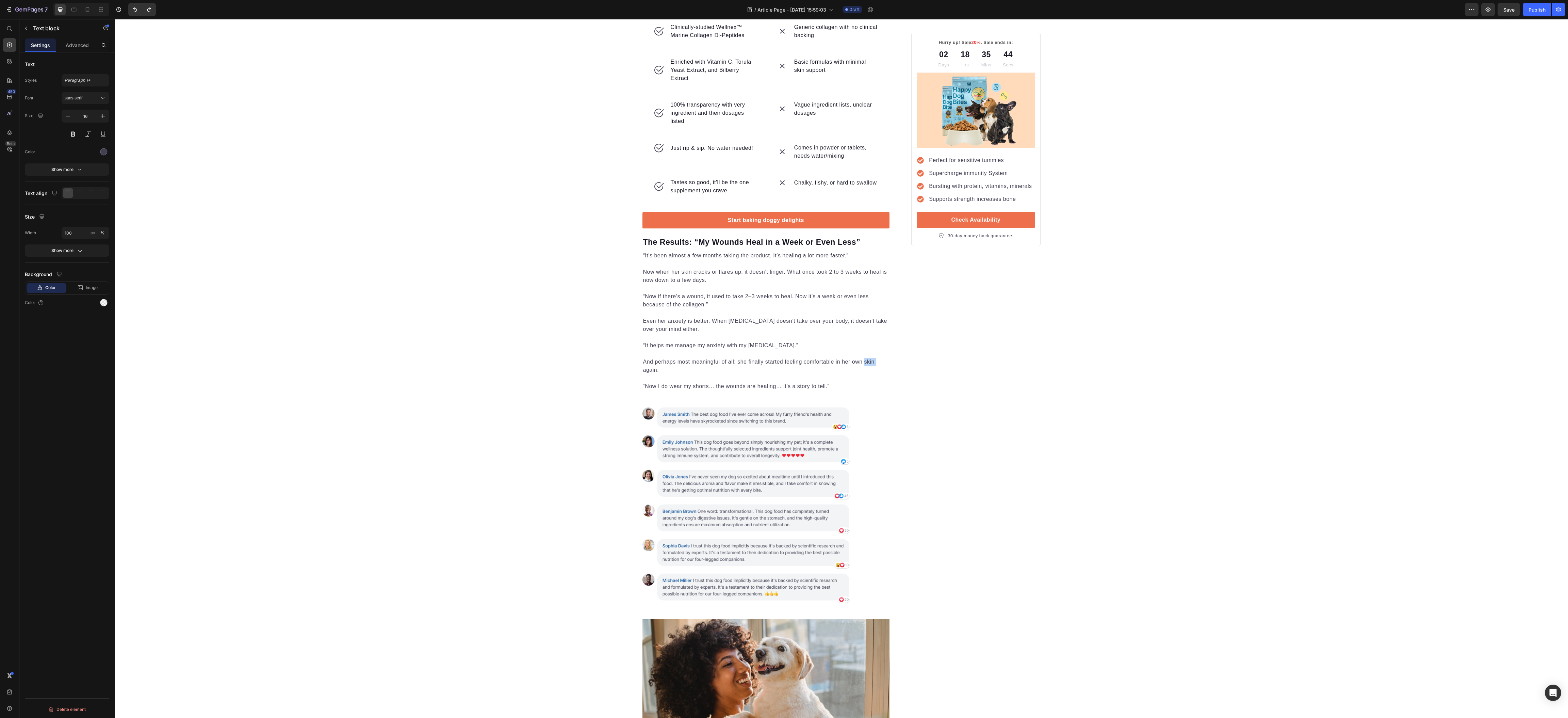 click on "And perhaps most meaningful of all: she finally started feeling comfortable in her own skin again." at bounding box center (766, 362) 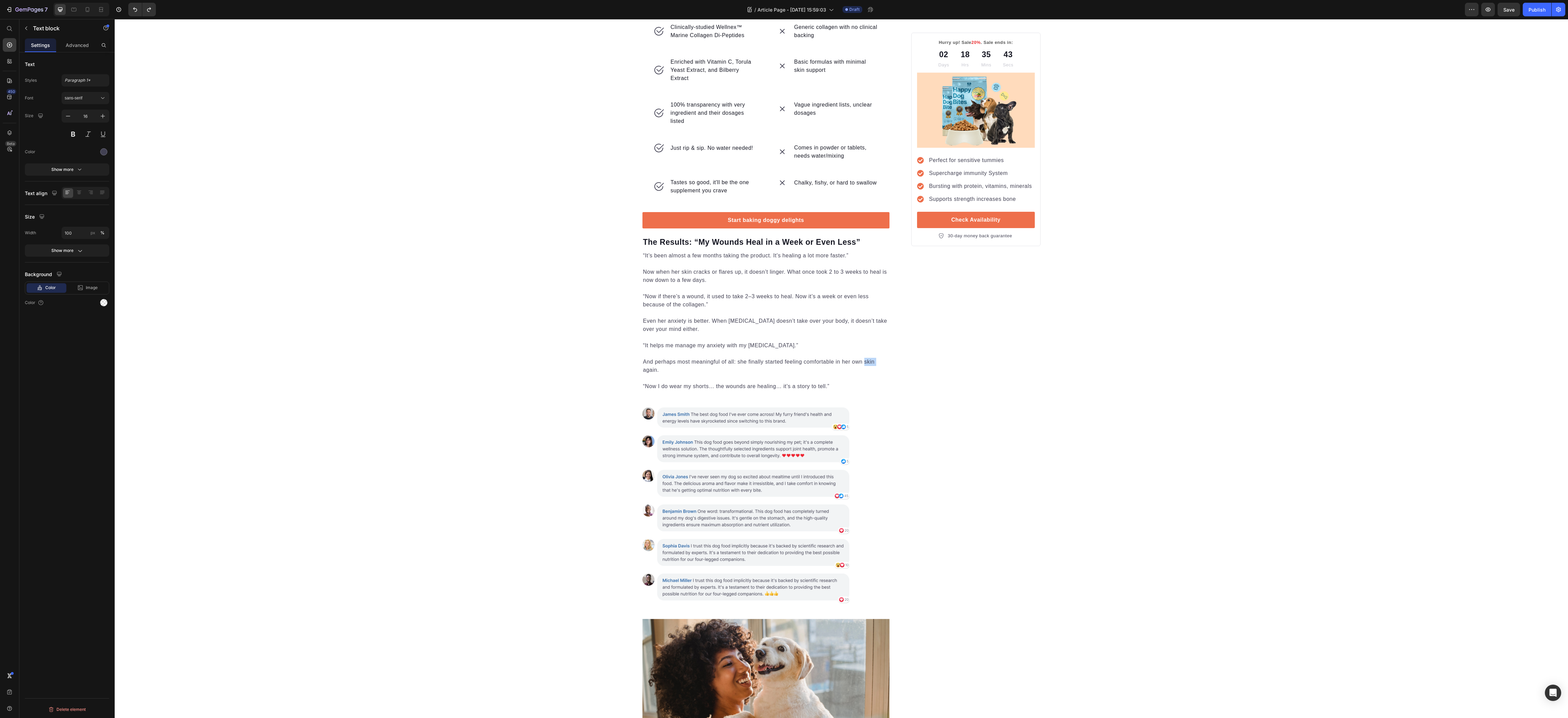 click on "“Now I do wear my shorts… the wounds are healing… it’s a story to tell.”" at bounding box center [766, 382] 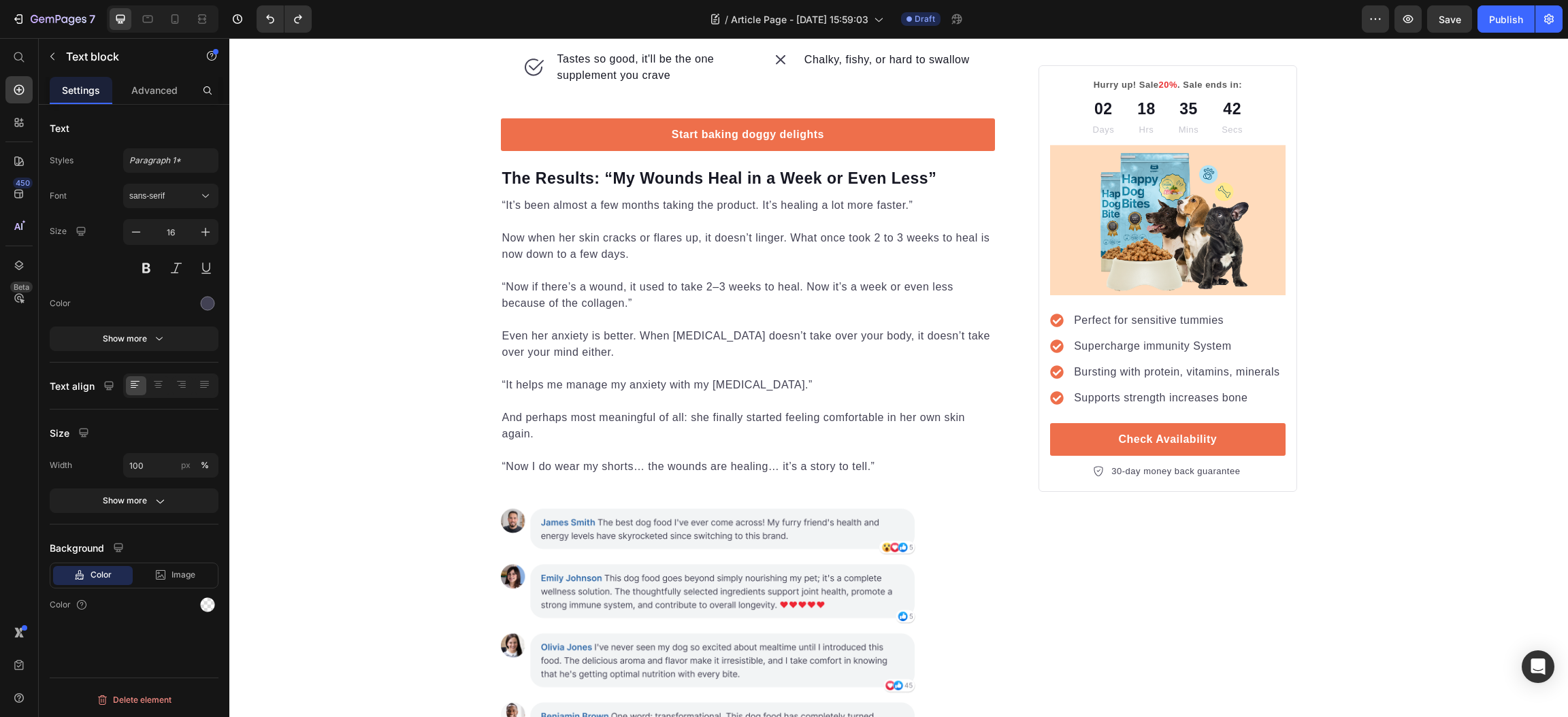 click on "“Now if there’s a wound, it used to take 2–3 weeks to heal. Now it’s a week or even less because of the collagen.”" at bounding box center [748, 287] 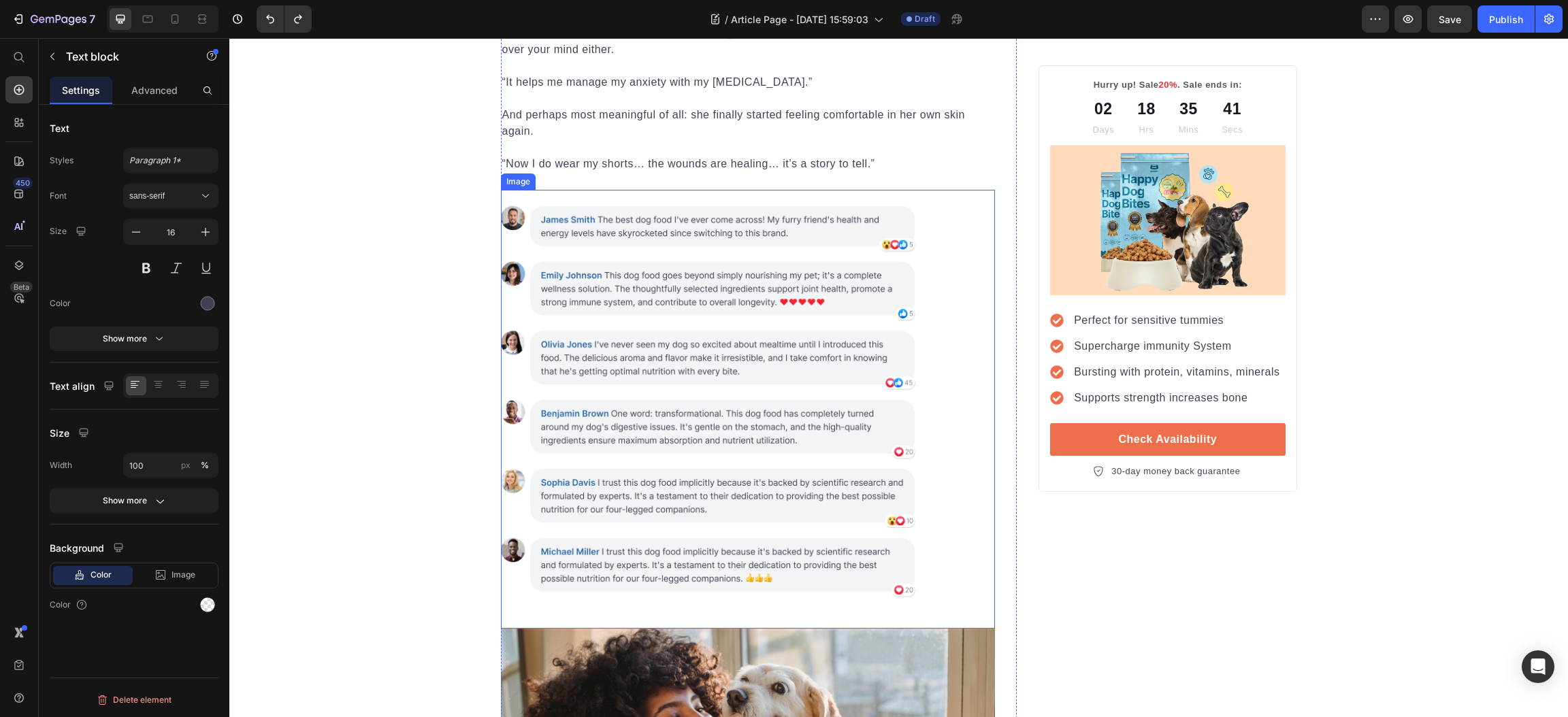 scroll, scrollTop: 2863, scrollLeft: 0, axis: vertical 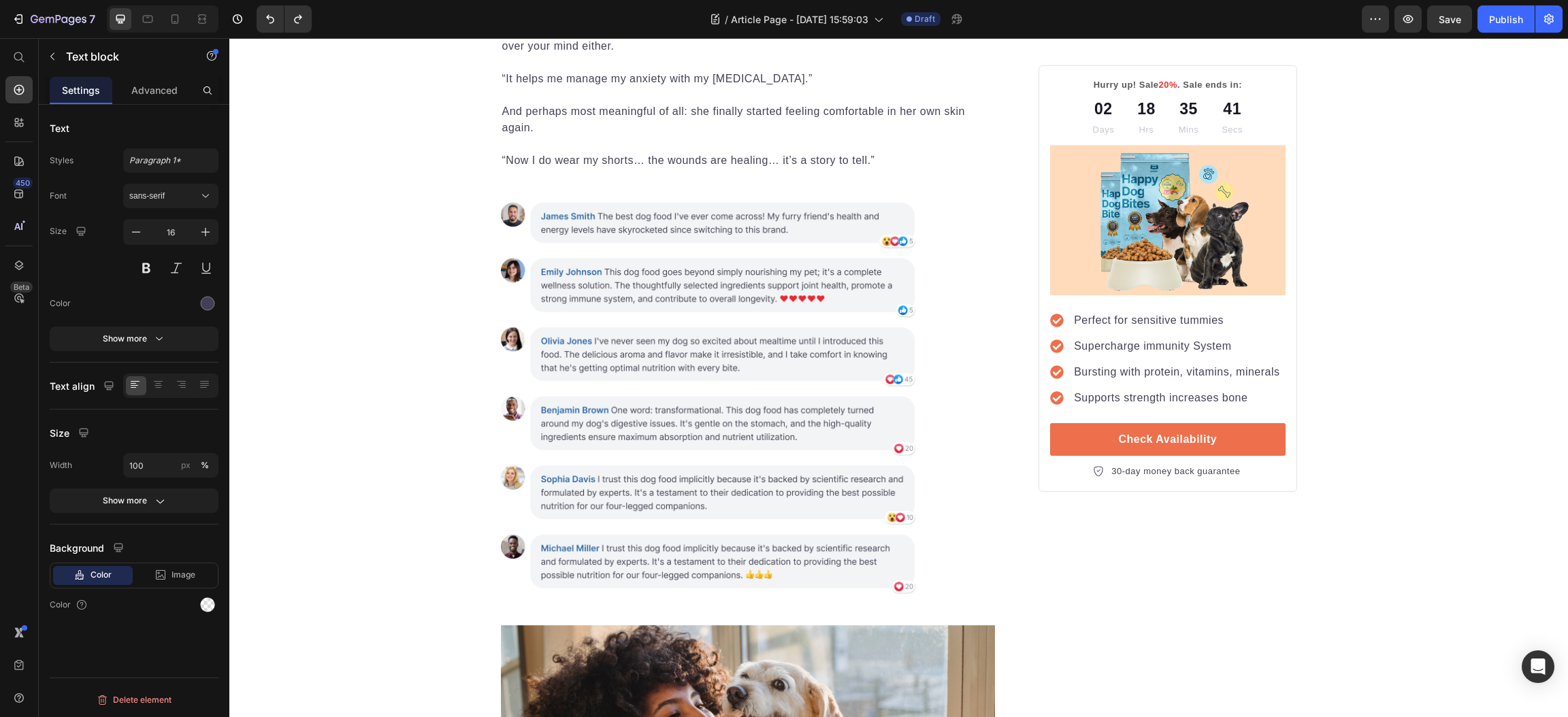 click on "“Now I do wear my shorts… the wounds are healing… it’s a story to tell.”" at bounding box center (748, 152) 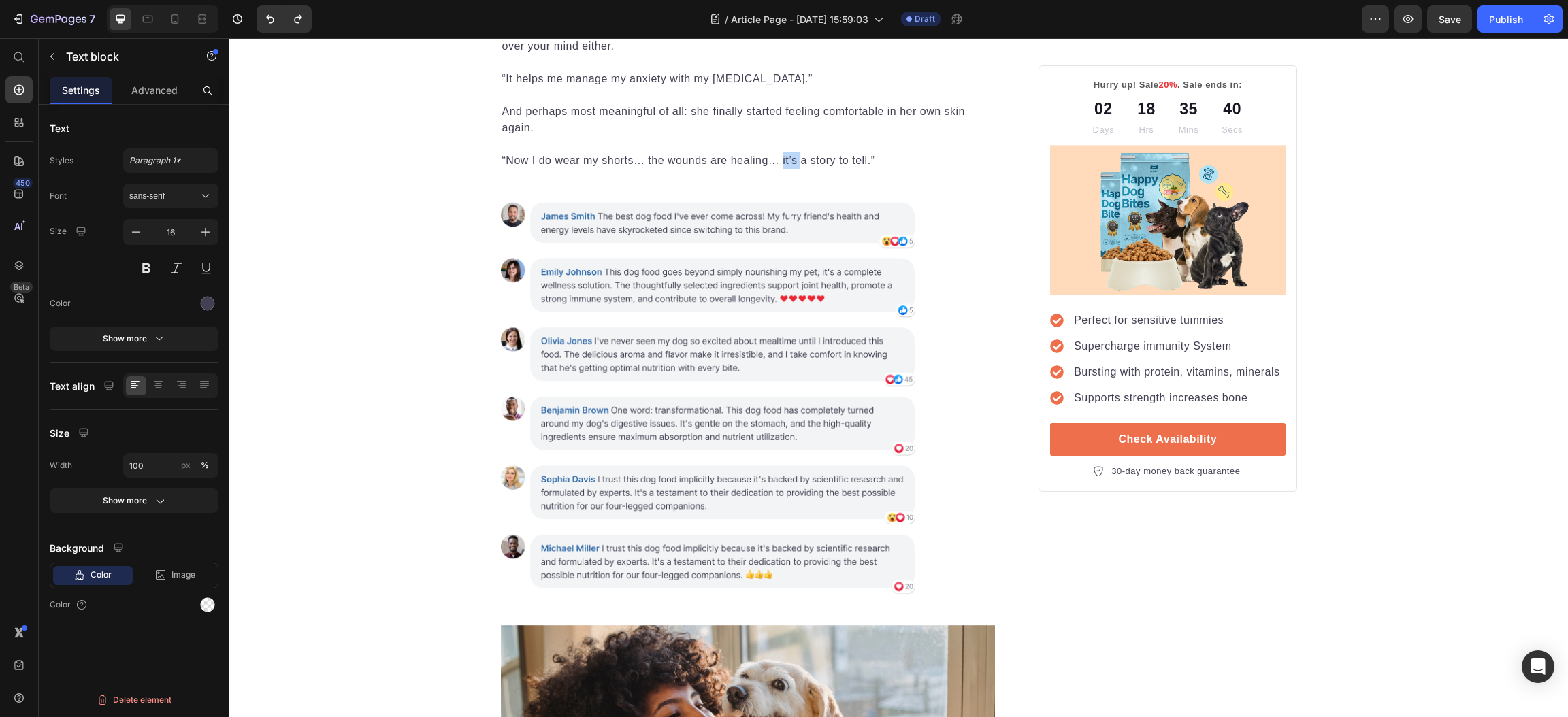 click on "“Now I do wear my shorts… the wounds are healing… it’s a story to tell.”" at bounding box center [748, 152] 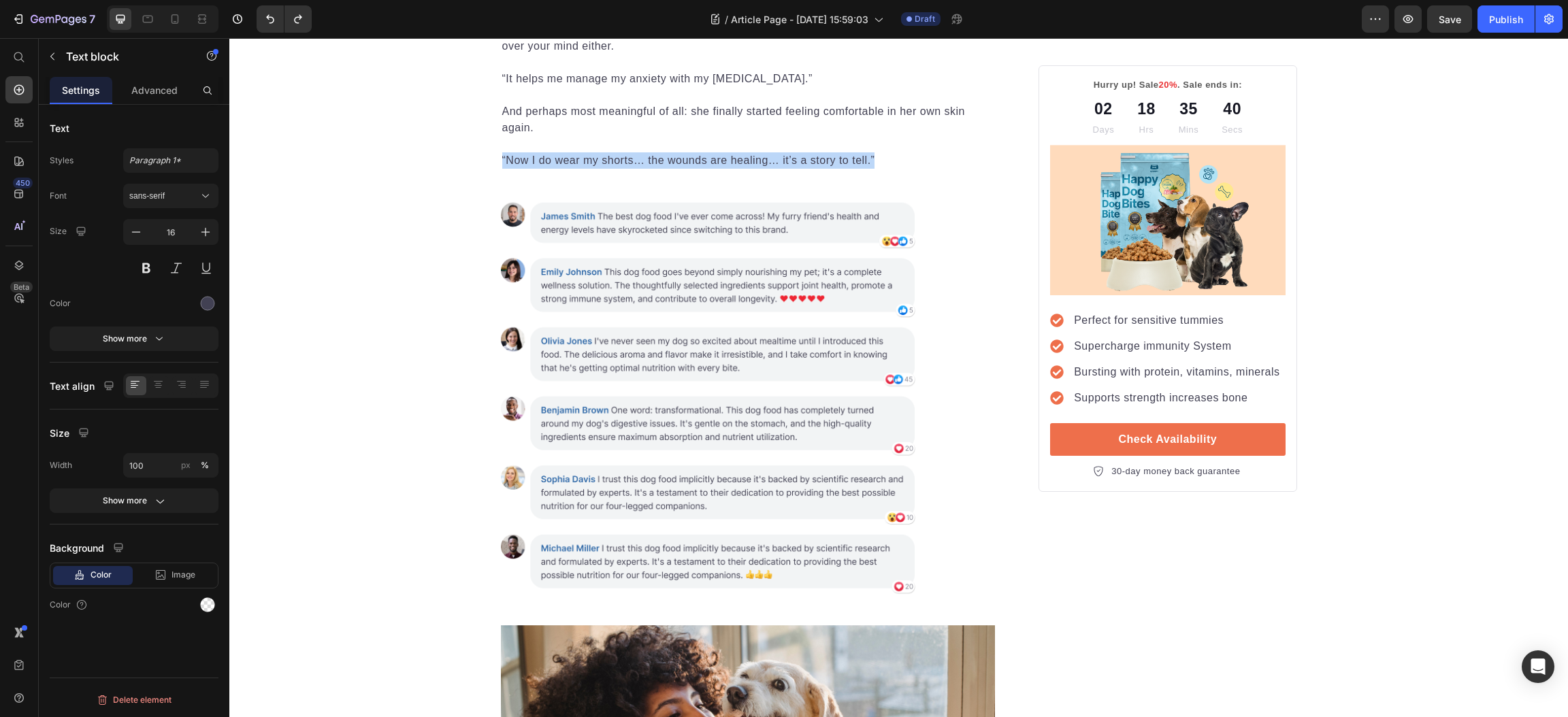 click on "“Now I do wear my shorts… the wounds are healing… it’s a story to tell.”" at bounding box center [748, 152] 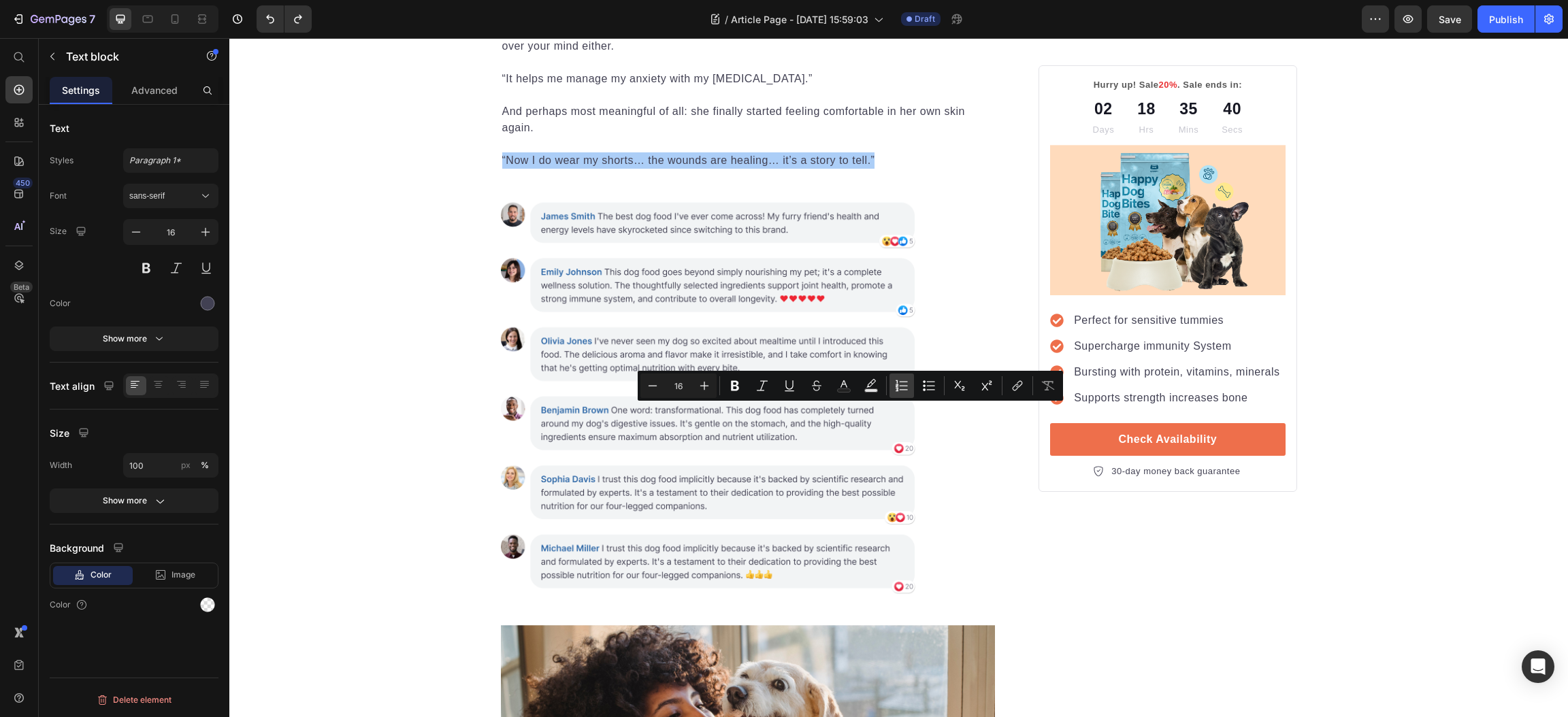 click on "Numbered List" at bounding box center (902, 386) 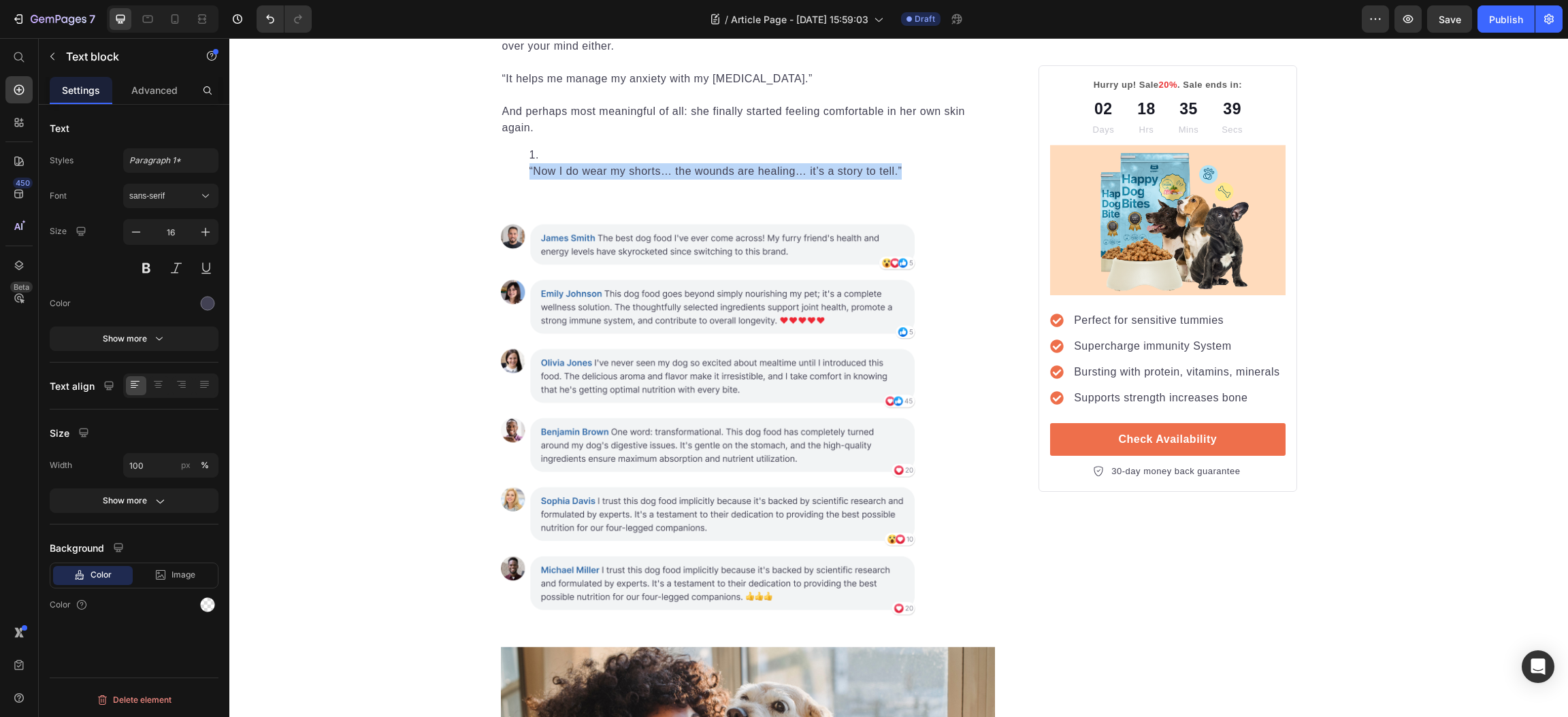 click on "“Now if there’s a wound, it used to take 2–3 weeks to heal. Now it’s a week or even less because of the collagen.”" at bounding box center (748, -19) 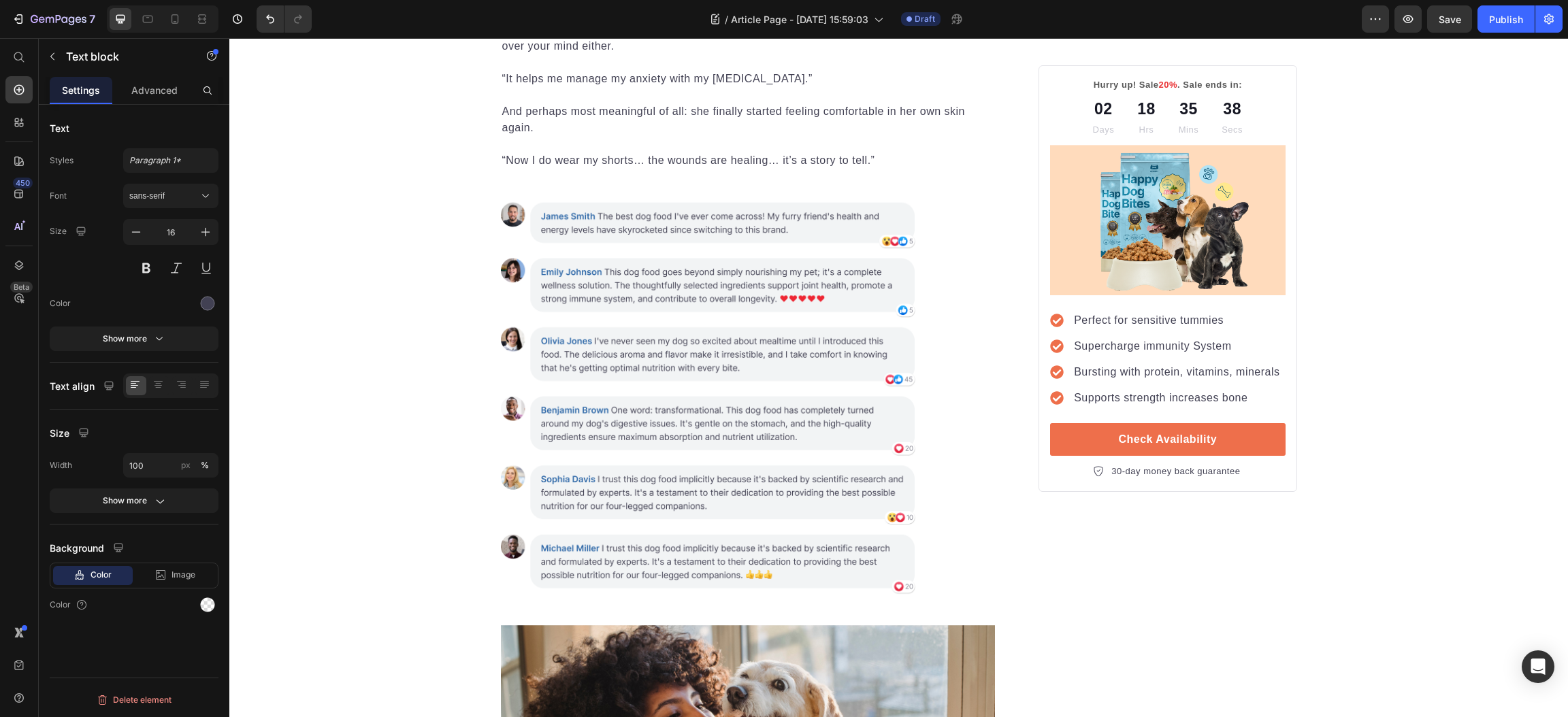 click on "“Now if there’s a wound, it used to take 2–3 weeks to heal. Now it’s a week or even less because of the collagen.”" at bounding box center [748, -19] 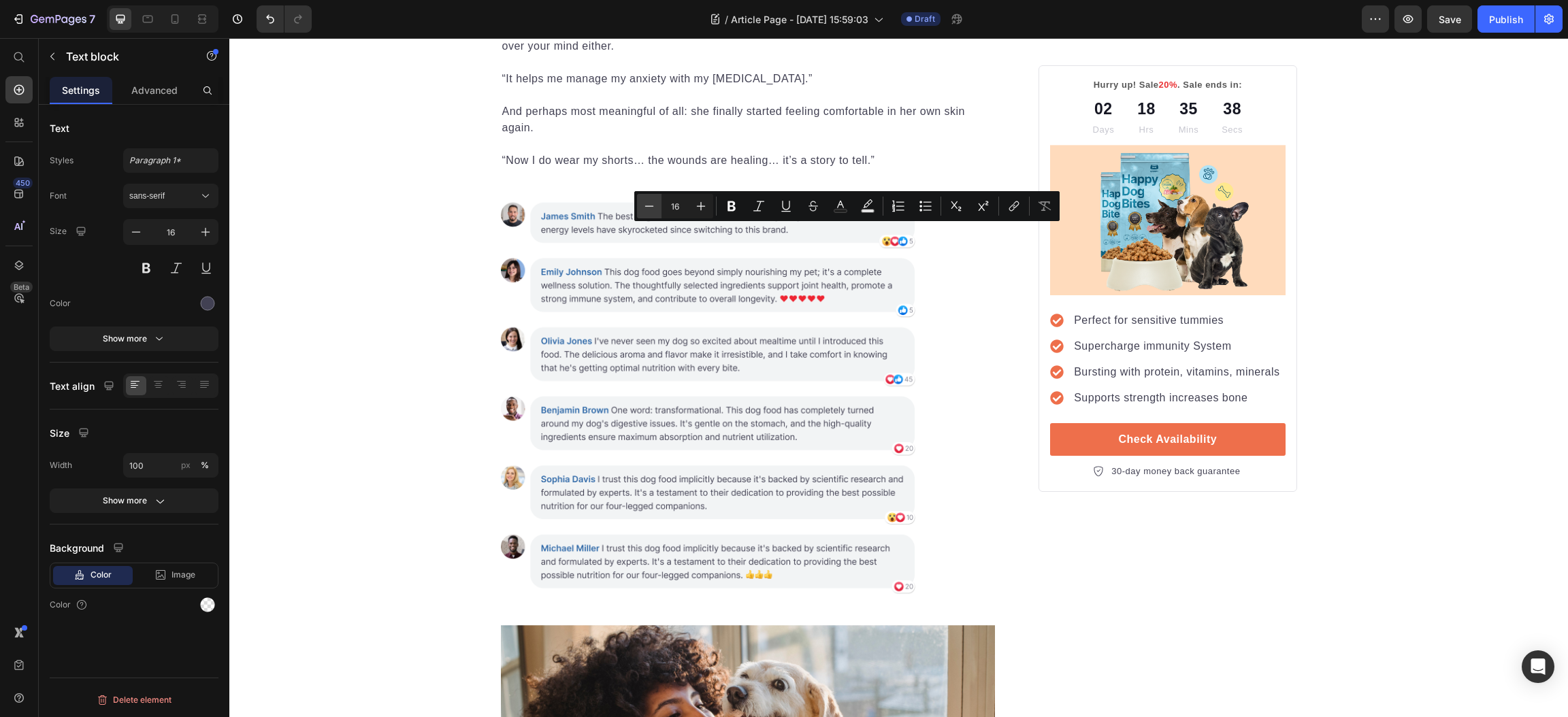 click on "Minus" at bounding box center (649, 206) 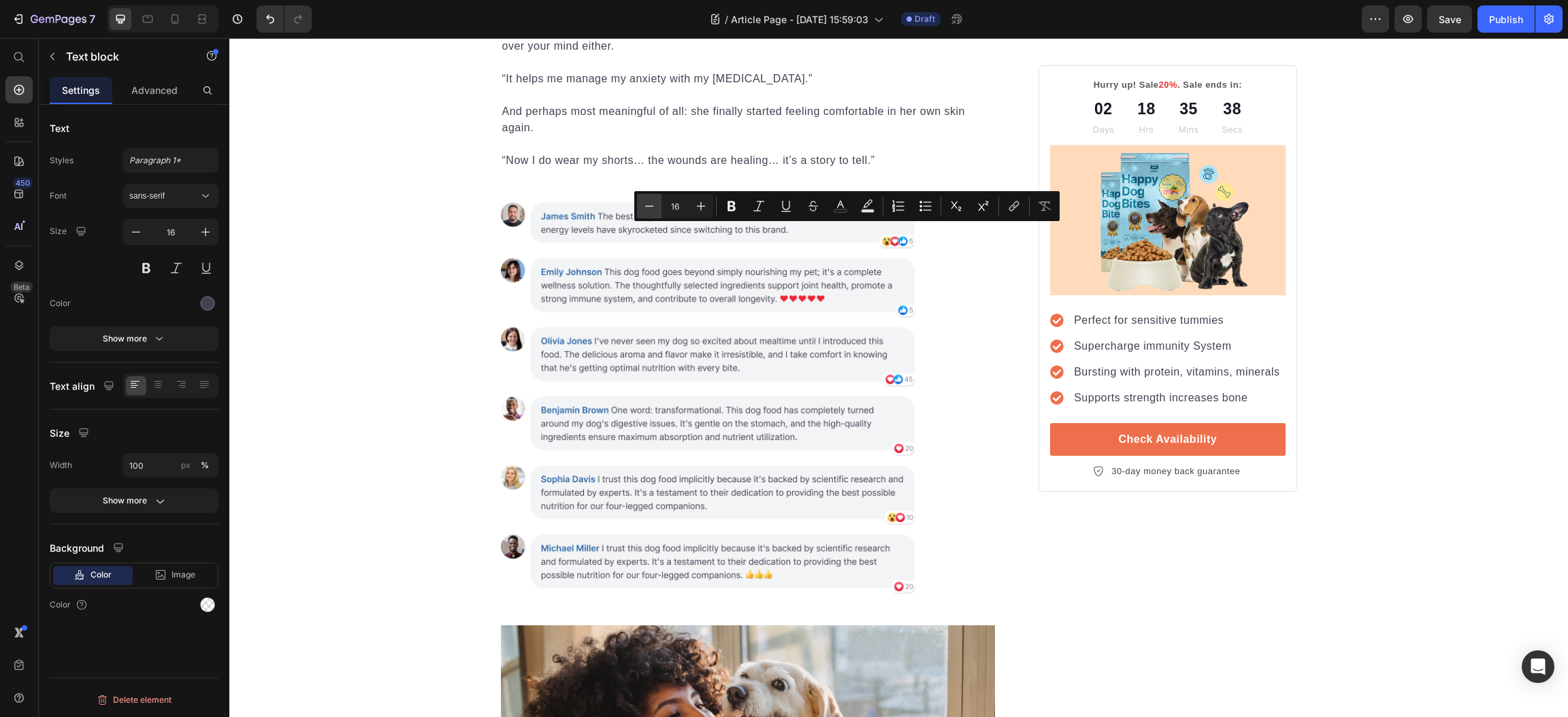type on "15" 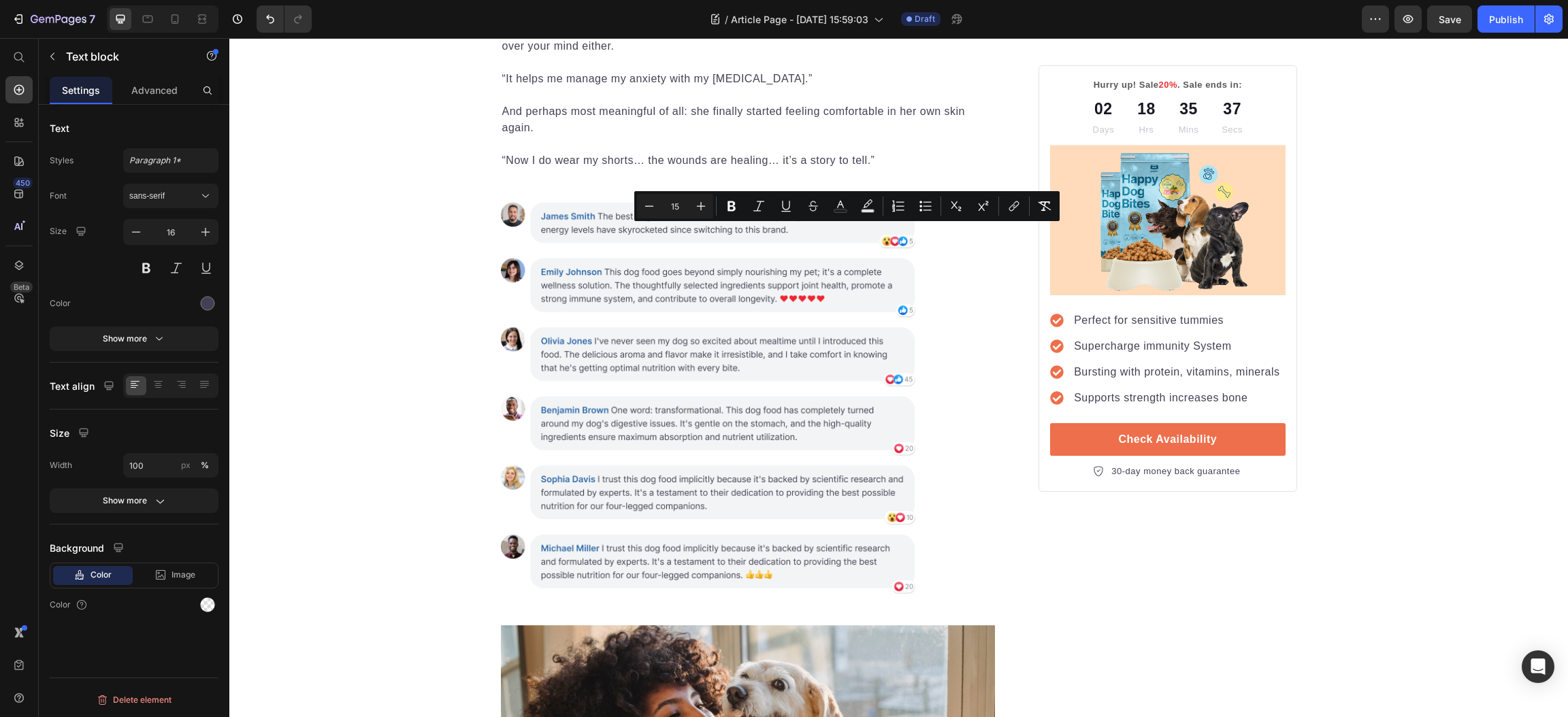 click on "“My Skin Was Peeling Apart. Nothing Helped Until I Tried This” Heading From painful skin tears and stubborn [MEDICAL_DATA] wounds to faster healing and feeling human again. This is her story. Text block Video It wasn’t just [MEDICAL_DATA]. It was open wounds that wouldn’t heal.   For most of her life, [MEDICAL_DATA] was something [PERSON_NAME] just lived with. But when it got worse, it really got worse.   Working outdoors, trapped in boots all day, sweating under the heat. Her [MEDICAL_DATA] would crack open into painful sores that never seemed to close.   “At work, when I used to wear boots, my skin would open. The wound just doesn’t heal. It’s itchy. You scratch. Then the skin opens again.”   At one point, her skin was peeling and tearing so badly, she didn’t even feel like herself anymore.   “My whole skin just tear apart… and then it’s still healing. You can still see the marks.” Text block Image Dermatologist Products Worked… Briefly Heading Text block Image One Random Discovery That Changed Everything" at bounding box center [898, -518] 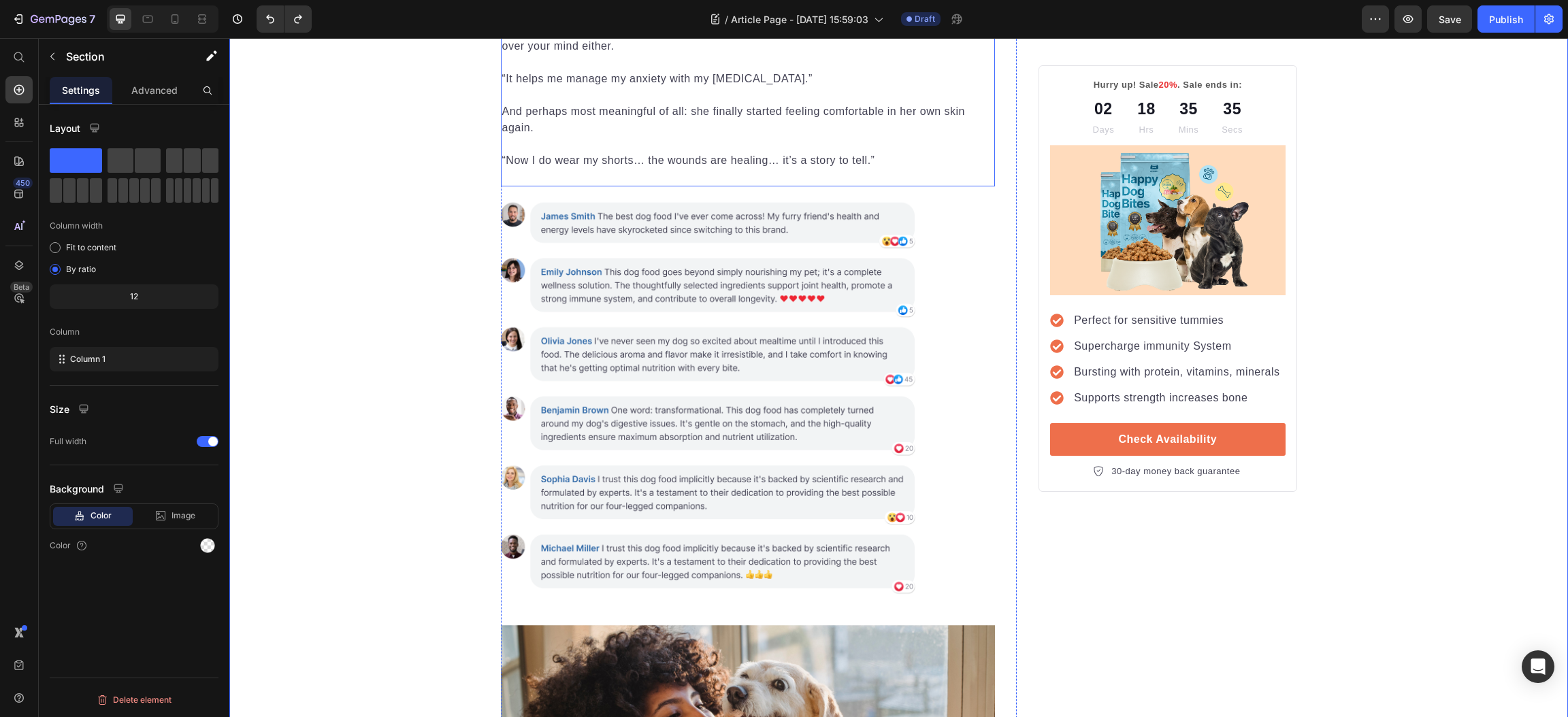 click on "“Now if there’s a wound, it used to take 2–3 weeks to heal. Now it’s a week or even less because of the collagen.”" at bounding box center (748, -19) 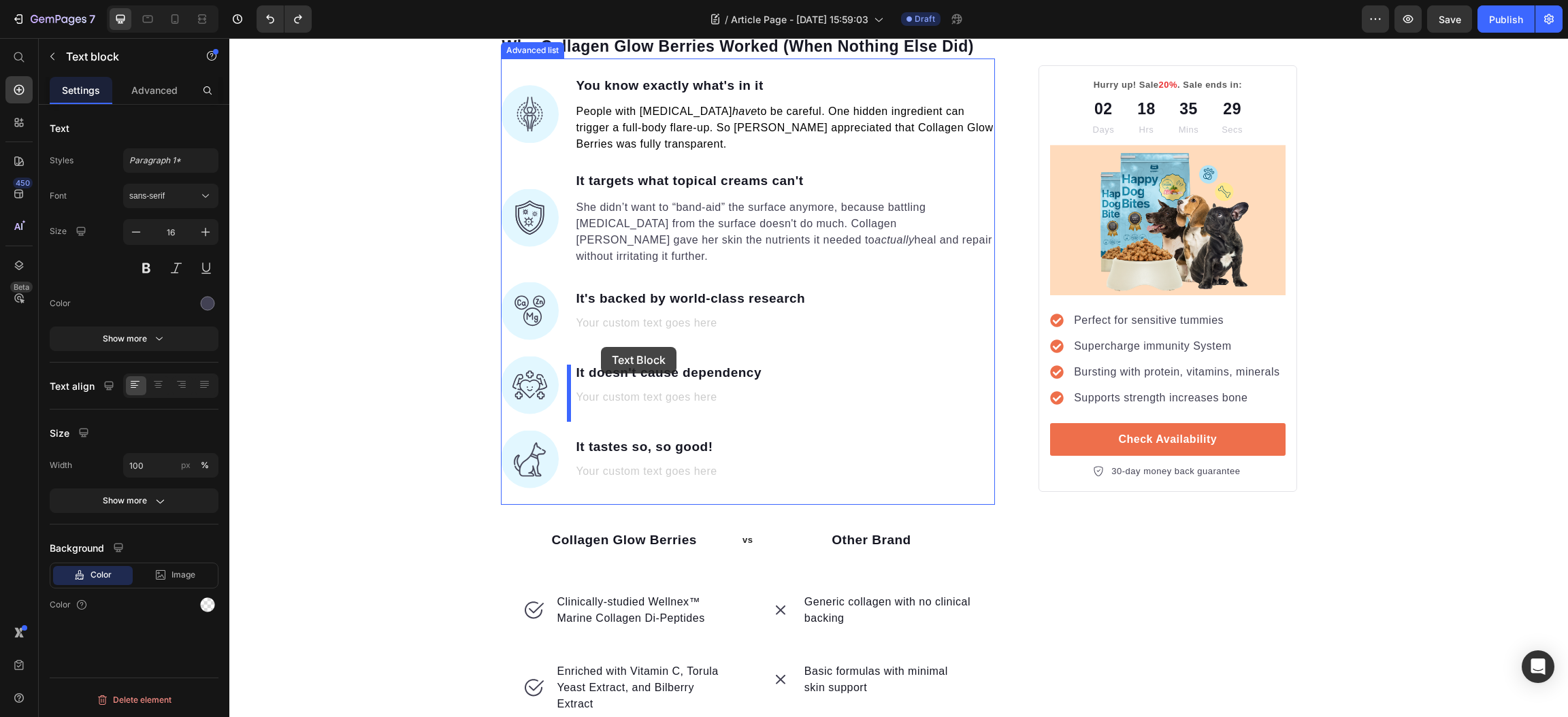 scroll, scrollTop: 1703, scrollLeft: 0, axis: vertical 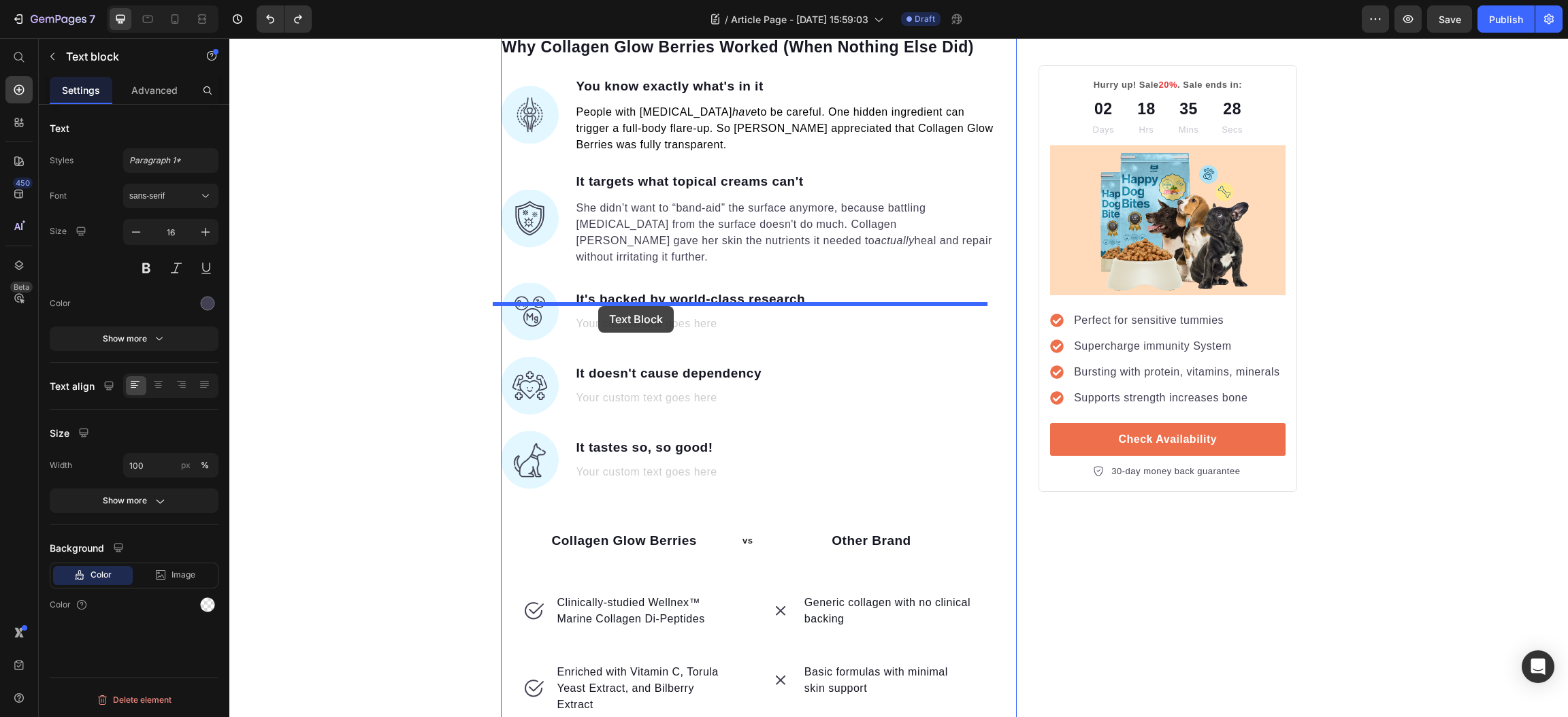 drag, startPoint x: 502, startPoint y: 122, endPoint x: 595, endPoint y: 313, distance: 212.43823 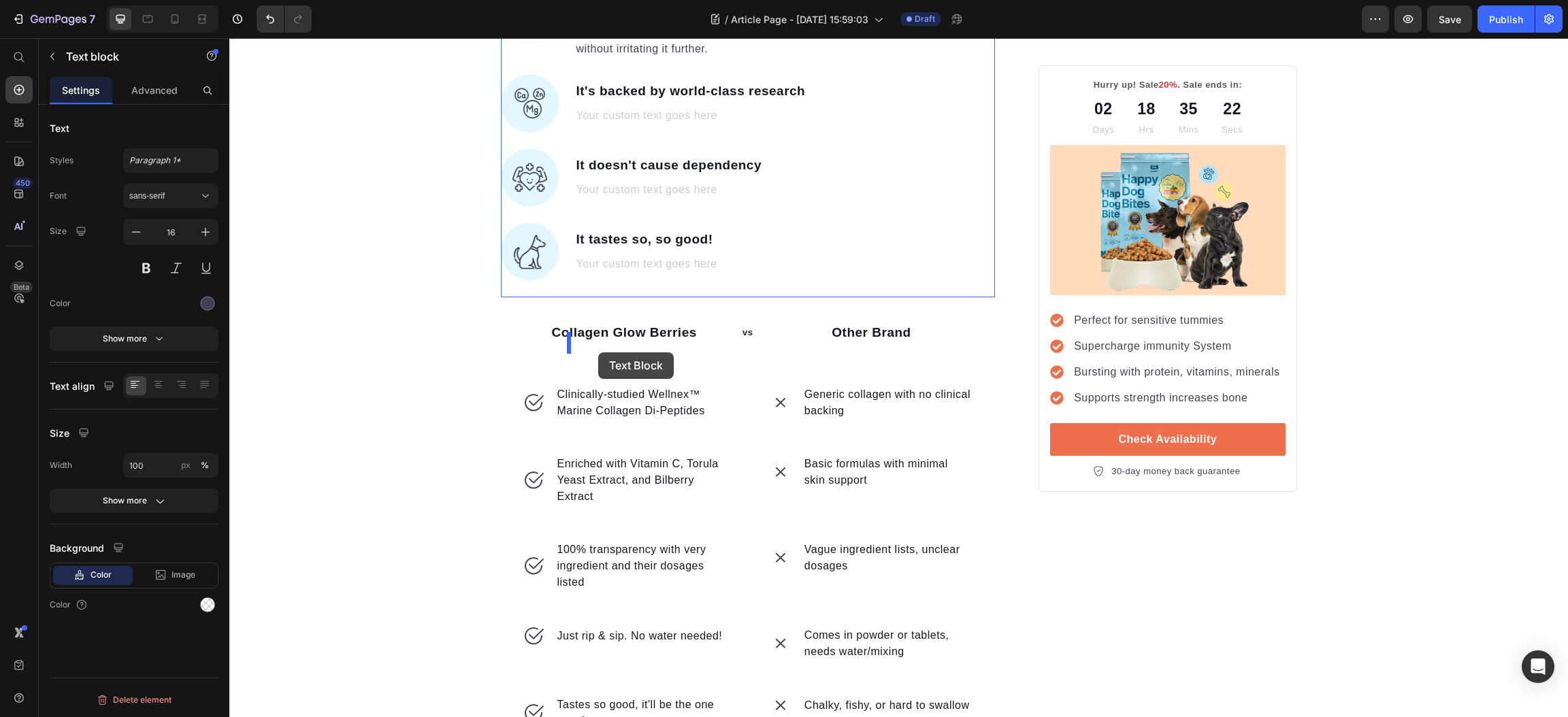 scroll, scrollTop: 2315, scrollLeft: 0, axis: vertical 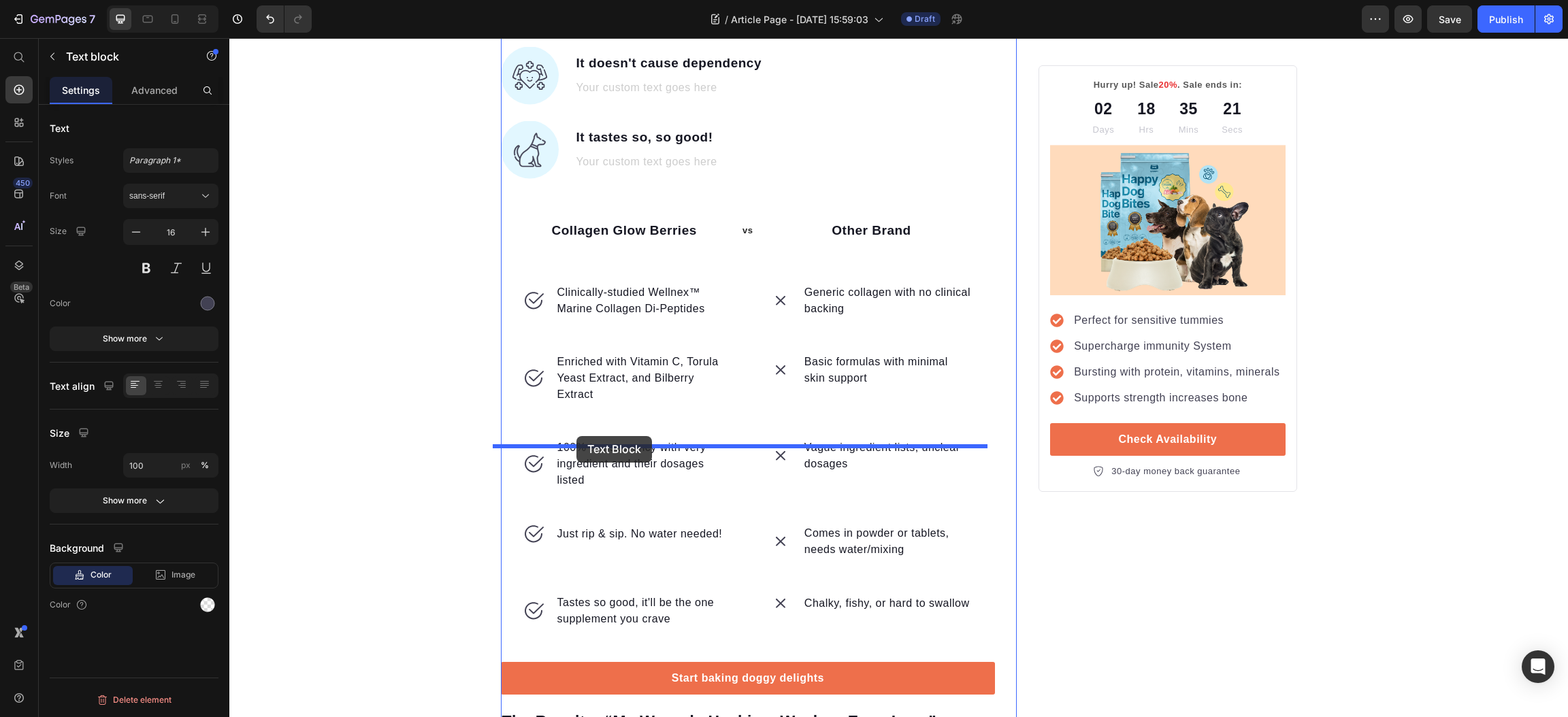 drag, startPoint x: 503, startPoint y: 91, endPoint x: 576, endPoint y: 436, distance: 352.63863 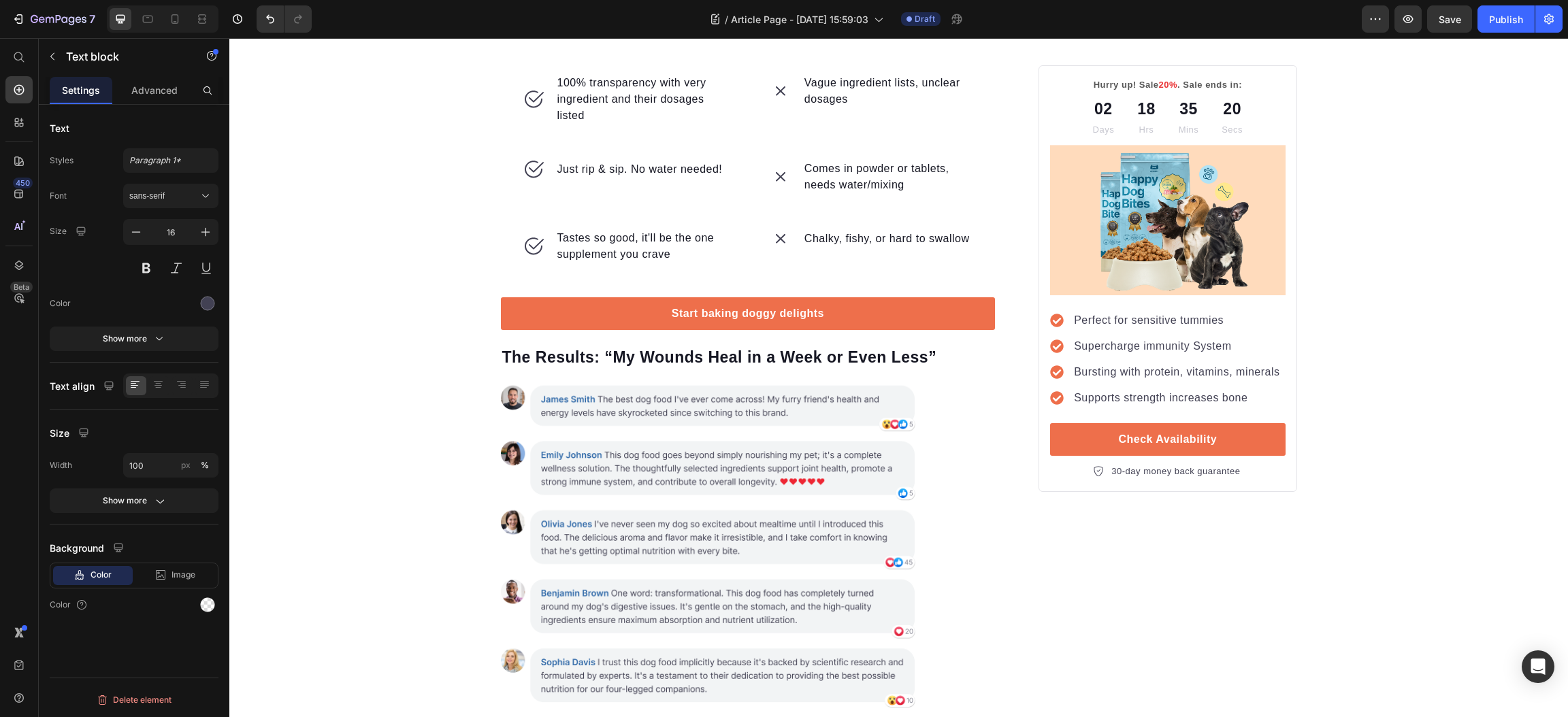 scroll, scrollTop: 2727, scrollLeft: 0, axis: vertical 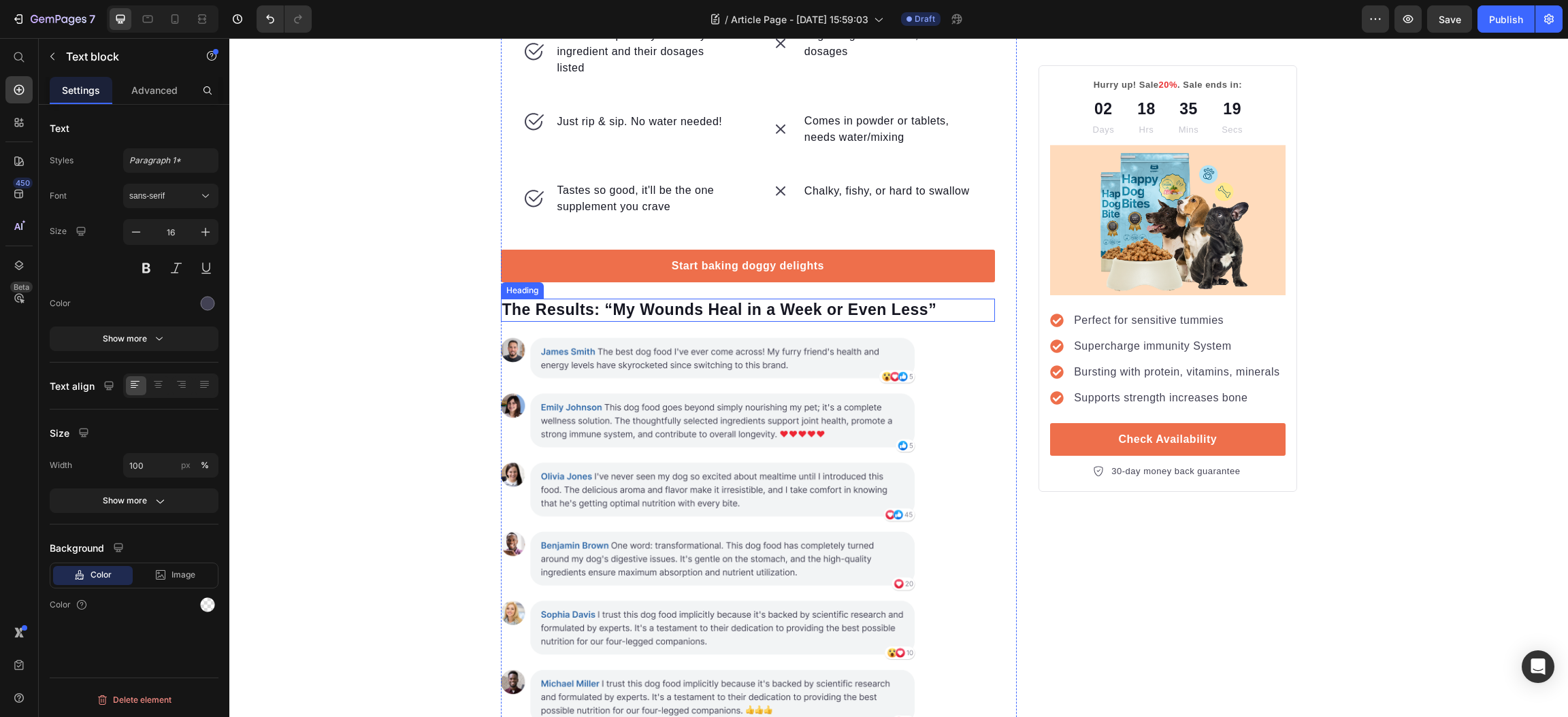 click on "The Results: “My Wounds Heal in a Week or Even Less”" at bounding box center (748, 310) 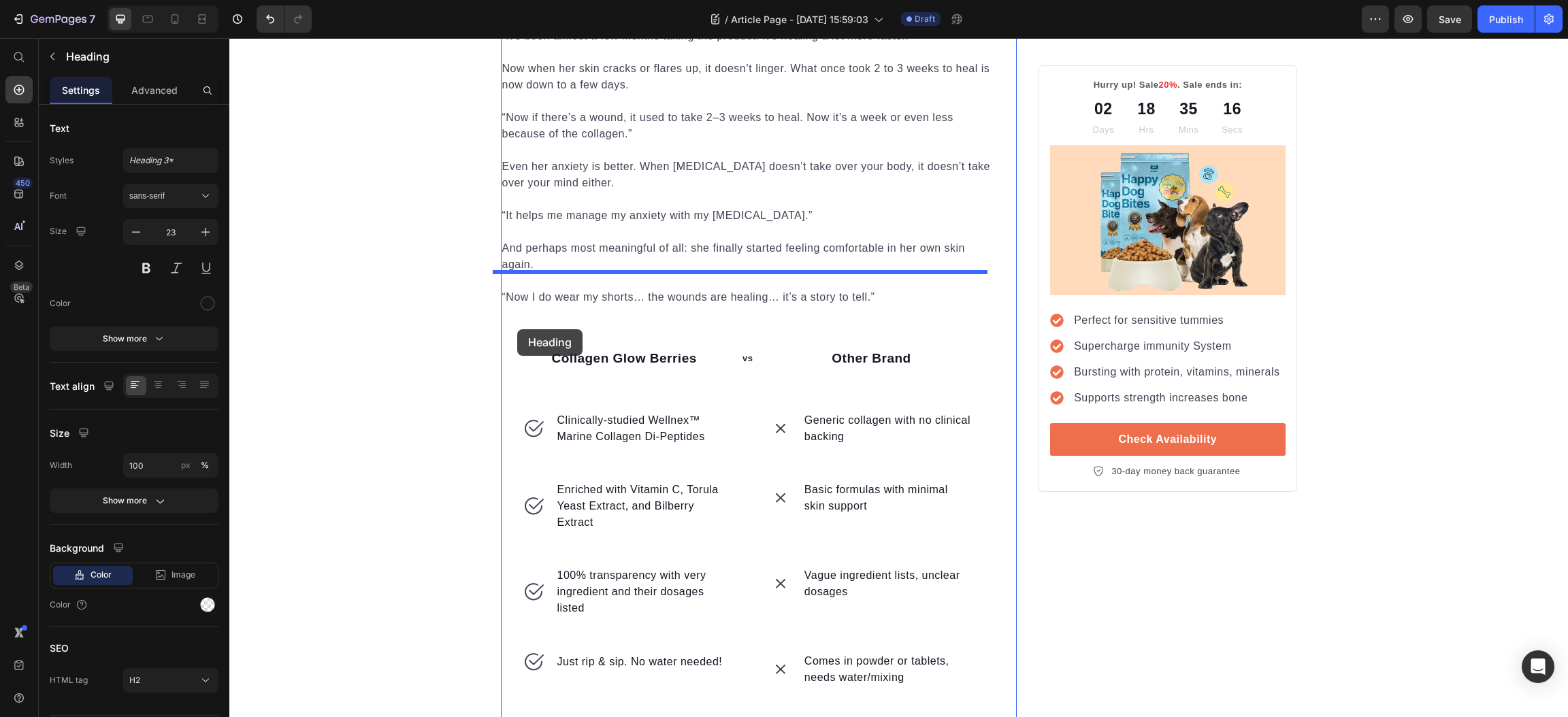 scroll, scrollTop: 2115, scrollLeft: 0, axis: vertical 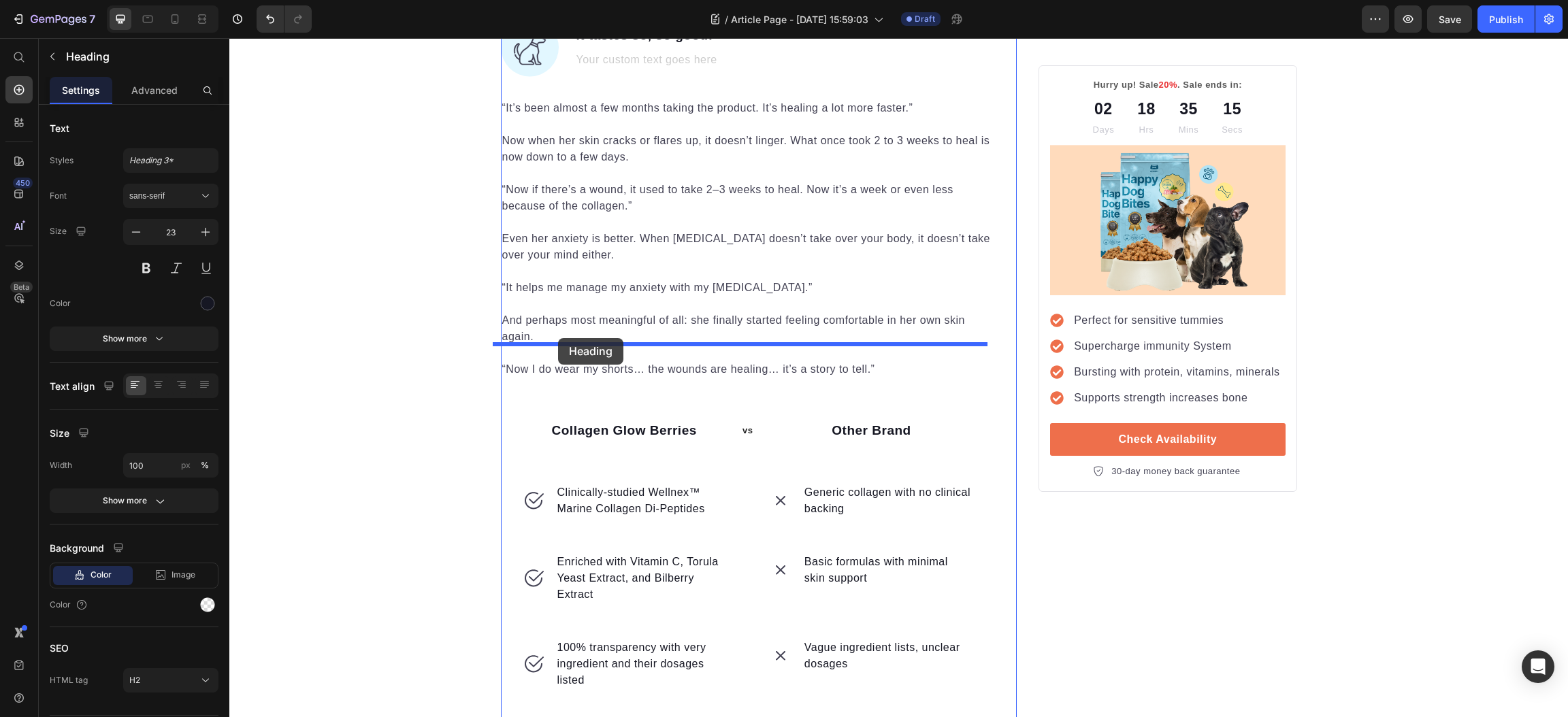drag, startPoint x: 505, startPoint y: 540, endPoint x: 558, endPoint y: 338, distance: 208.83726 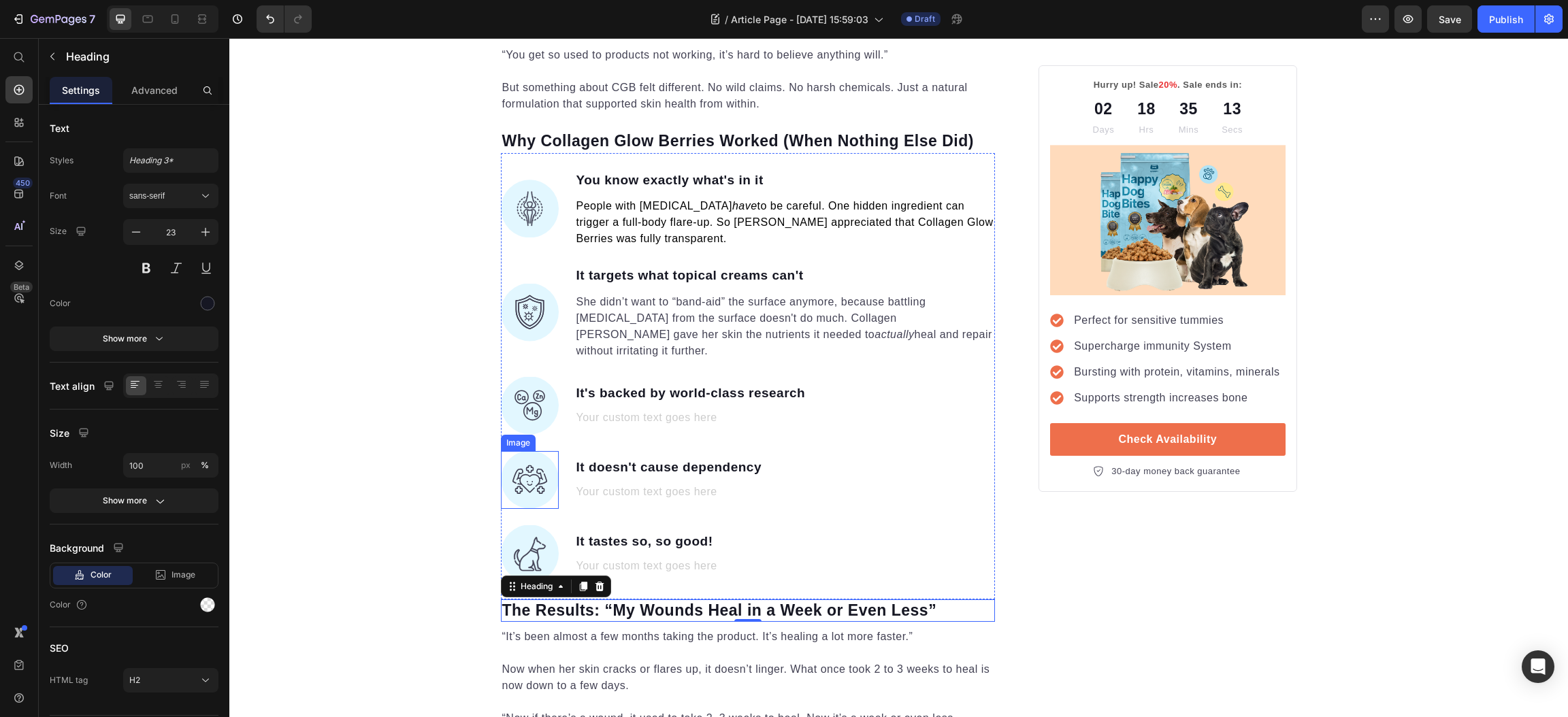 scroll, scrollTop: 1605, scrollLeft: 0, axis: vertical 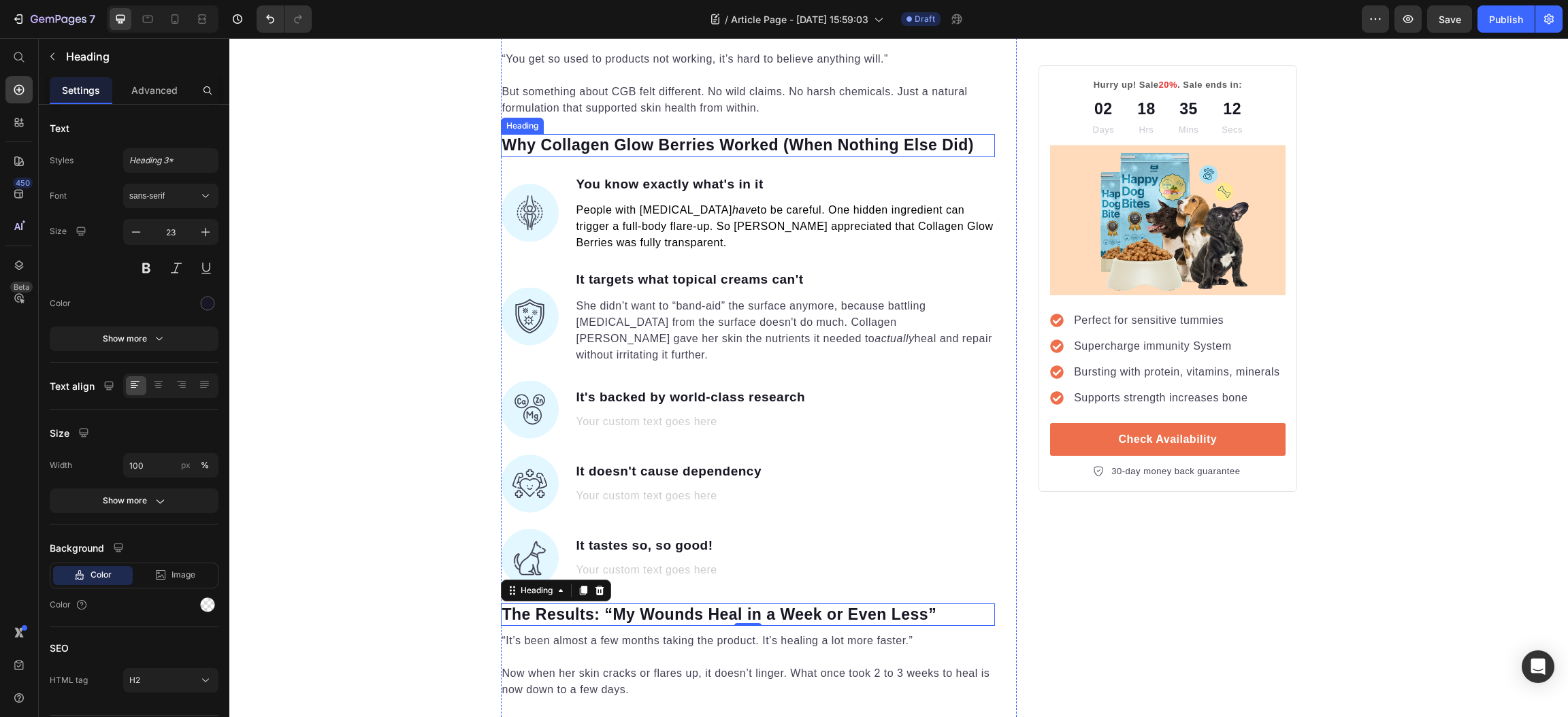 click on "Why Collagen Glow Berries Worked (When Nothing Else Did)" at bounding box center (748, 146) 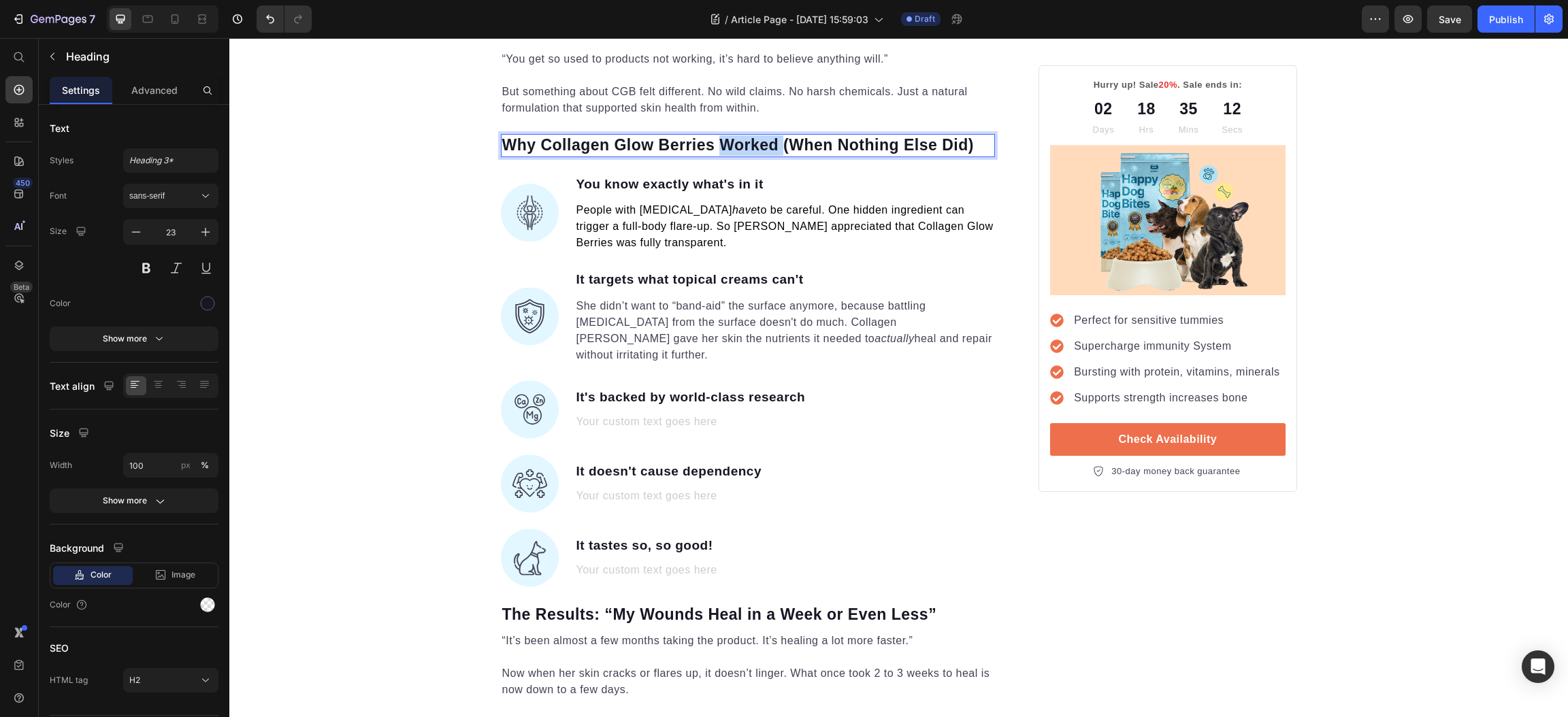 click on "Why Collagen Glow Berries Worked (When Nothing Else Did)" at bounding box center [748, 146] 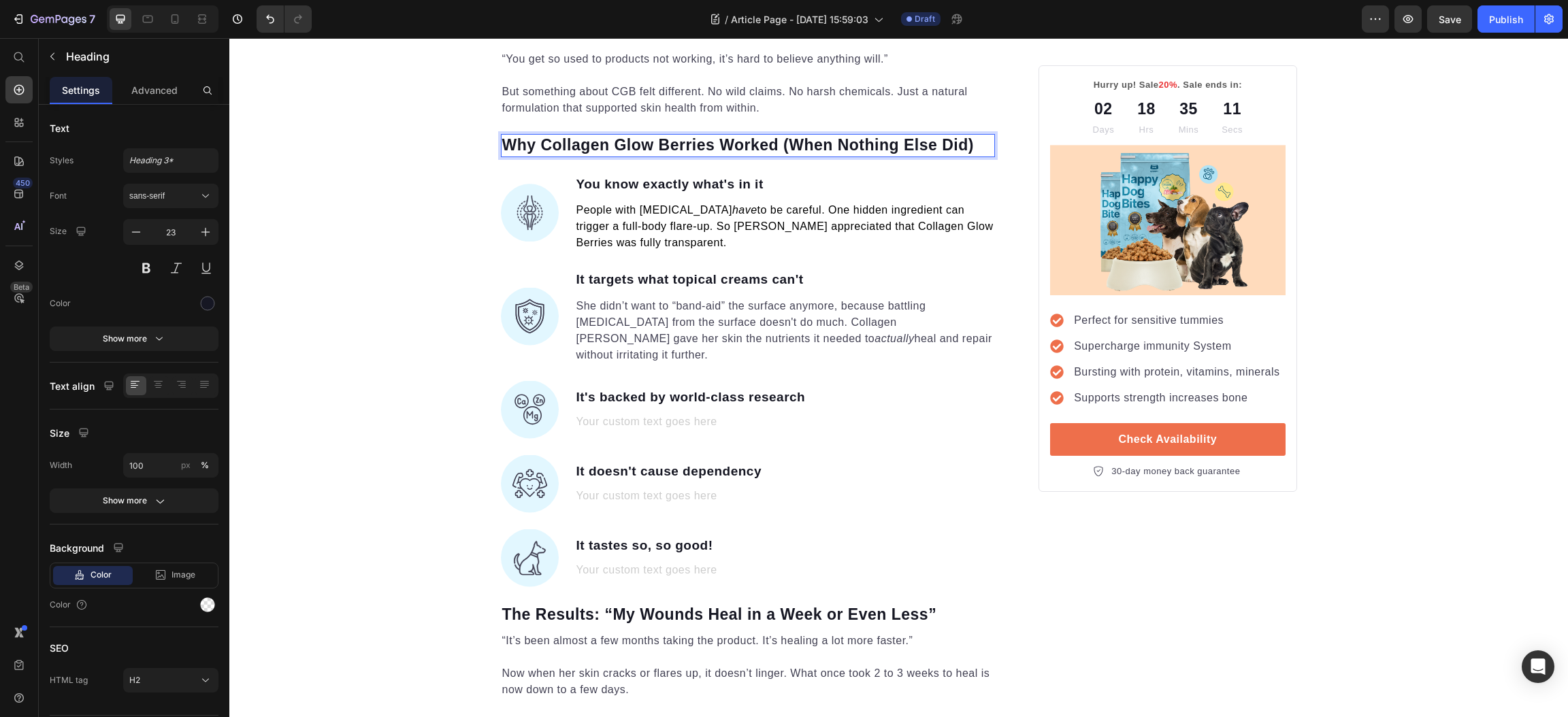 click on "Why Collagen Glow Berries Worked (When Nothing Else Did)" at bounding box center (748, 146) 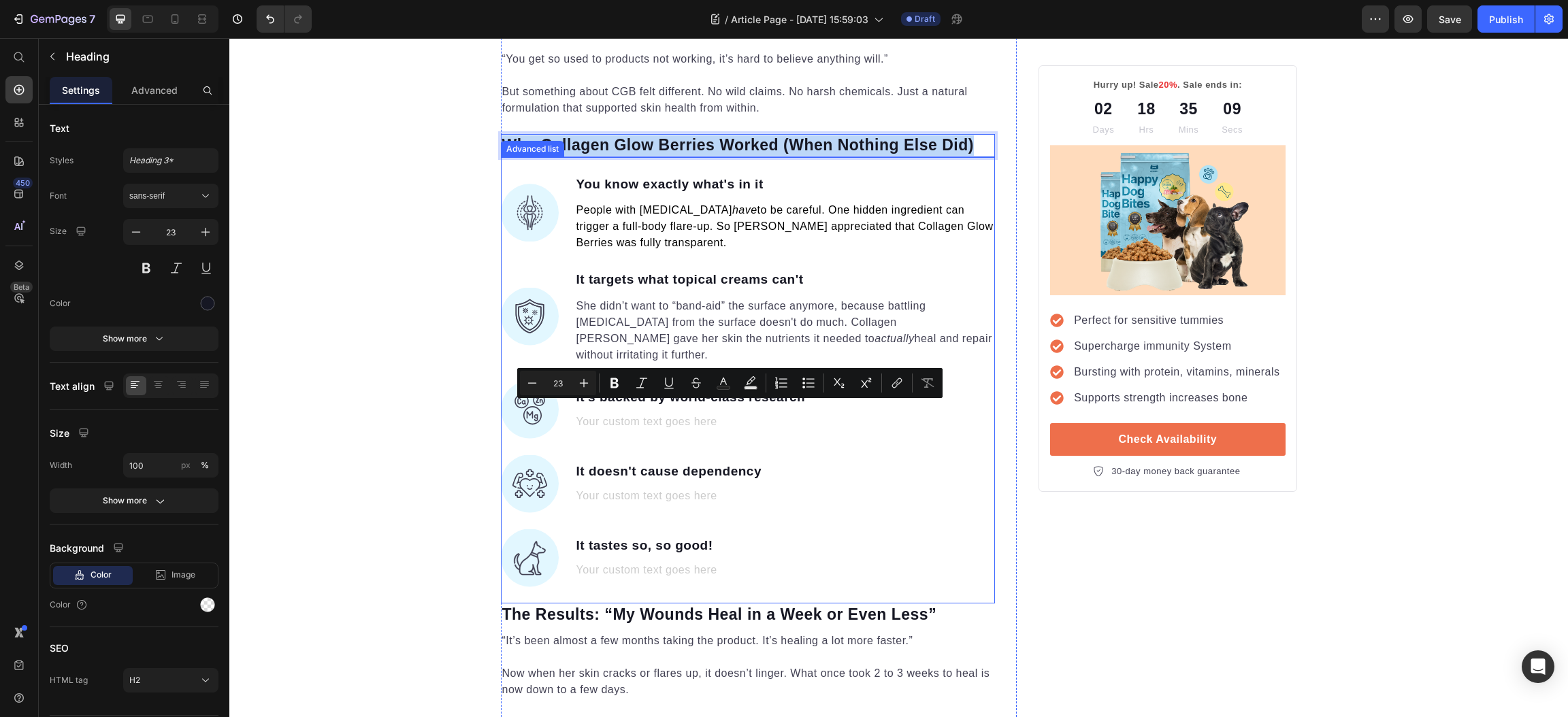 drag, startPoint x: 969, startPoint y: 410, endPoint x: 493, endPoint y: 416, distance: 476.03781 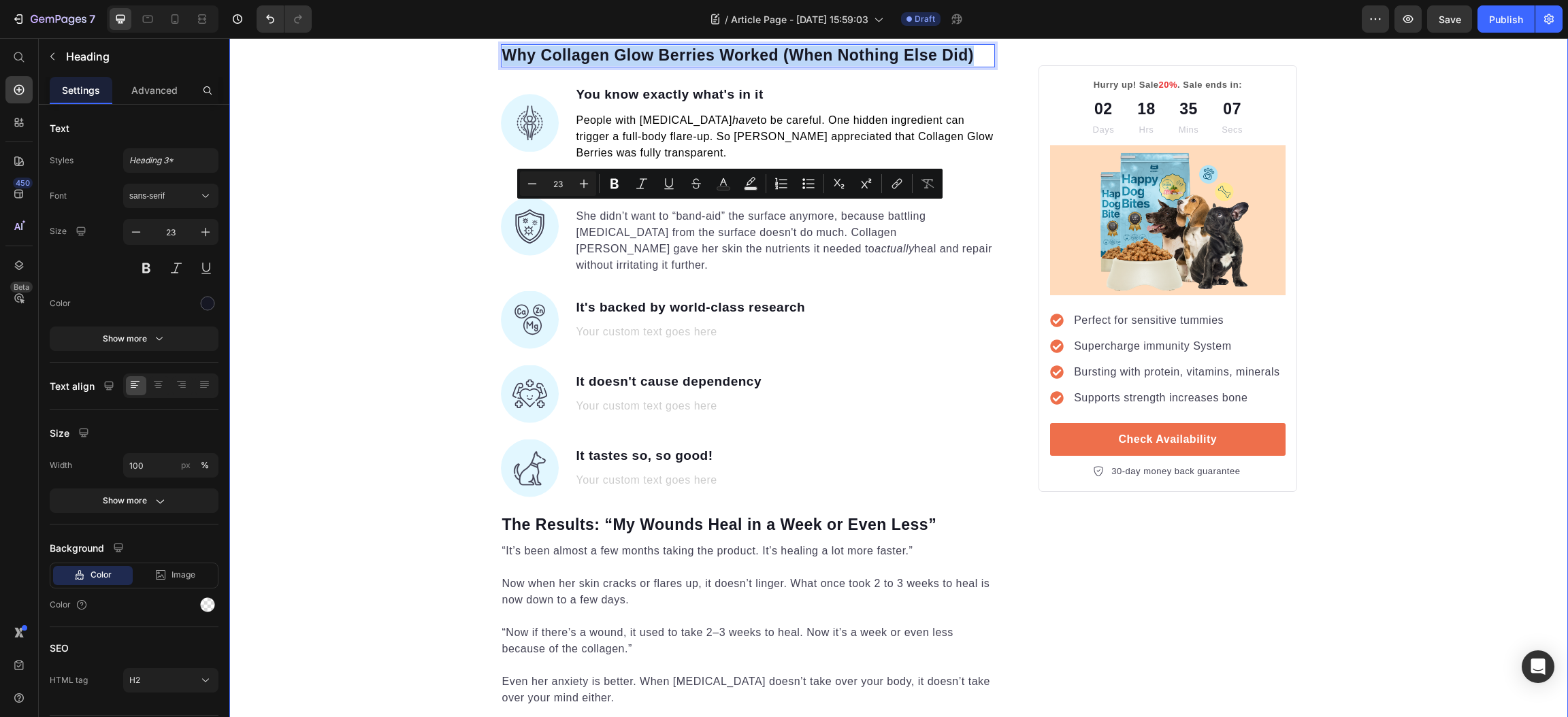 scroll, scrollTop: 1809, scrollLeft: 0, axis: vertical 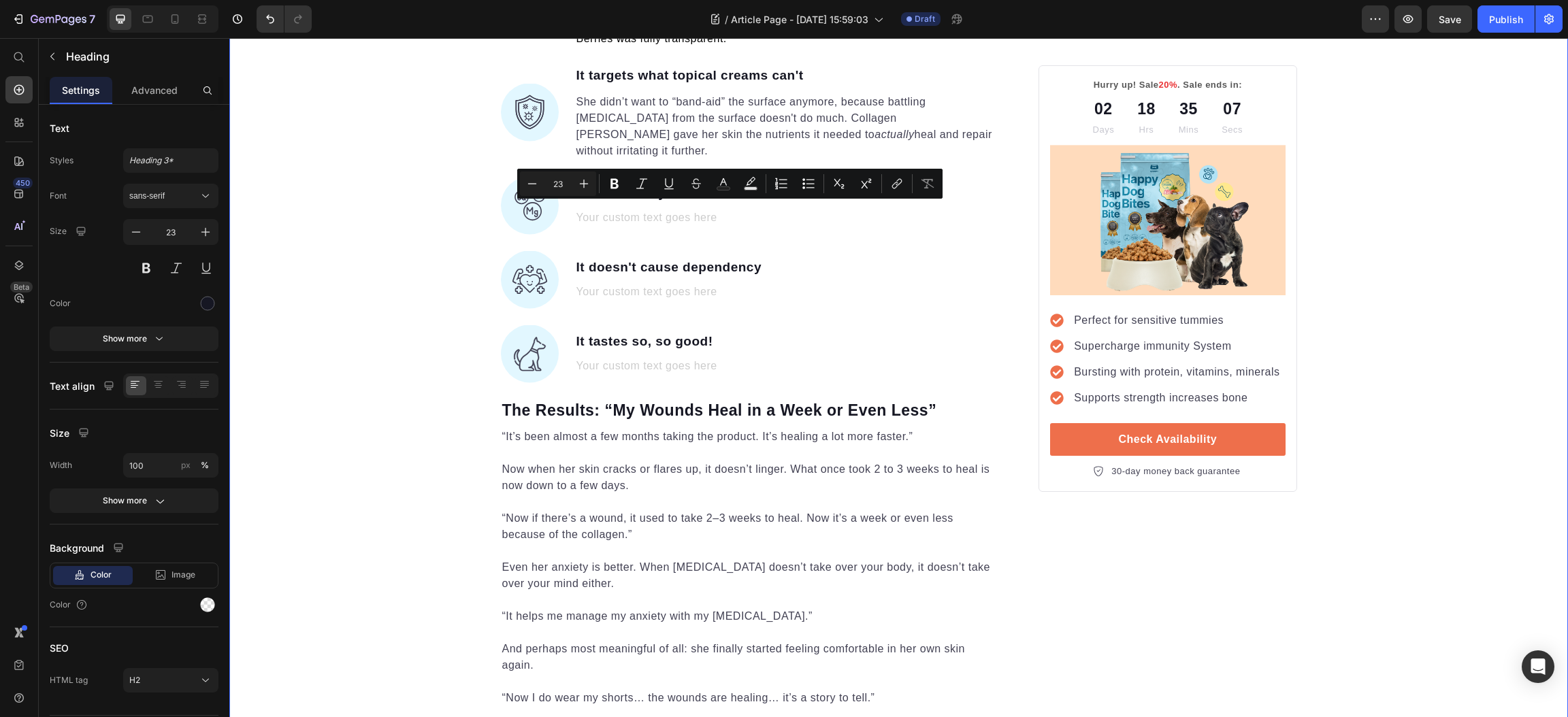 click on "“My Skin Was Peeling Apart. Nothing Helped Until I Tried This” Heading From painful skin tears and stubborn [MEDICAL_DATA] wounds to faster healing and feeling human again. This is her story. Text block Video It wasn’t just [MEDICAL_DATA]. It was open wounds that wouldn’t heal.   For most of her life, [MEDICAL_DATA] was something [PERSON_NAME] just lived with. But when it got worse, it really got worse.   Working outdoors, trapped in boots all day, sweating under the heat. Her [MEDICAL_DATA] would crack open into painful sores that never seemed to close.   “At work, when I used to wear boots, my skin would open. The wound just doesn’t heal. It’s itchy. You scratch. Then the skin opens again.”   At one point, her skin was peeling and tearing so badly, she didn’t even feel like herself anymore.   “My whole skin just tear apart… and then it’s still healing. You can still see the marks.” Text block Image Dermatologist Products Worked… Briefly Heading Text block Image One Random Discovery That Changed Everything" at bounding box center [898, 535] 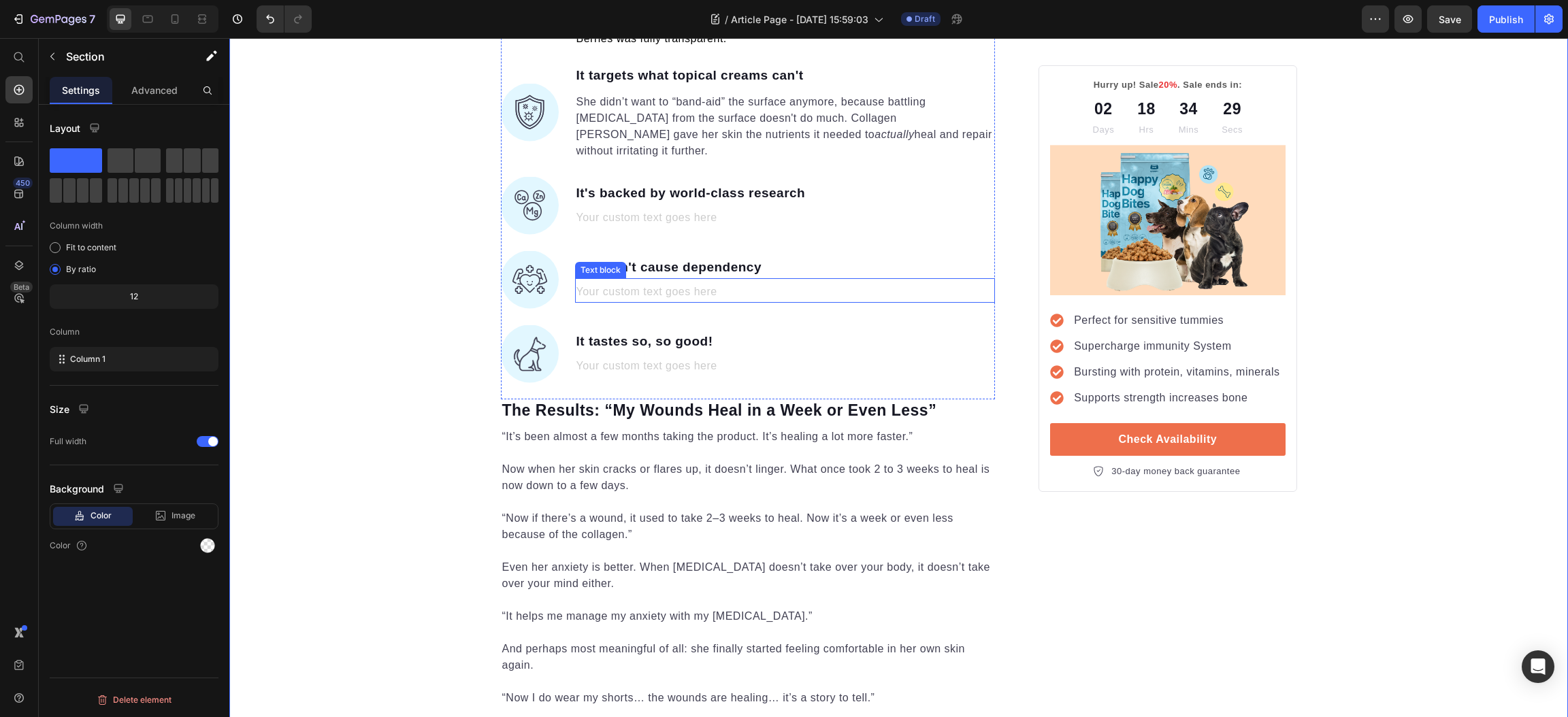 click at bounding box center [785, 293] 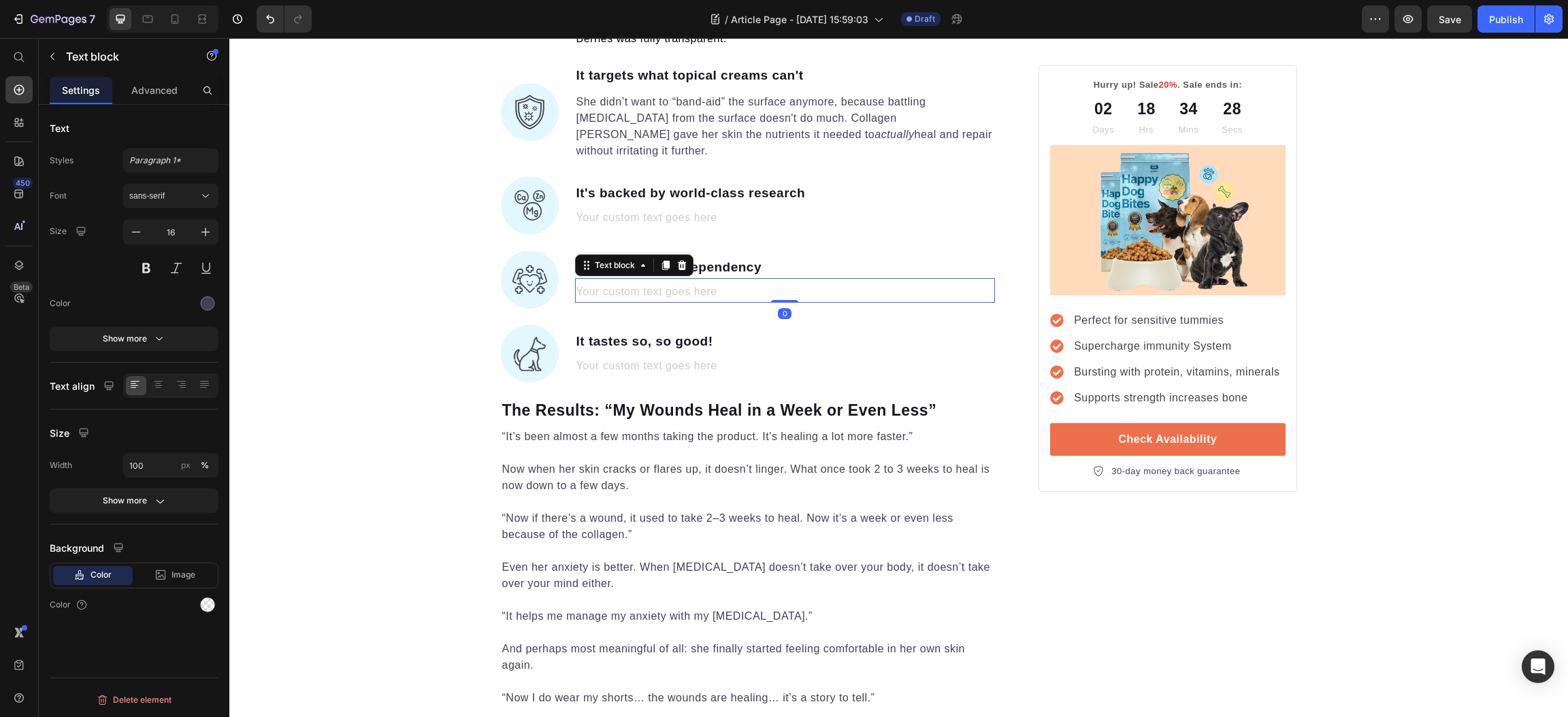 click at bounding box center (785, 293) 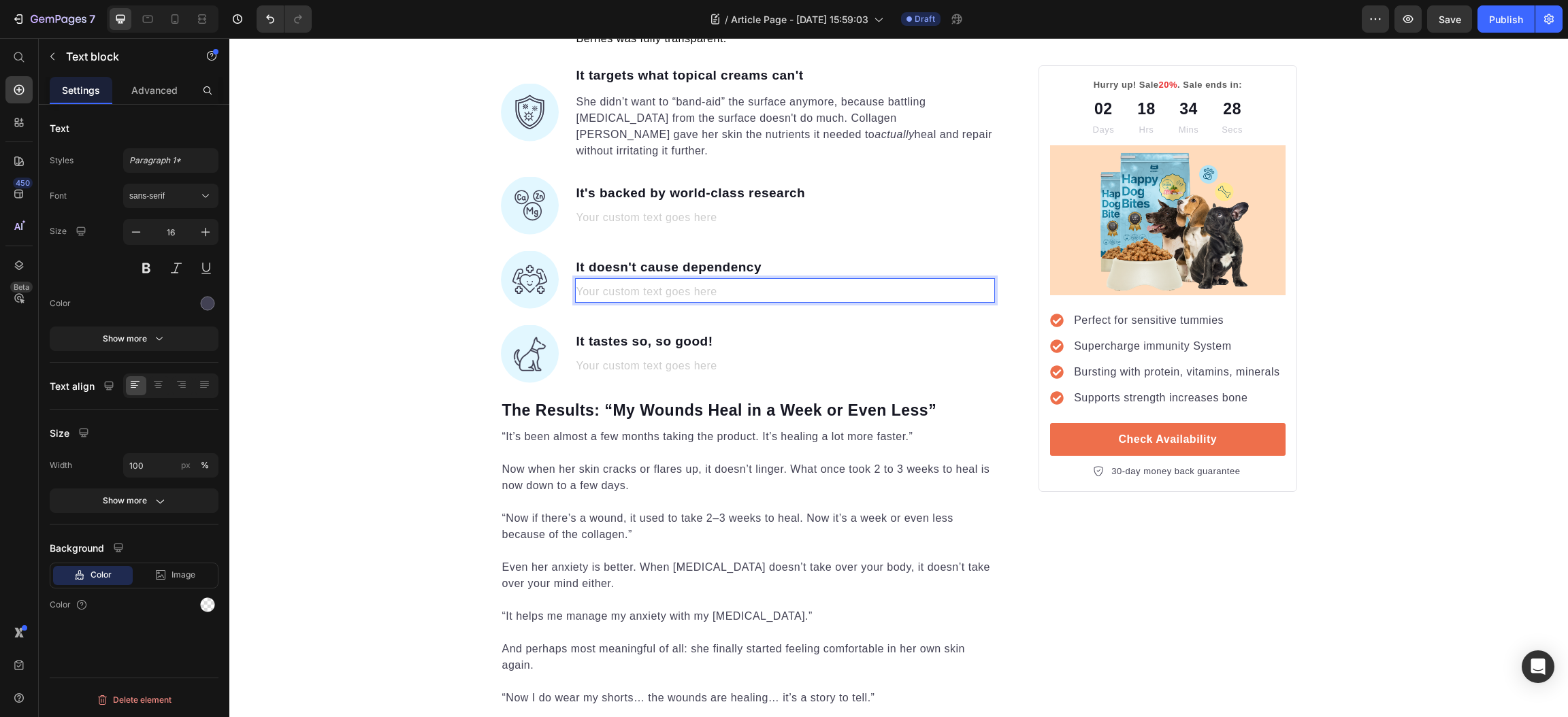 click at bounding box center [785, 293] 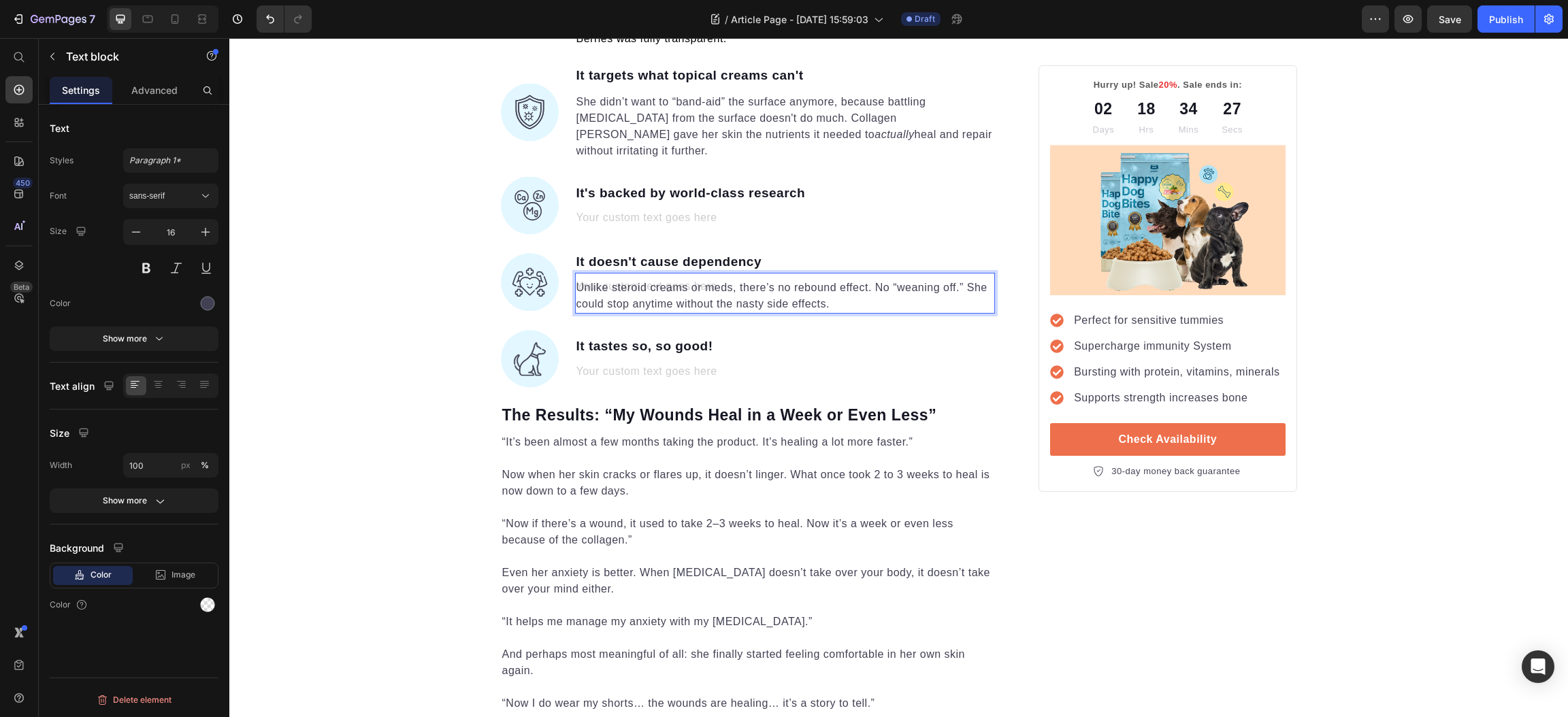 scroll, scrollTop: 1803, scrollLeft: 0, axis: vertical 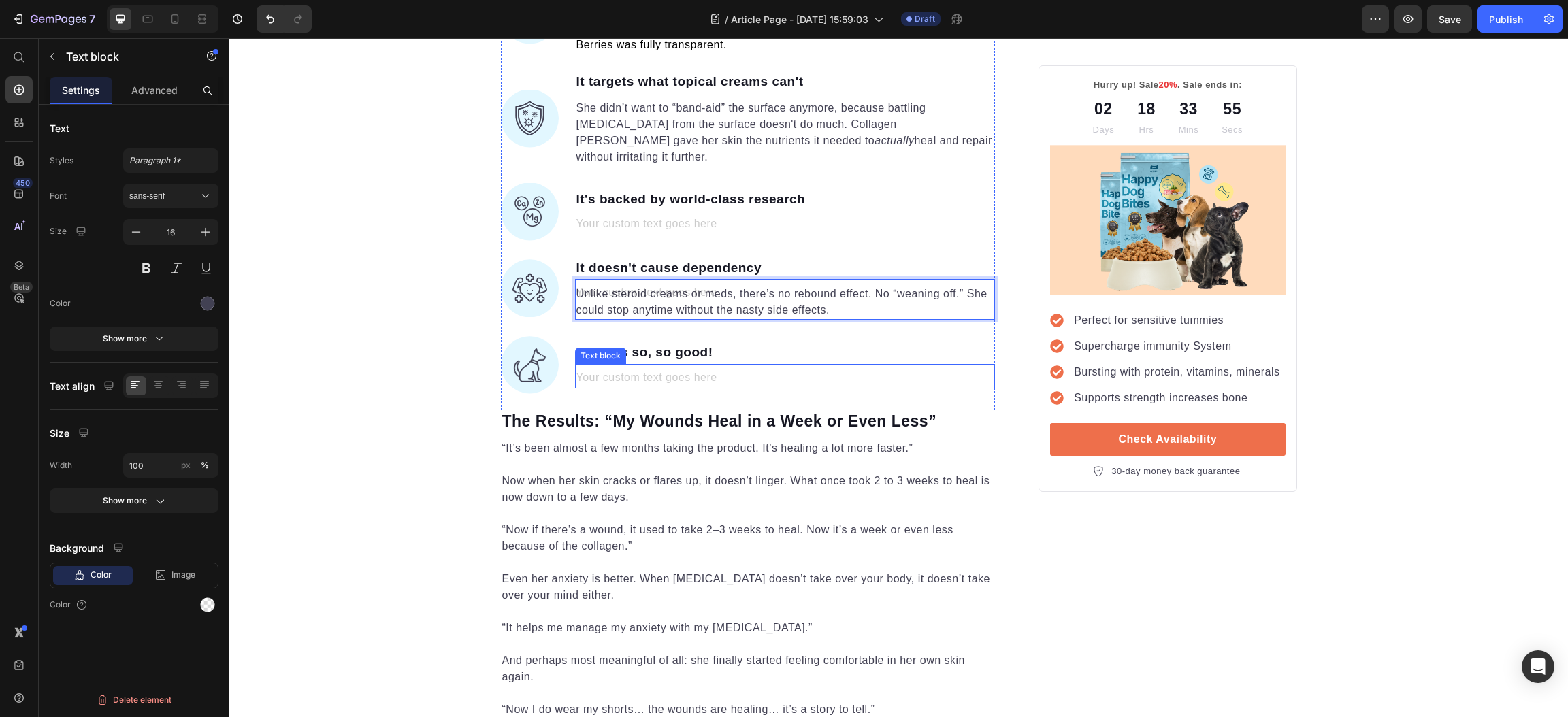 click at bounding box center (785, 379) 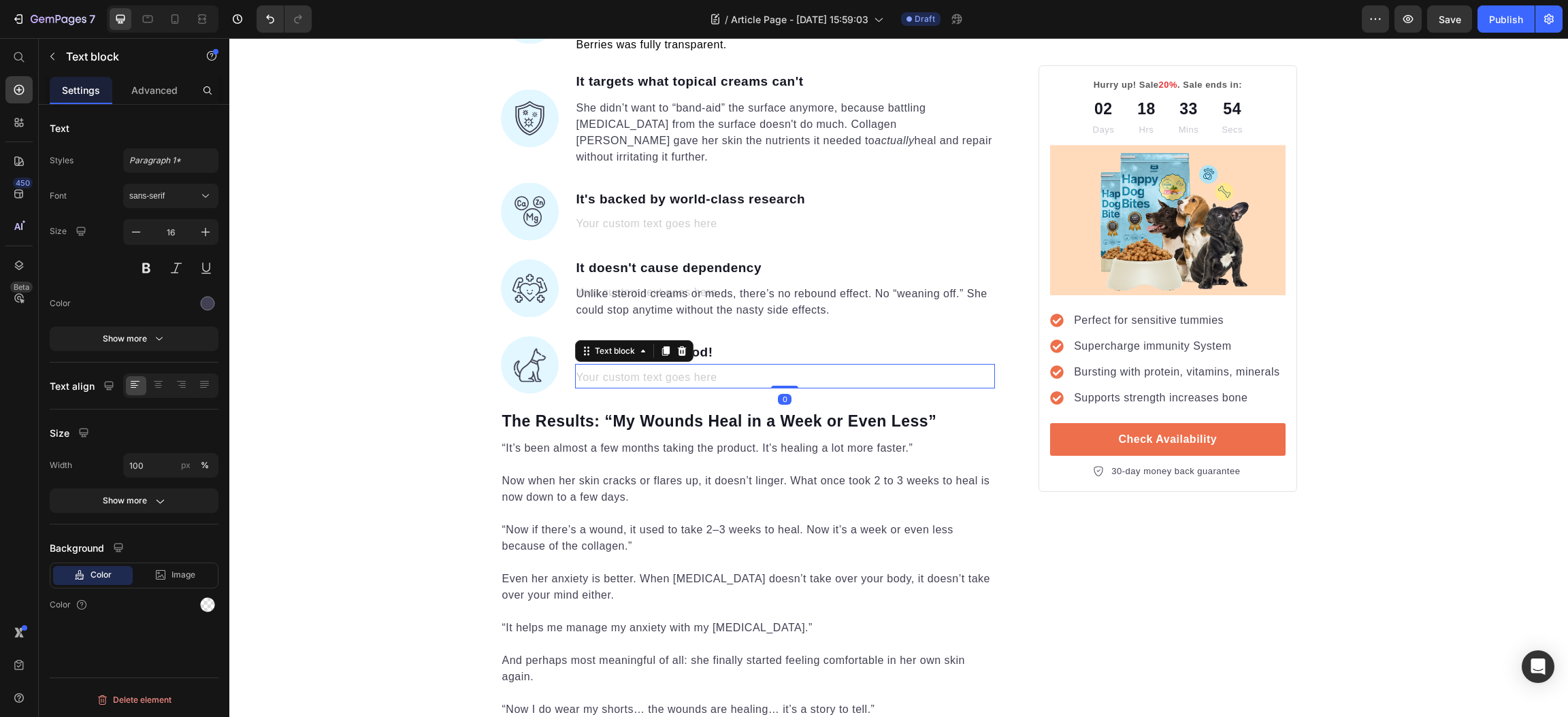 click at bounding box center [785, 379] 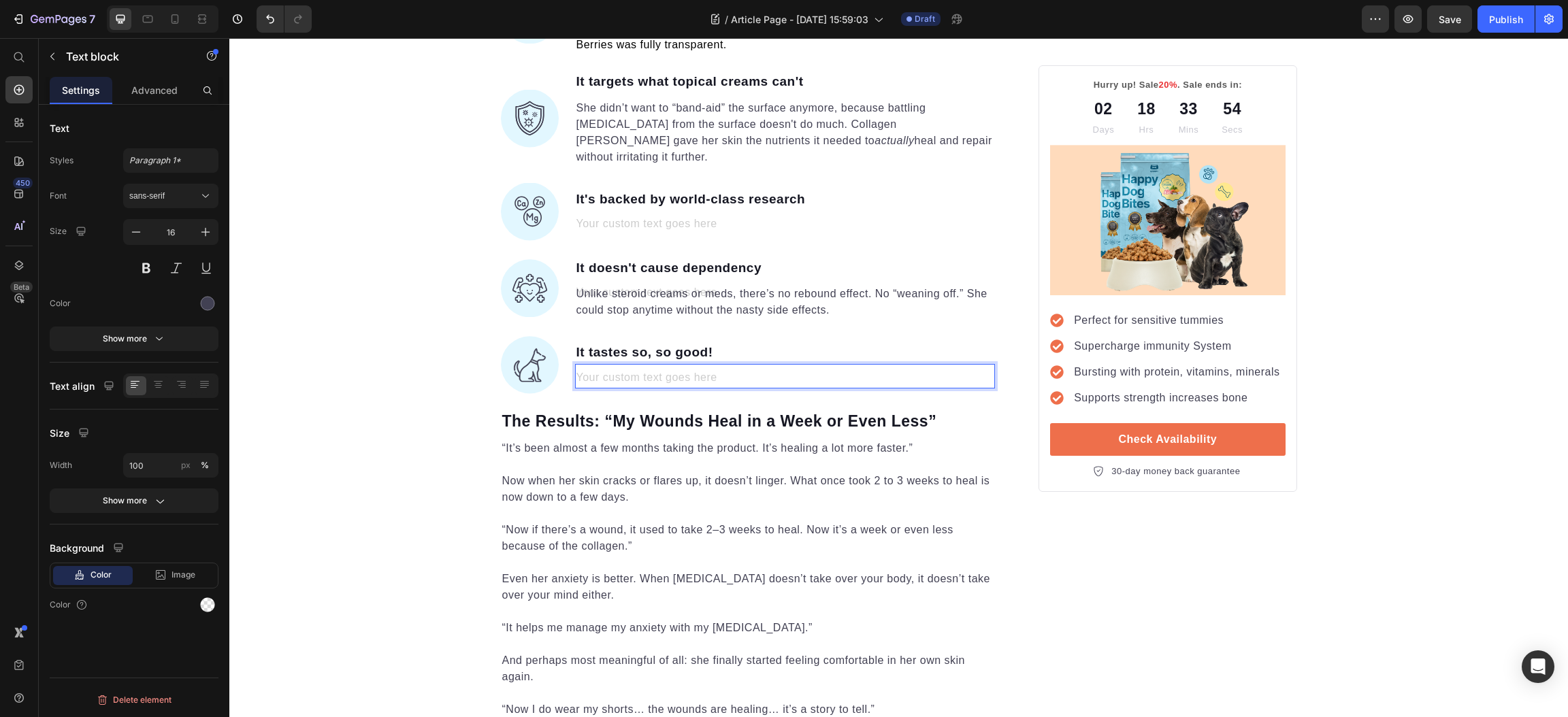 scroll, scrollTop: 1797, scrollLeft: 0, axis: vertical 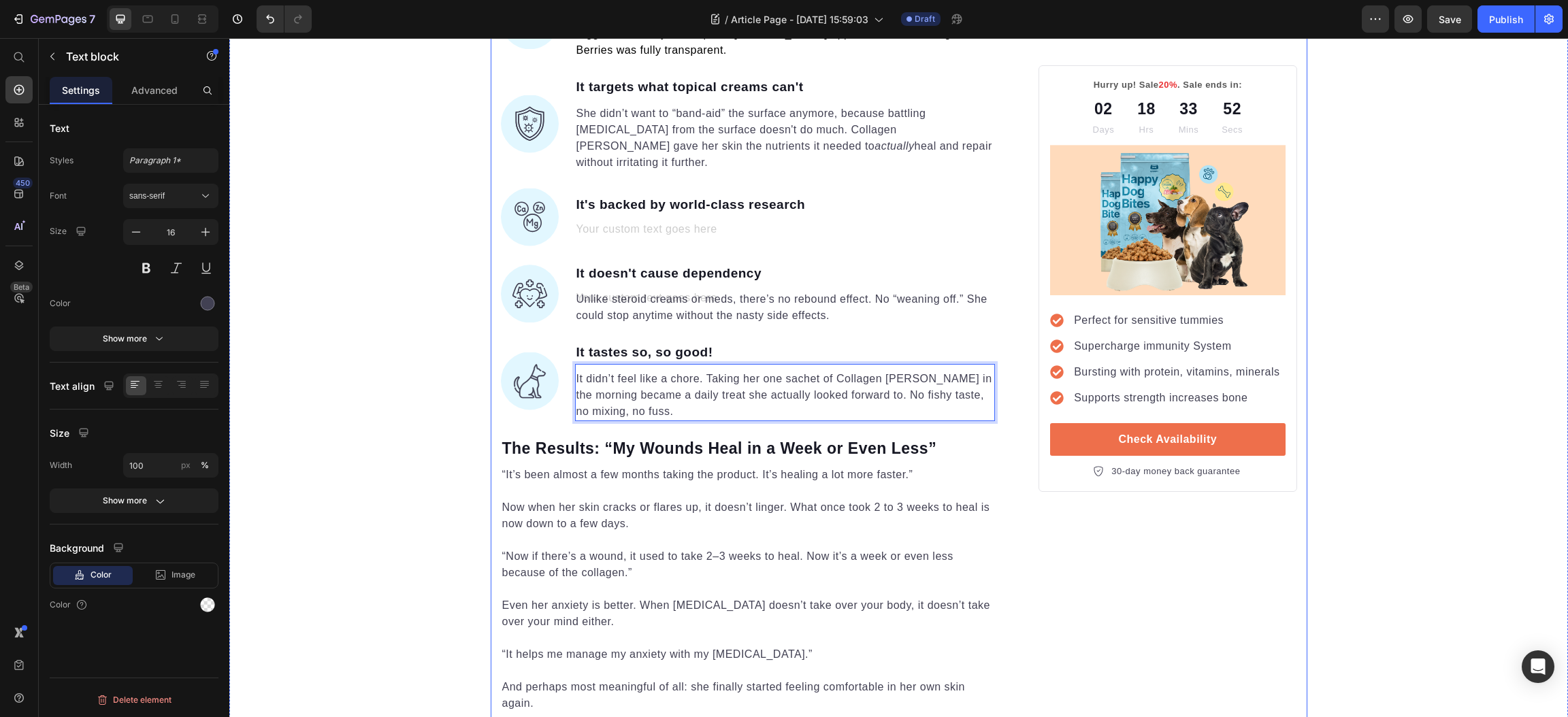 drag, startPoint x: 1120, startPoint y: 596, endPoint x: 1092, endPoint y: 590, distance: 28.635642 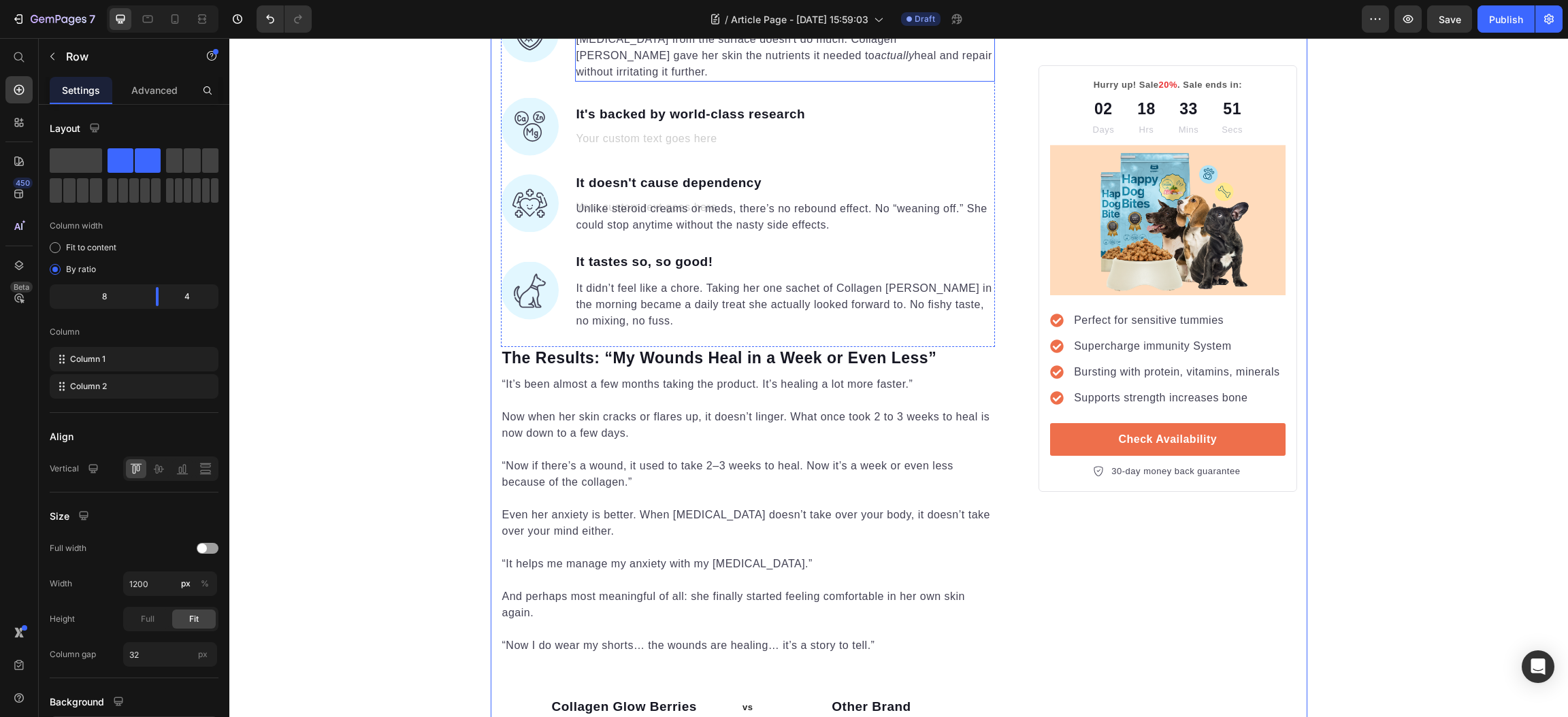 scroll, scrollTop: 2001, scrollLeft: 0, axis: vertical 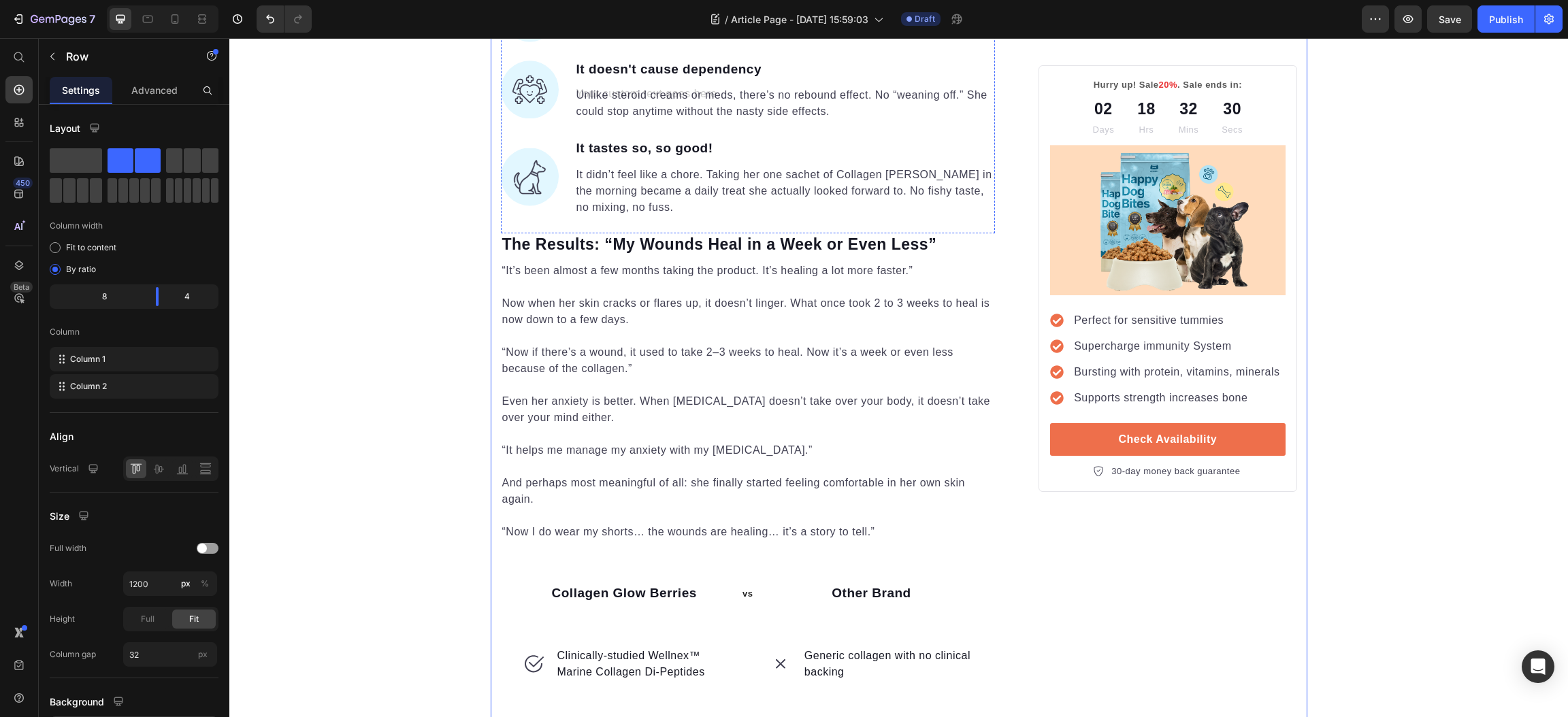 click at bounding box center [785, 27] 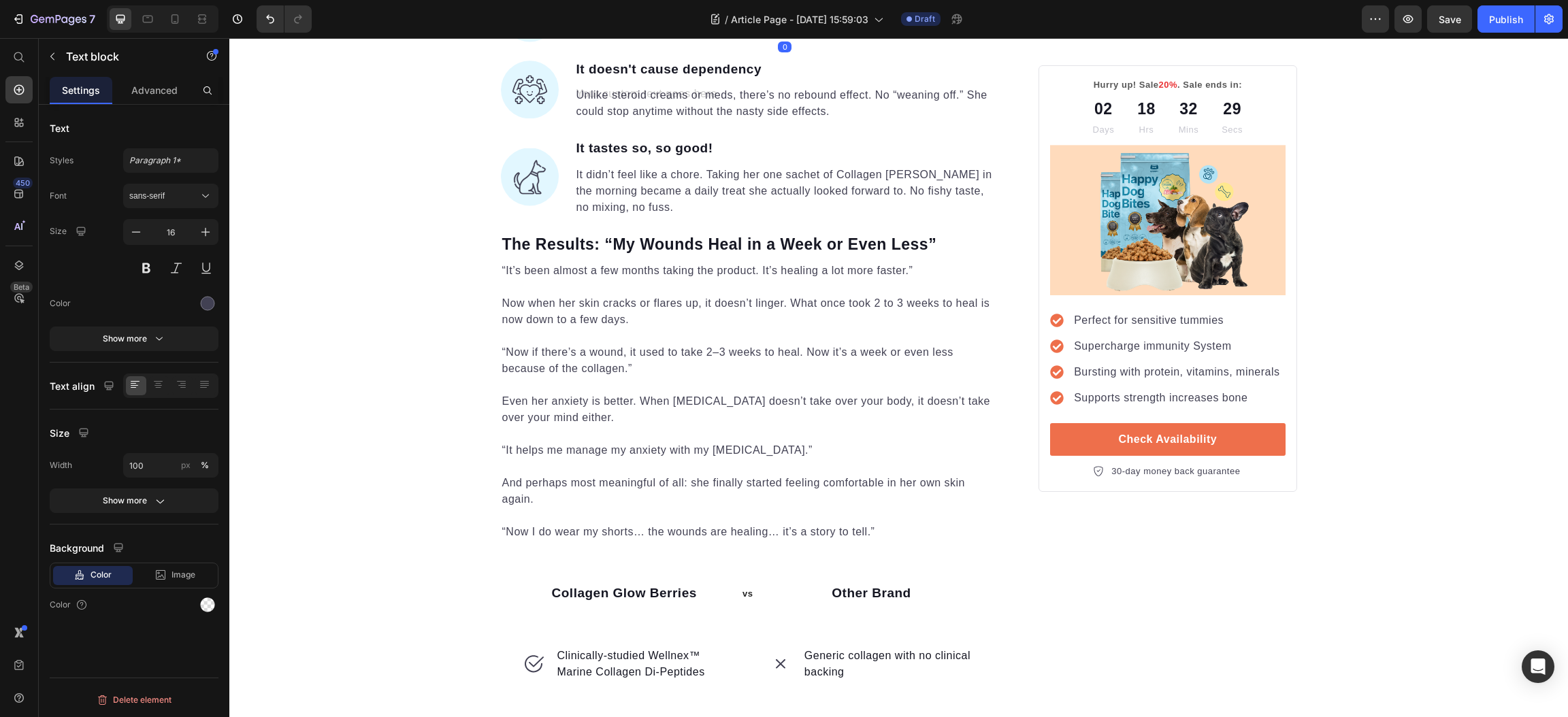 click at bounding box center (785, 27) 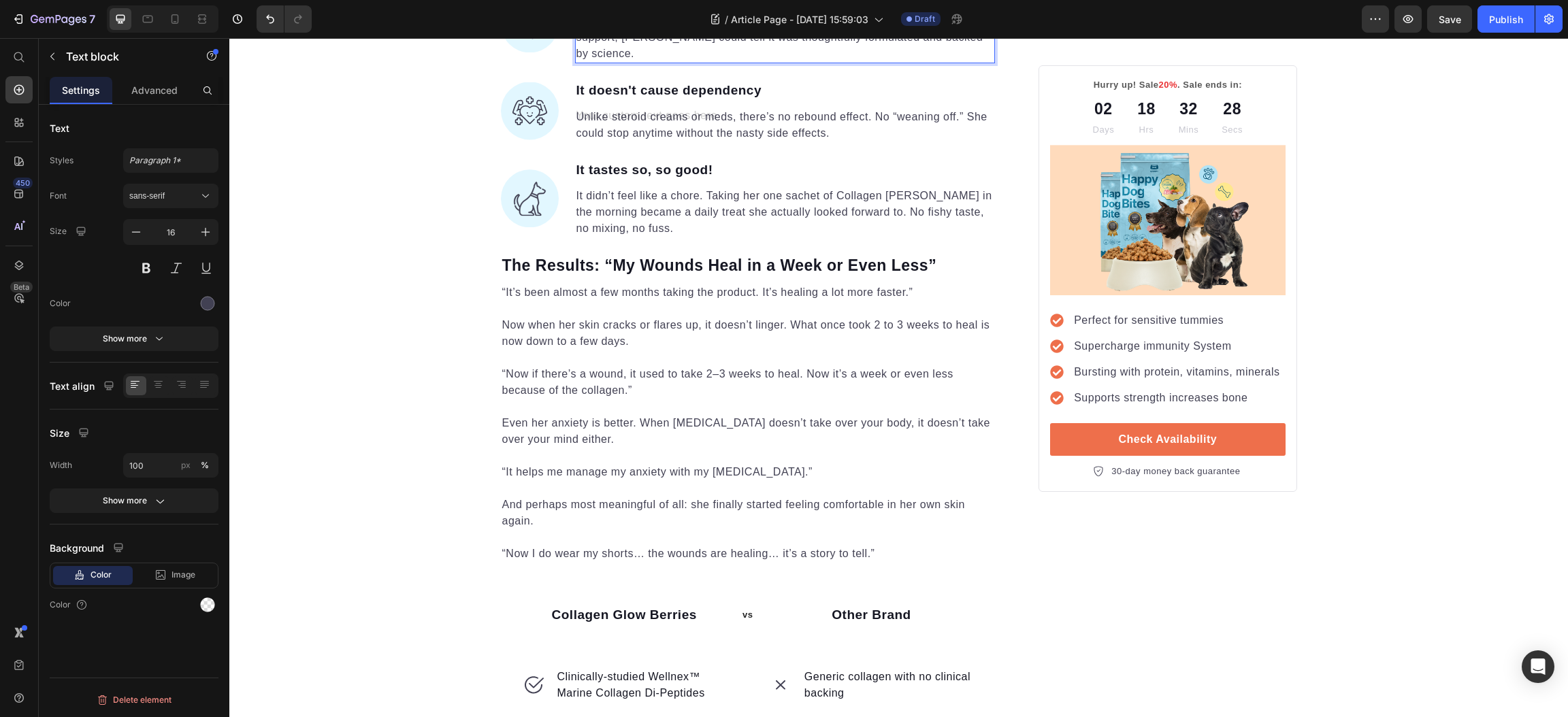 scroll, scrollTop: 1995, scrollLeft: 0, axis: vertical 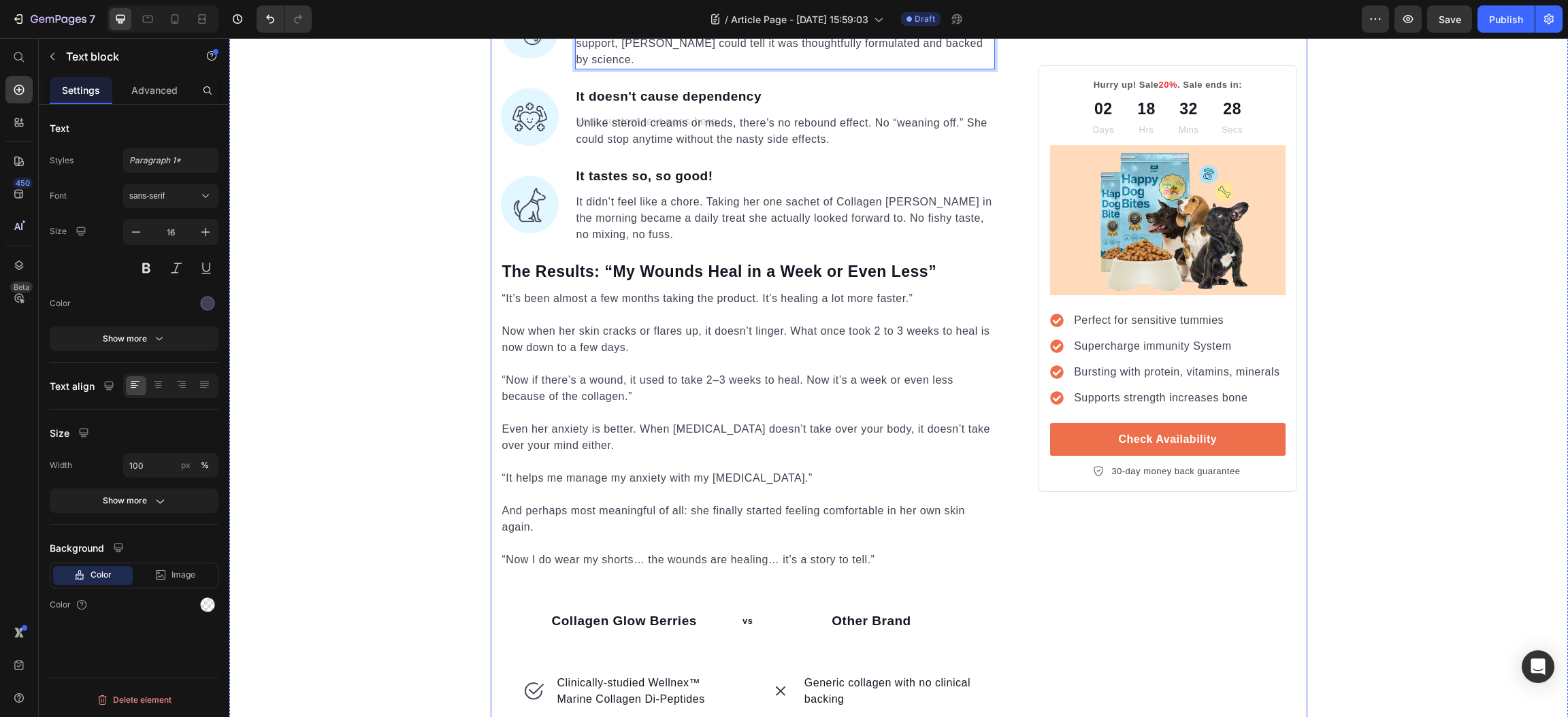 drag, startPoint x: 1137, startPoint y: 587, endPoint x: 1129, endPoint y: 576, distance: 13.601471 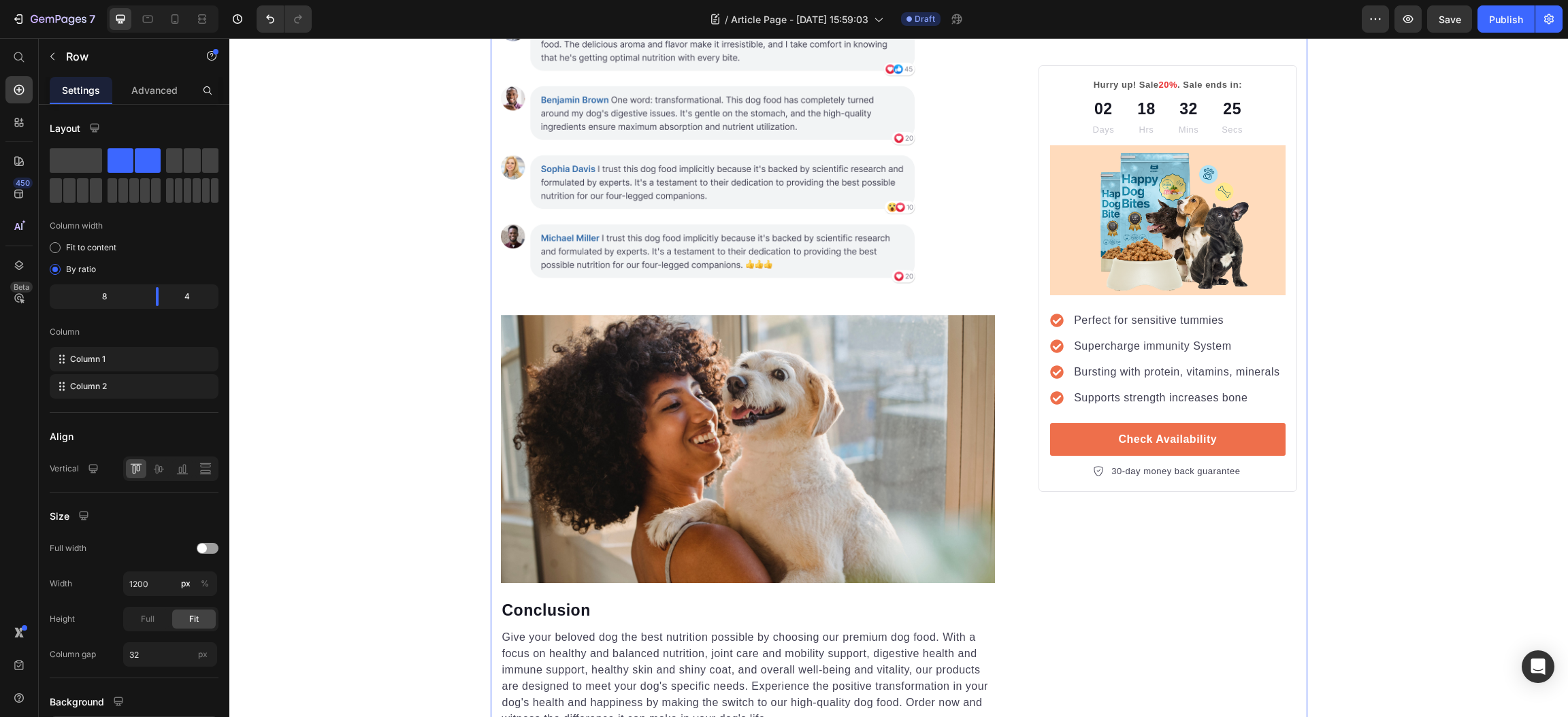 scroll, scrollTop: 3628, scrollLeft: 0, axis: vertical 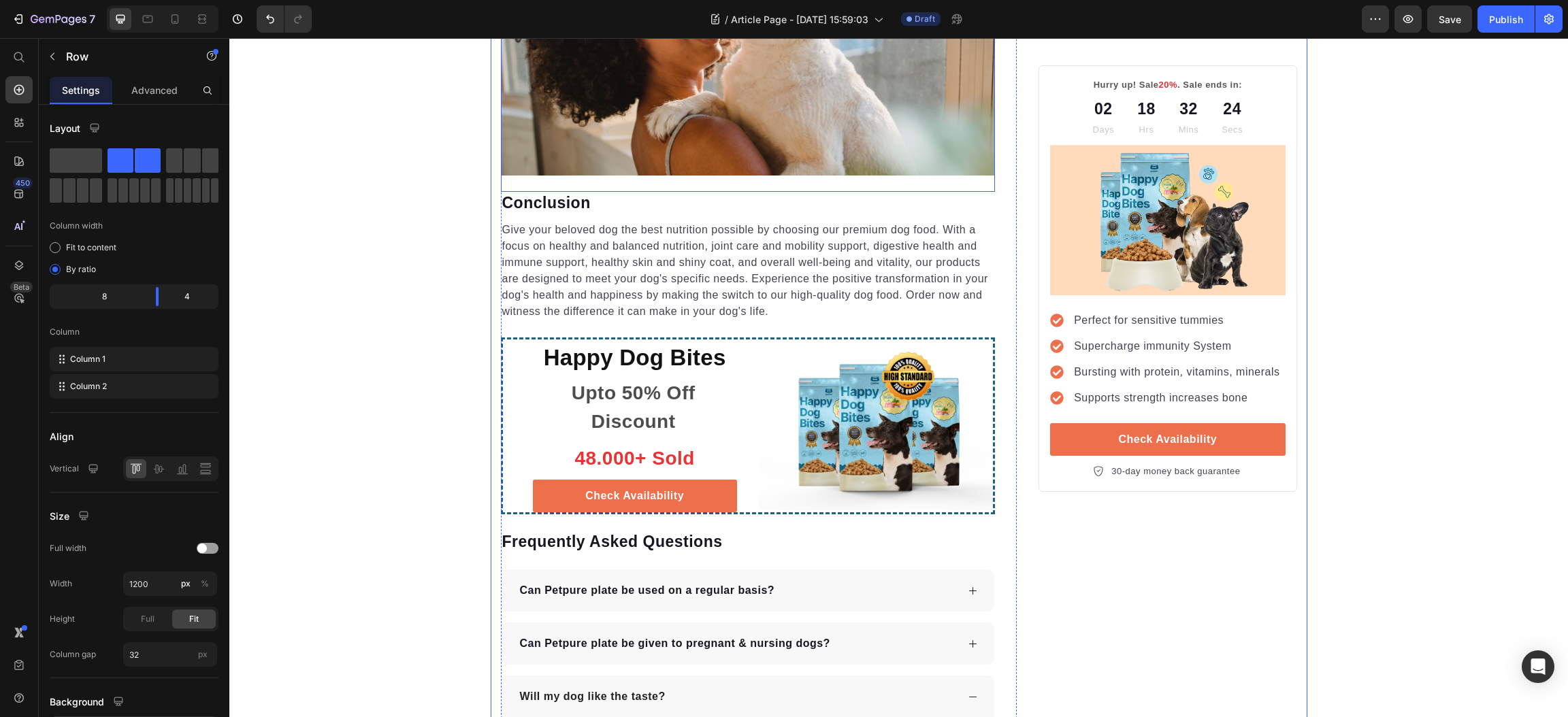 click at bounding box center [748, 50] 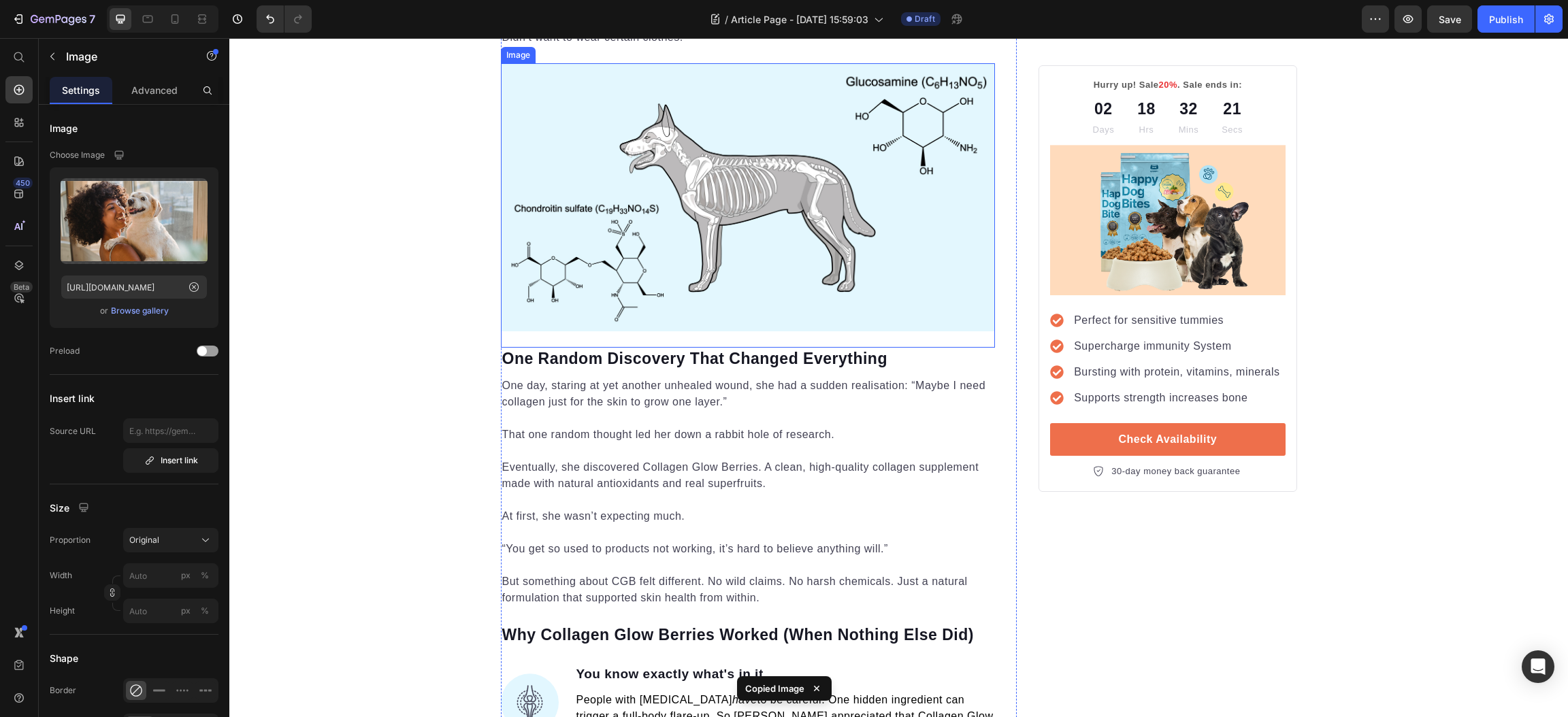 scroll, scrollTop: 1690, scrollLeft: 0, axis: vertical 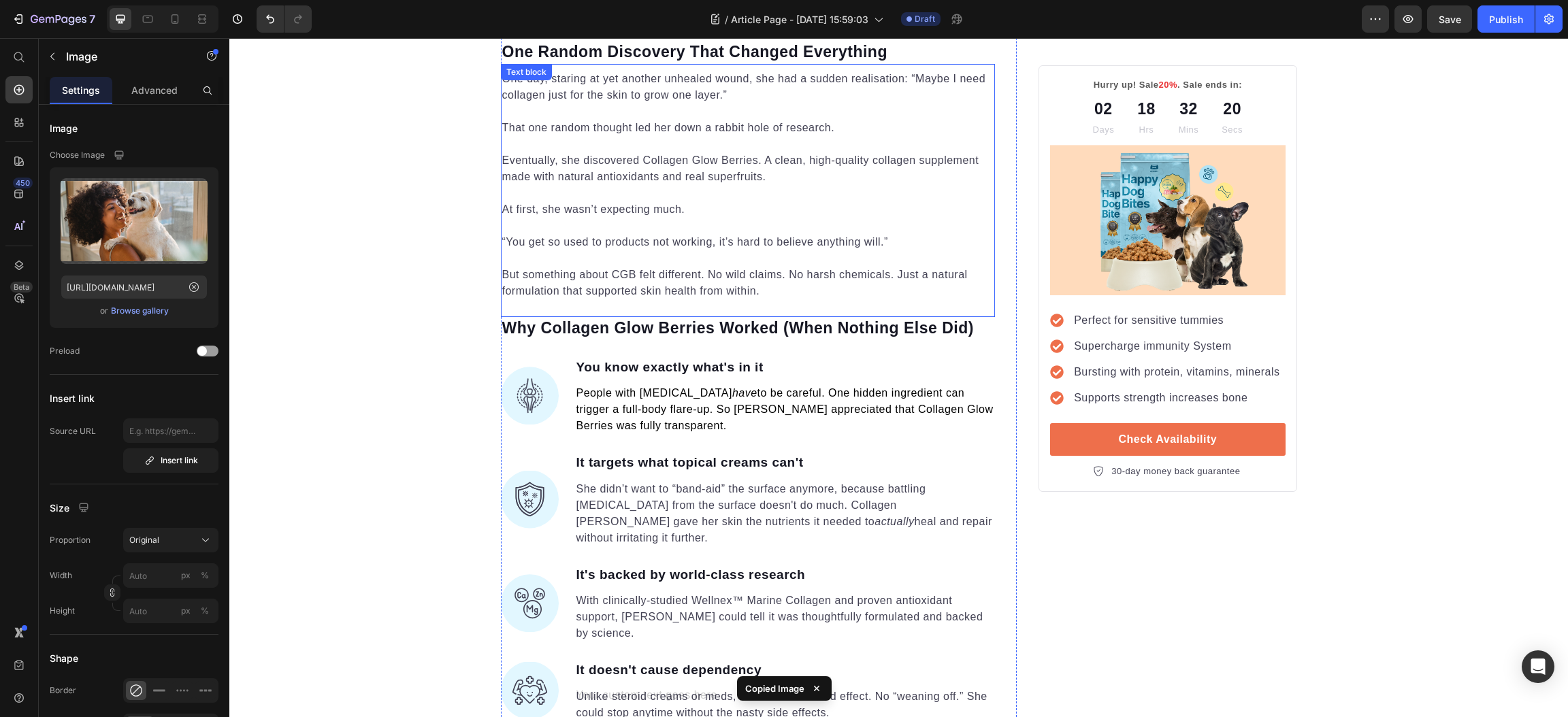click on "But something about CGB felt different. No wild claims. No harsh chemicals. Just a natural formulation that supported skin health from within." at bounding box center [748, 283] 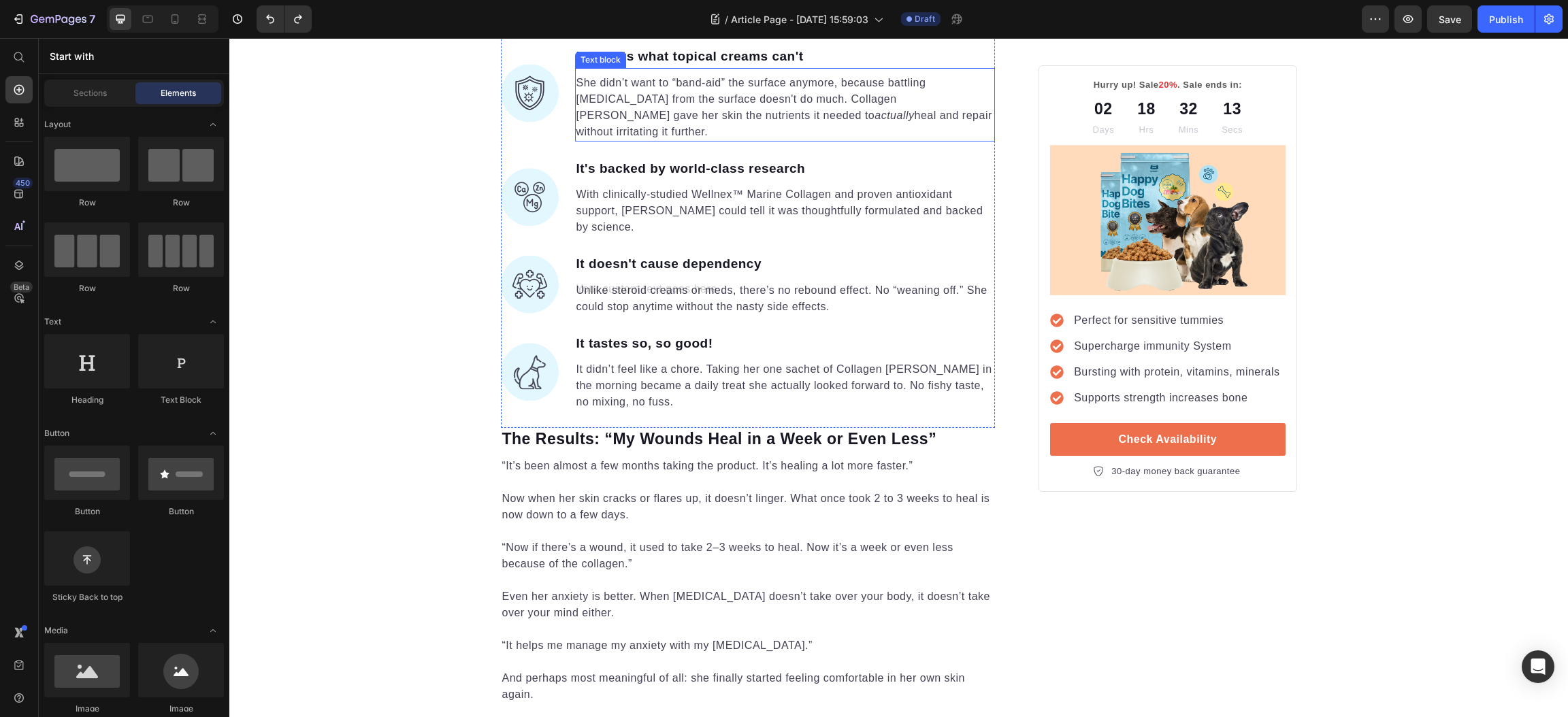 scroll, scrollTop: 2097, scrollLeft: 0, axis: vertical 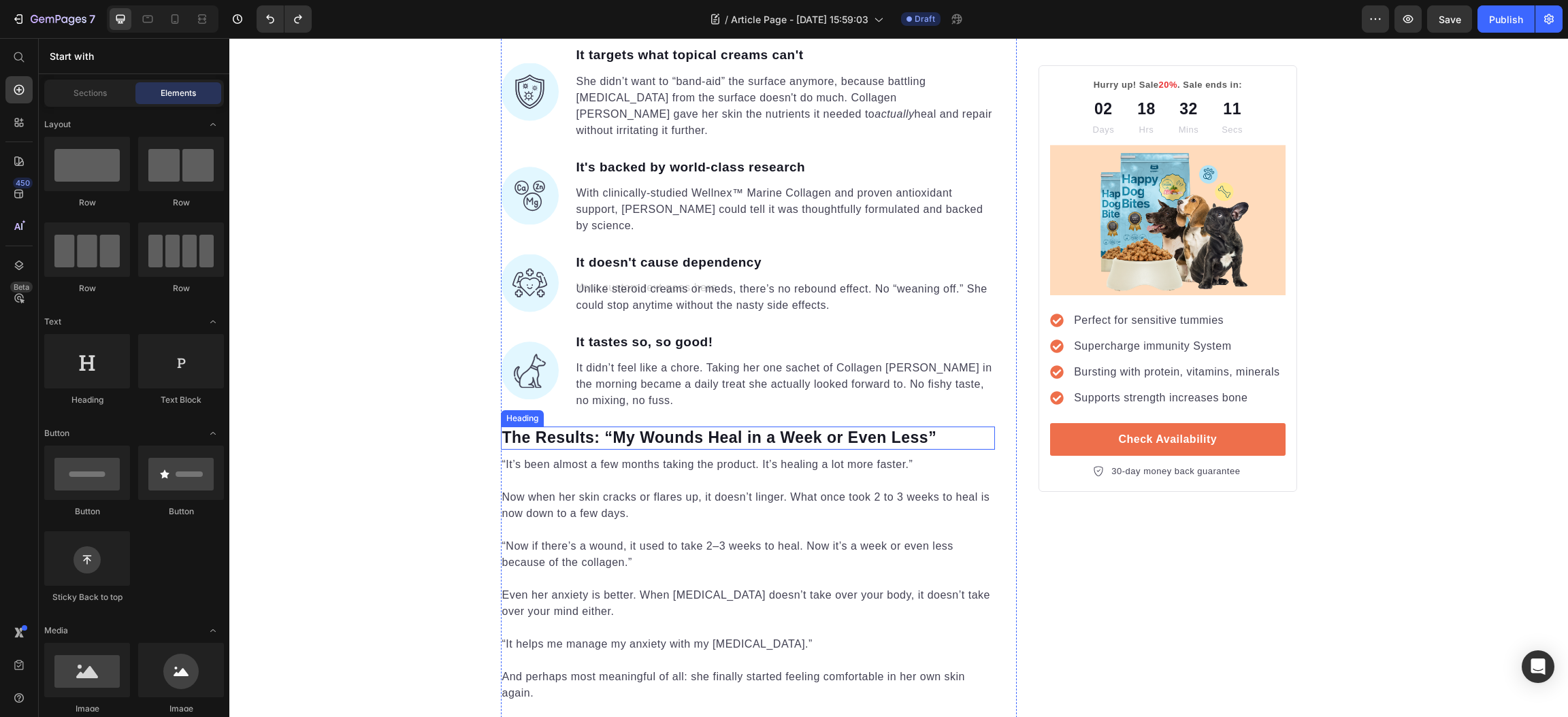 click on "The Results: “My Wounds Heal in a Week or Even Less”" at bounding box center [748, 438] 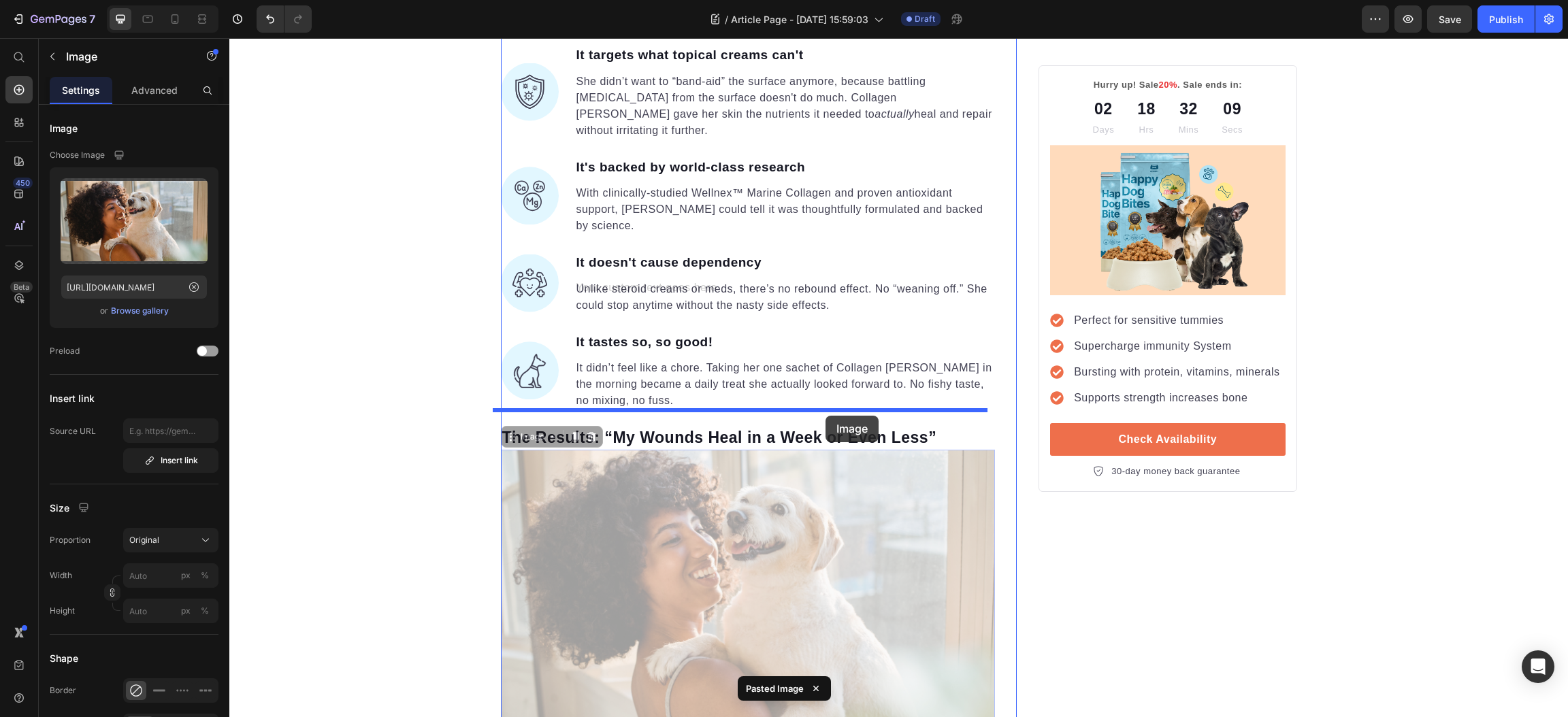 drag, startPoint x: 875, startPoint y: 520, endPoint x: 797, endPoint y: 516, distance: 78.1025 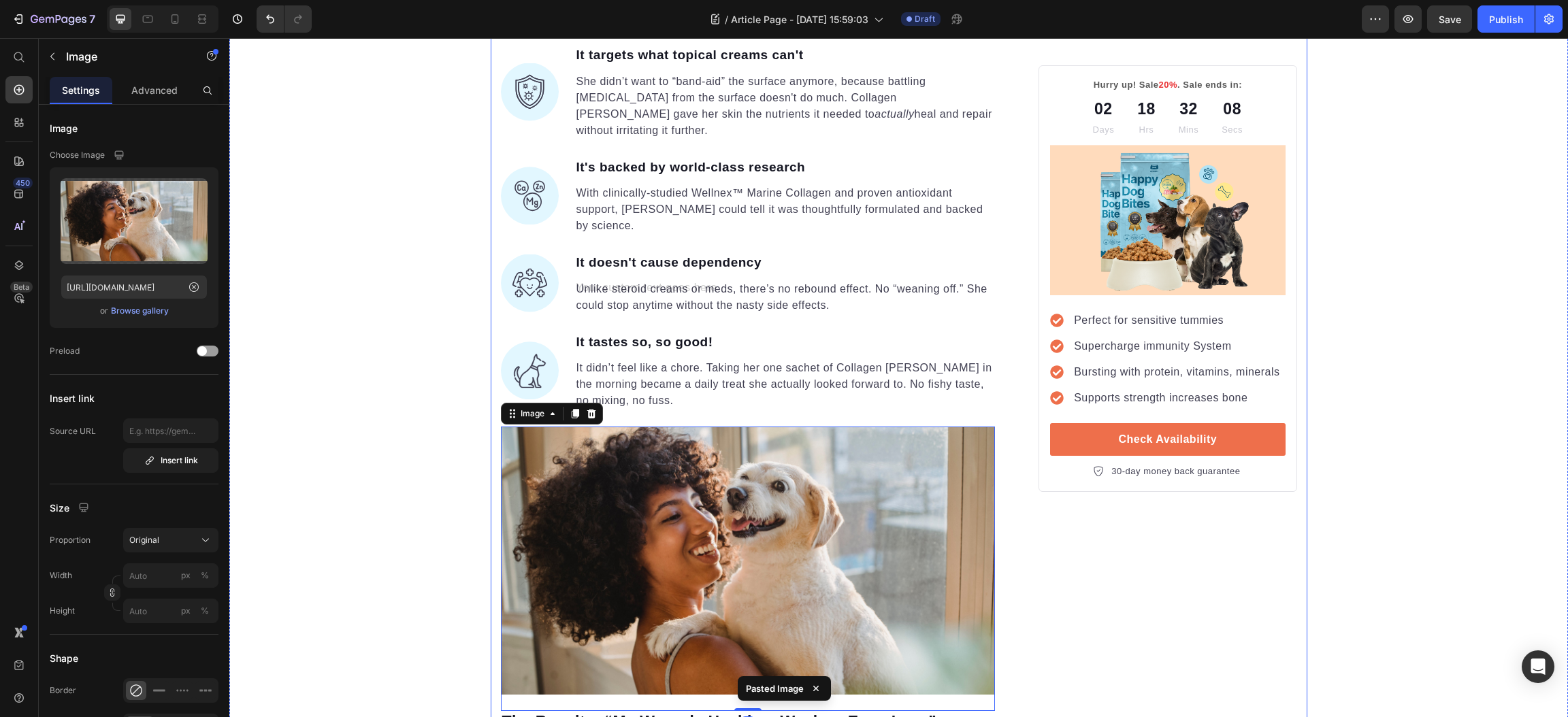 click on "Hurry up! Sale  20% . Sale ends in: Text block 02 Days 18 Hrs 32 Mins 08 Secs Countdown Timer Image Perfect for sensitive tummies Supercharge immunity System Bursting with protein, vitamins, minerals Supports strength increases bone Item list Check Availability Button
30-day money back guarantee Item list Row" at bounding box center [1167, 548] 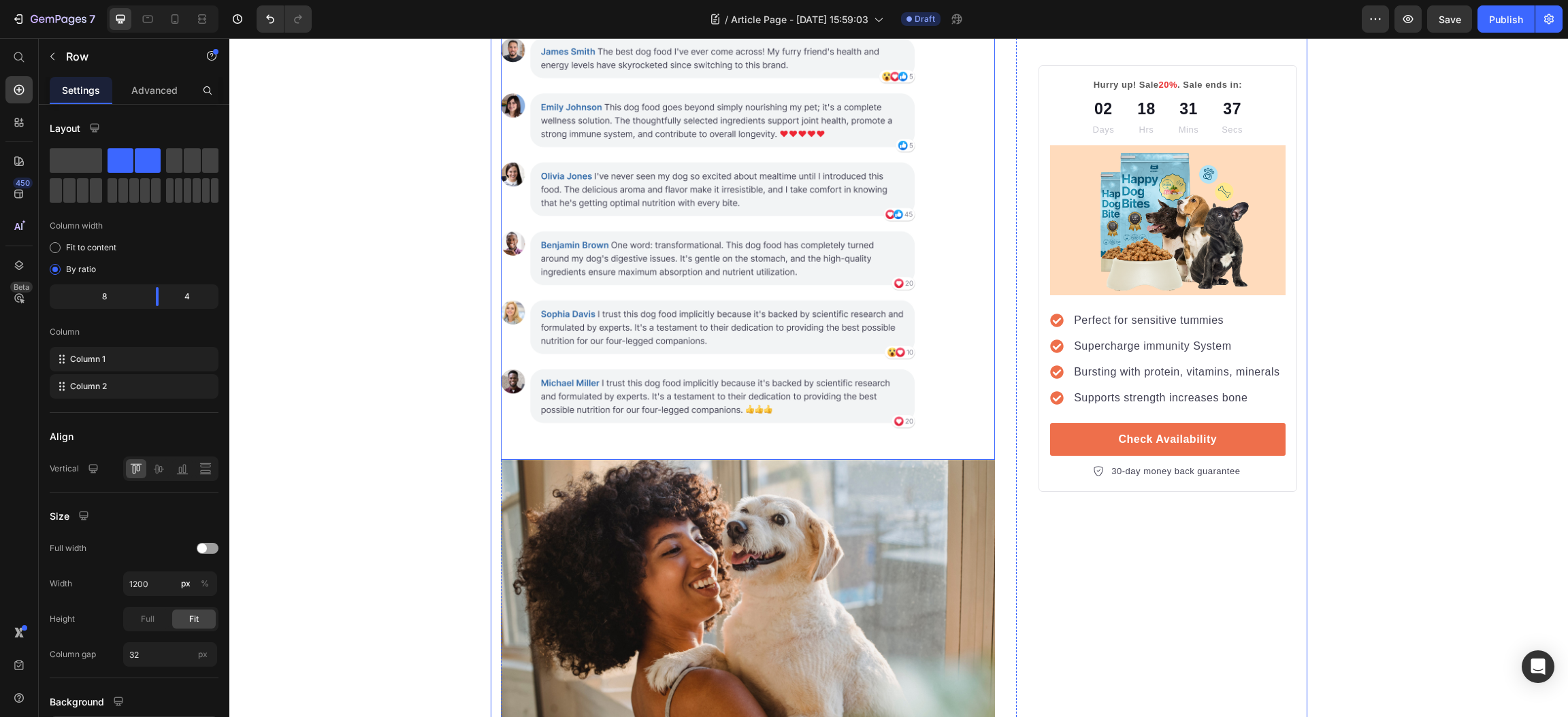 scroll, scrollTop: 4036, scrollLeft: 0, axis: vertical 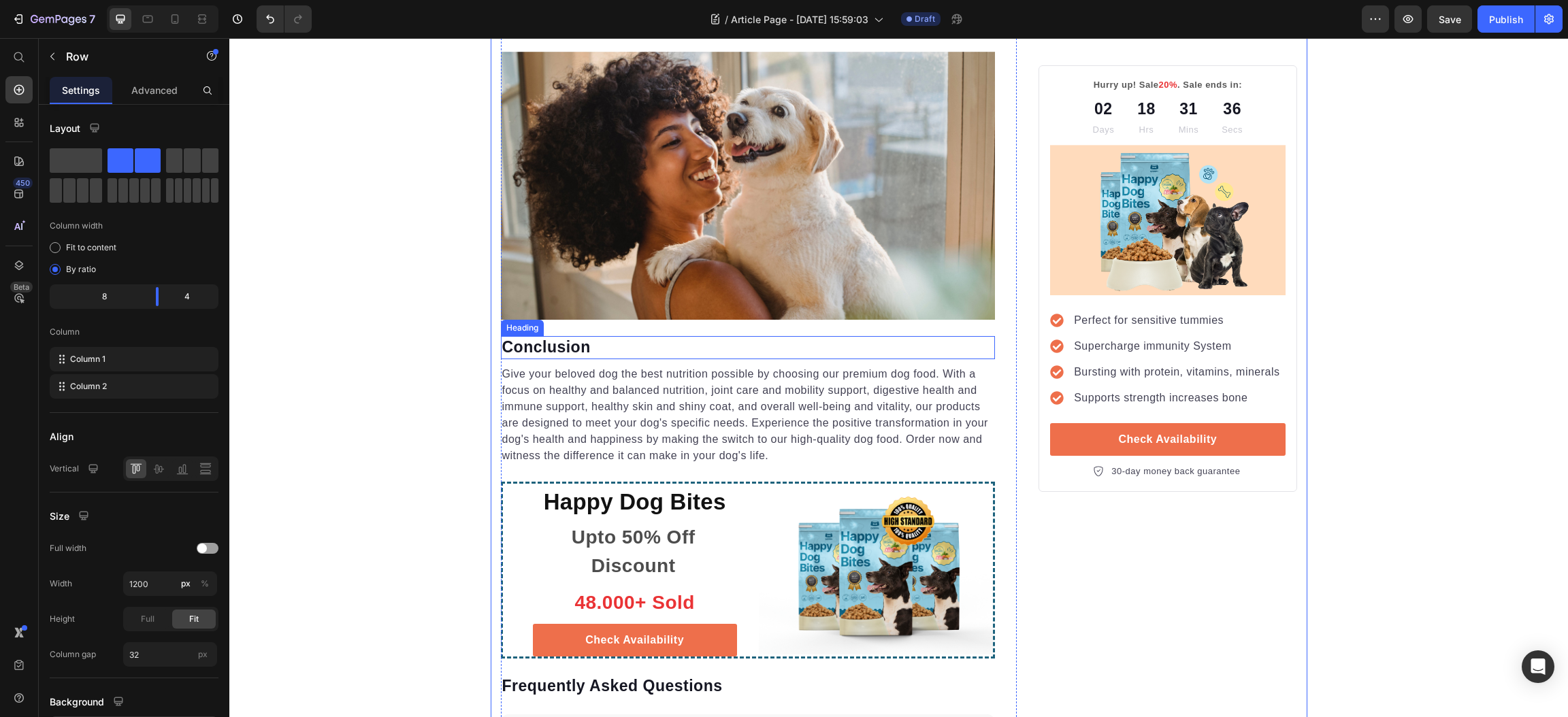 click on "Conclusion" at bounding box center (748, 348) 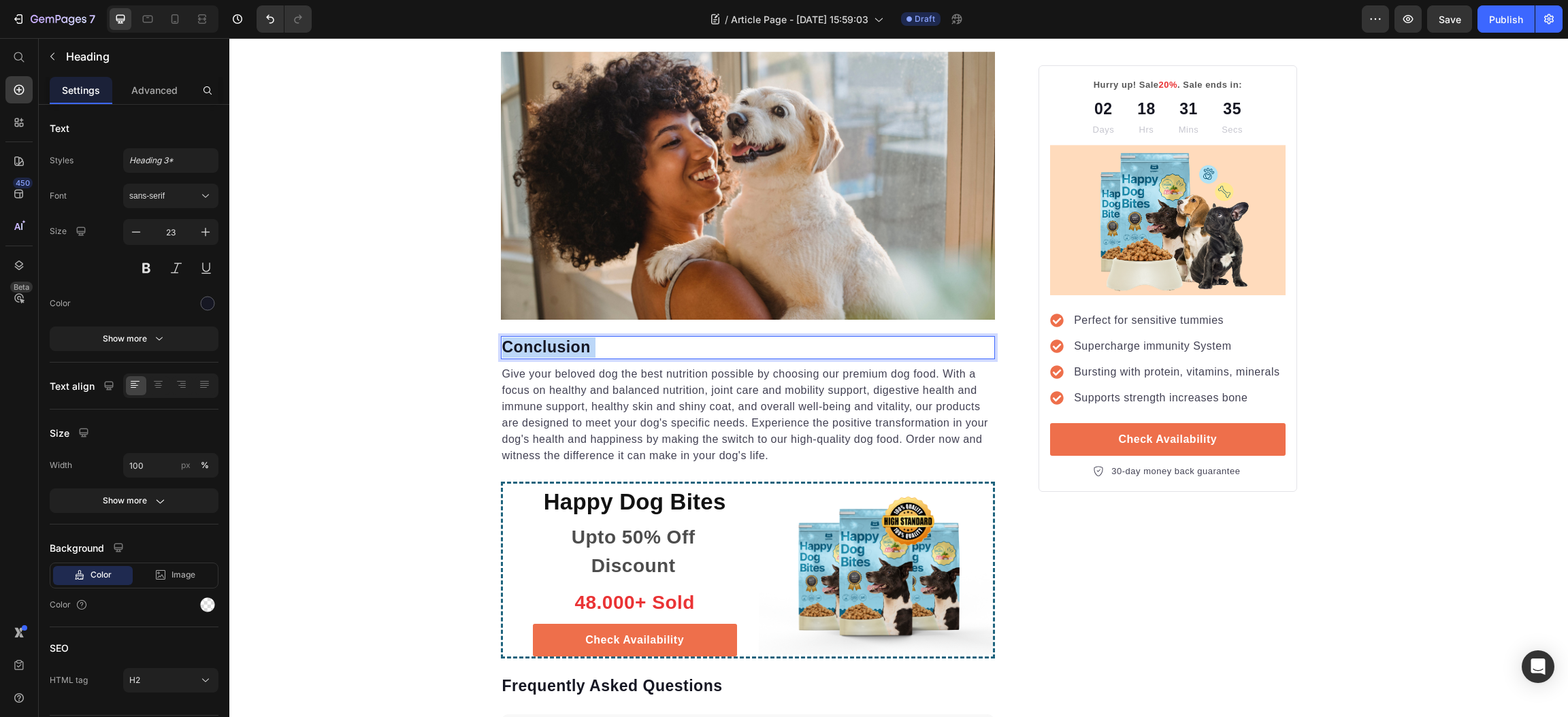 drag, startPoint x: 535, startPoint y: 329, endPoint x: 497, endPoint y: 329, distance: 38 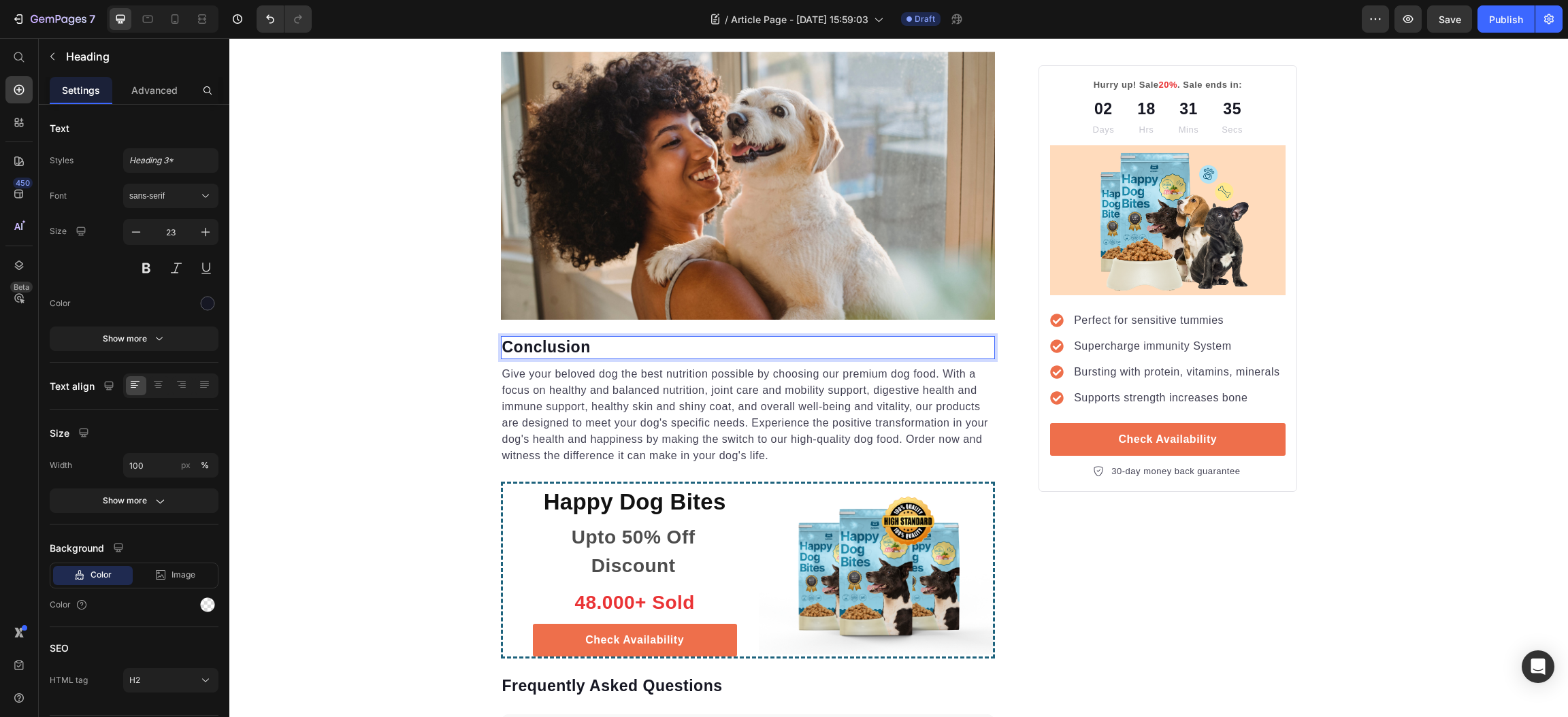 click on "Conclusion" at bounding box center [748, 348] 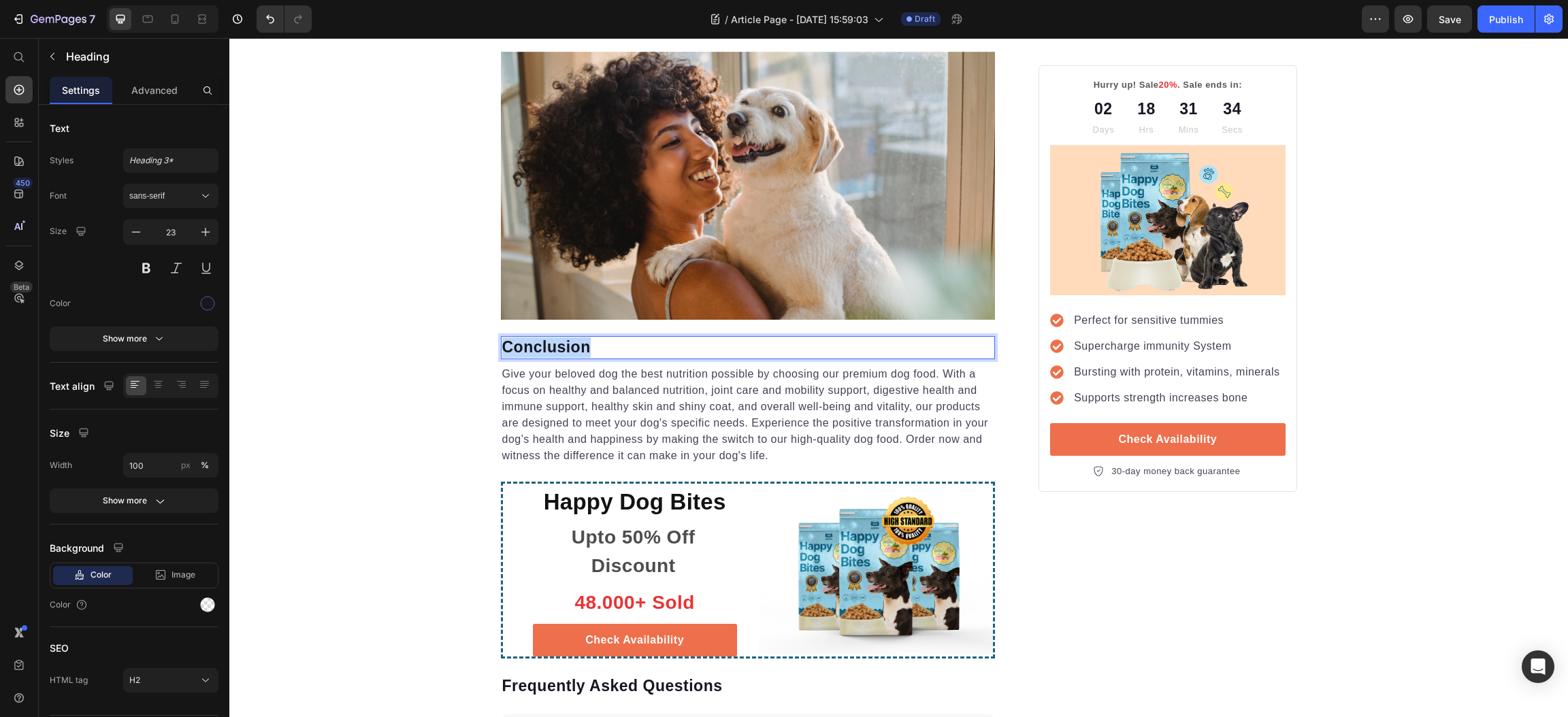 drag, startPoint x: 496, startPoint y: 330, endPoint x: 585, endPoint y: 337, distance: 89.27486 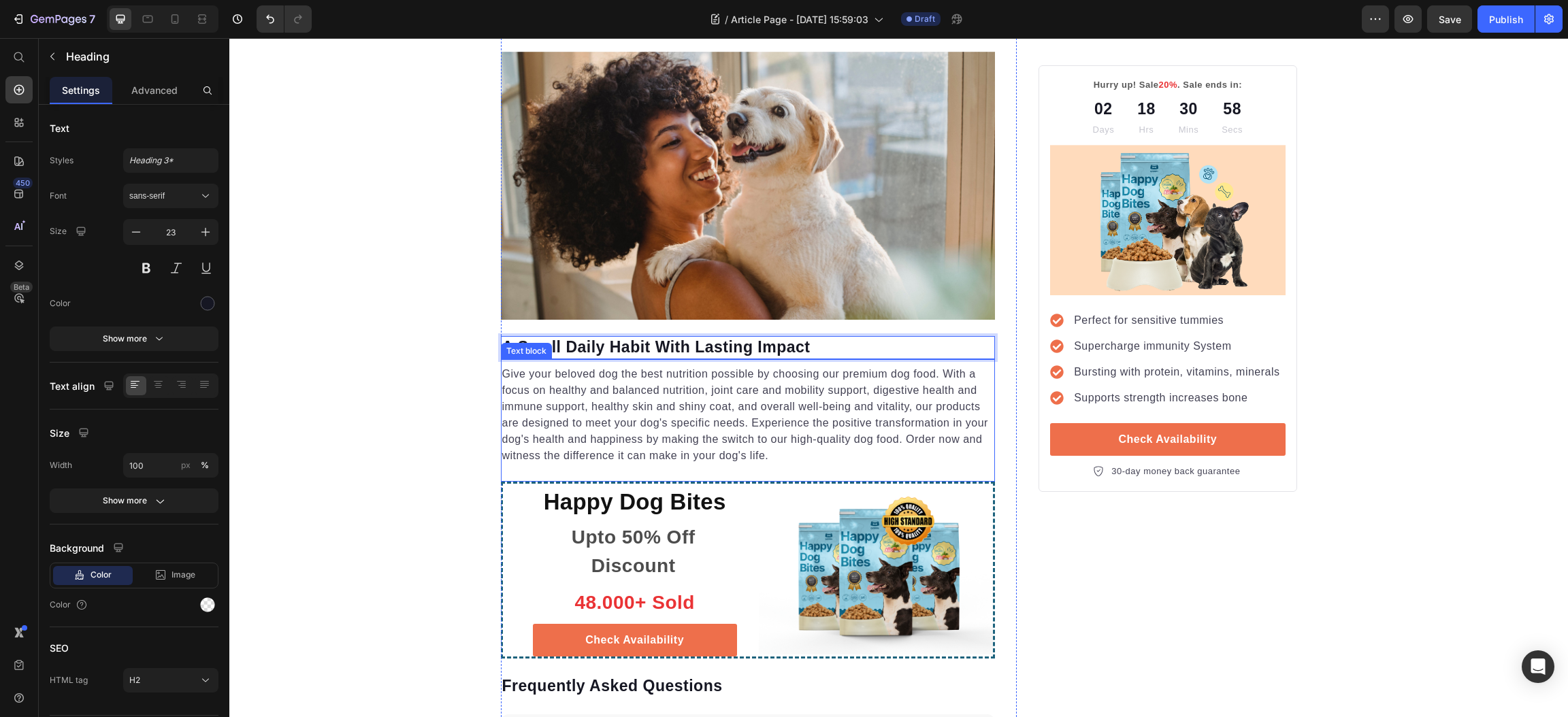 click on "Give your beloved dog the best nutrition possible by choosing our premium dog food. With a focus on healthy and balanced nutrition, joint care and mobility support, digestive health and immune support, healthy skin and shiny coat, and overall well-being and vitality, our products are designed to meet your dog's specific needs. Experience the positive transformation in your dog's health and happiness by making the switch to our high-quality dog food. Order now and witness the difference it can make in your dog's life." at bounding box center [748, 415] 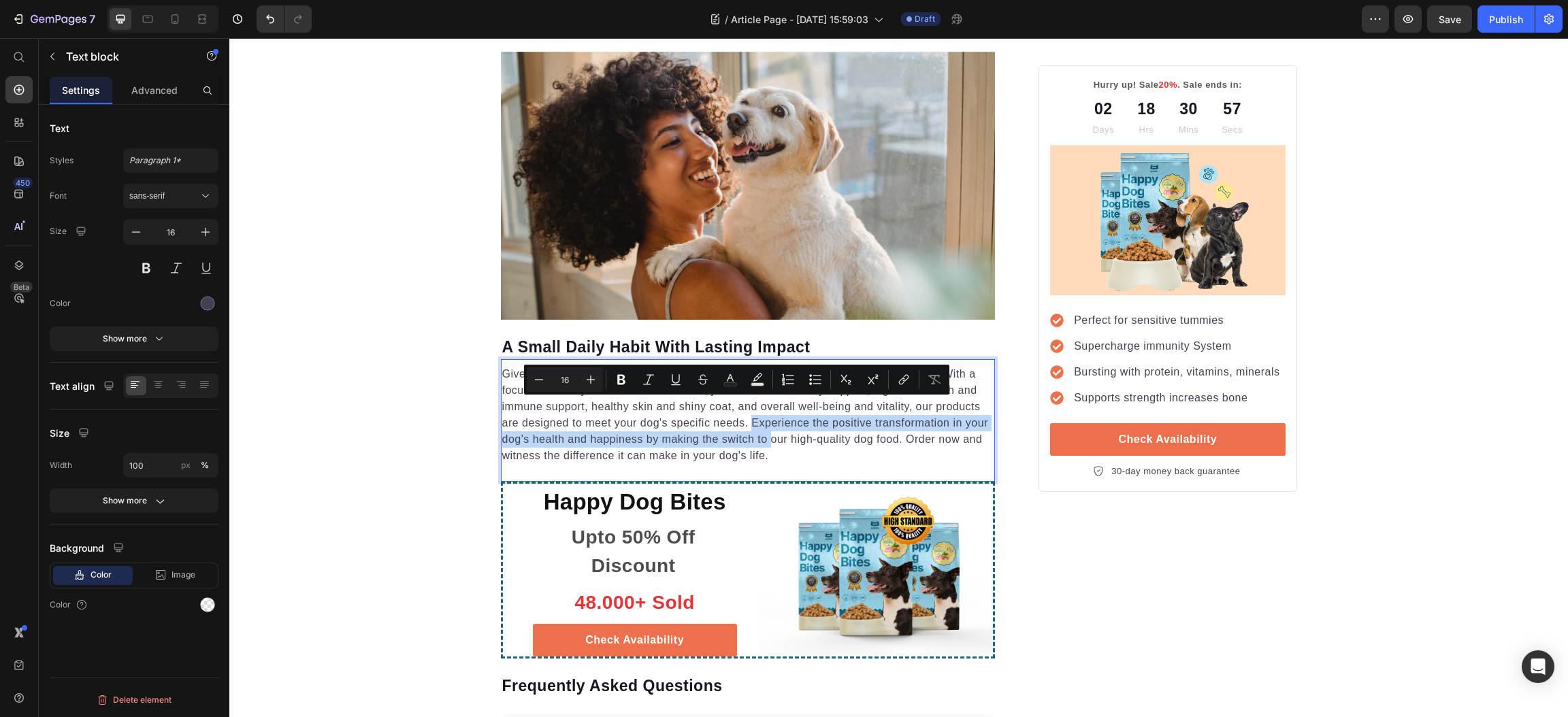 click on "Give your beloved dog the best nutrition possible by choosing our premium dog food. With a focus on healthy and balanced nutrition, joint care and mobility support, digestive health and immune support, healthy skin and shiny coat, and overall well-being and vitality, our products are designed to meet your dog's specific needs. Experience the positive transformation in your dog's health and happiness by making the switch to our high-quality dog food. Order now and witness the difference it can make in your dog's life." at bounding box center [748, 415] 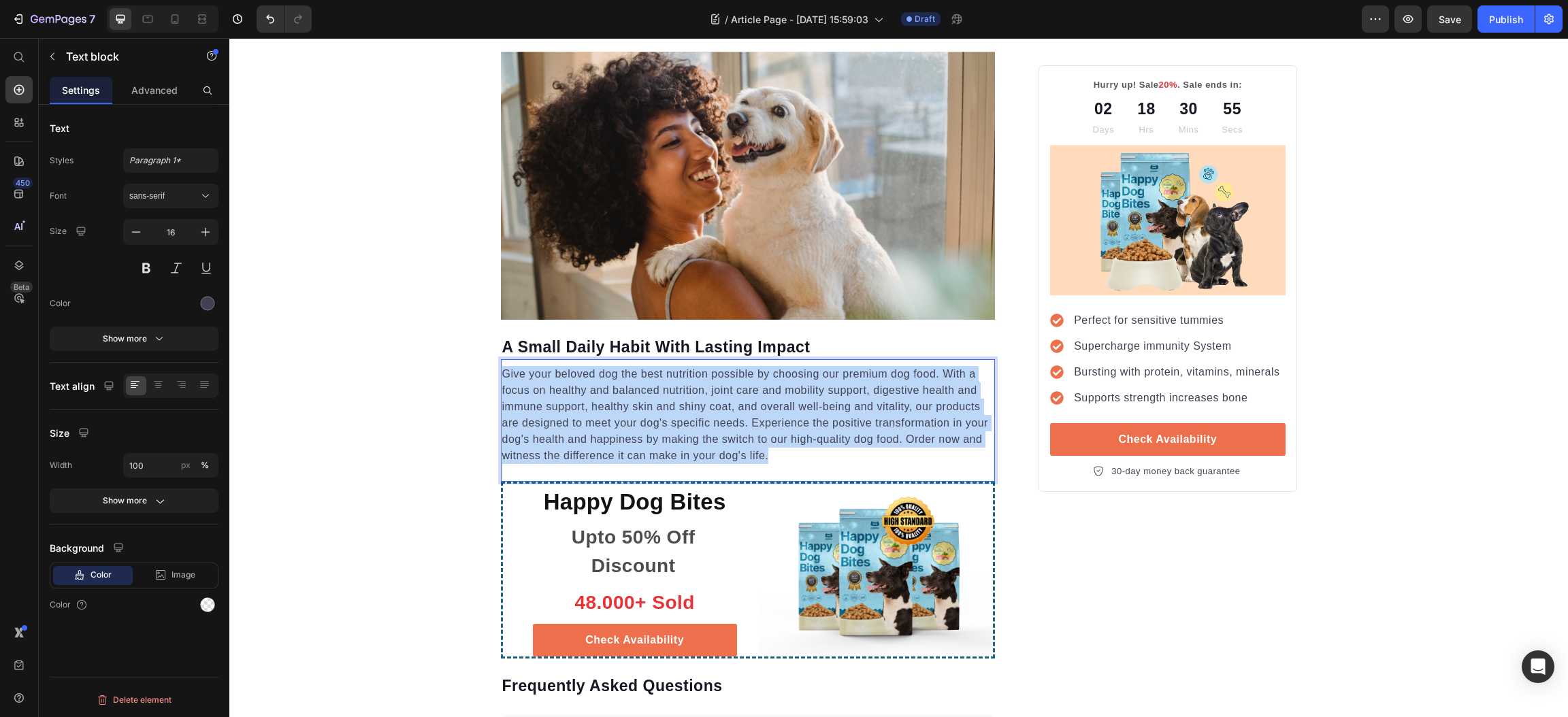 drag, startPoint x: 788, startPoint y: 441, endPoint x: 495, endPoint y: 359, distance: 304.2581 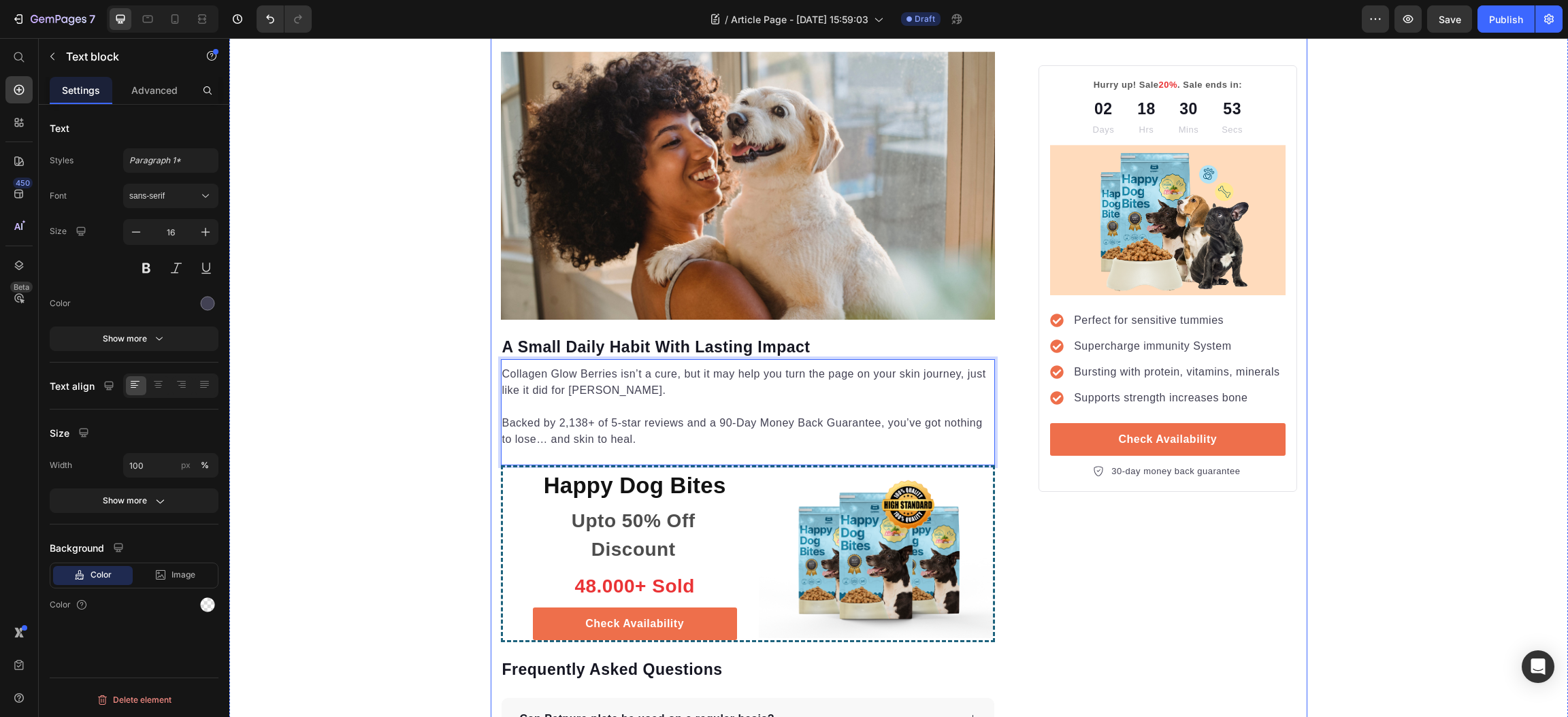 click on "Hurry up! Sale  20% . Sale ends in: Text block 02 Days 18 Hrs 30 Mins 53 Secs Countdown Timer Image Perfect for sensitive tummies Supercharge immunity System Bursting with protein, vitamins, minerals Supports strength increases bone Item list Check Availability Button
30-day money back guarantee Item list Row" at bounding box center (1167, -1399) 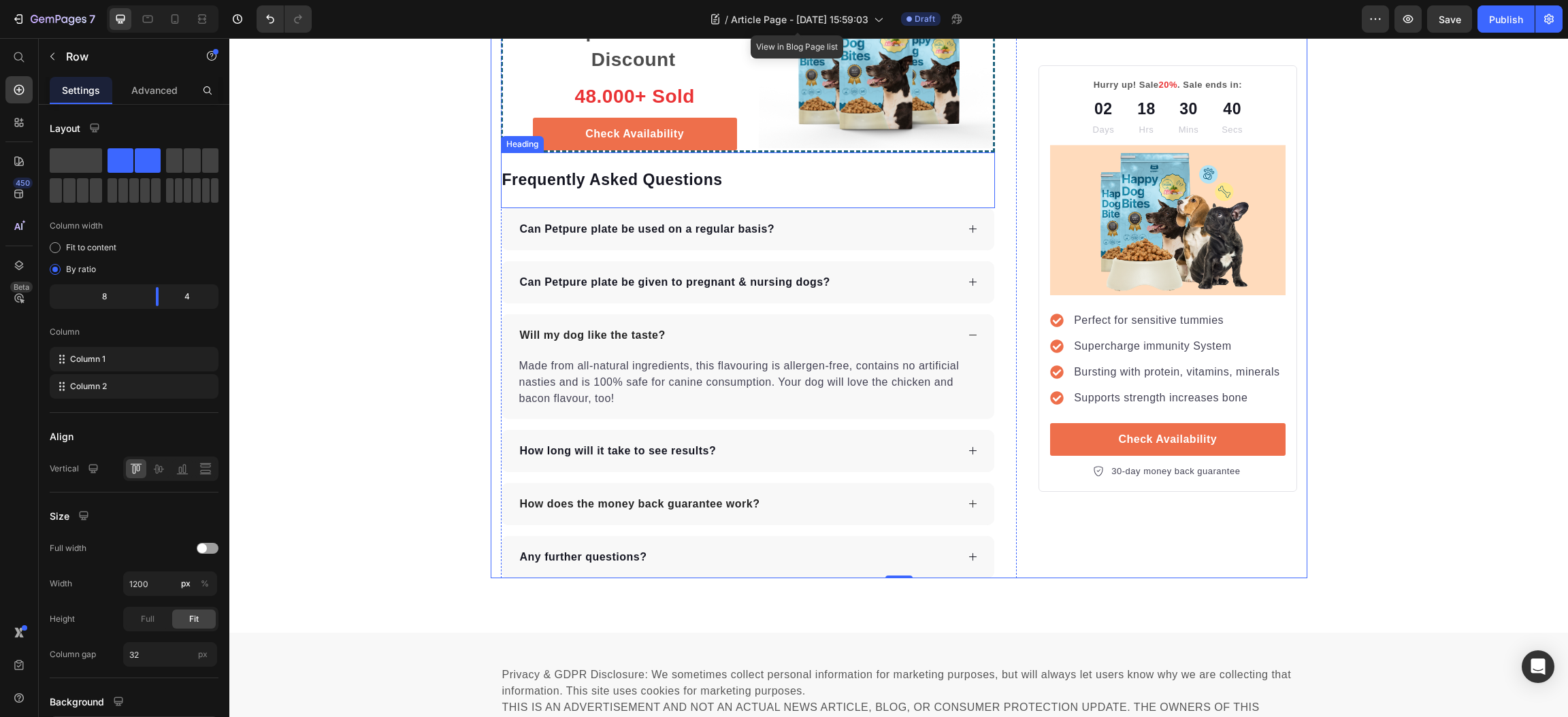 scroll, scrollTop: 4546, scrollLeft: 0, axis: vertical 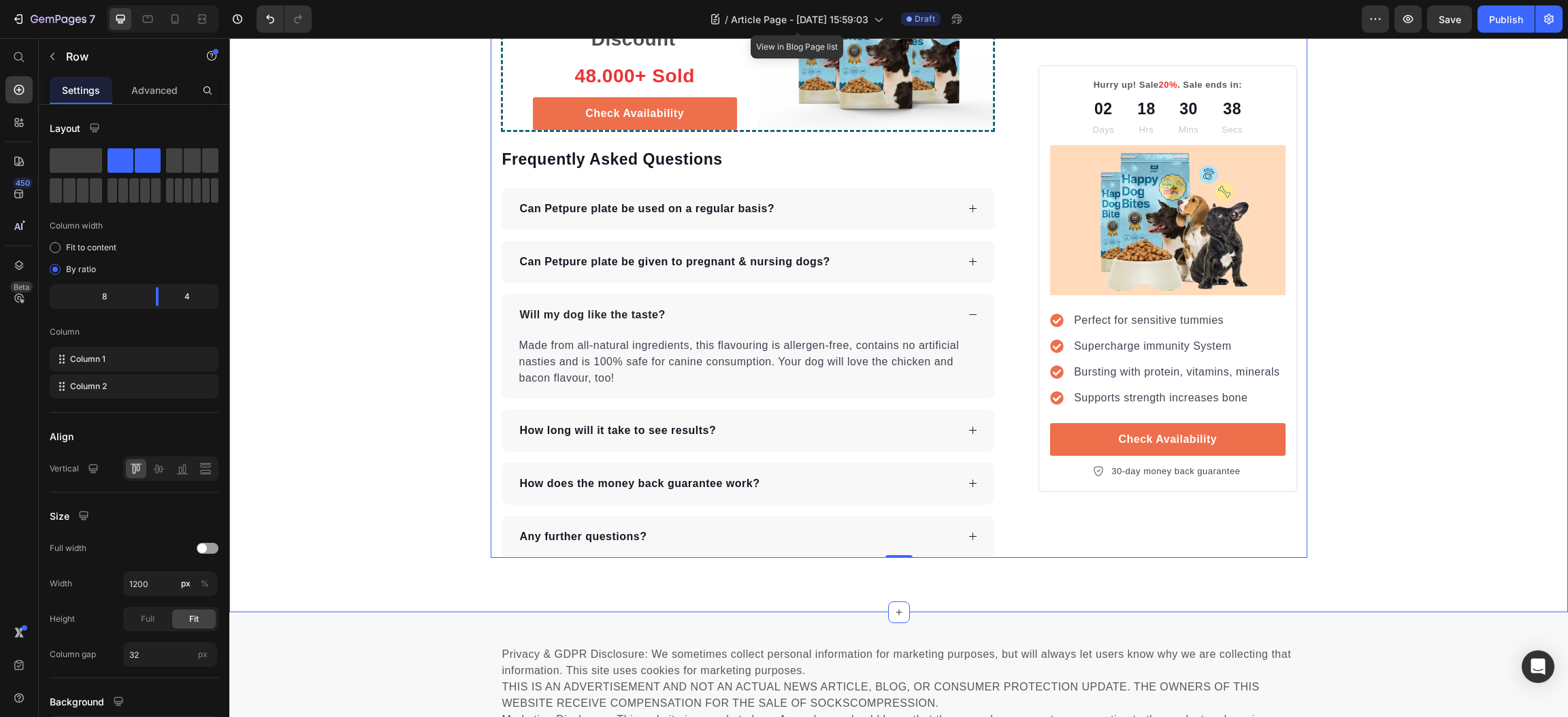 click on "“My Skin Was Peeling Apart. Nothing Helped Until I Tried This” Heading From painful skin tears and stubborn [MEDICAL_DATA] wounds to faster healing and feeling human again. This is her story. Text block Video It wasn’t just [MEDICAL_DATA]. It was open wounds that wouldn’t heal.   For most of her life, [MEDICAL_DATA] was something [PERSON_NAME] just lived with. But when it got worse, it really got worse.   Working outdoors, trapped in boots all day, sweating under the heat. Her [MEDICAL_DATA] would crack open into painful sores that never seemed to close.   “At work, when I used to wear boots, my skin would open. The wound just doesn’t heal. It’s itchy. You scratch. Then the skin opens again.”   At one point, her skin was peeling and tearing so badly, she didn’t even feel like herself anymore.   “My whole skin just tear apart… and then it’s still healing. You can still see the marks.” Text block Image Dermatologist Products Worked… Briefly Heading Text block Image One Random Discovery That Changed Everything" at bounding box center (898, -1910) 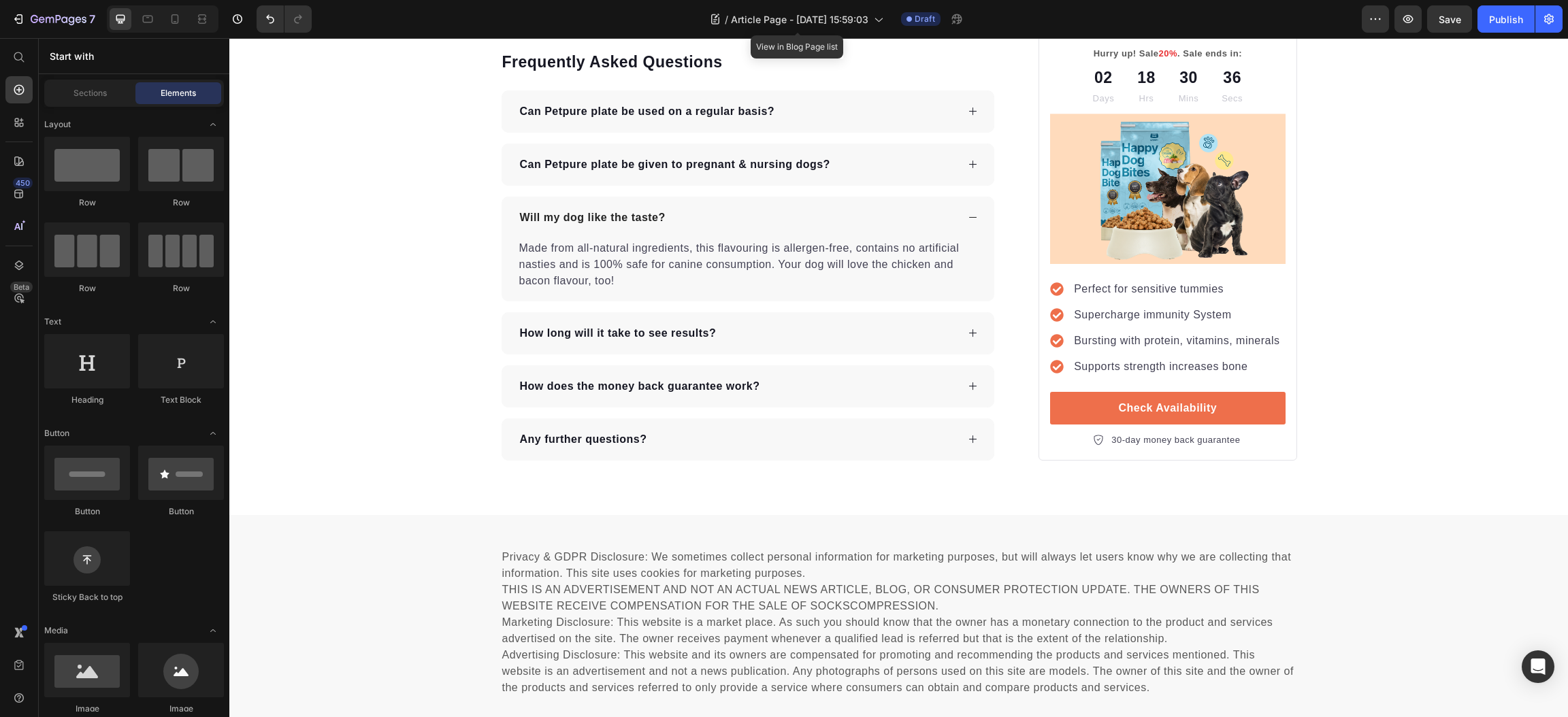 scroll, scrollTop: 4785, scrollLeft: 0, axis: vertical 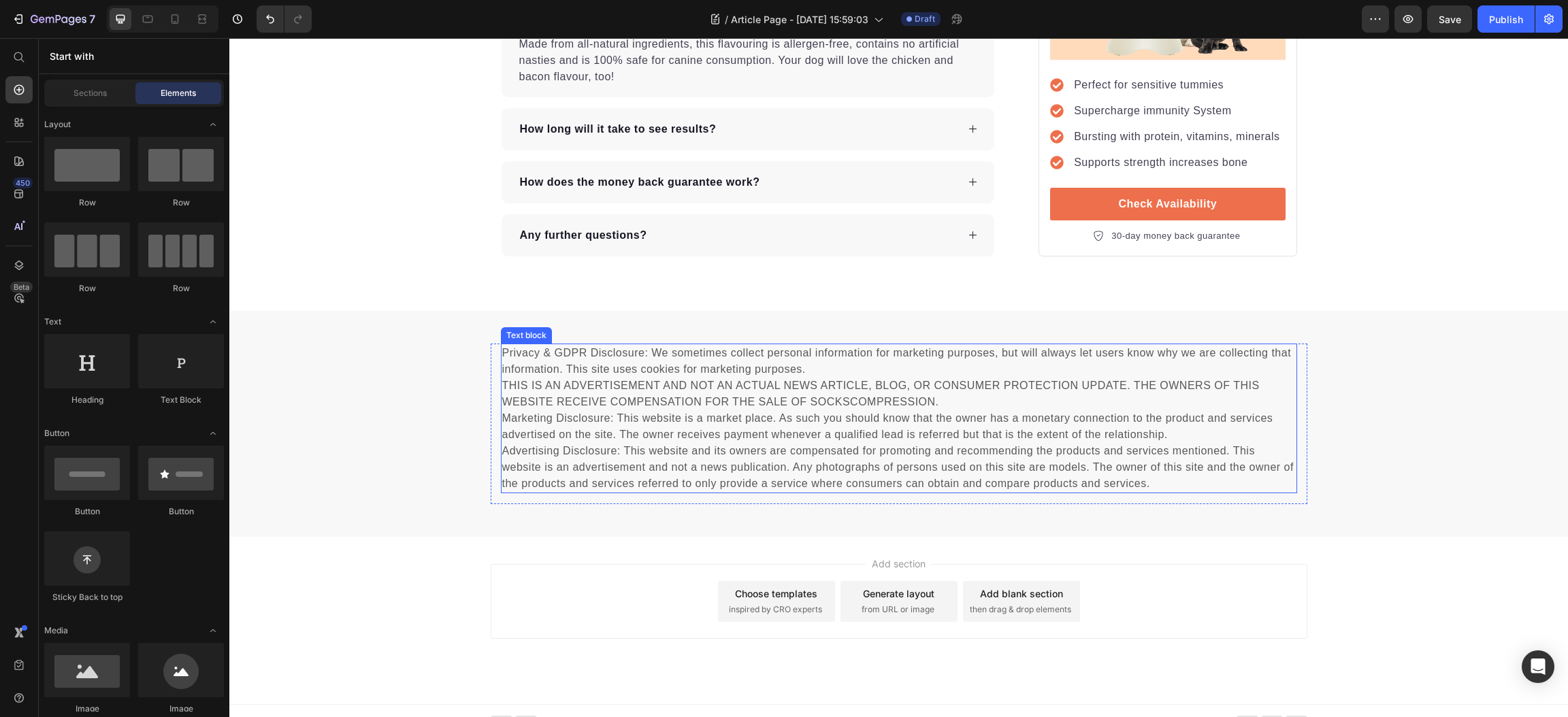 click on "Privacy & GDPR Disclosure: We sometimes collect personal information for marketing purposes, but will always let users know why we are collecting that information. This site uses cookies for marketing purposes. THIS IS AN ADVERTISEMENT AND NOT AN ACTUAL NEWS ARTICLE, BLOG, OR CONSUMER PROTECTION UPDATE. THE OWNERS OF THIS WEBSITE RECEIVE COMPENSATION FOR THE SALE OF SOCKSCOMPRESSION. Marketing Disclosure: This website is a market place. As such you should know that the owner has a monetary connection to the product and services advertised on the site. The owner receives payment whenever a qualified lead is referred but that is the extent of the relationship." at bounding box center (899, 418) 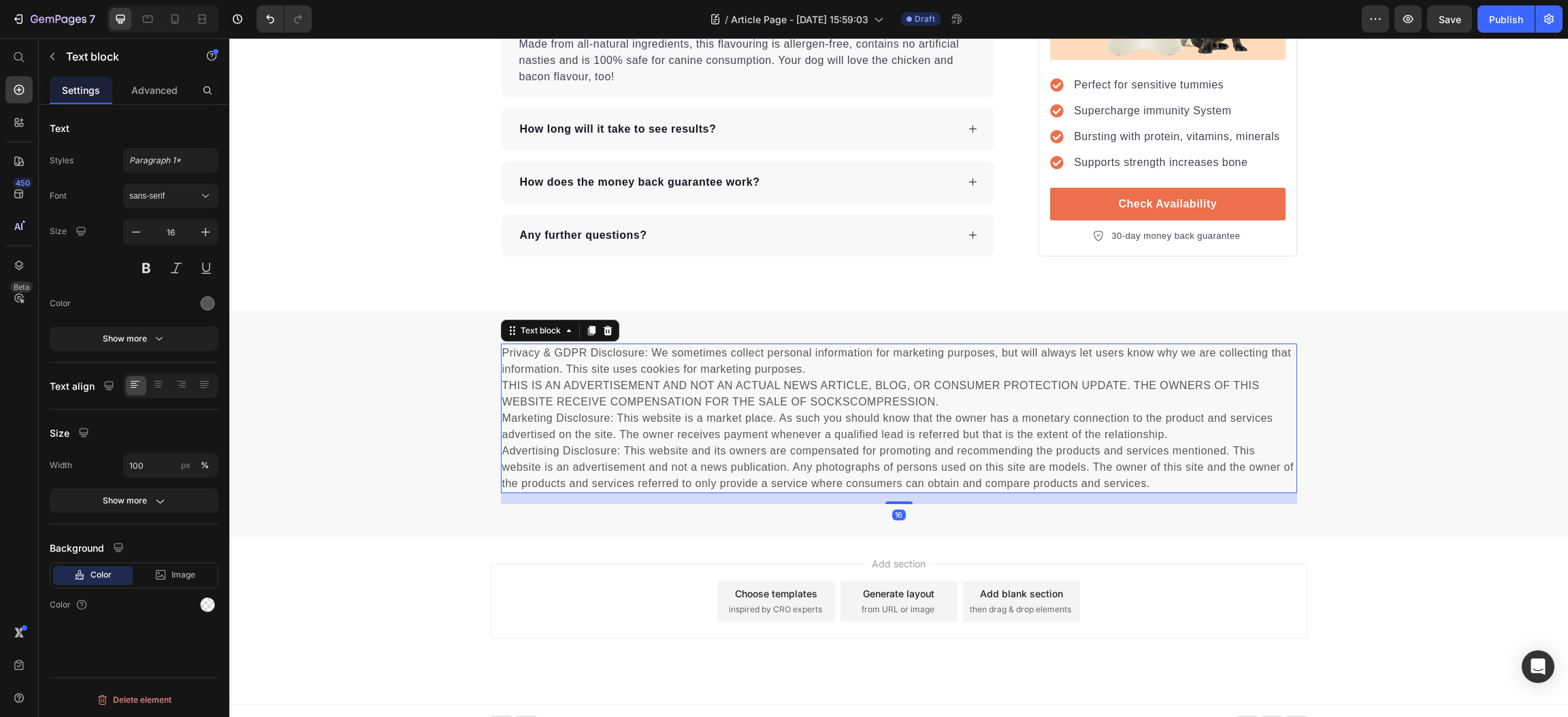 click on "Privacy & GDPR Disclosure: We sometimes collect personal information for marketing purposes, but will always let users know why we are collecting that information. This site uses cookies for marketing purposes. THIS IS AN ADVERTISEMENT AND NOT AN ACTUAL NEWS ARTICLE, BLOG, OR CONSUMER PROTECTION UPDATE. THE OWNERS OF THIS WEBSITE RECEIVE COMPENSATION FOR THE SALE OF SOCKSCOMPRESSION. Marketing Disclosure: This website is a market place. As such you should know that the owner has a monetary connection to the product and services advertised on the site. The owner receives payment whenever a qualified lead is referred but that is the extent of the relationship." at bounding box center (899, 418) 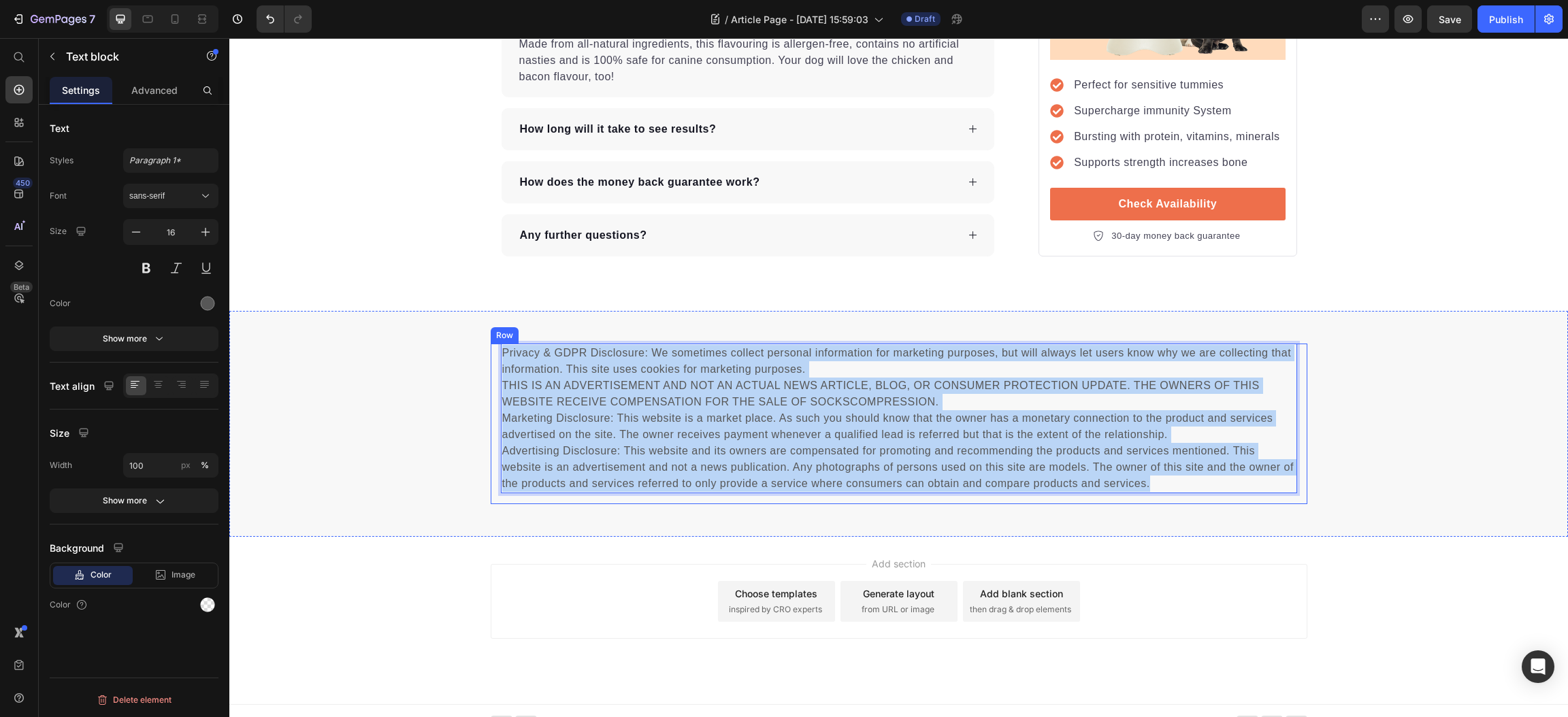 drag, startPoint x: 1160, startPoint y: 463, endPoint x: 478, endPoint y: 338, distance: 693.36066 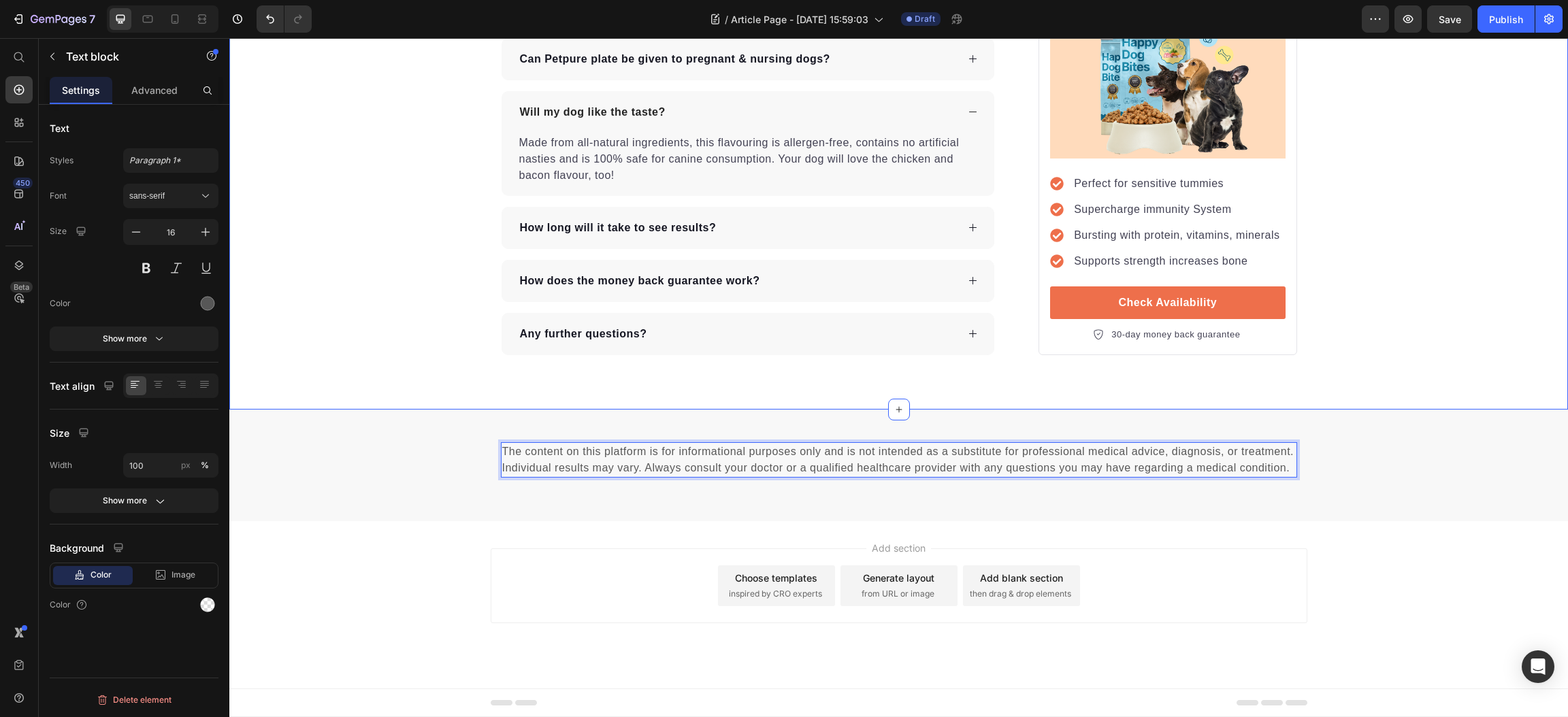 scroll, scrollTop: 4733, scrollLeft: 0, axis: vertical 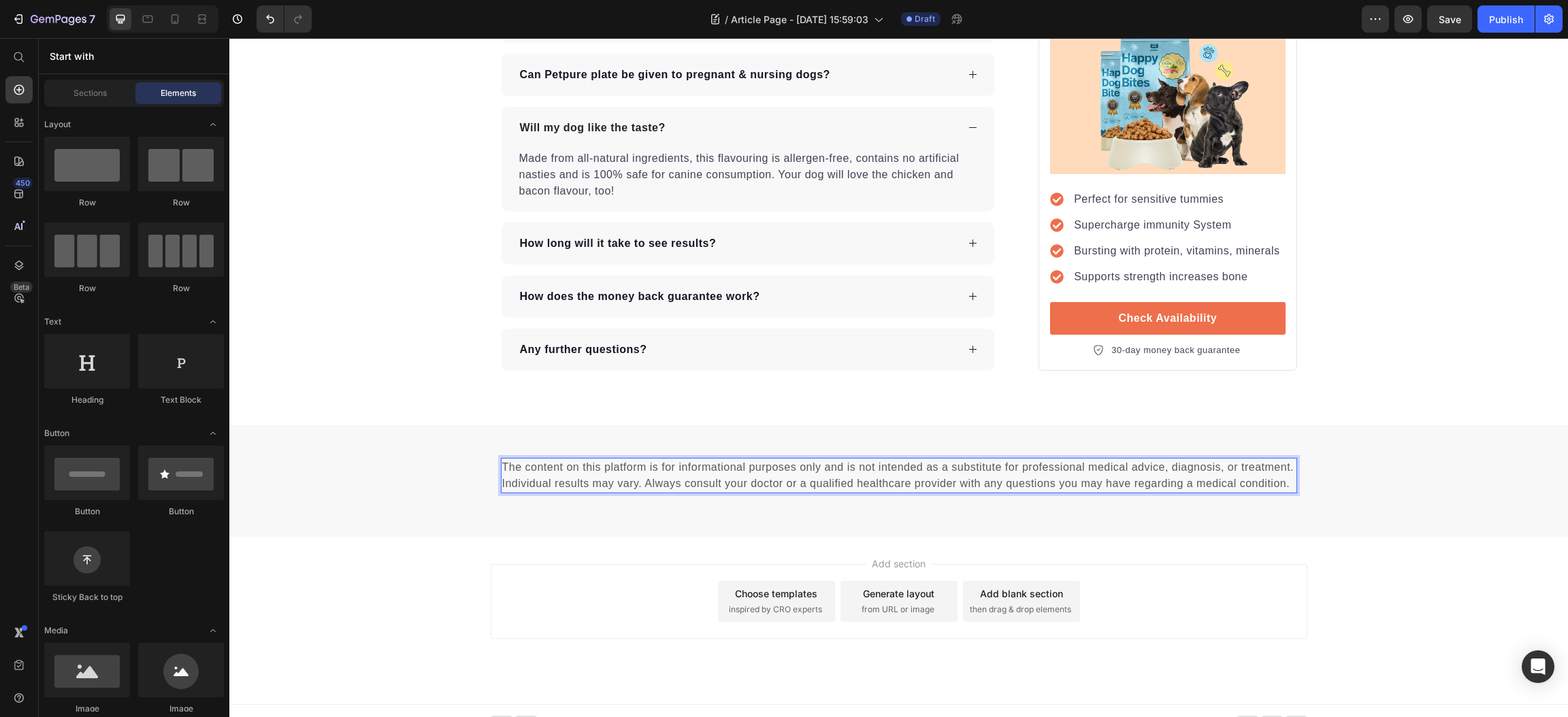 click on "Add section Choose templates inspired by CRO experts Generate layout from URL or image Add blank section then drag & drop elements" at bounding box center [898, 620] 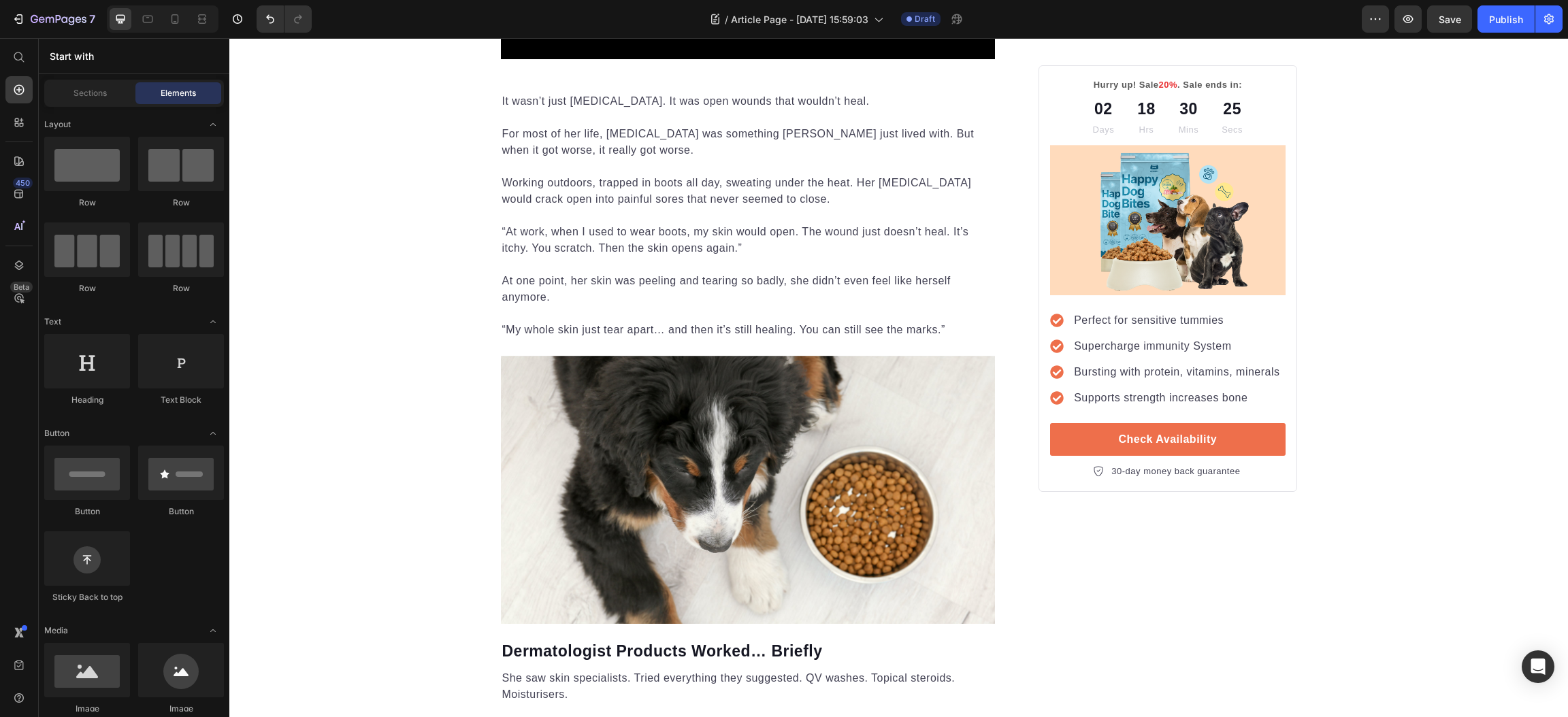 scroll, scrollTop: 0, scrollLeft: 0, axis: both 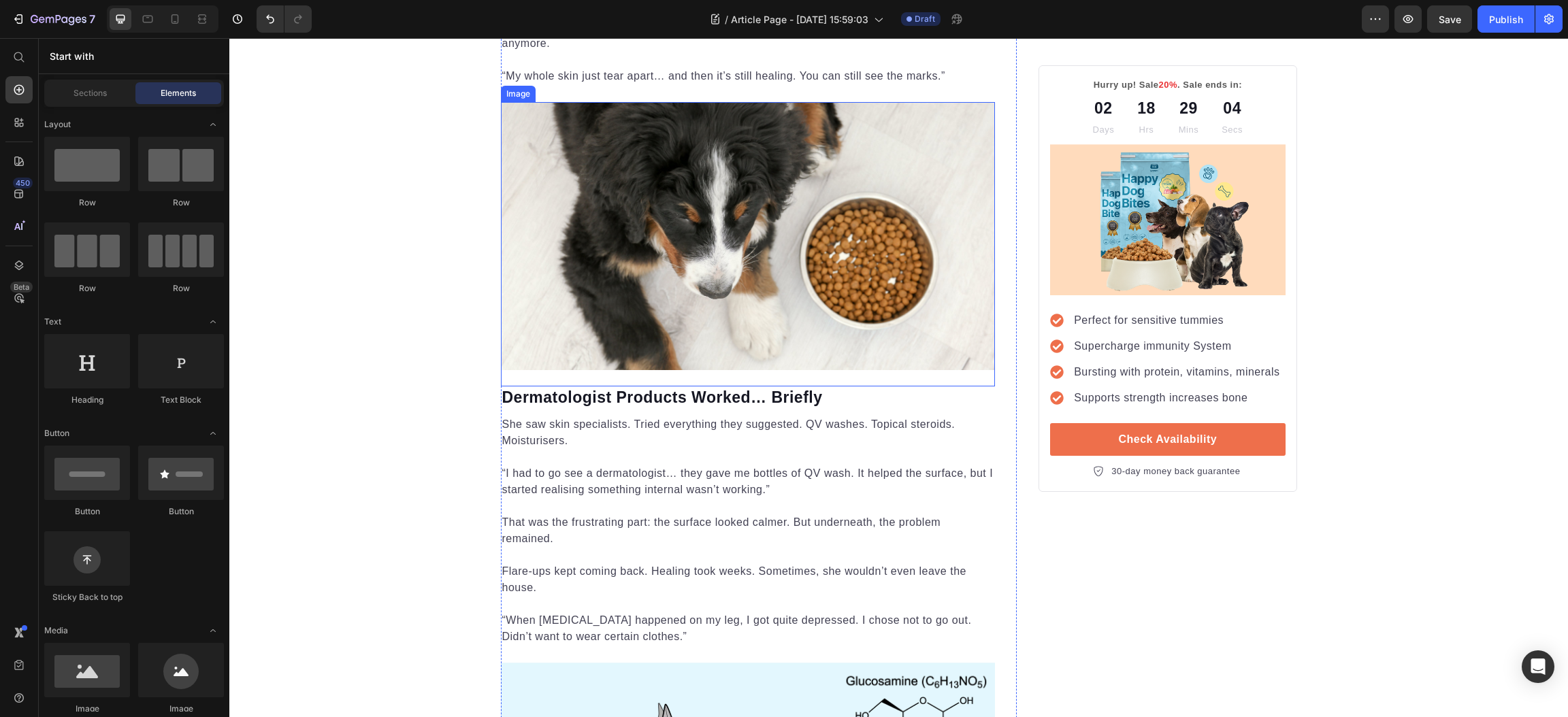 click at bounding box center (748, 244) 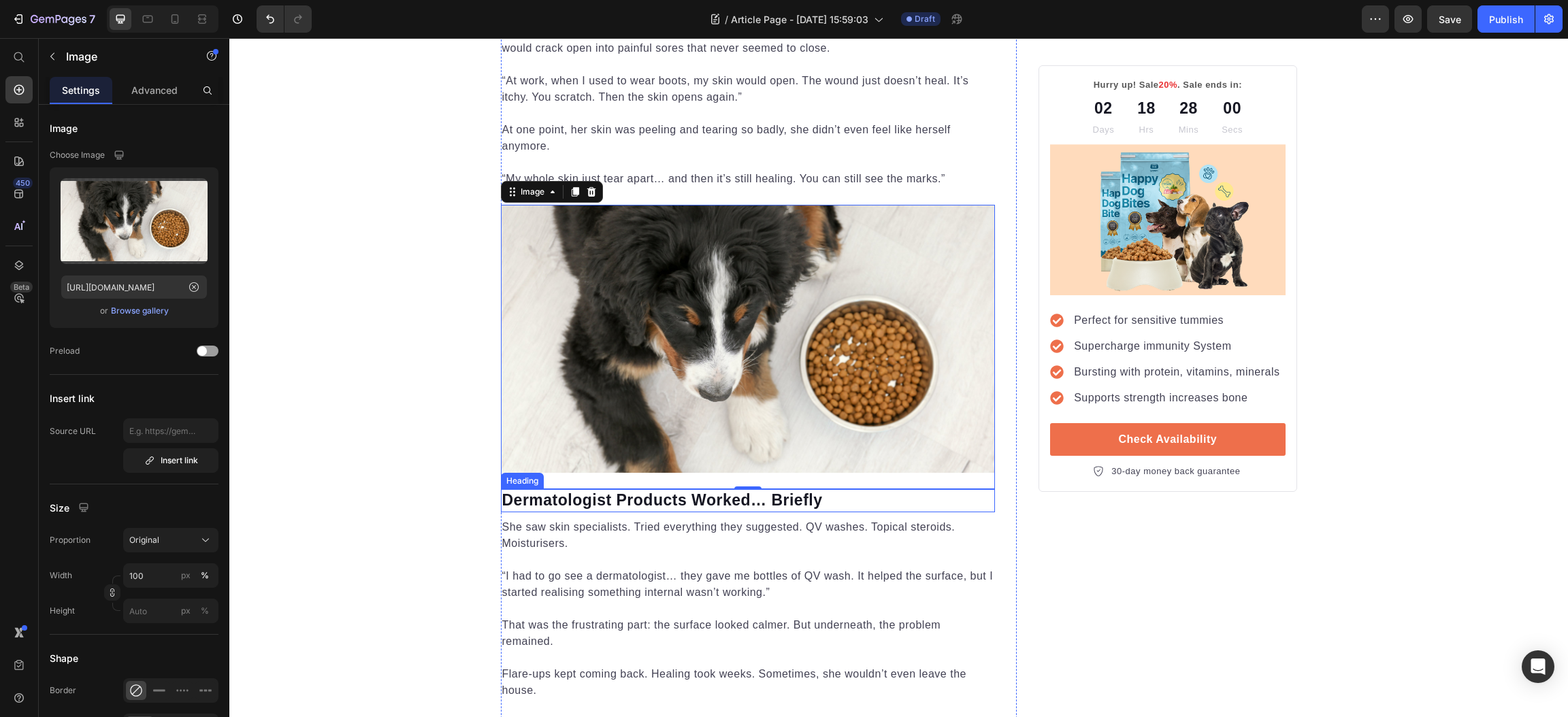 scroll, scrollTop: 816, scrollLeft: 0, axis: vertical 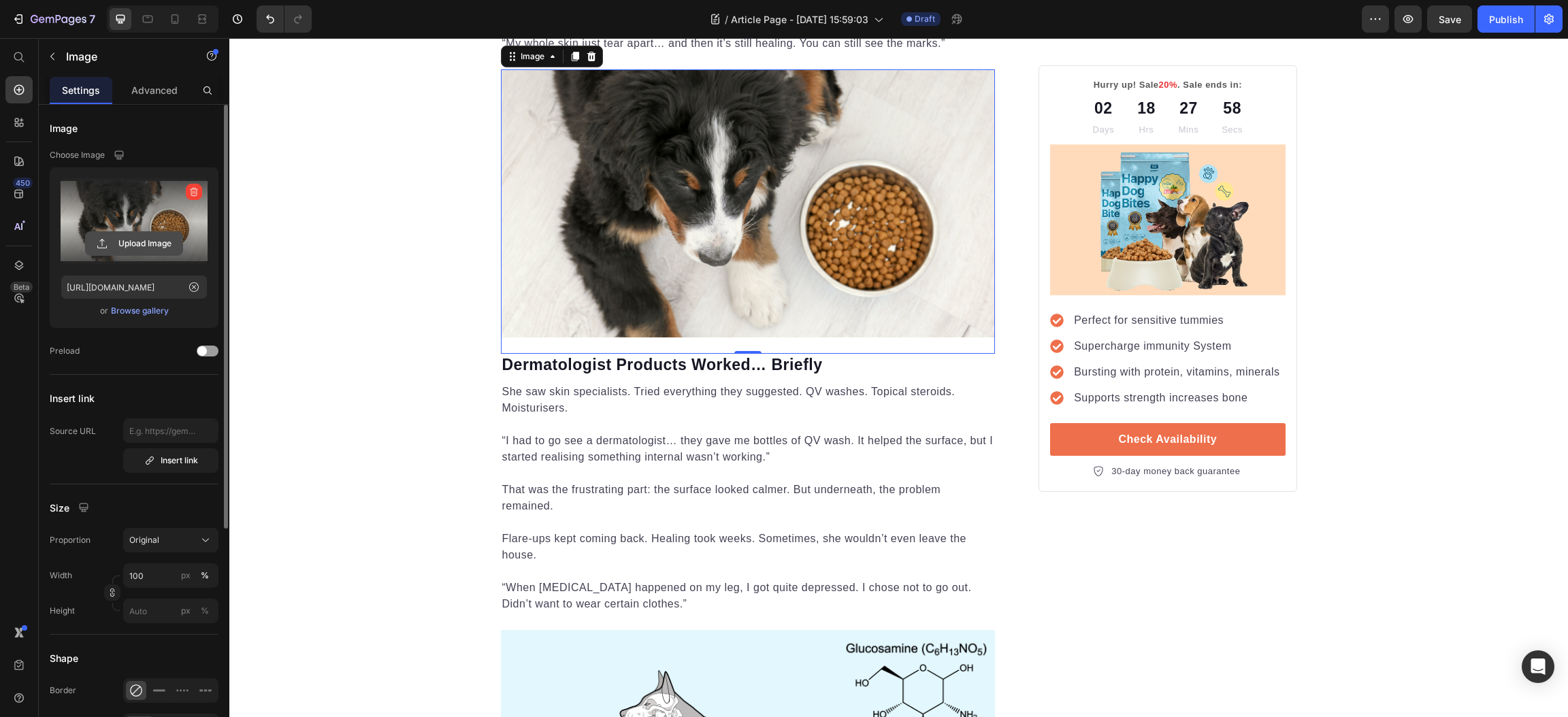 click 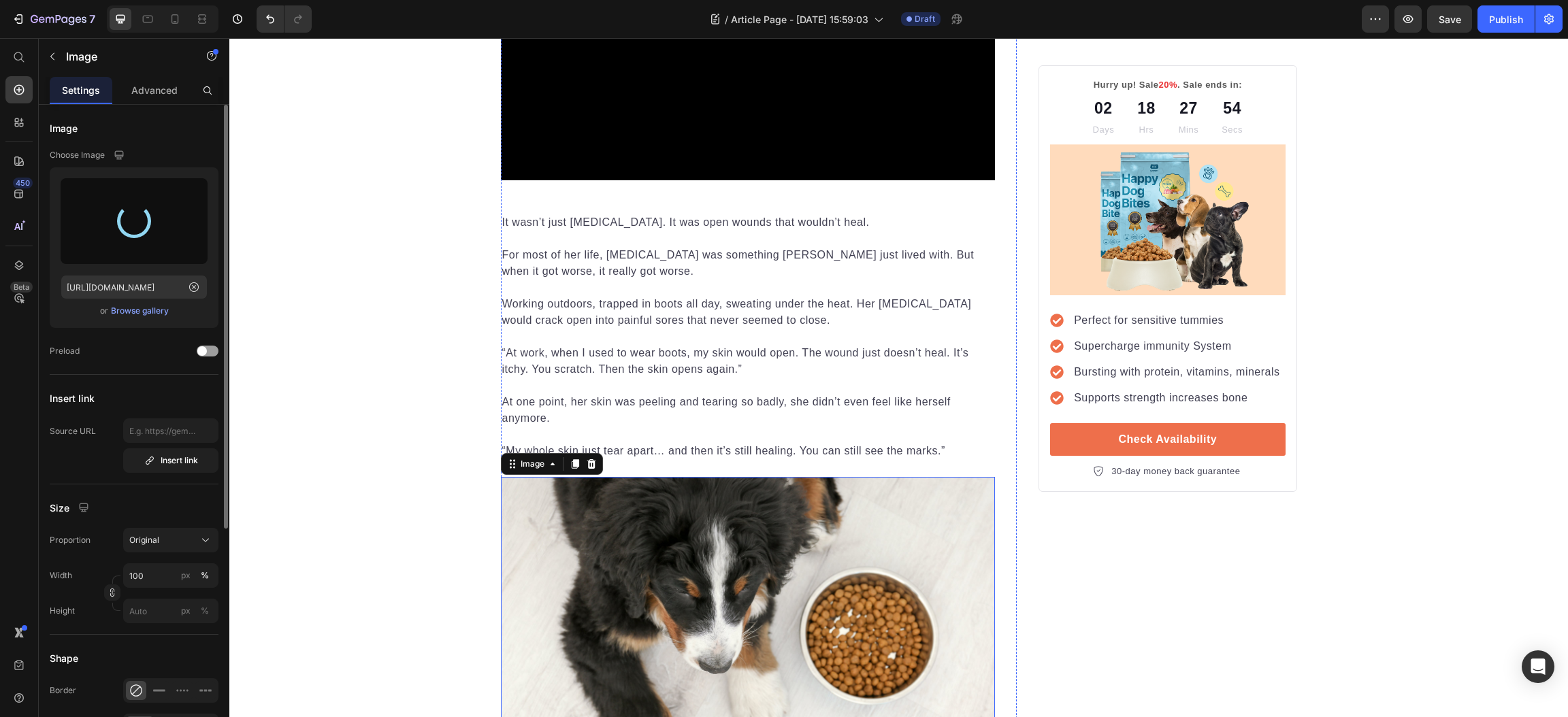 scroll, scrollTop: 408, scrollLeft: 0, axis: vertical 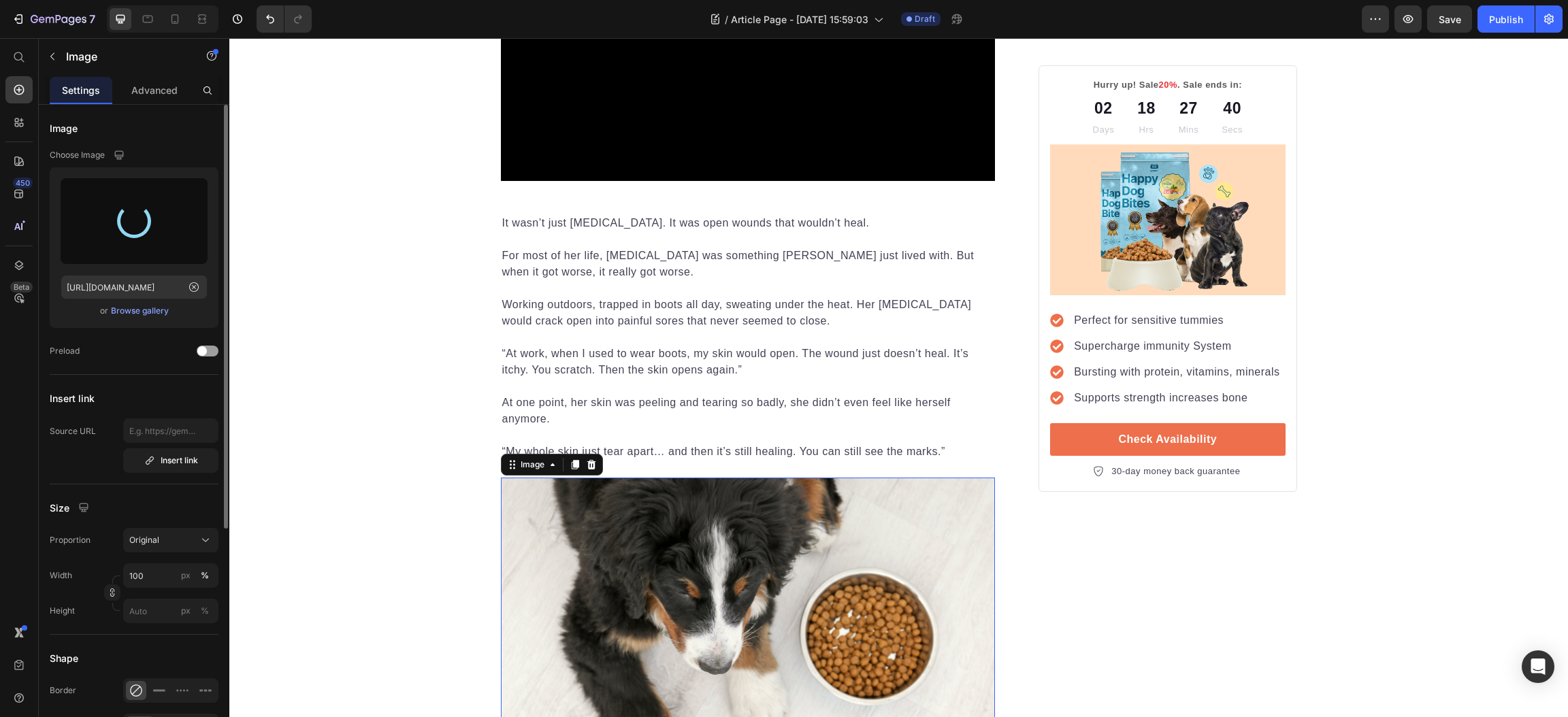 type on "[URL][DOMAIN_NAME]" 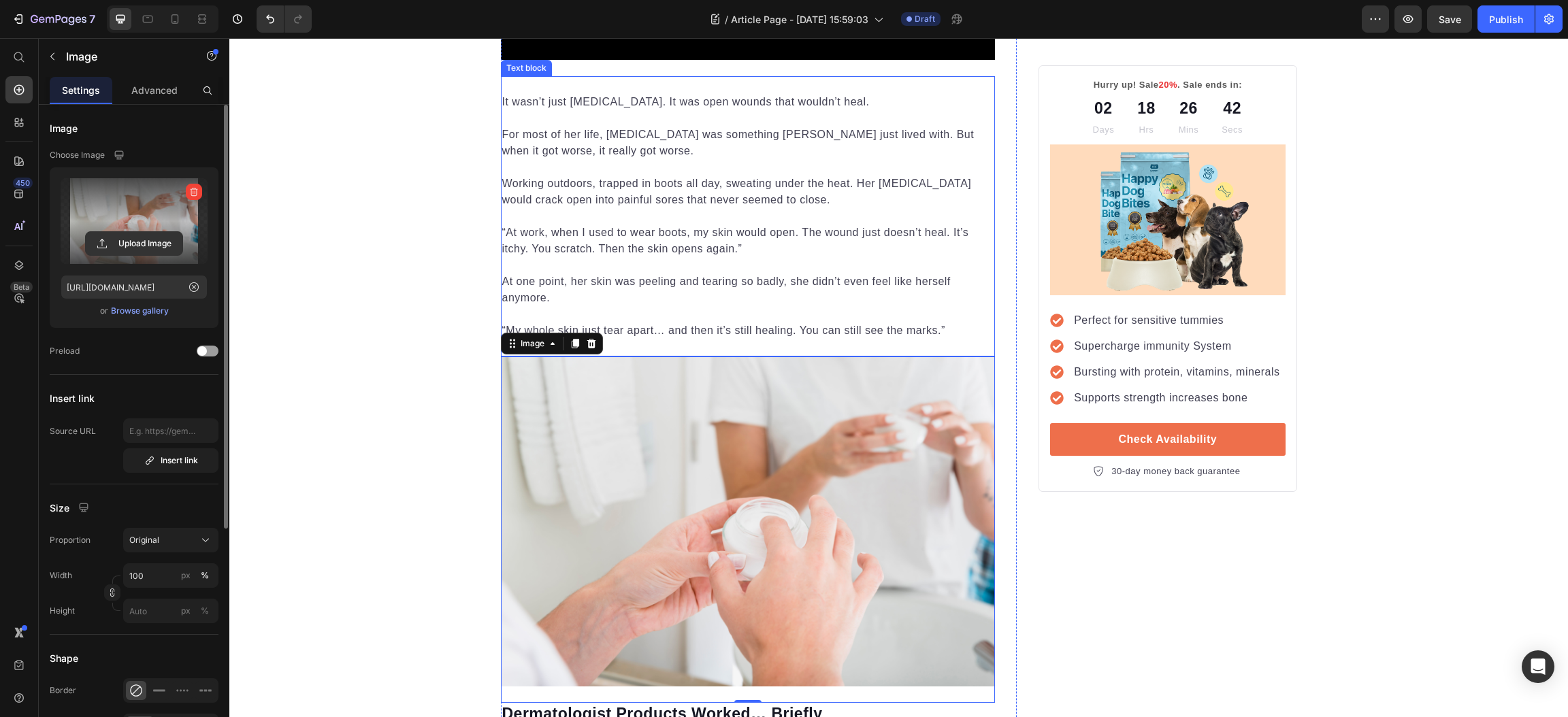 scroll, scrollTop: 714, scrollLeft: 0, axis: vertical 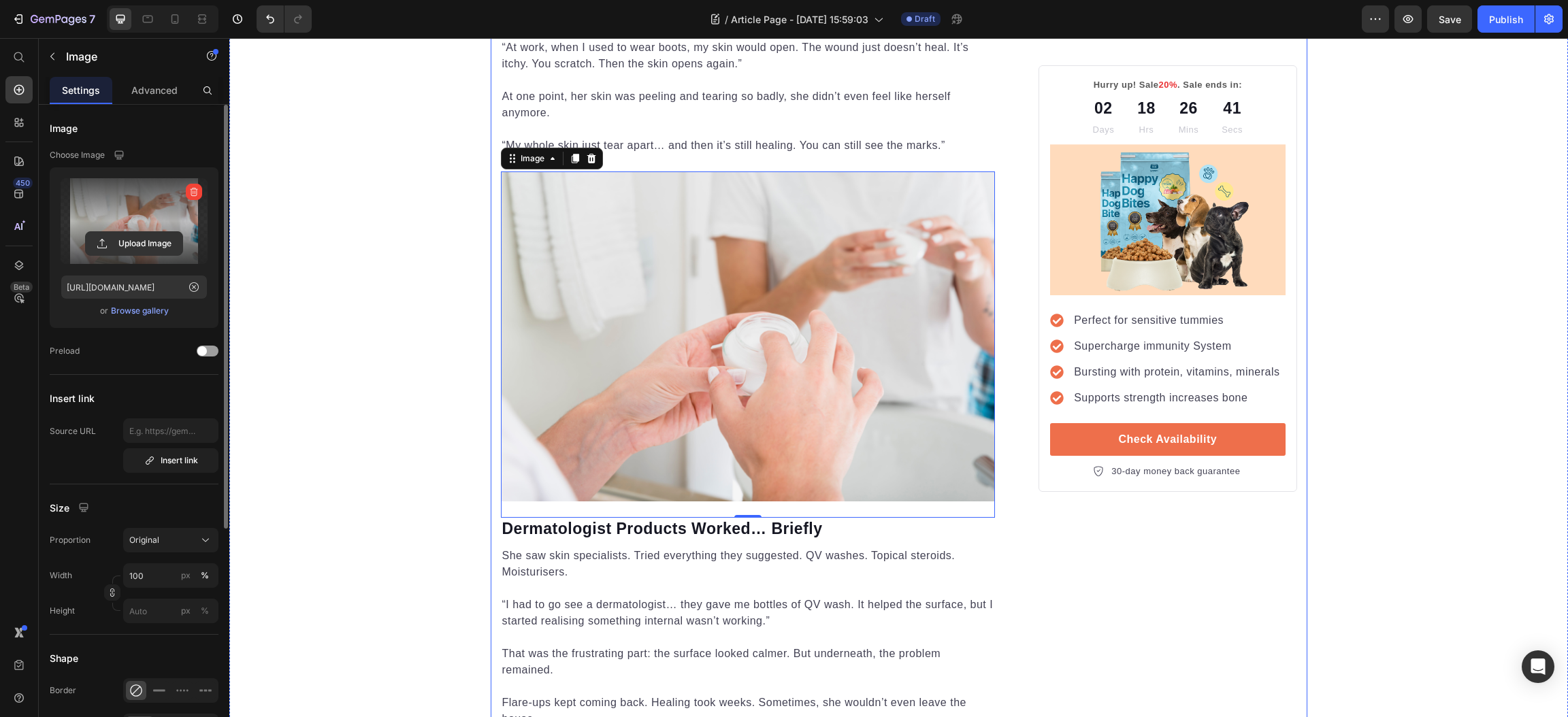 click on "Hurry up! Sale  20% . Sale ends in: Text block 02 Days 18 Hrs 26 Mins 41 Secs Countdown Timer Image Perfect for sensitive tummies Supercharge immunity System Bursting with protein, vitamins, minerals Supports strength increases bone Item list Check Availability Button
30-day money back guarantee Item list Row" at bounding box center (1167, 1953) 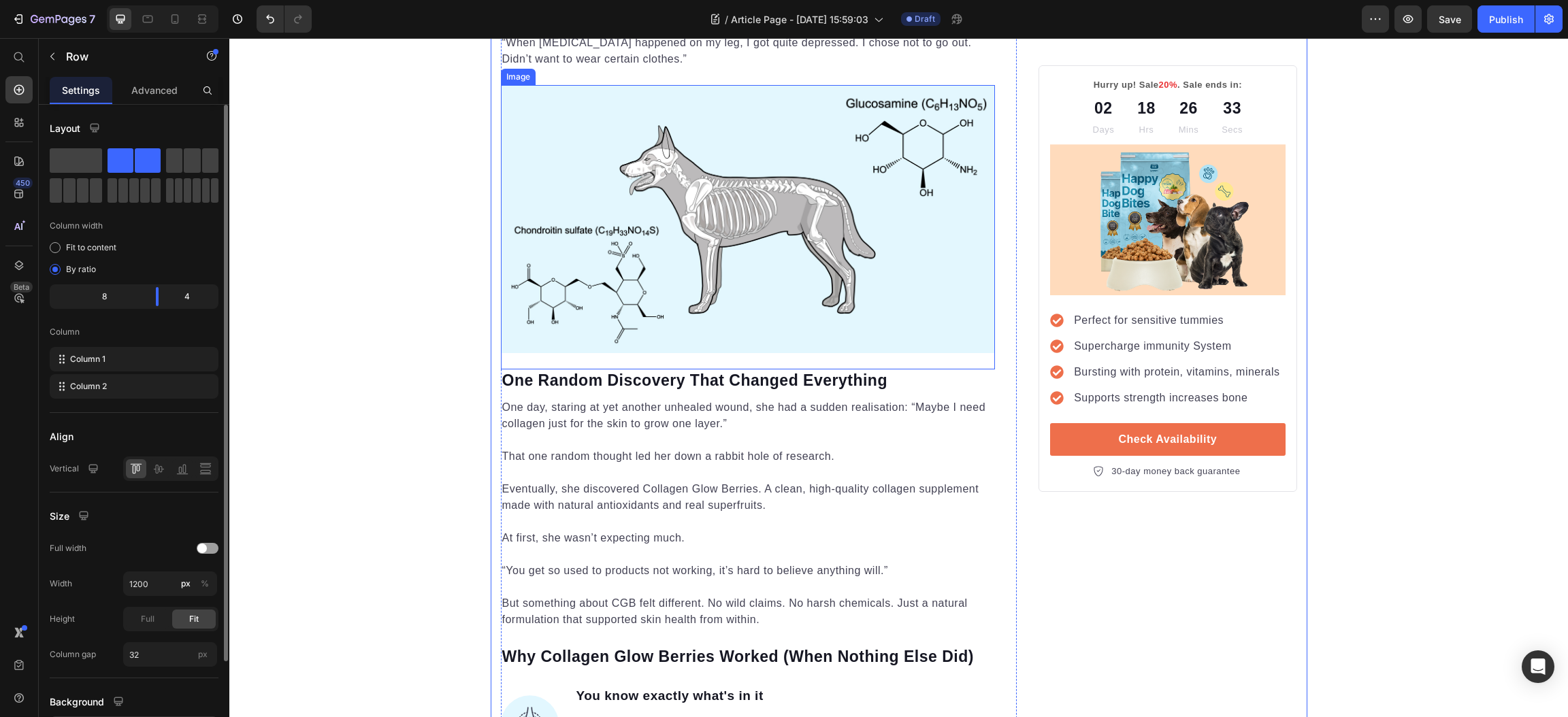 scroll, scrollTop: 1429, scrollLeft: 0, axis: vertical 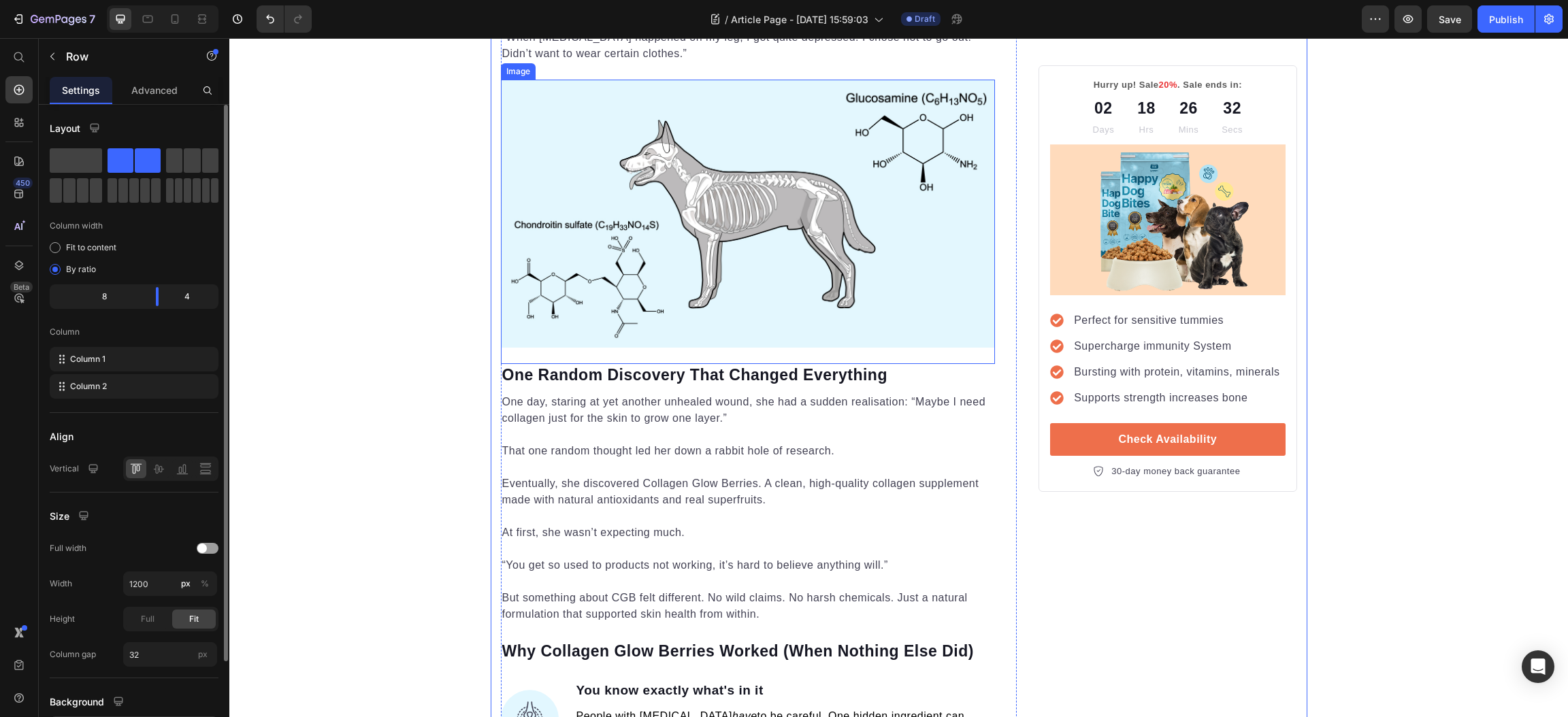 click at bounding box center (748, 222) 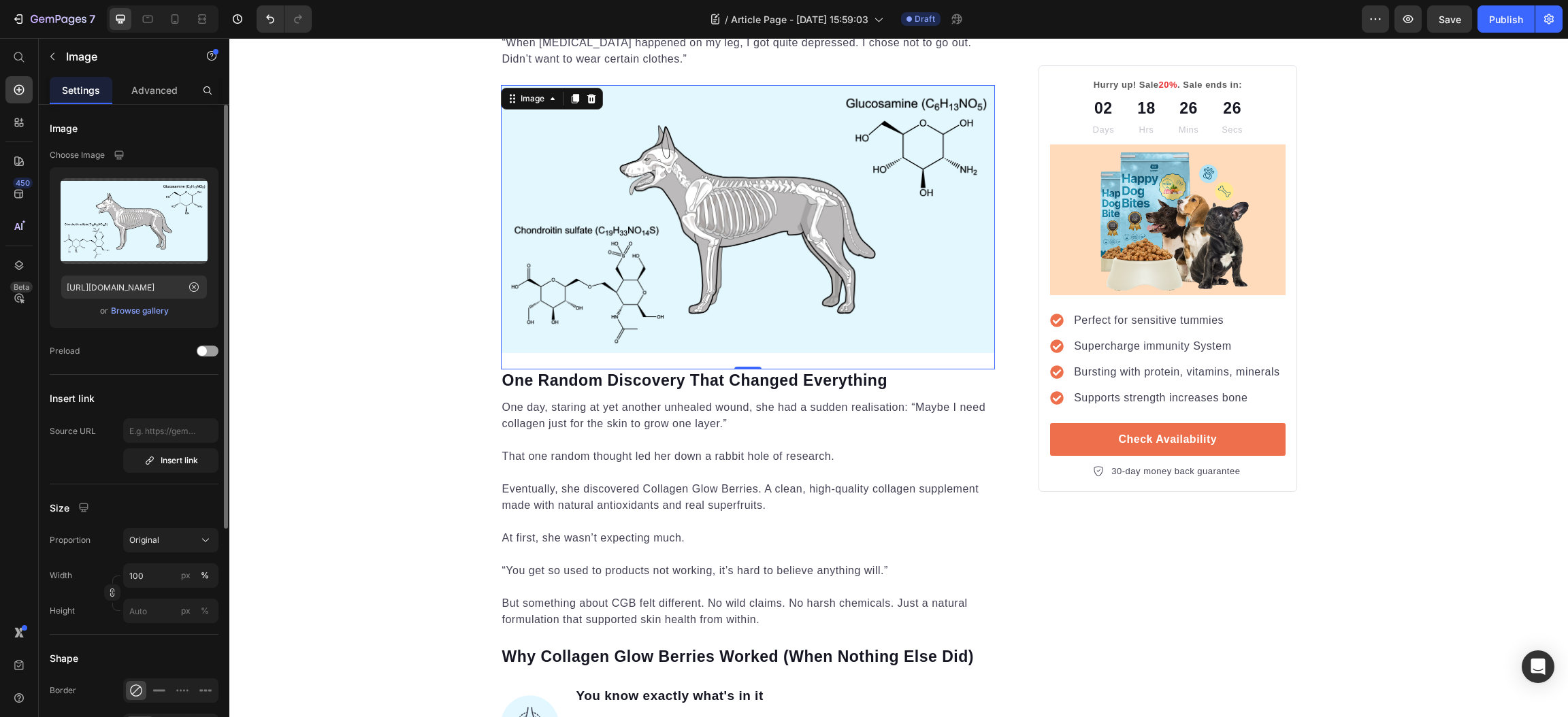 scroll, scrollTop: 1429, scrollLeft: 0, axis: vertical 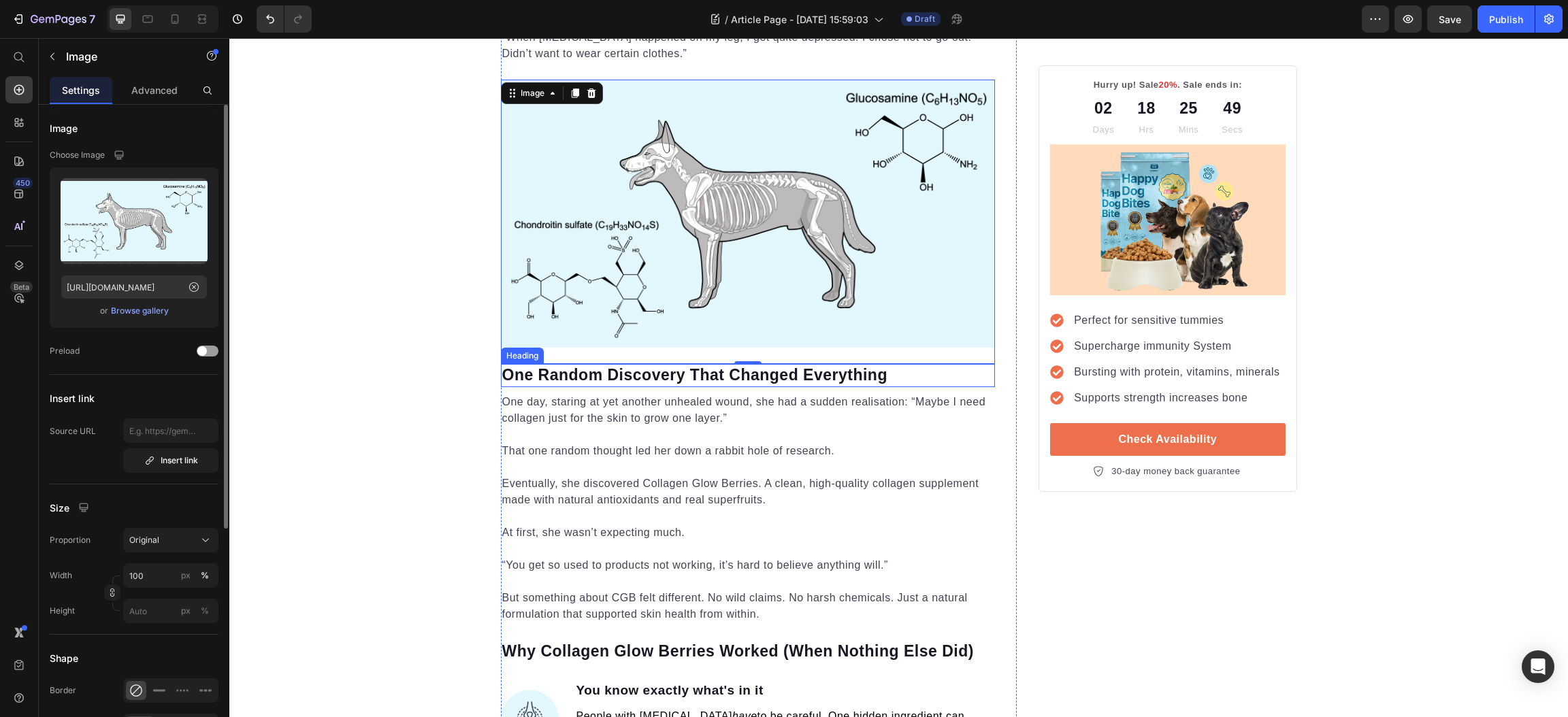 click on "One Random Discovery That Changed Everything" at bounding box center [748, 376] 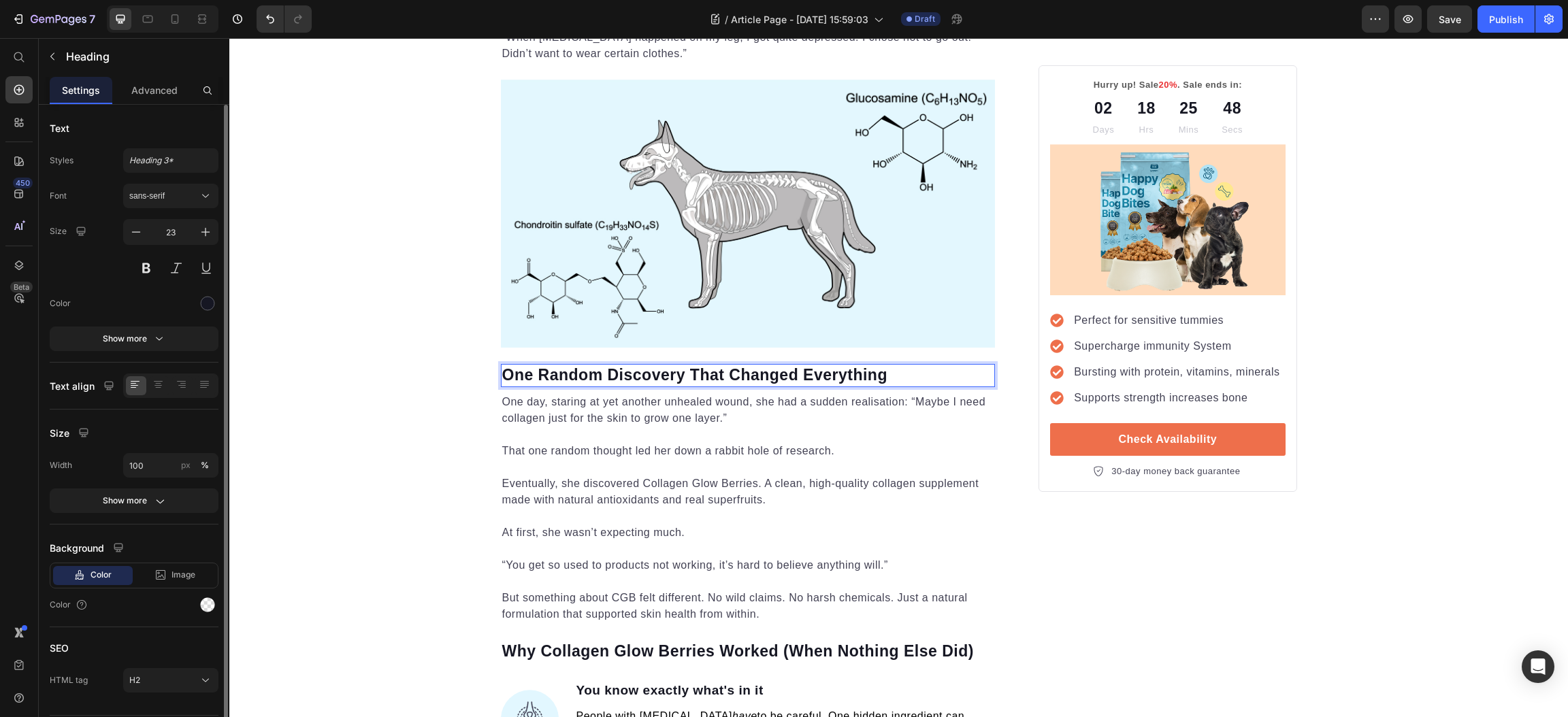 click on "One Random Discovery That Changed Everything" at bounding box center [748, 376] 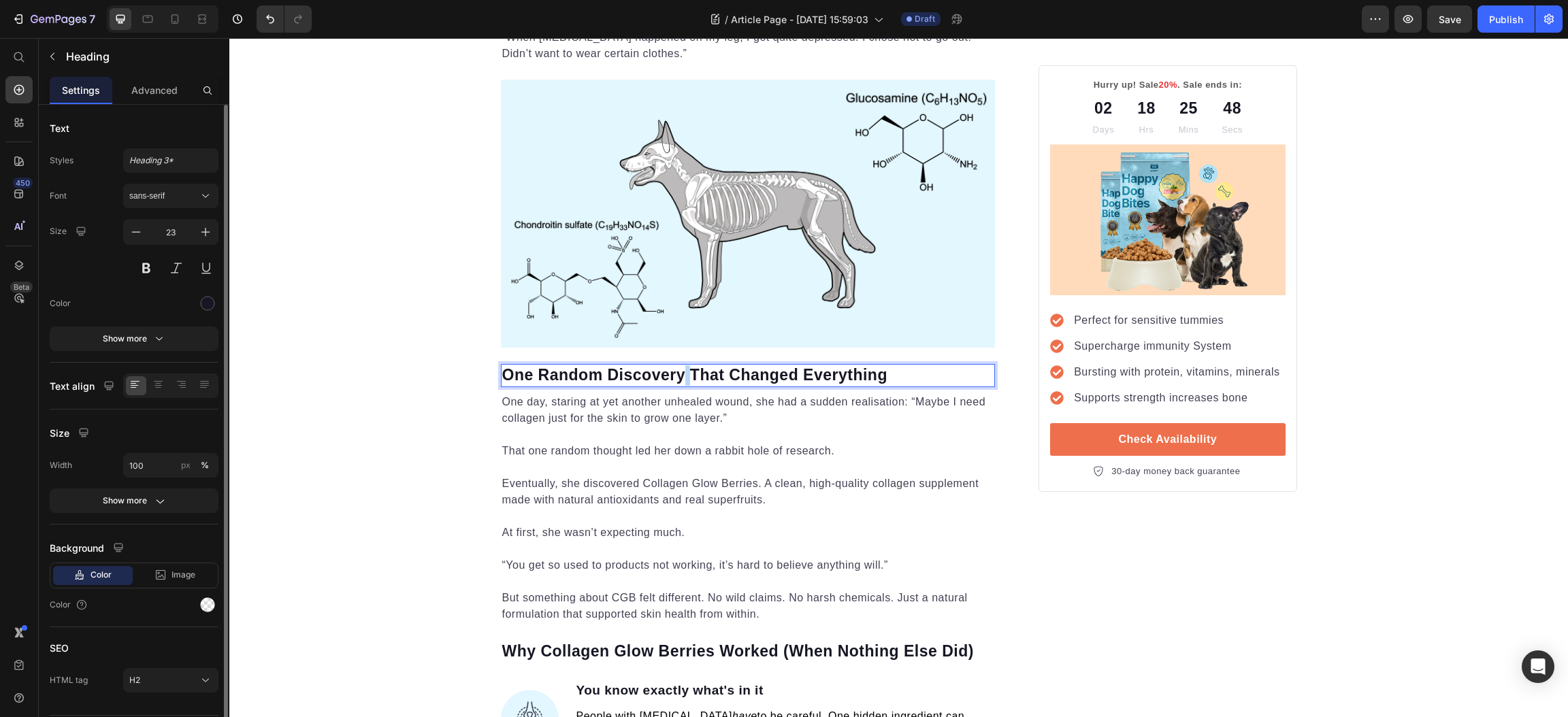 click on "One Random Discovery That Changed Everything" at bounding box center [748, 376] 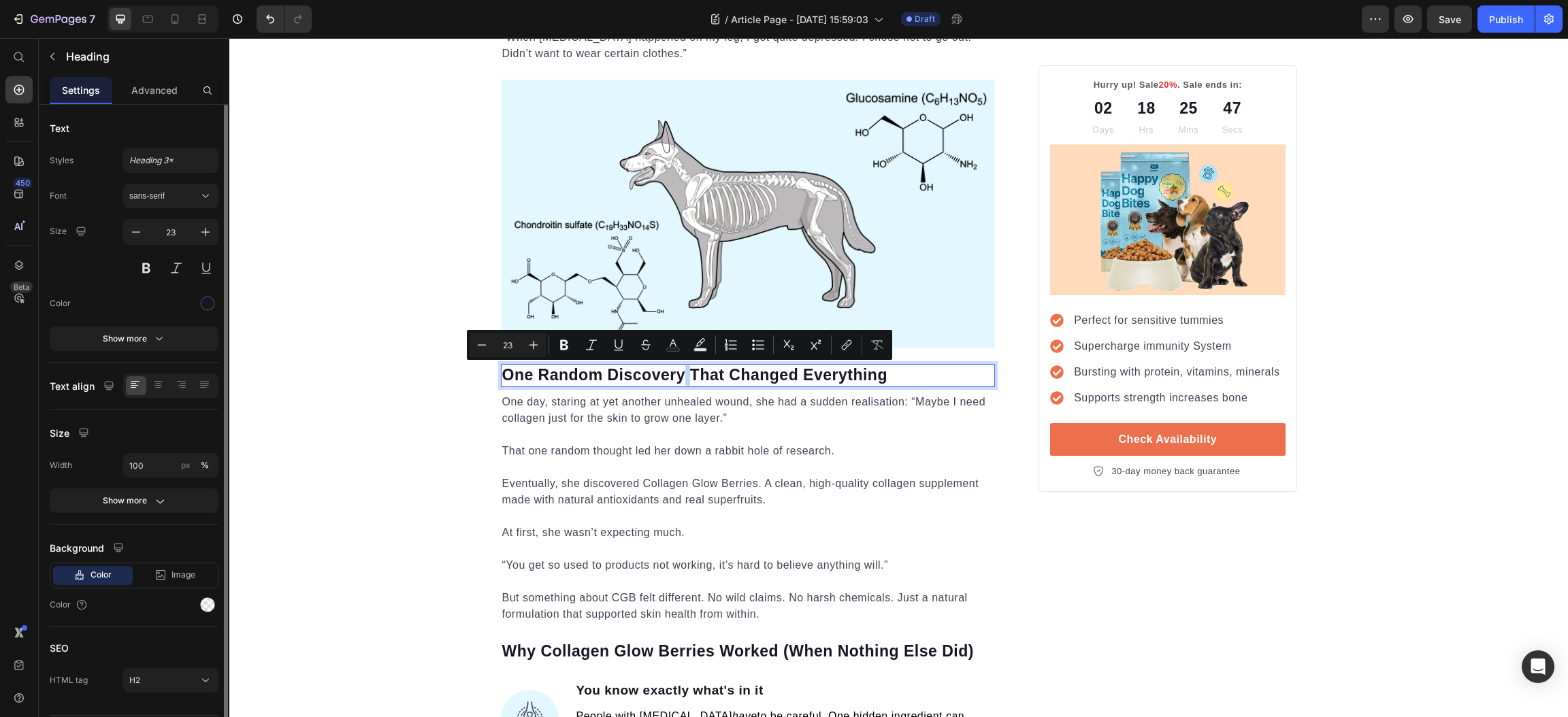 click on "One Random Discovery That Changed Everything" at bounding box center [748, 376] 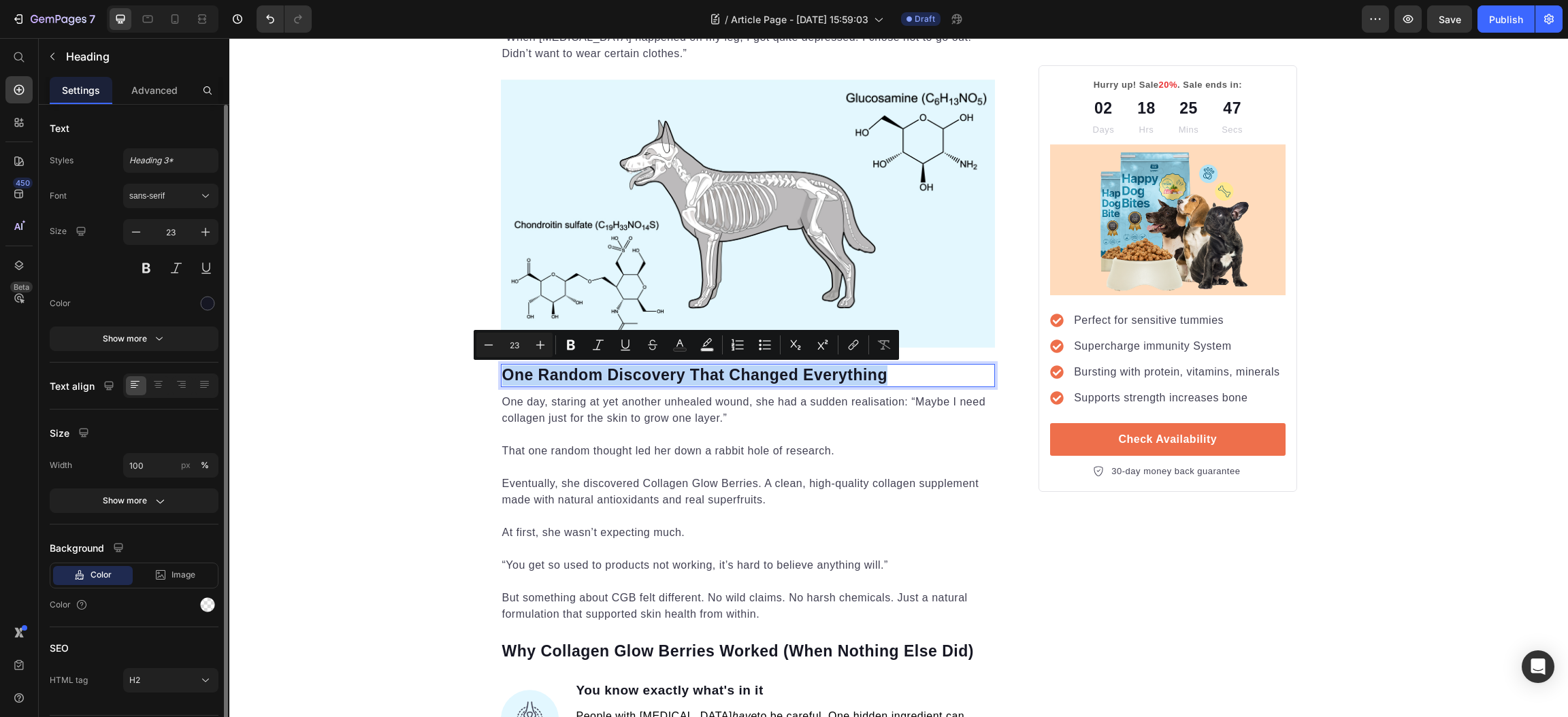 click on "One Random Discovery That Changed Everything" at bounding box center [748, 376] 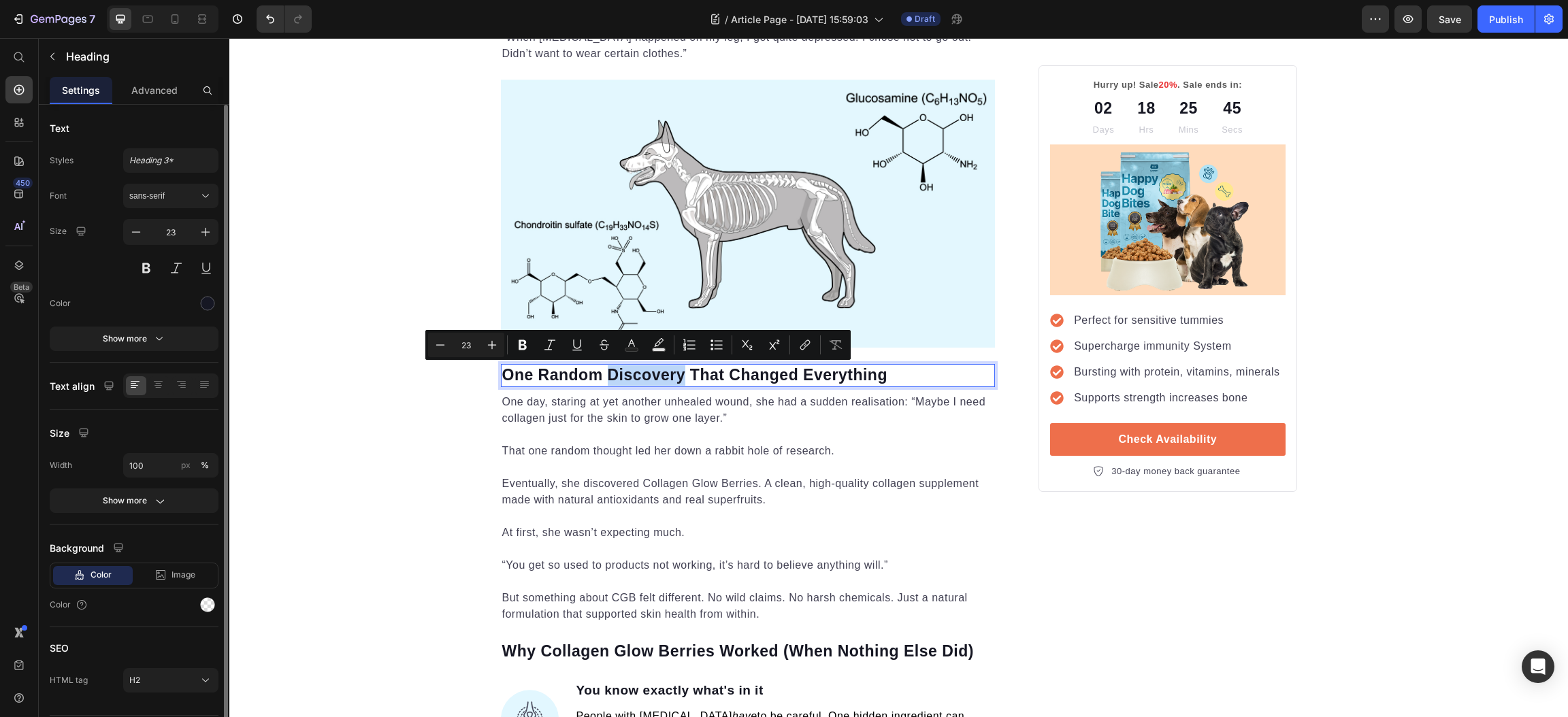 drag, startPoint x: 602, startPoint y: 375, endPoint x: 675, endPoint y: 379, distance: 73.10951 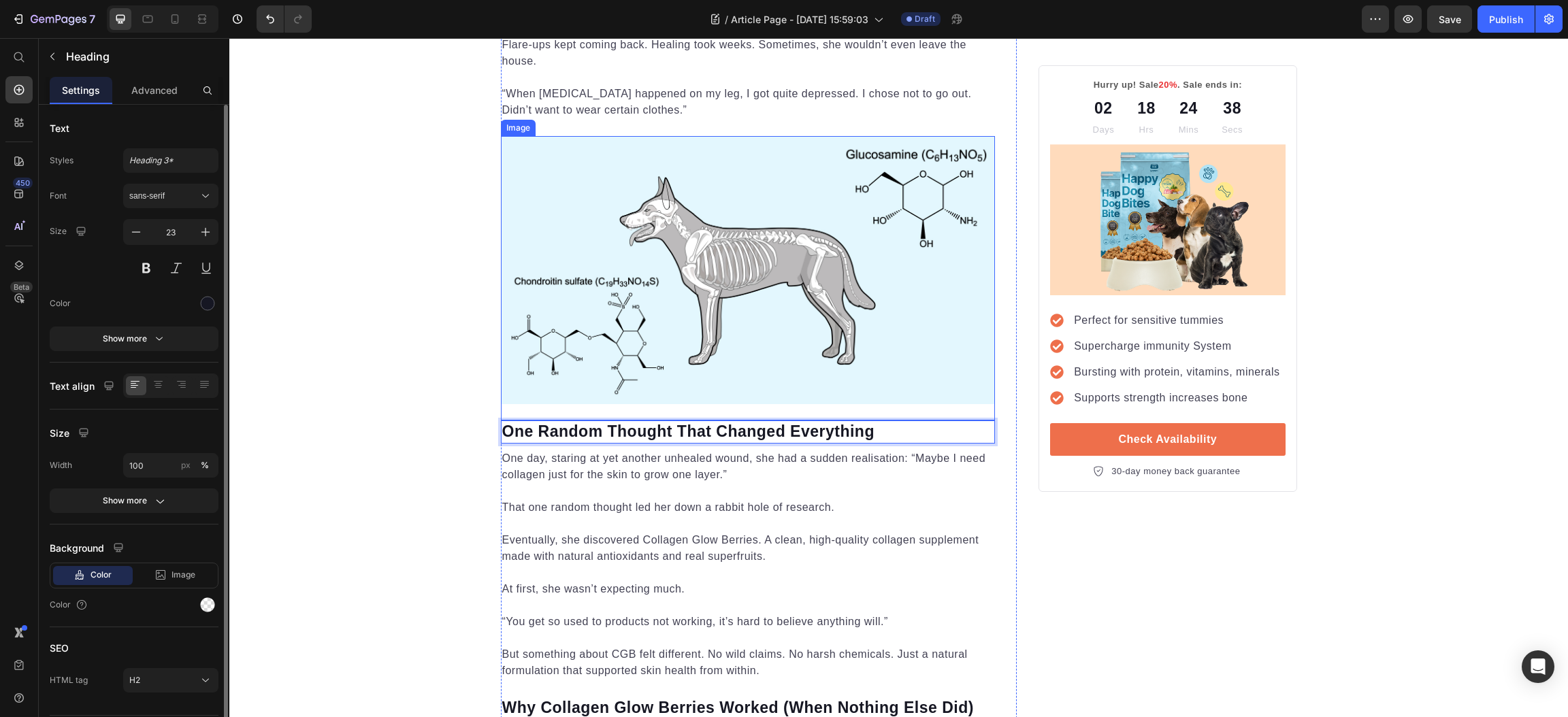 scroll, scrollTop: 1326, scrollLeft: 0, axis: vertical 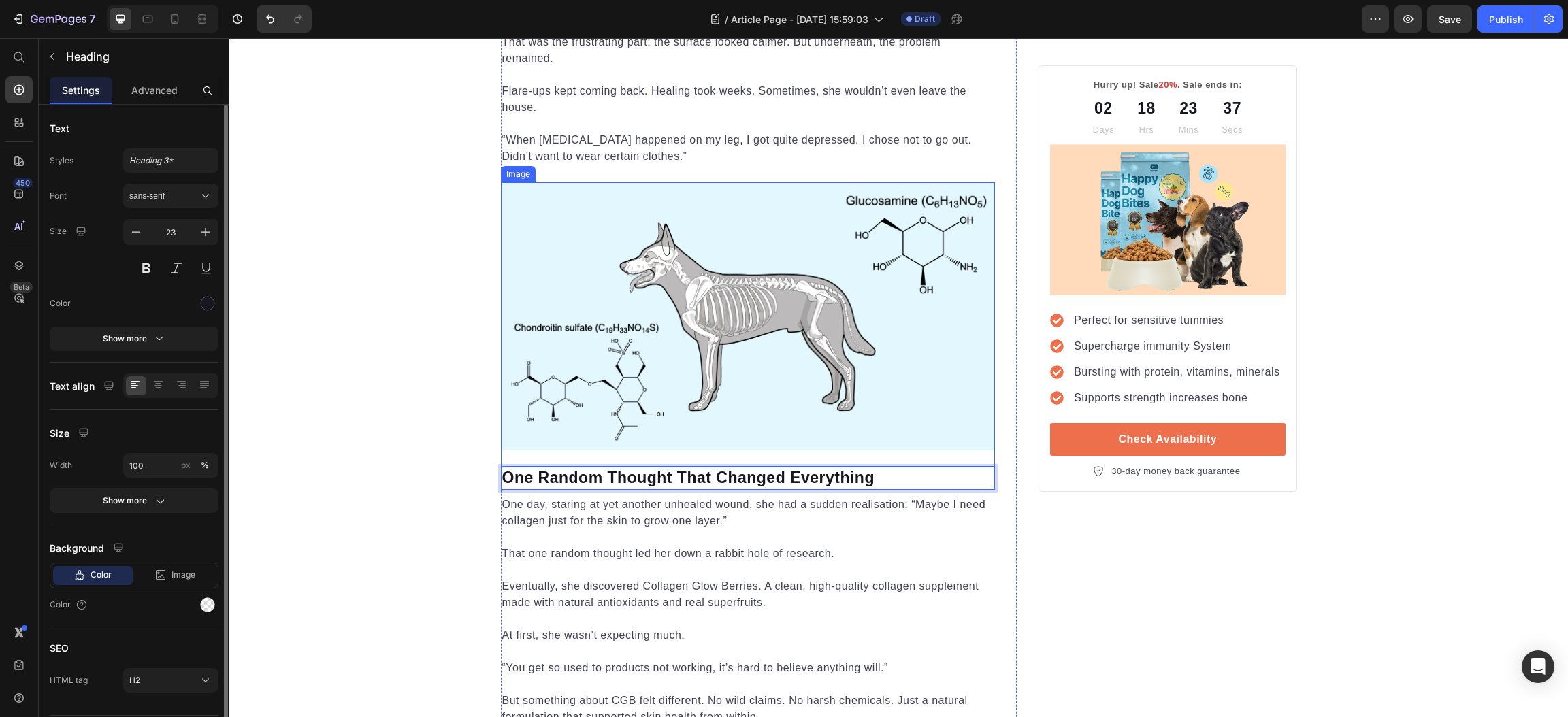 click at bounding box center [748, 324] 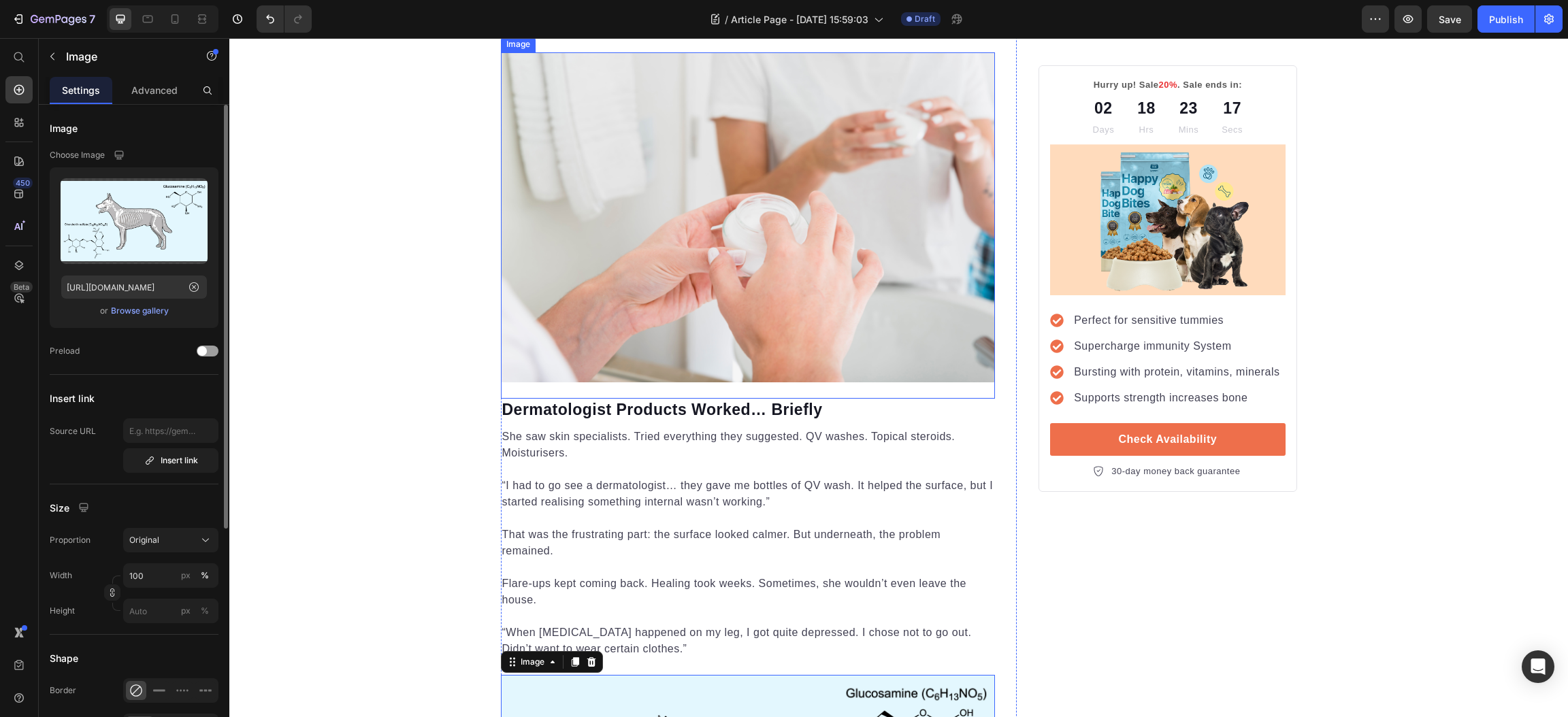 scroll, scrollTop: 1122, scrollLeft: 0, axis: vertical 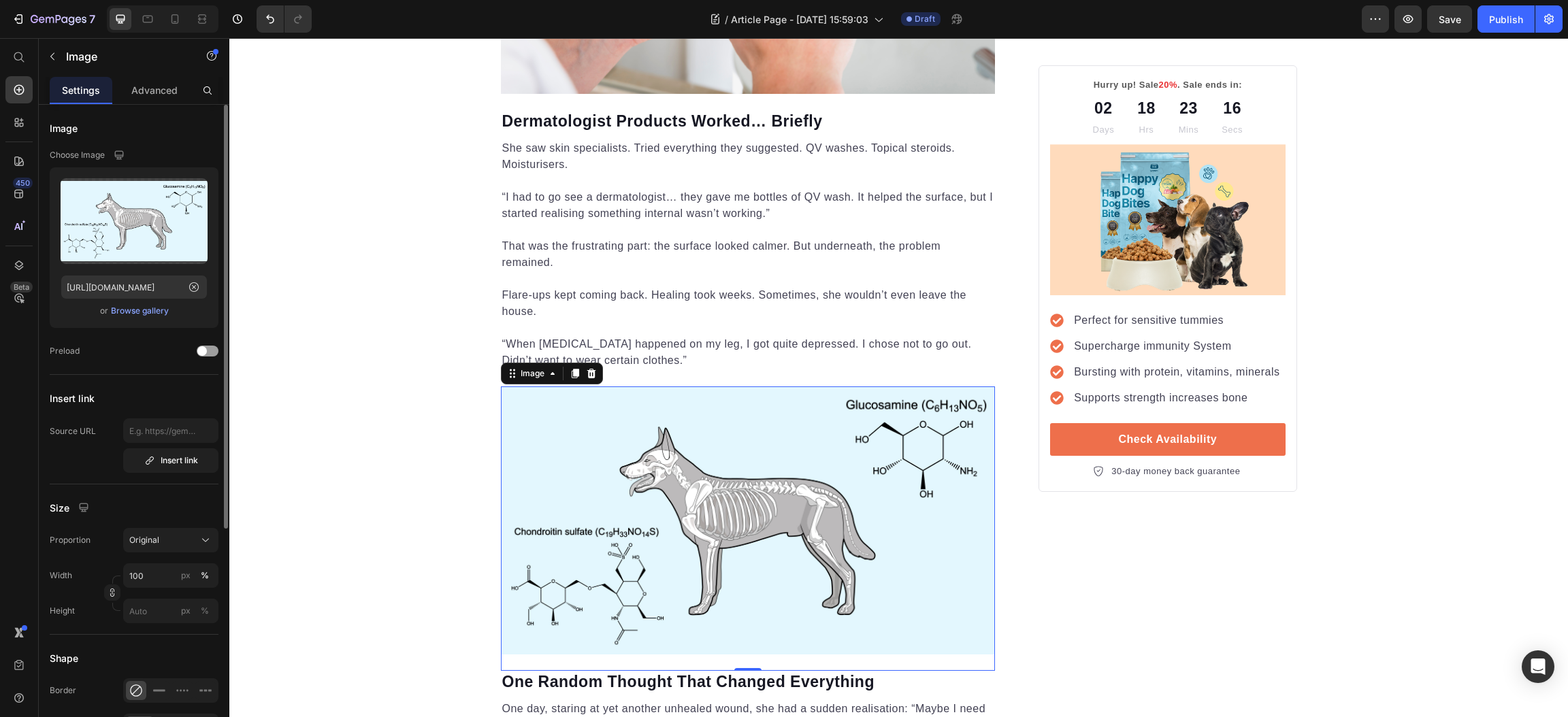 click at bounding box center (748, 529) 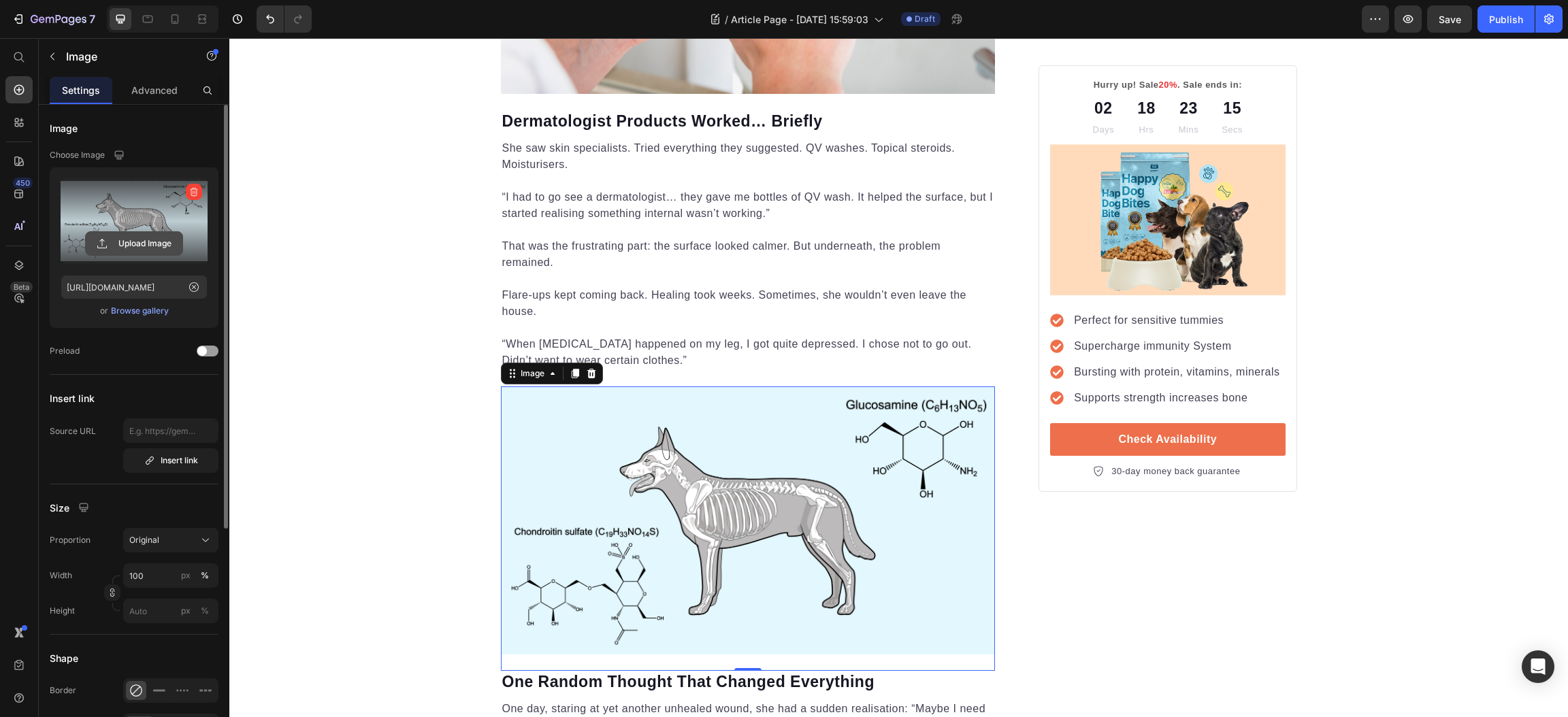 click 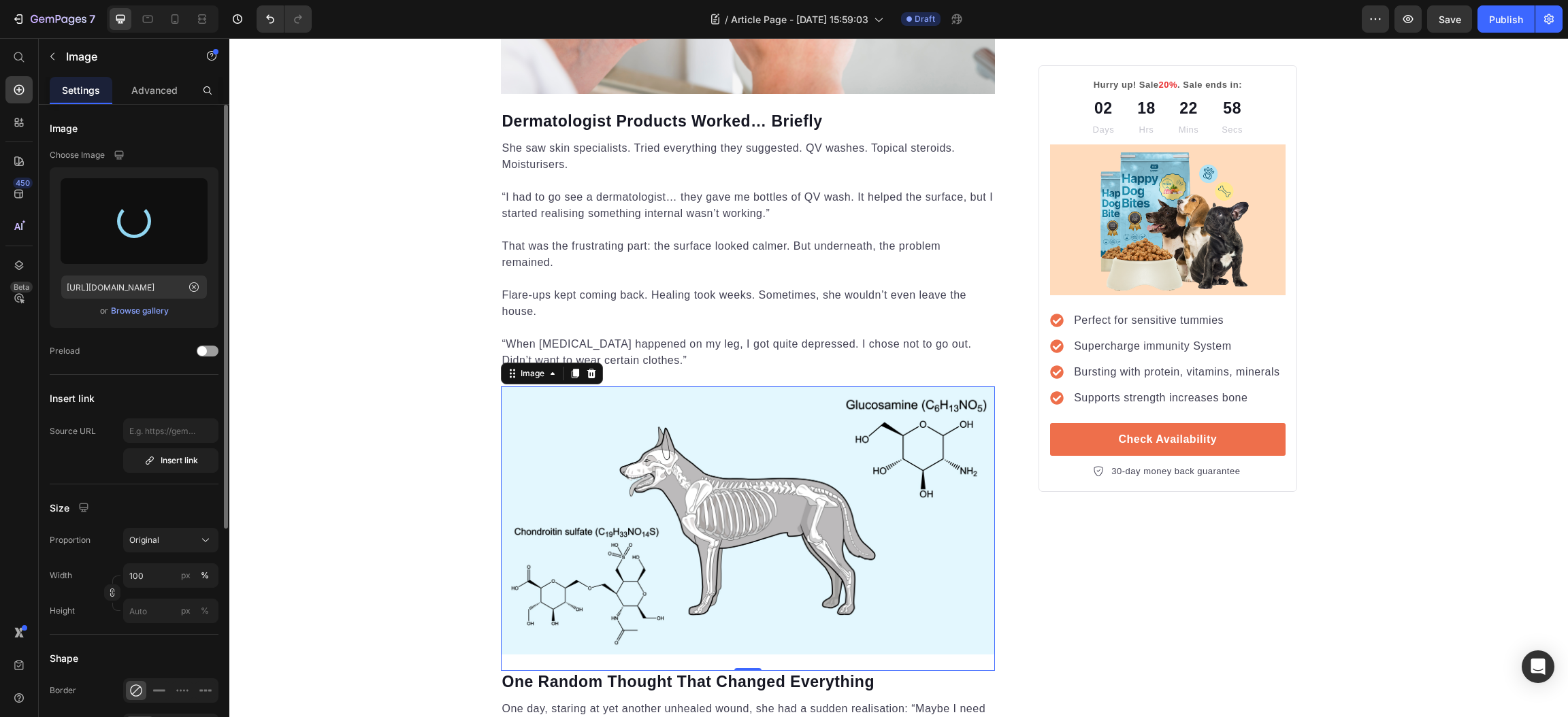 type on "[URL][DOMAIN_NAME]" 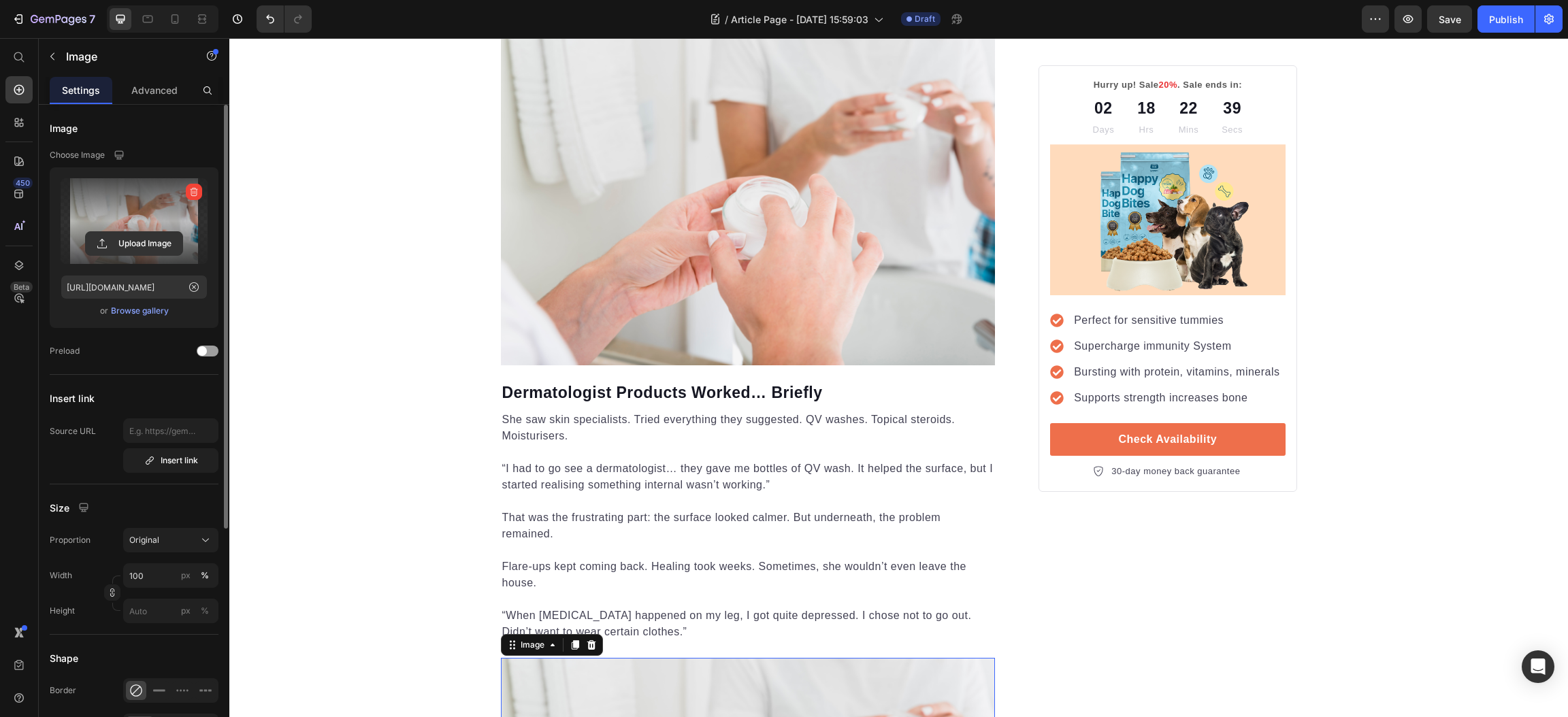 scroll, scrollTop: 1224, scrollLeft: 0, axis: vertical 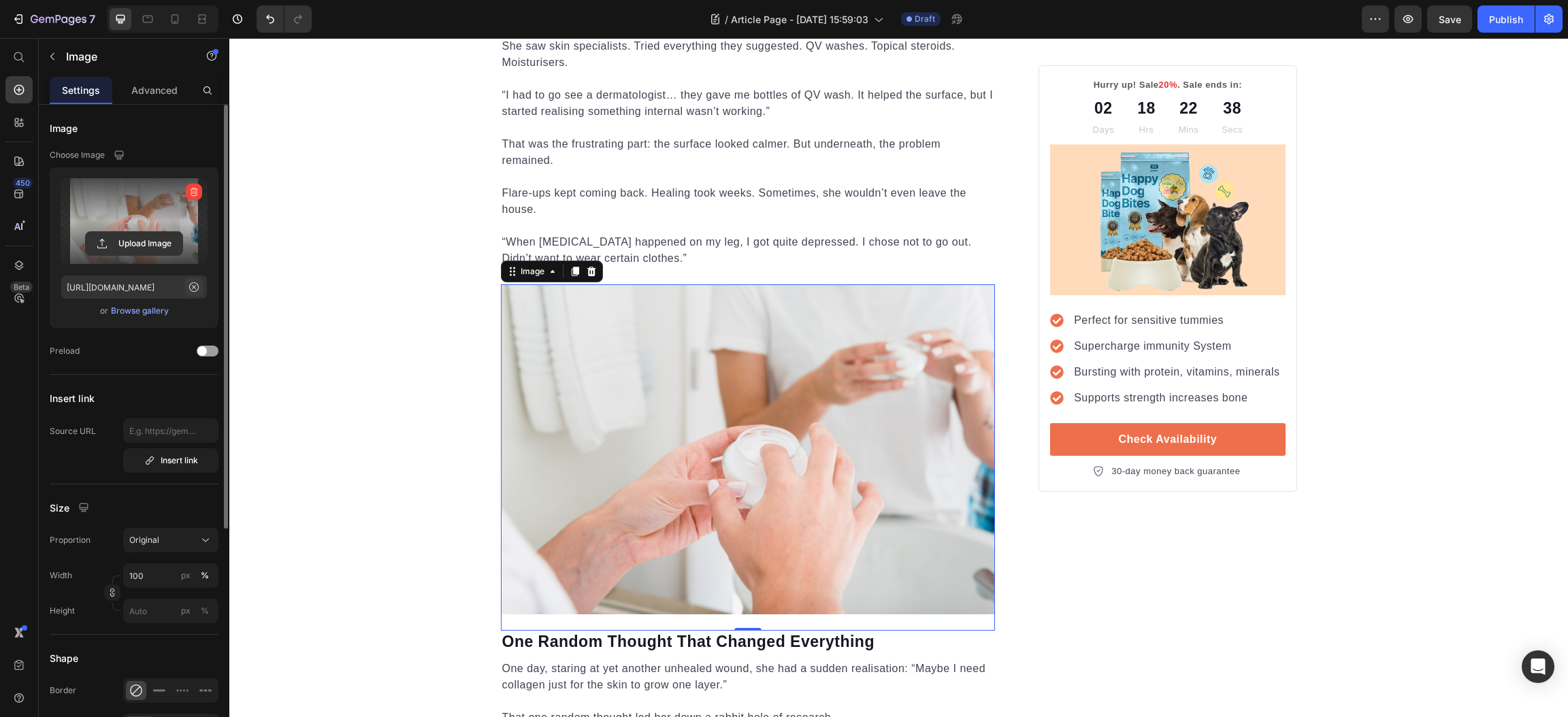 click 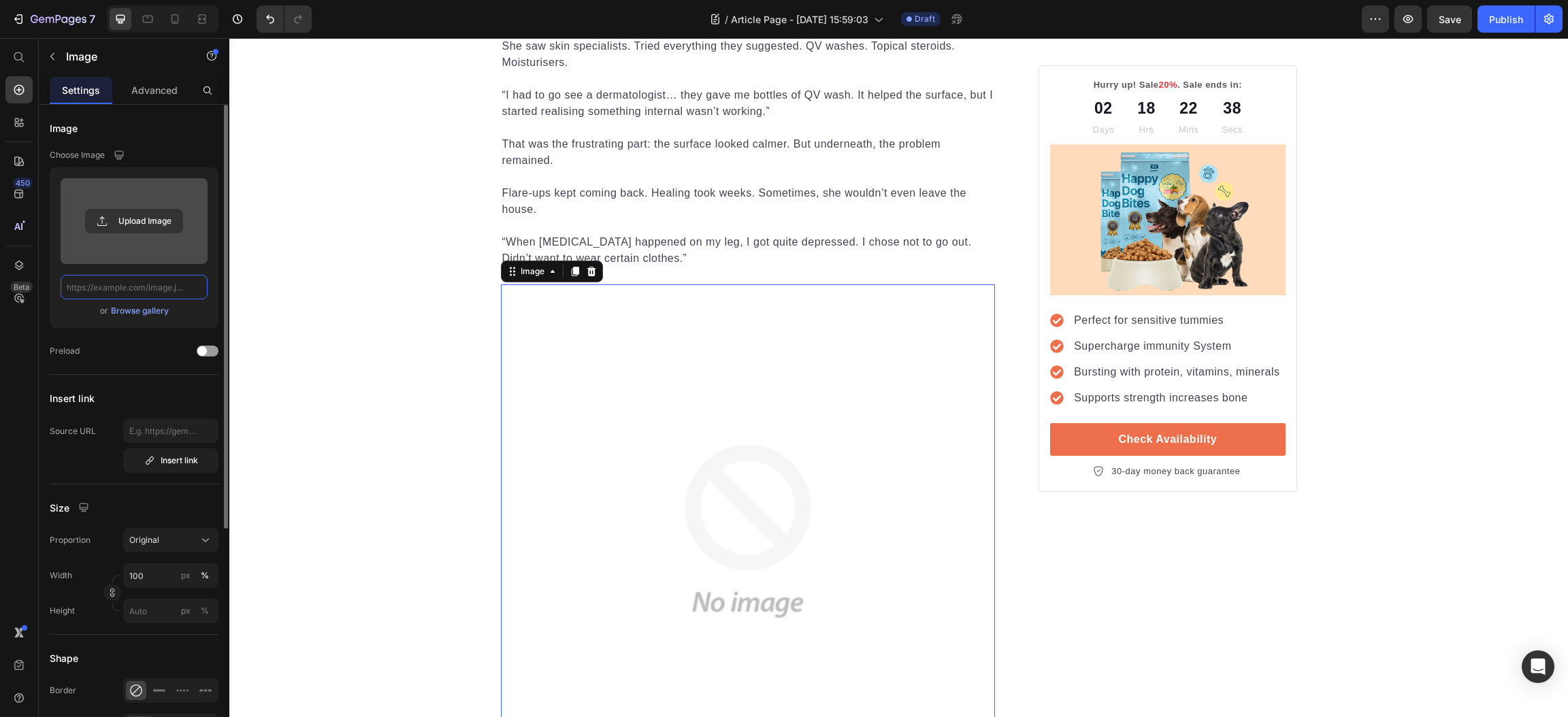 scroll, scrollTop: 0, scrollLeft: 0, axis: both 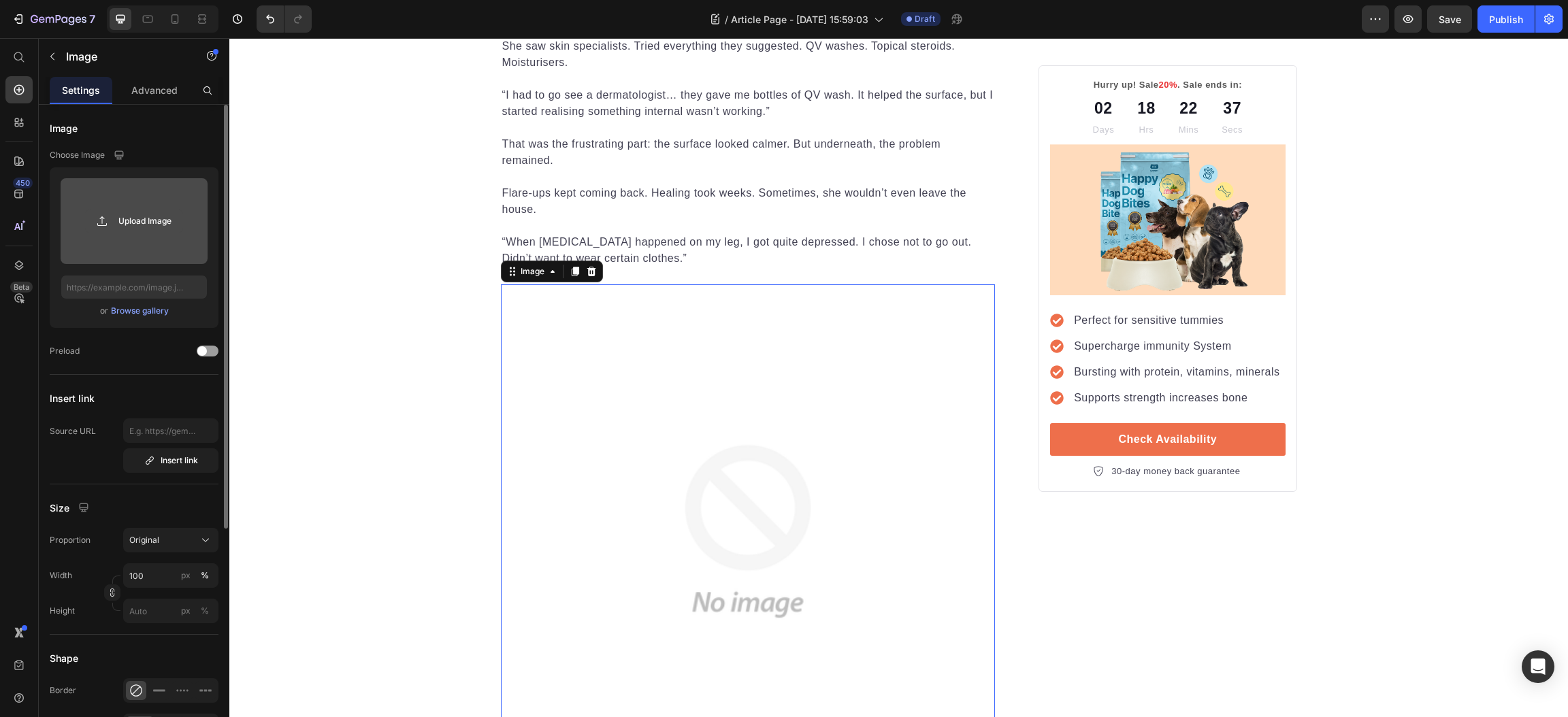 click on "Upload Image" at bounding box center [134, 221] 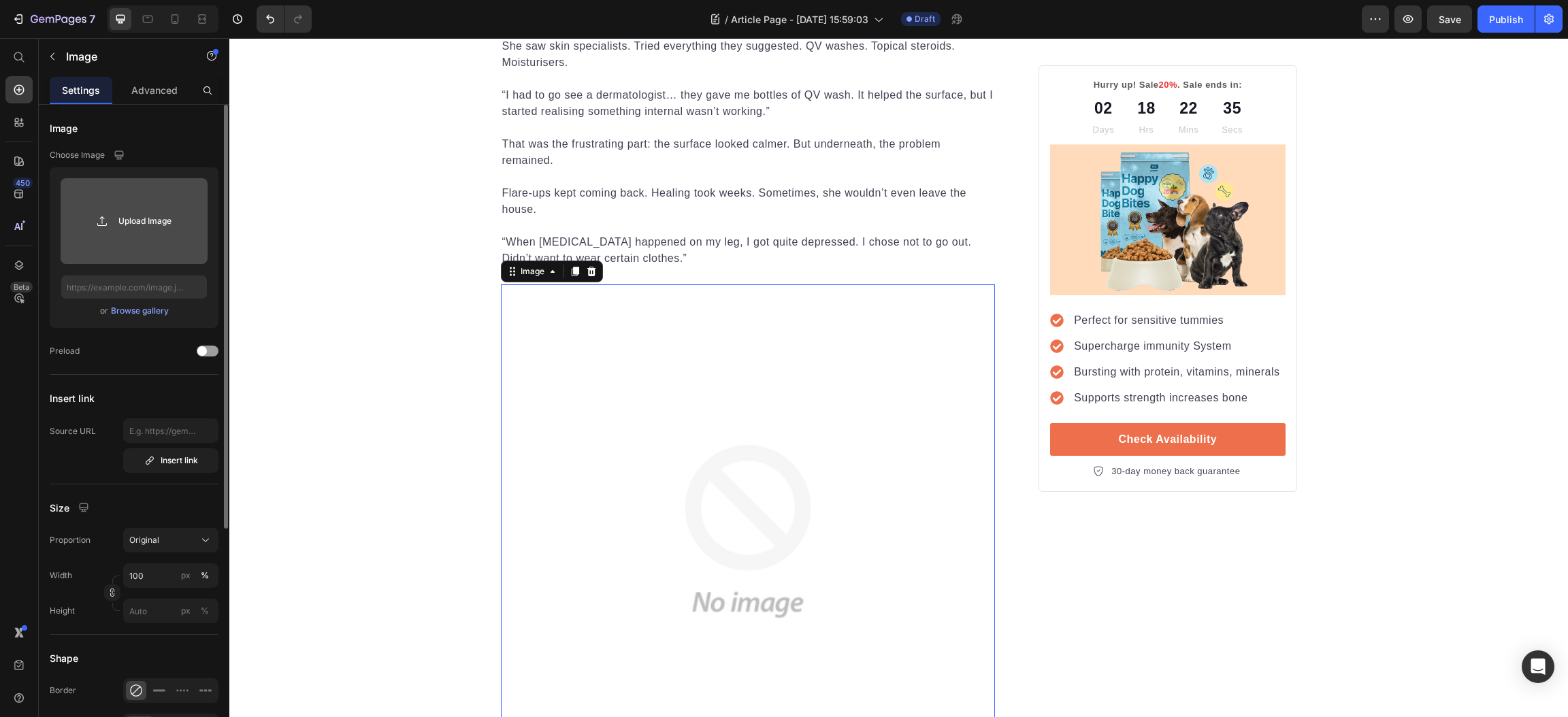 click 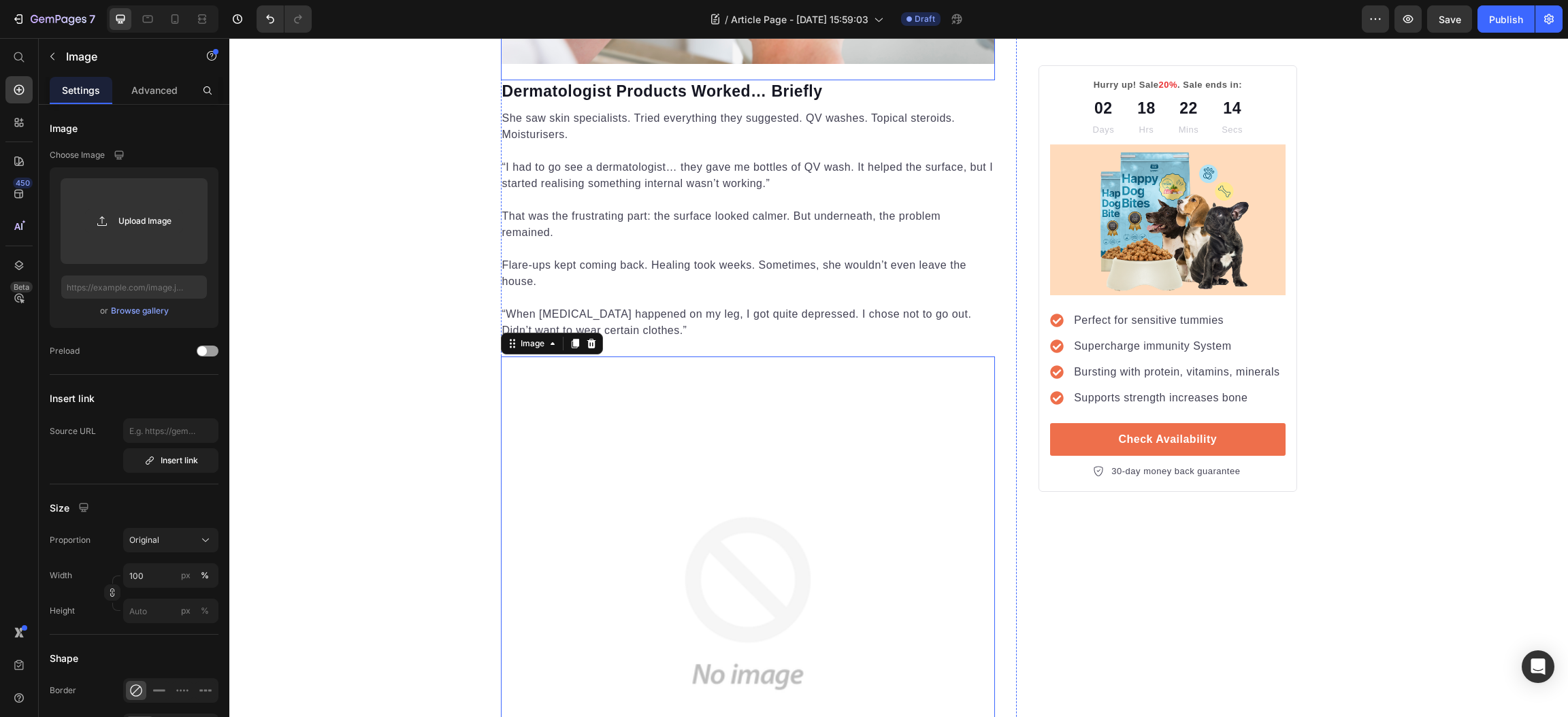 scroll, scrollTop: 918, scrollLeft: 0, axis: vertical 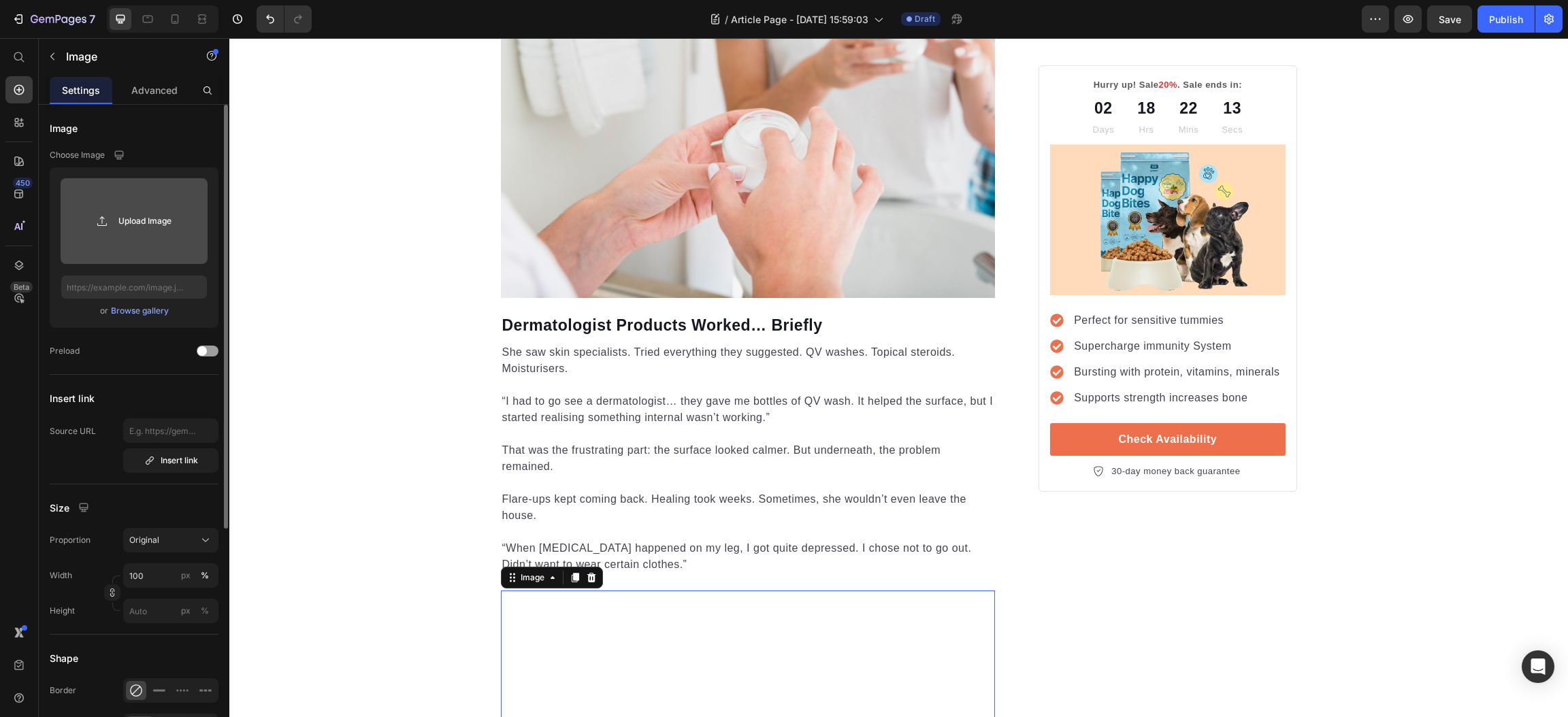 click 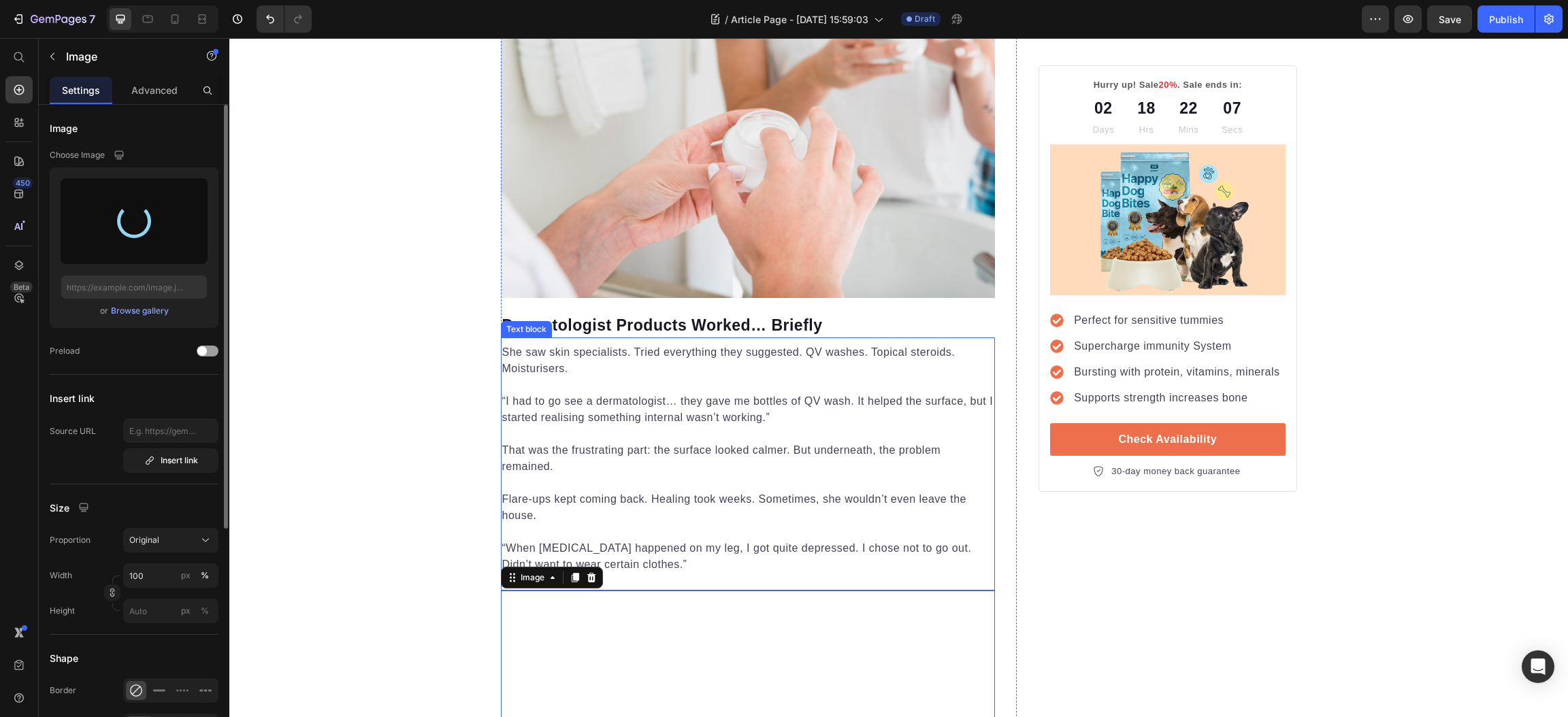 type on "[URL][DOMAIN_NAME]" 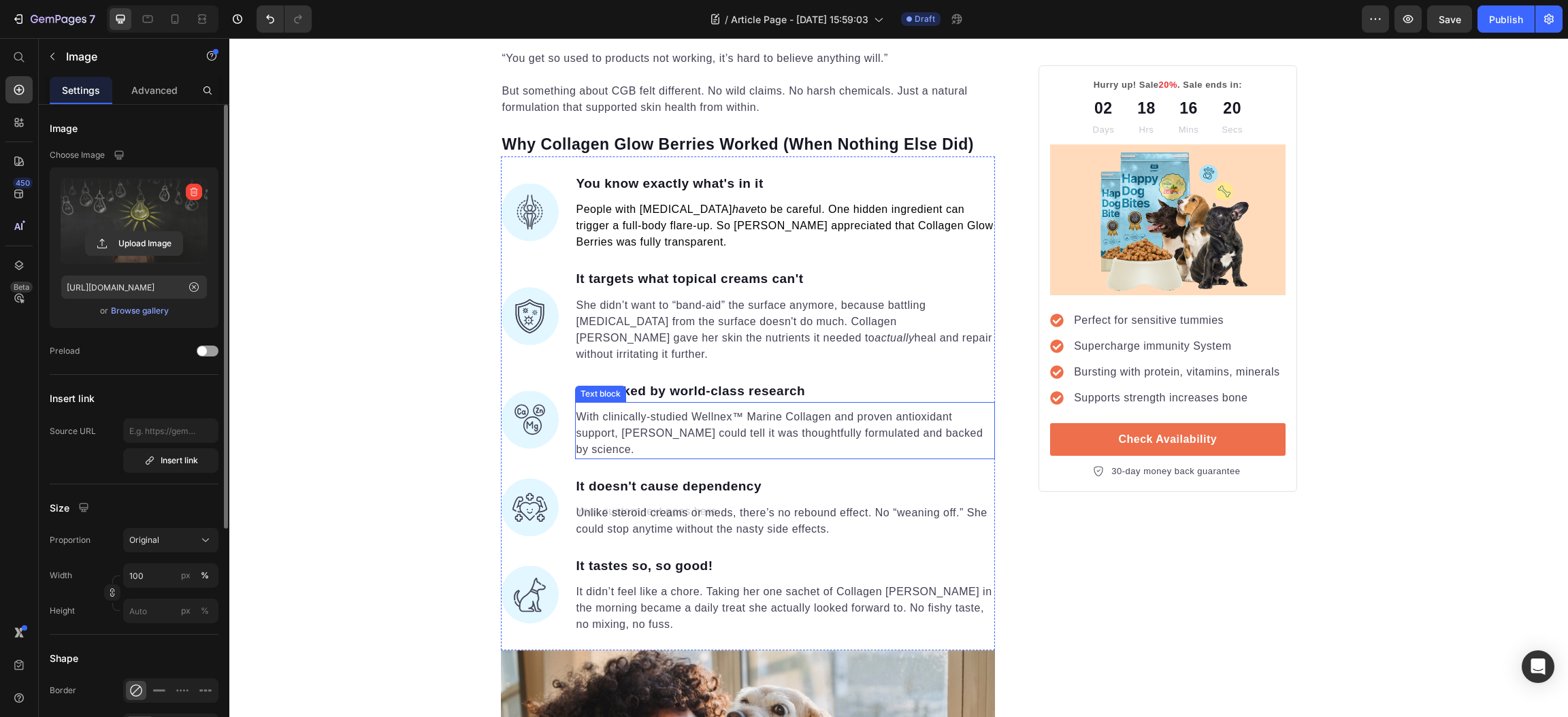 scroll, scrollTop: 1938, scrollLeft: 0, axis: vertical 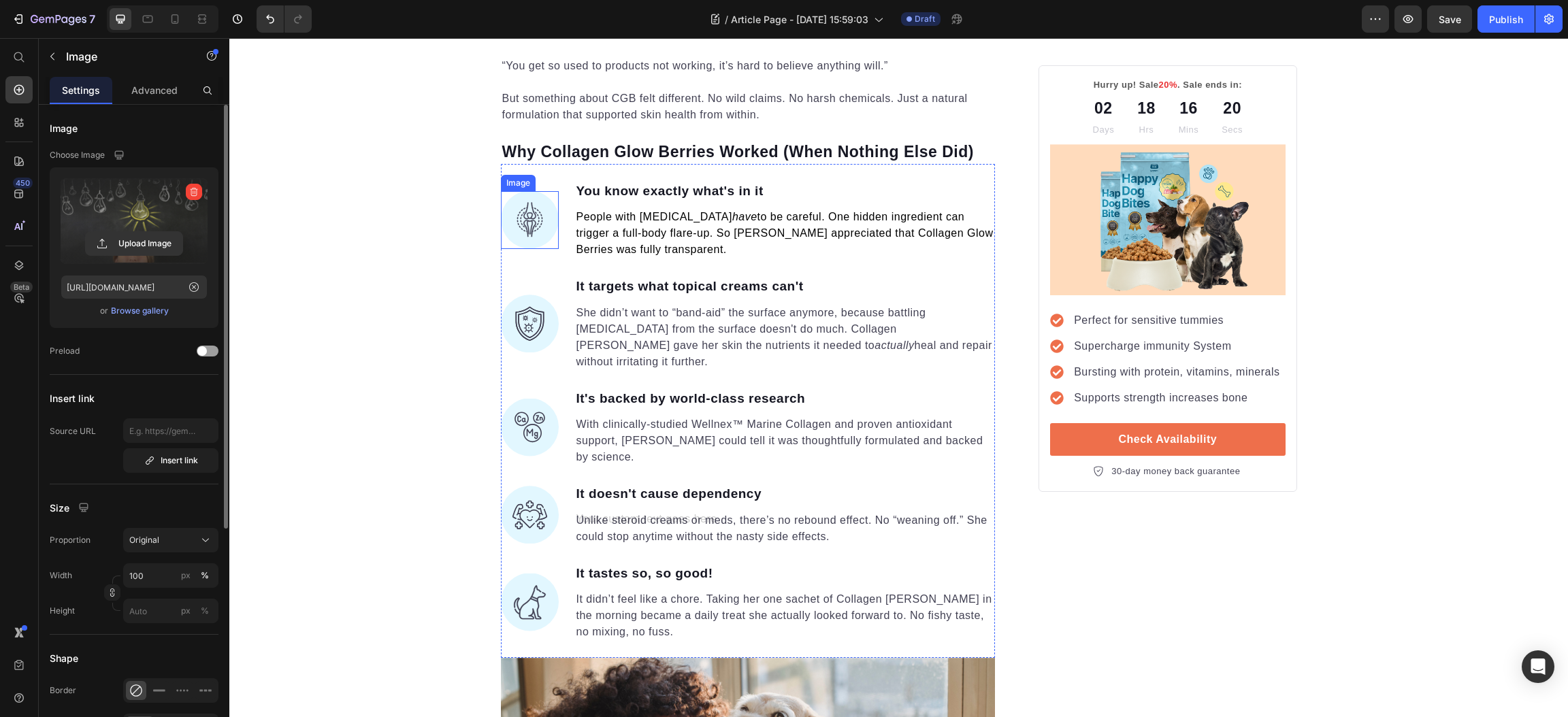 click at bounding box center [529, 220] 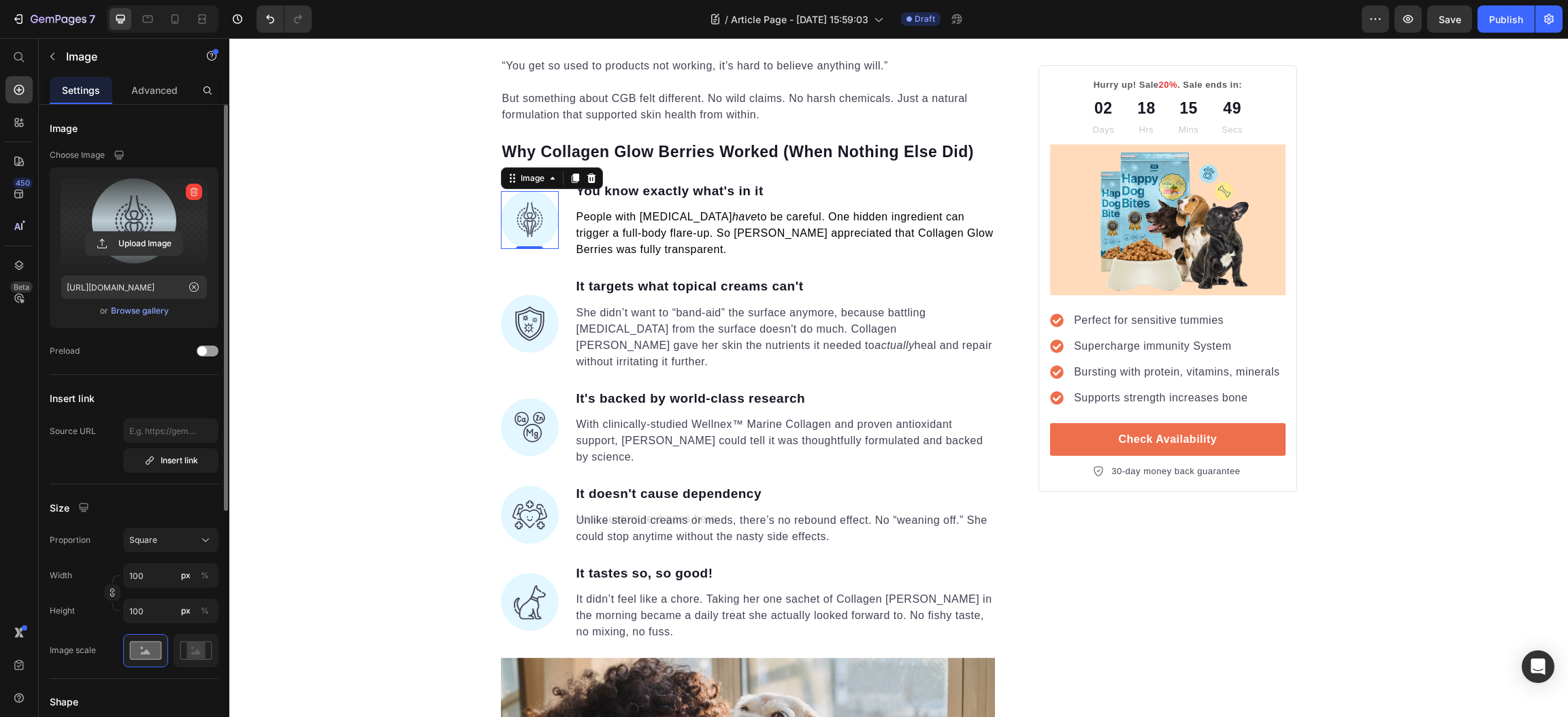 click at bounding box center [134, 221] 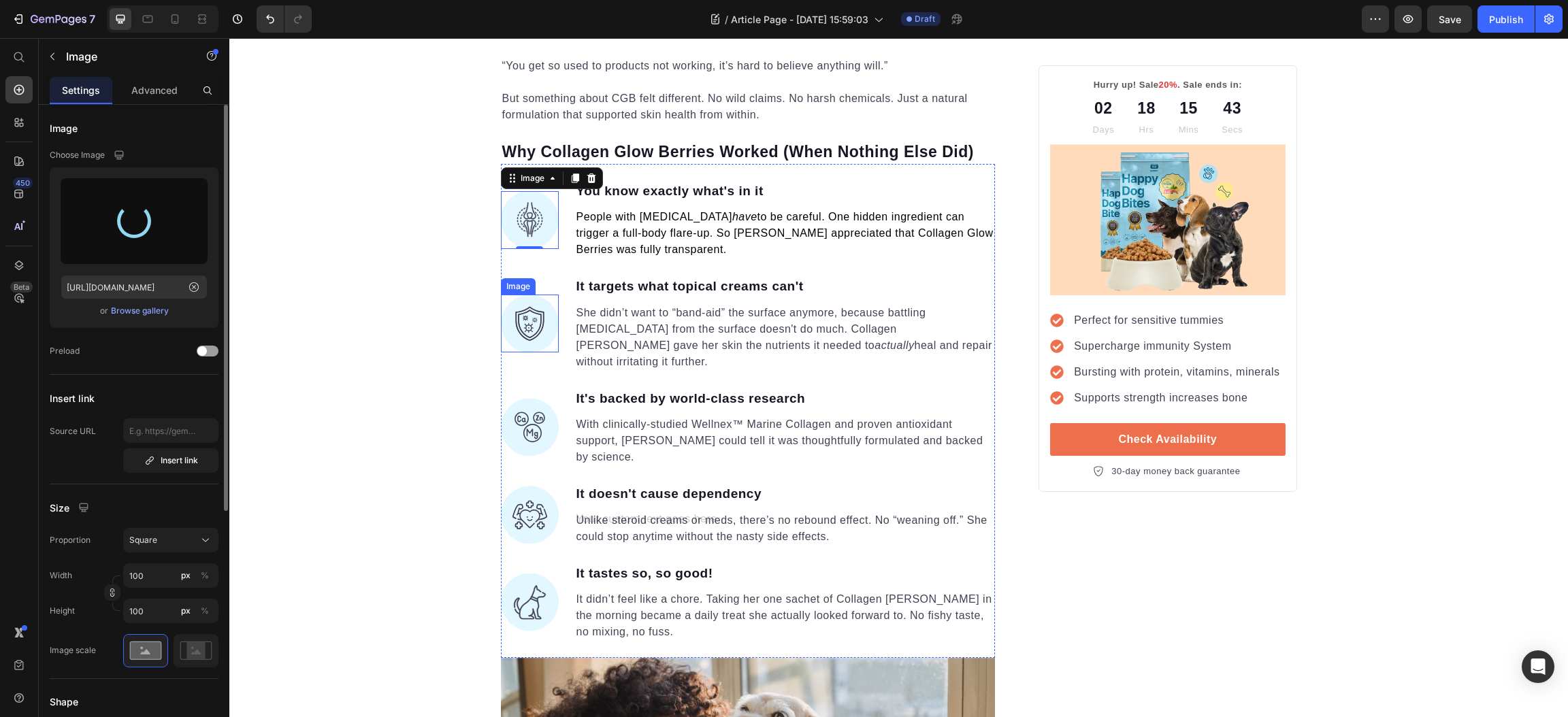 click at bounding box center (529, 323) 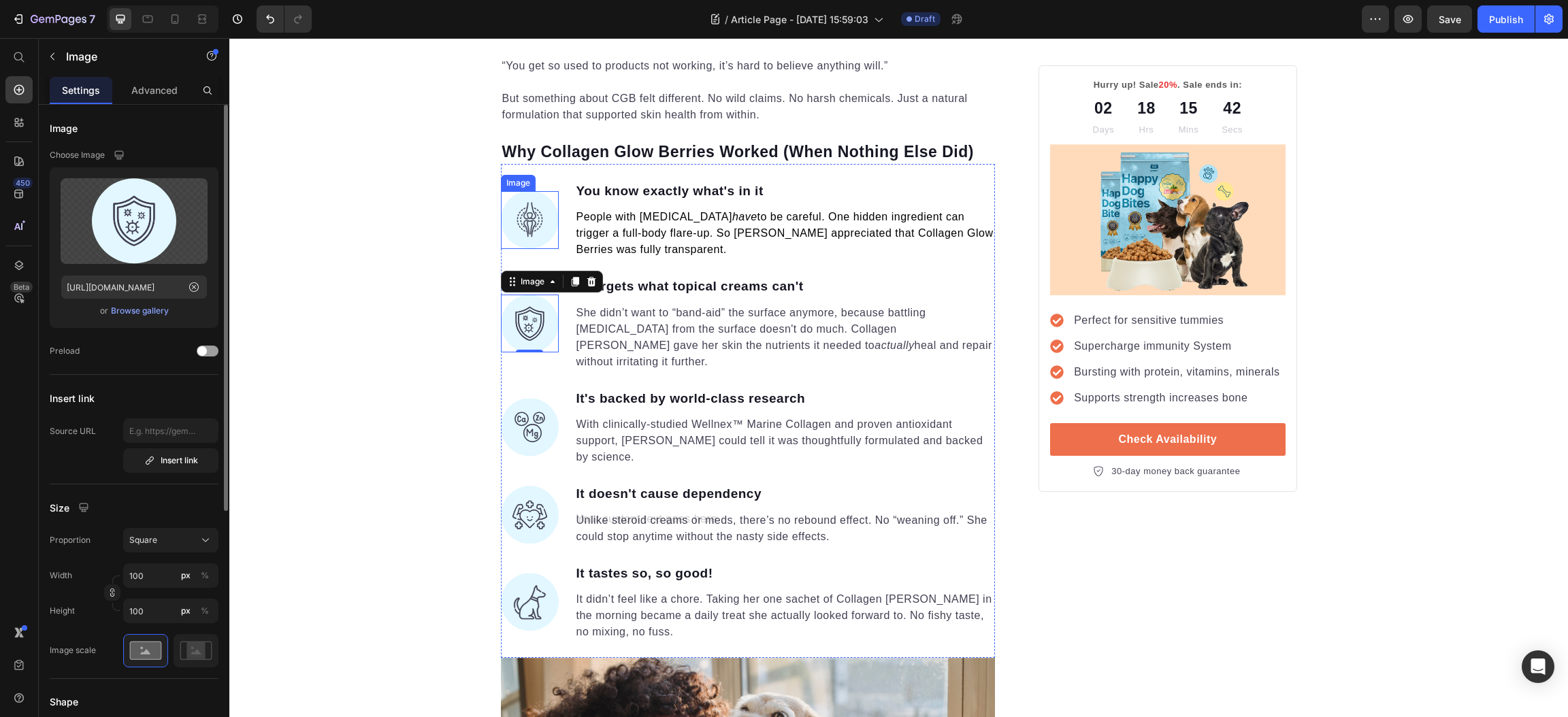 click at bounding box center (529, 220) 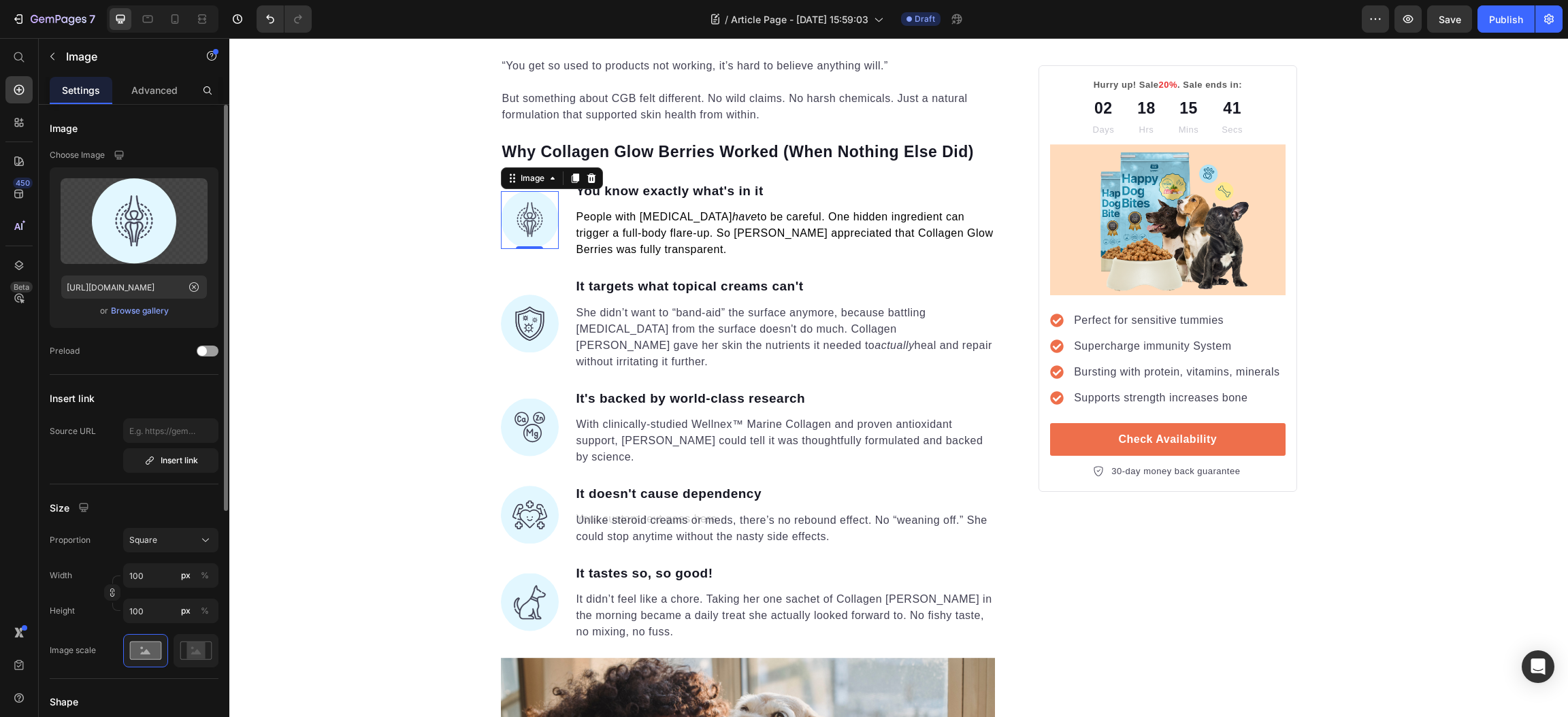 click at bounding box center (529, 220) 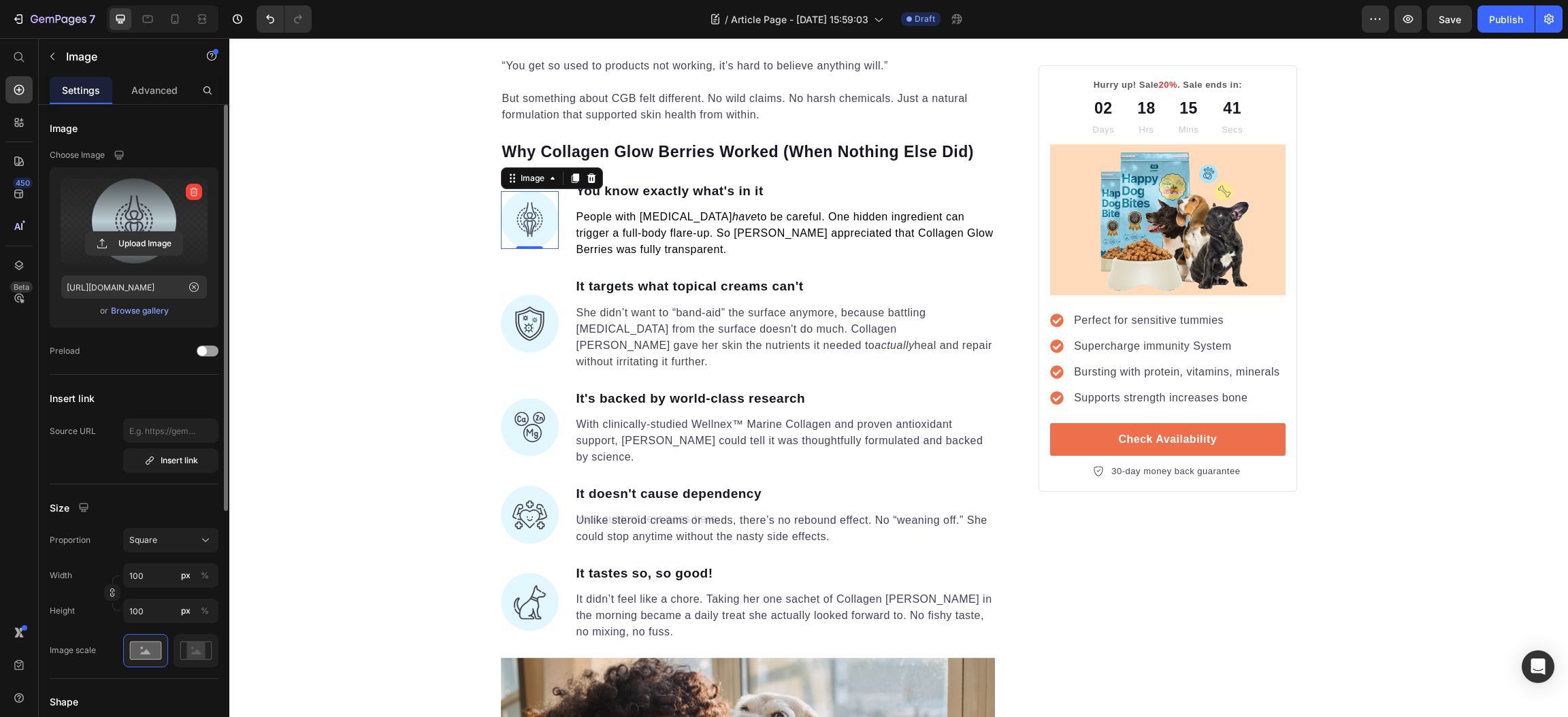 click at bounding box center [134, 221] 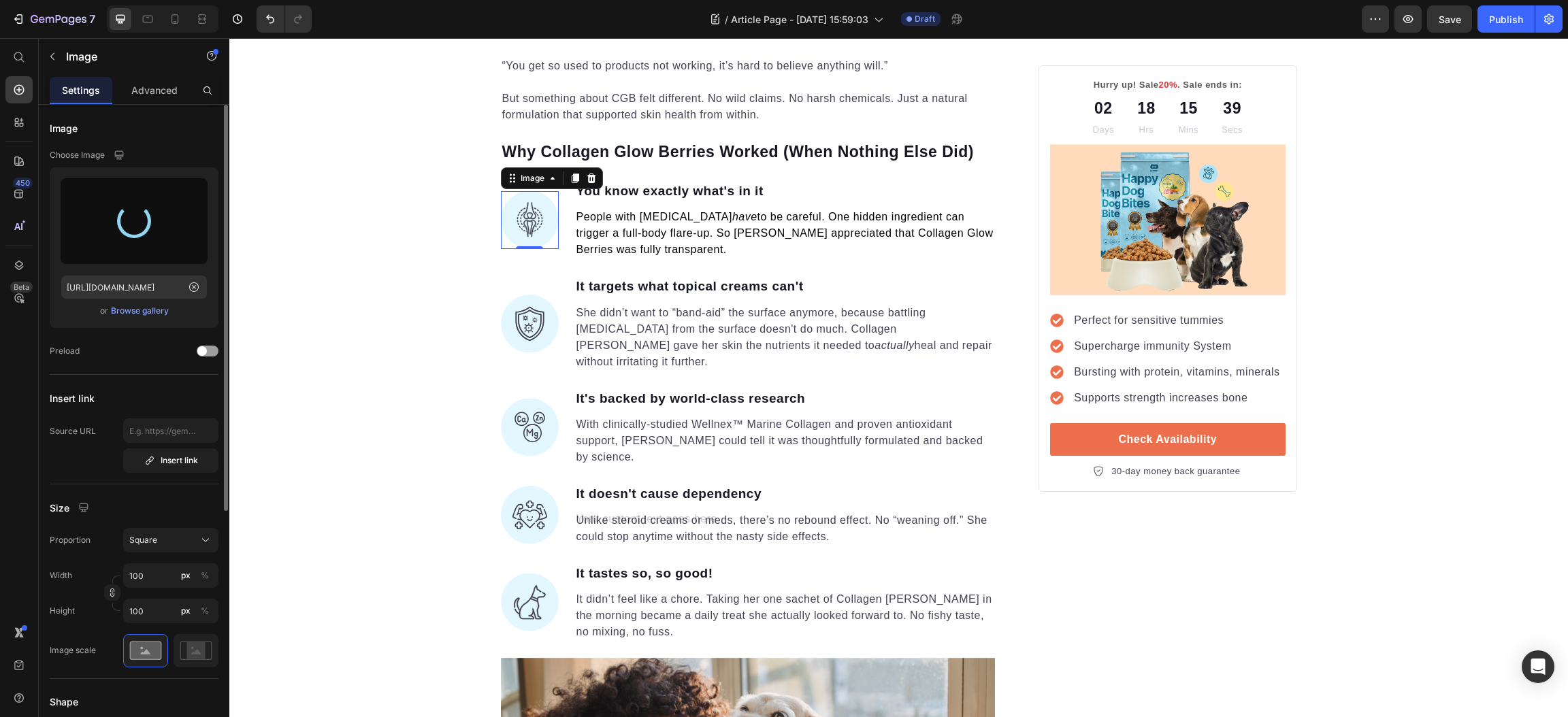 type on "[URL][DOMAIN_NAME]" 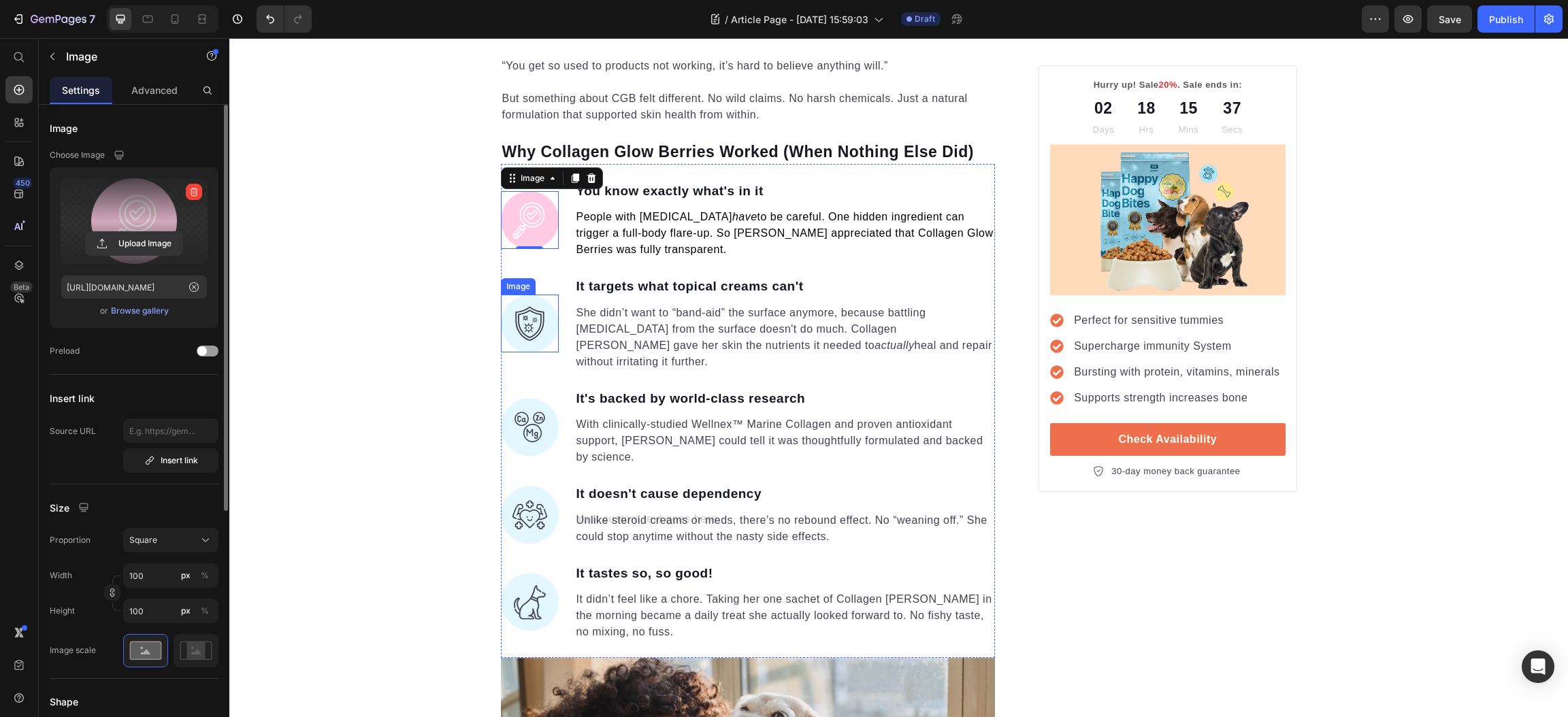 click at bounding box center [529, 323] 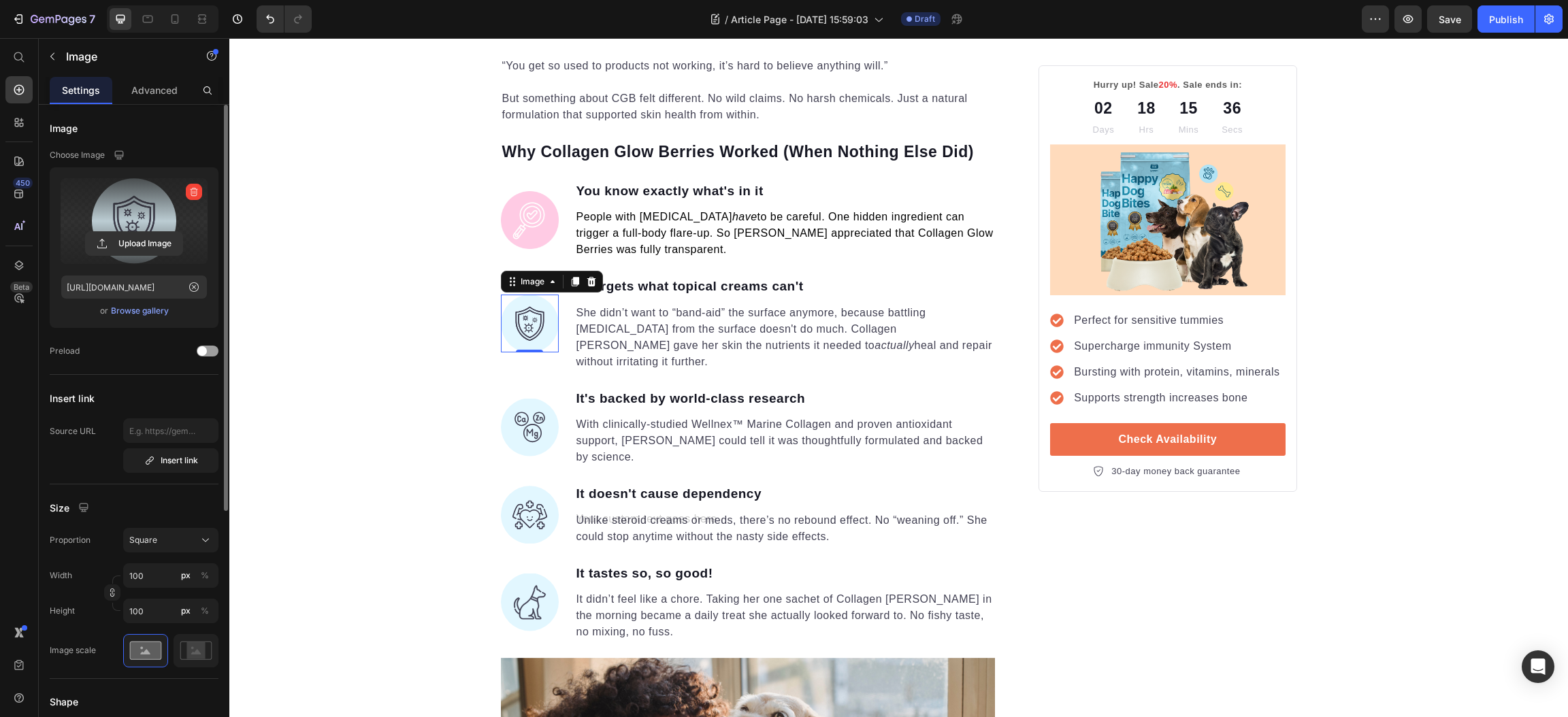 click at bounding box center [134, 221] 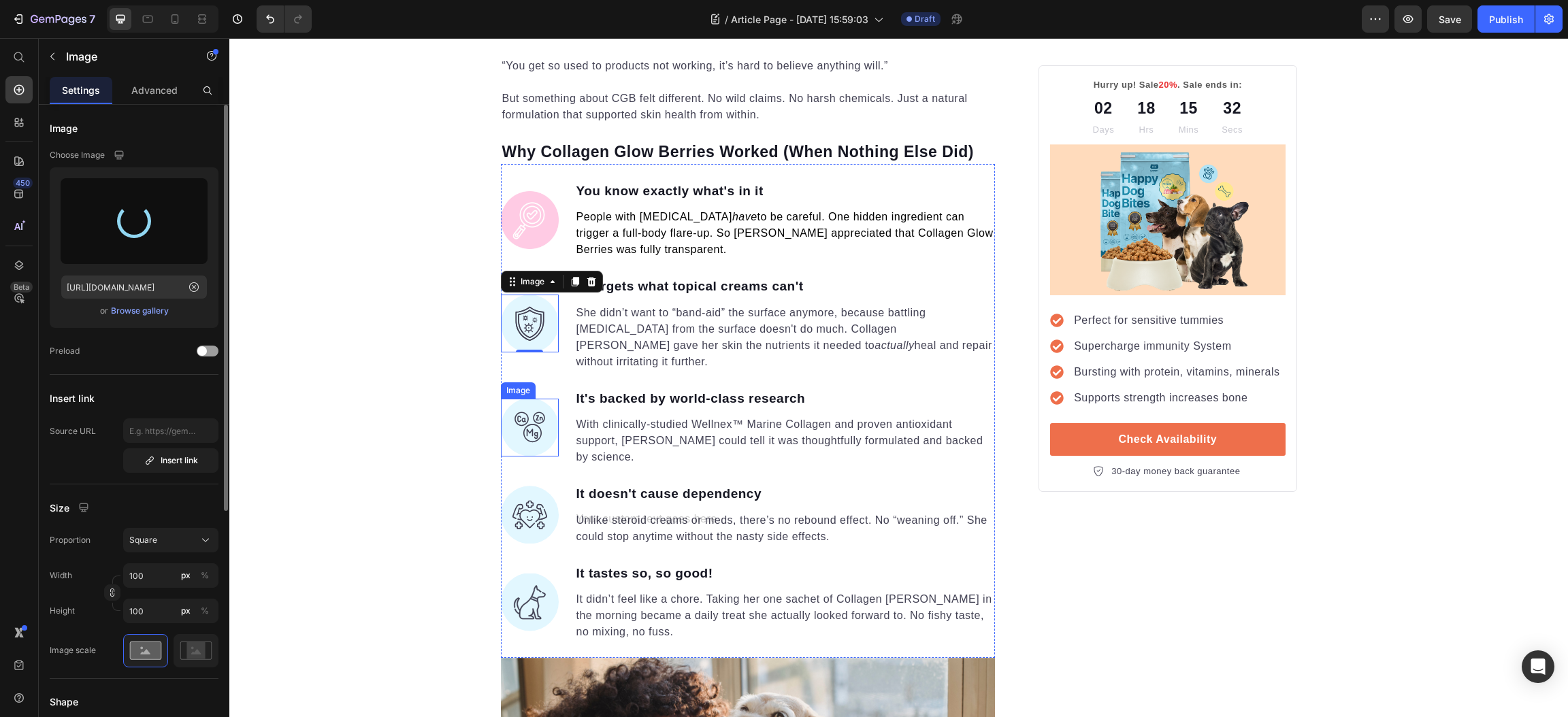 type on "[URL][DOMAIN_NAME]" 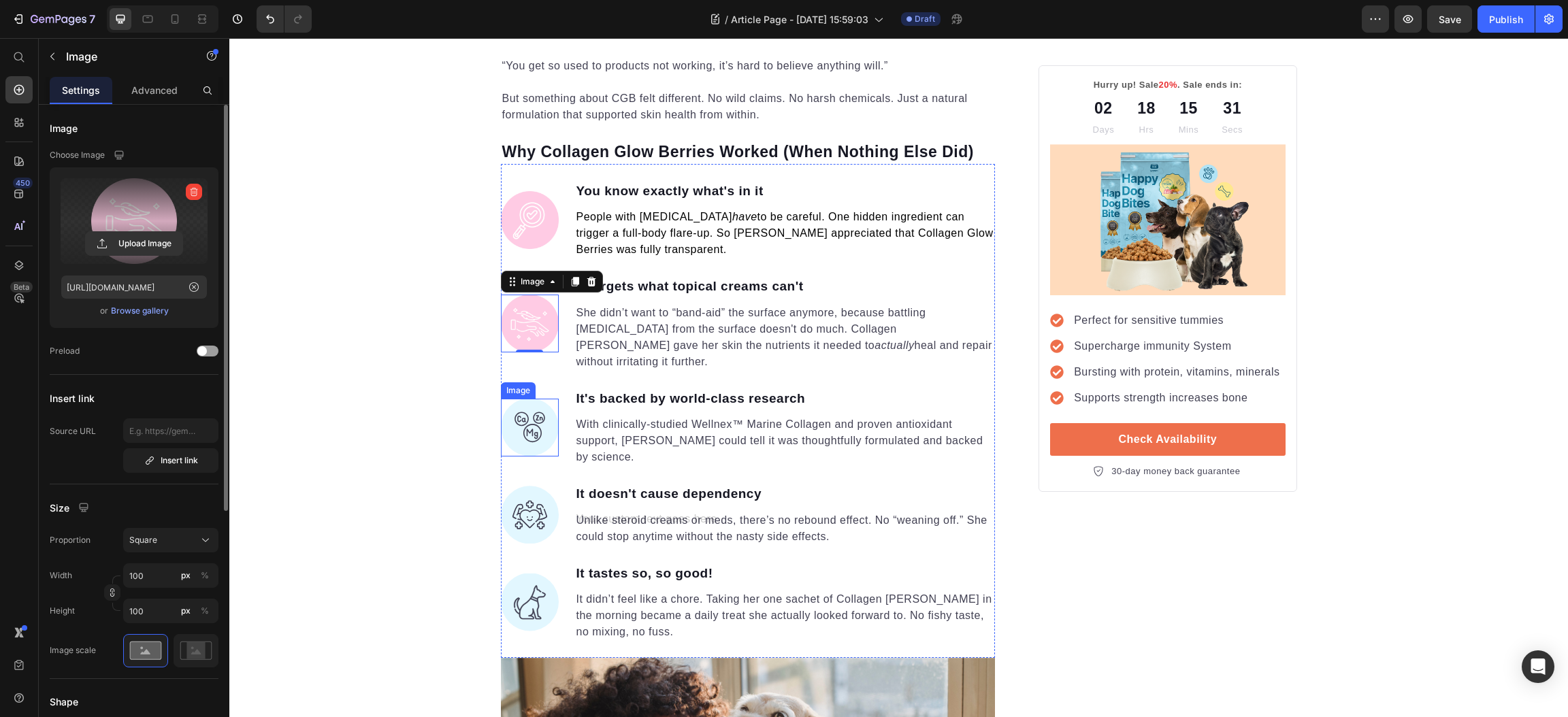 click at bounding box center [529, 427] 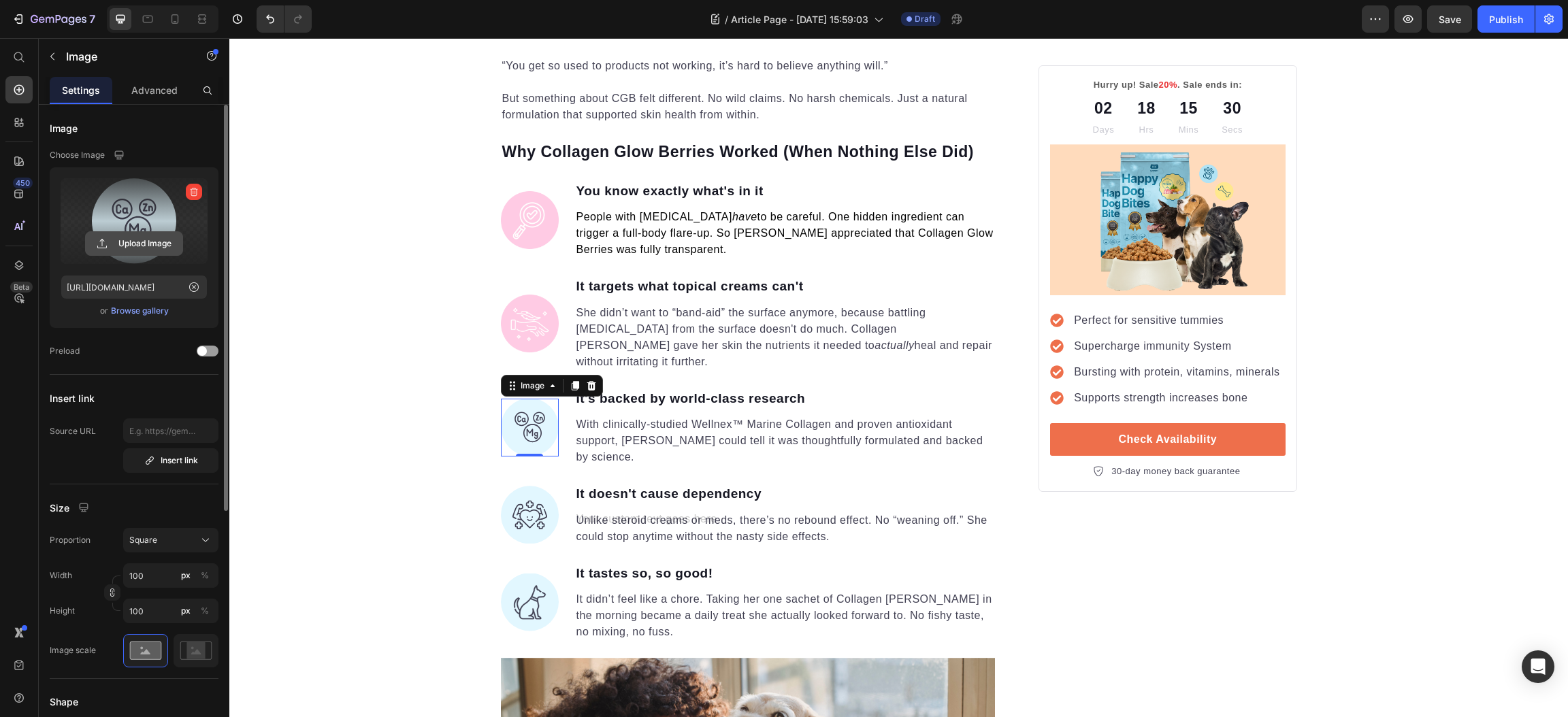 click on "Upload Image" at bounding box center [134, 244] 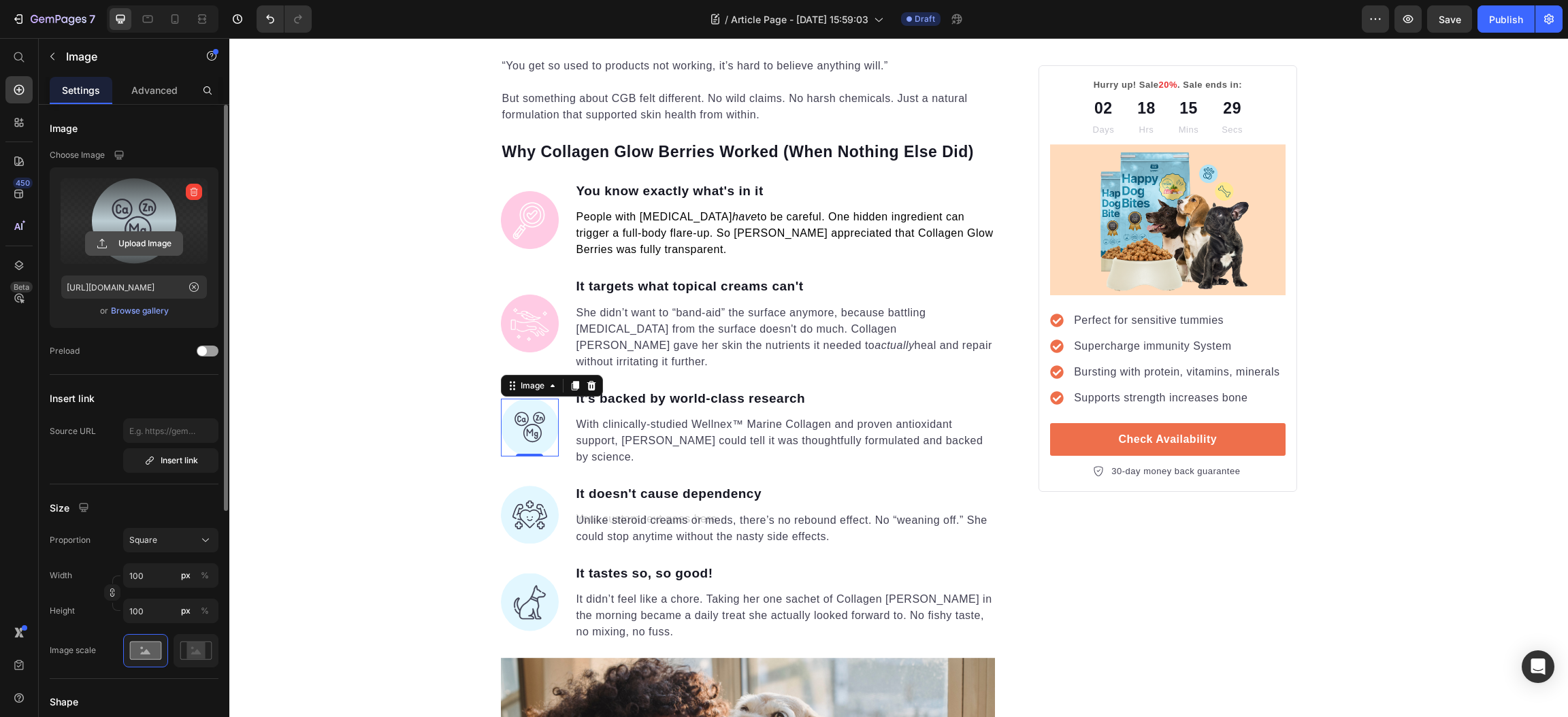 click 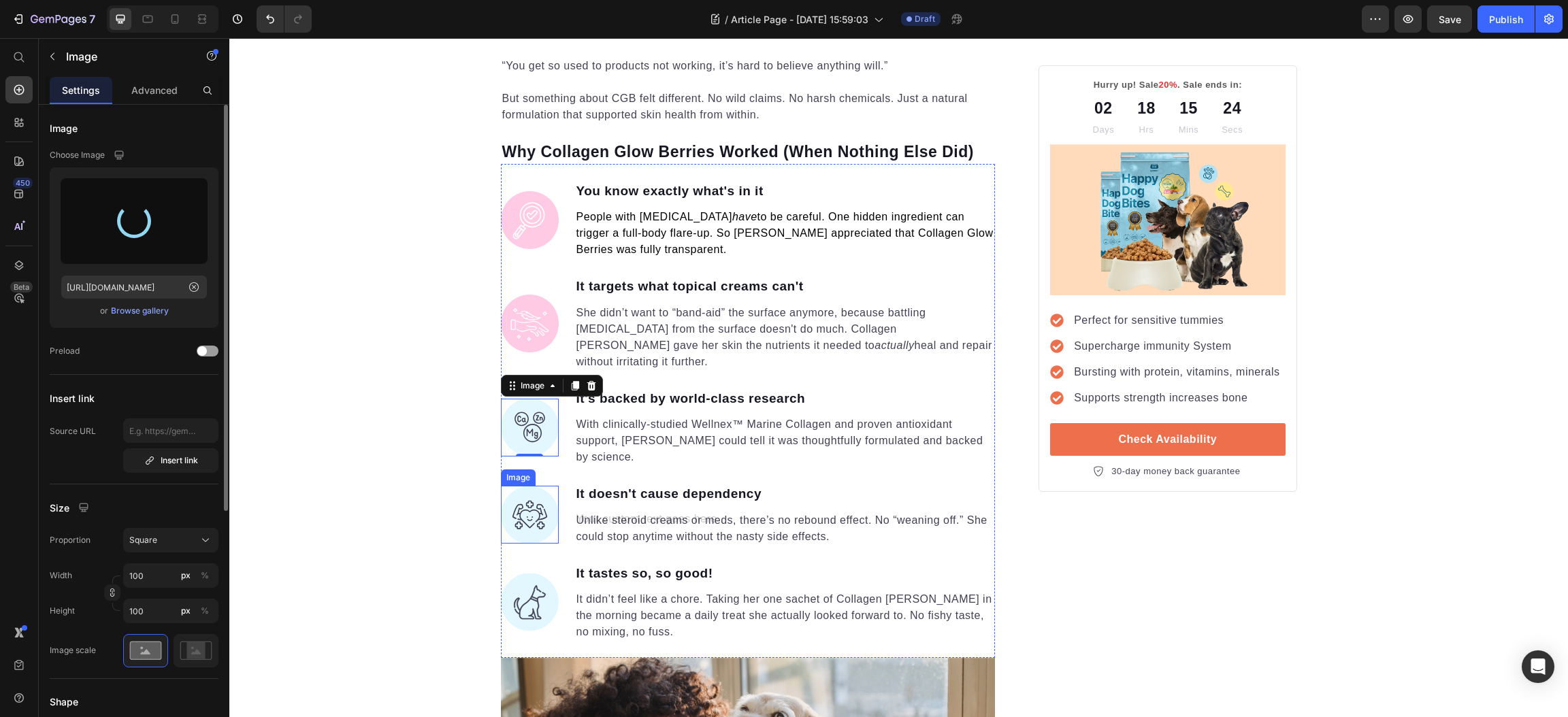 type on "[URL][DOMAIN_NAME]" 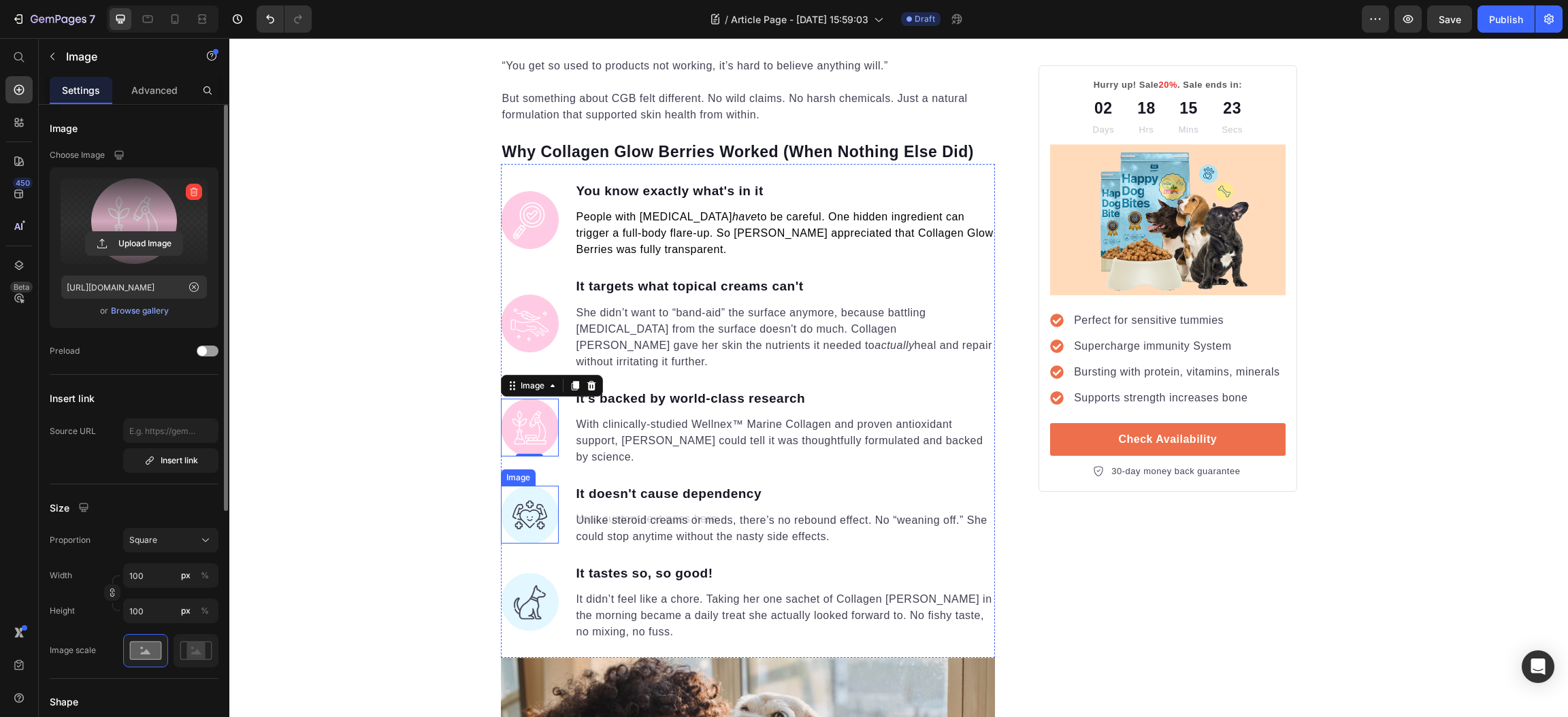 click at bounding box center [529, 514] 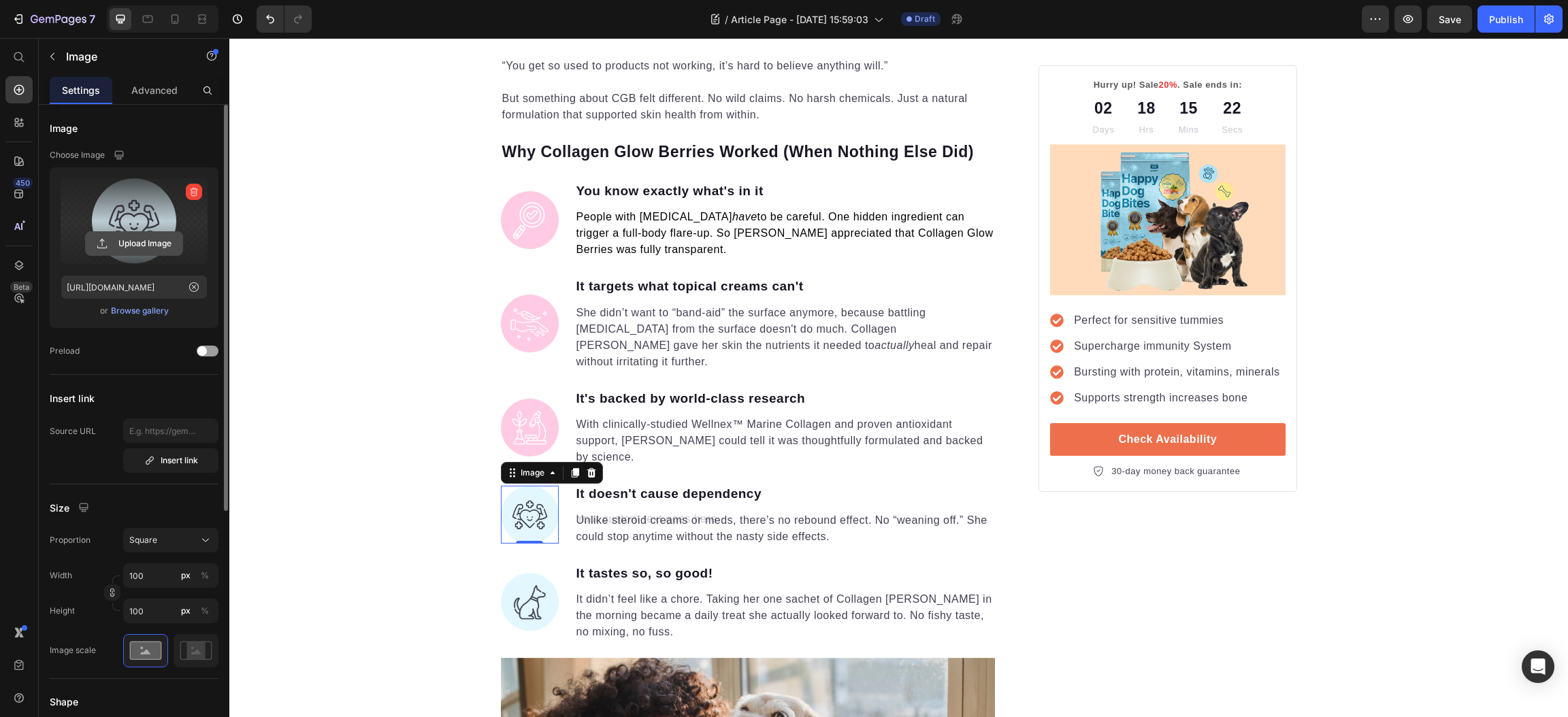 click 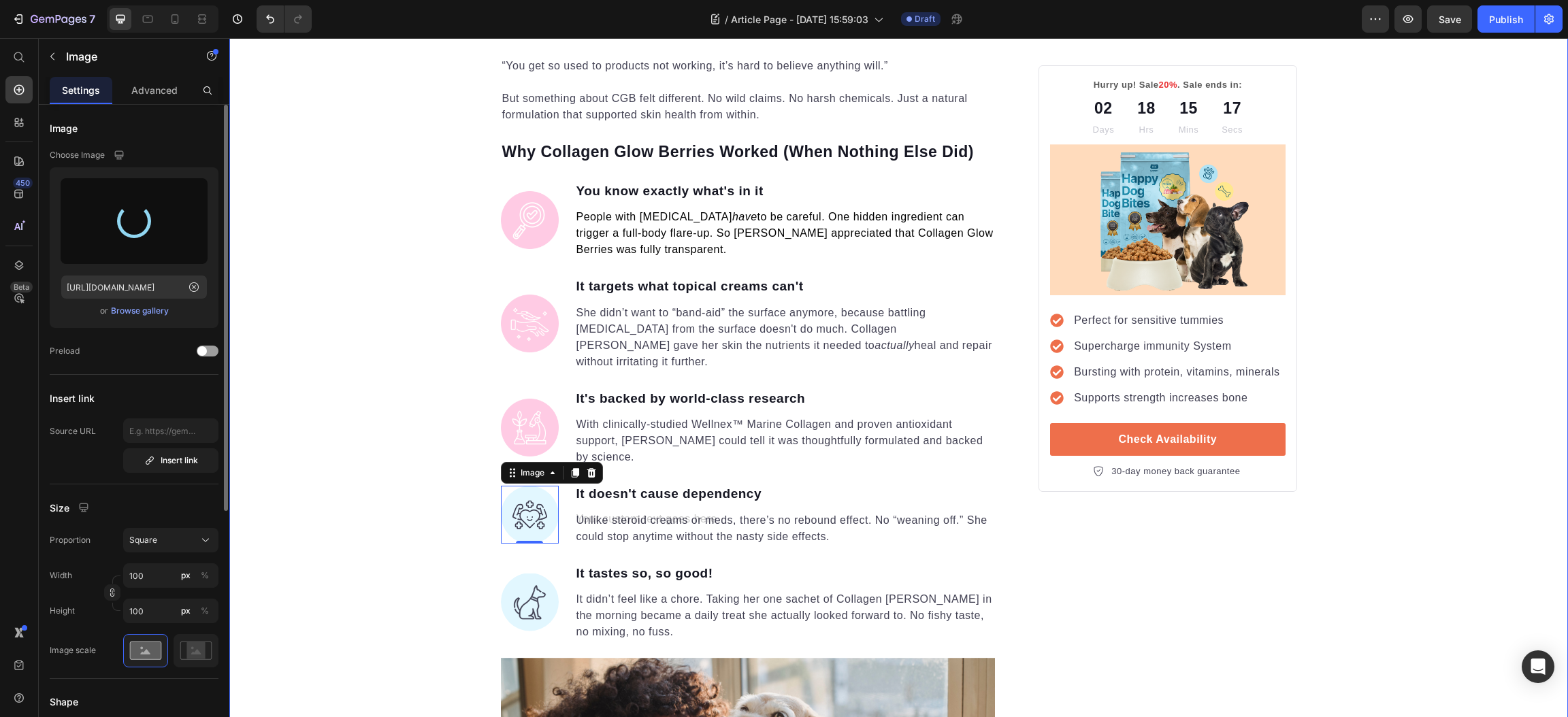 type on "[URL][DOMAIN_NAME]" 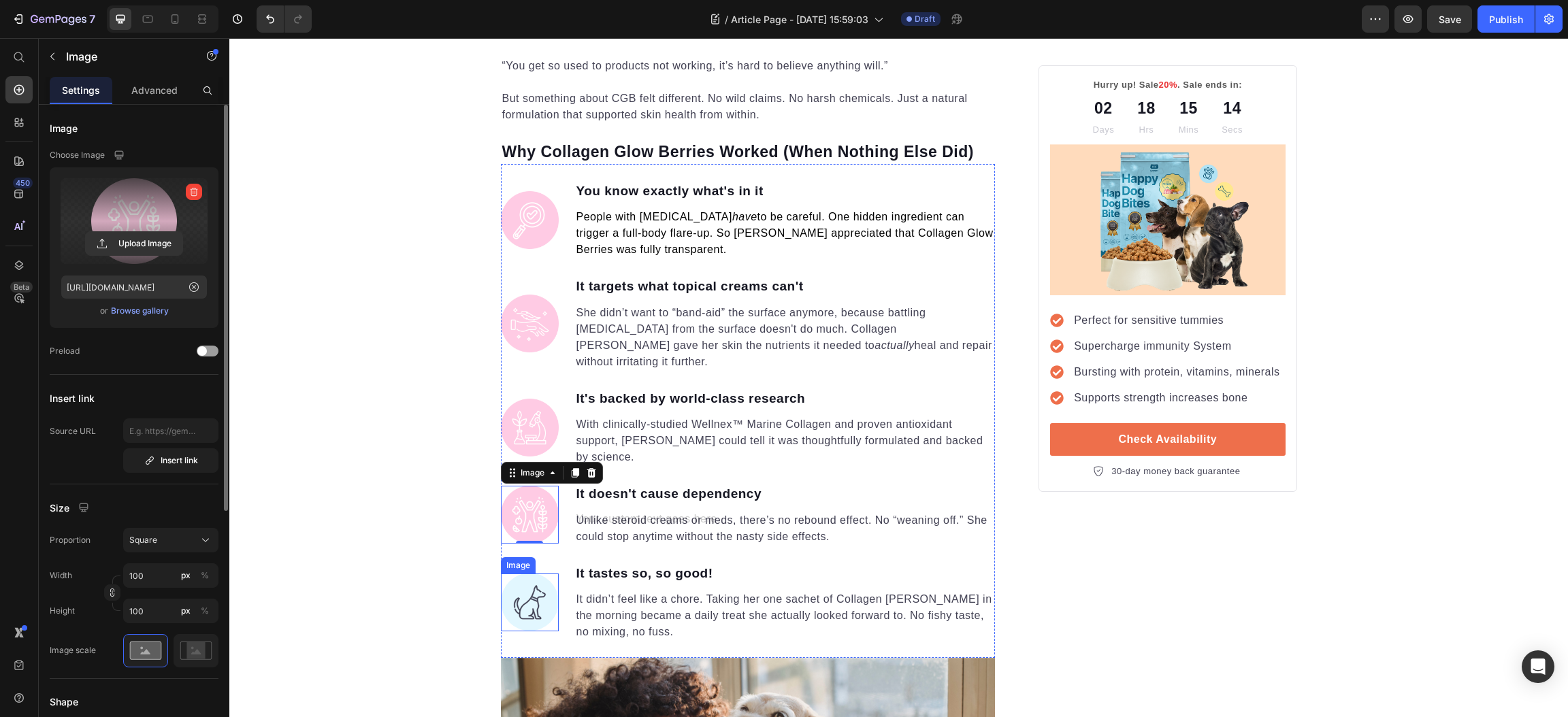 click at bounding box center [529, 602] 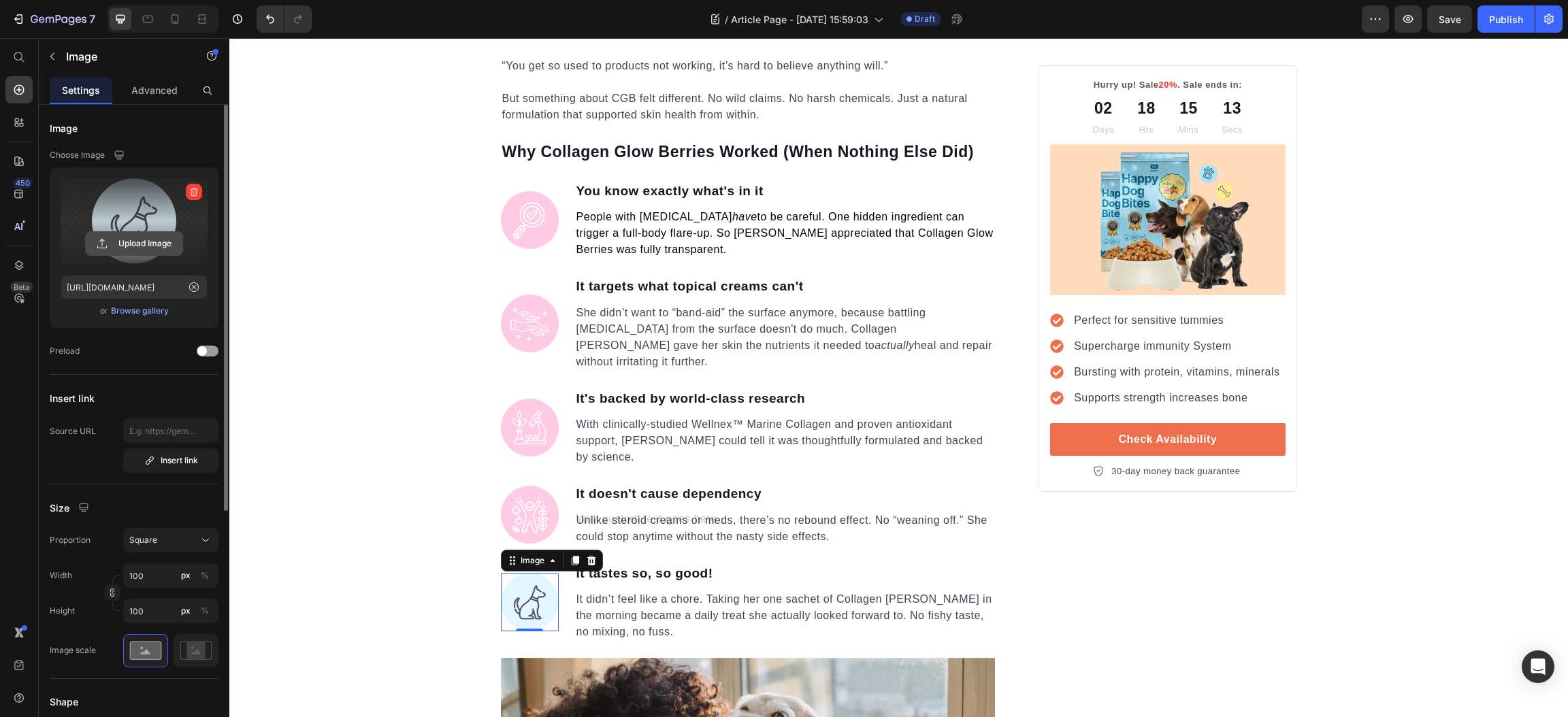 click 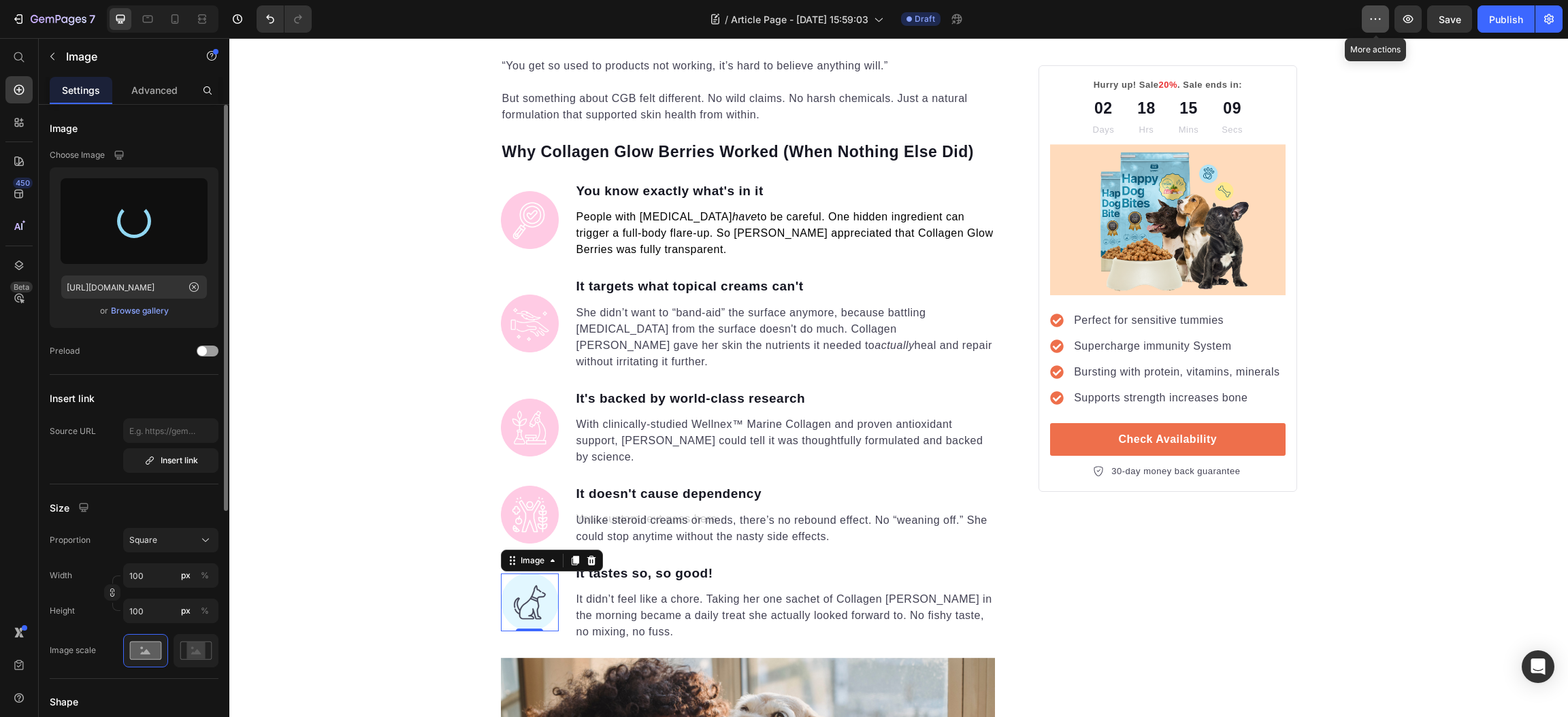 type on "[URL][DOMAIN_NAME]" 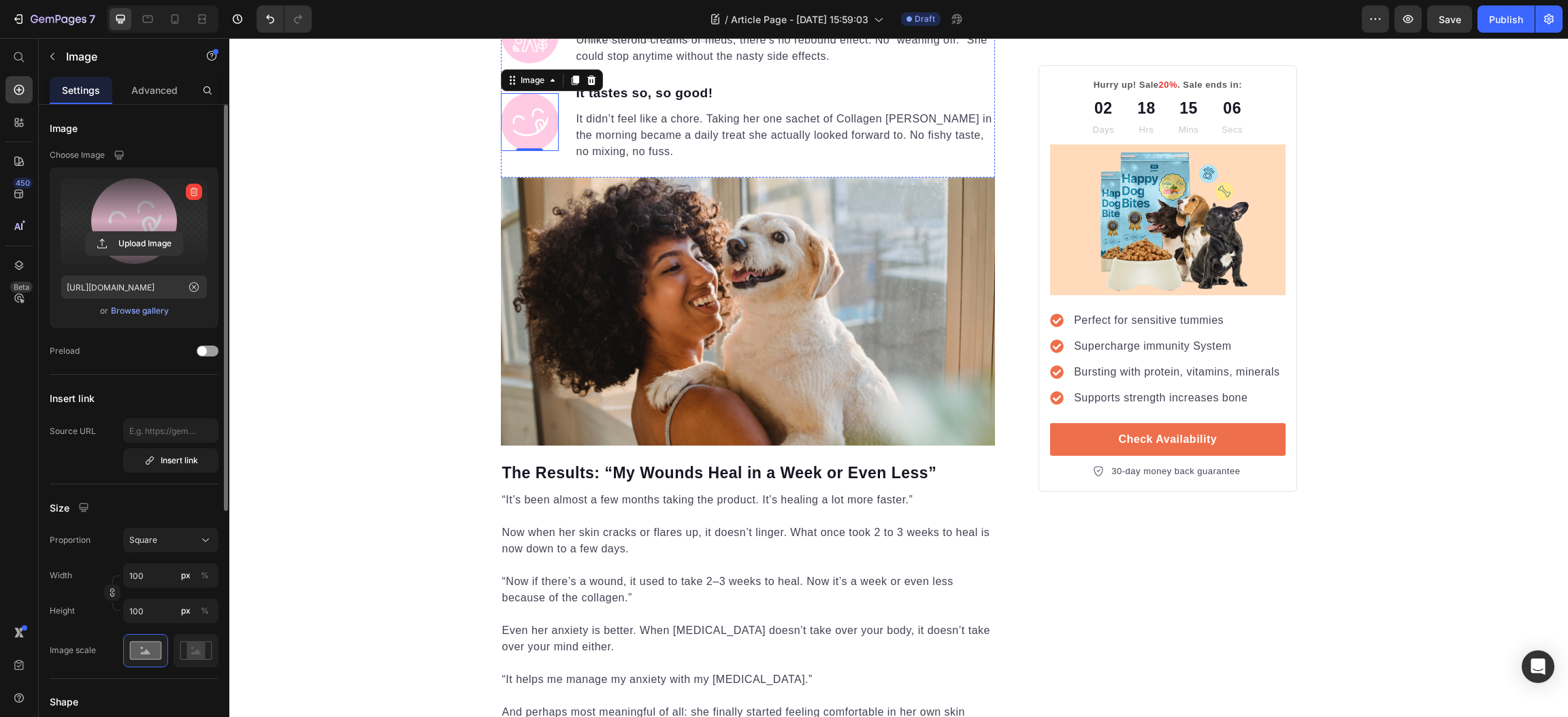 scroll, scrollTop: 2448, scrollLeft: 0, axis: vertical 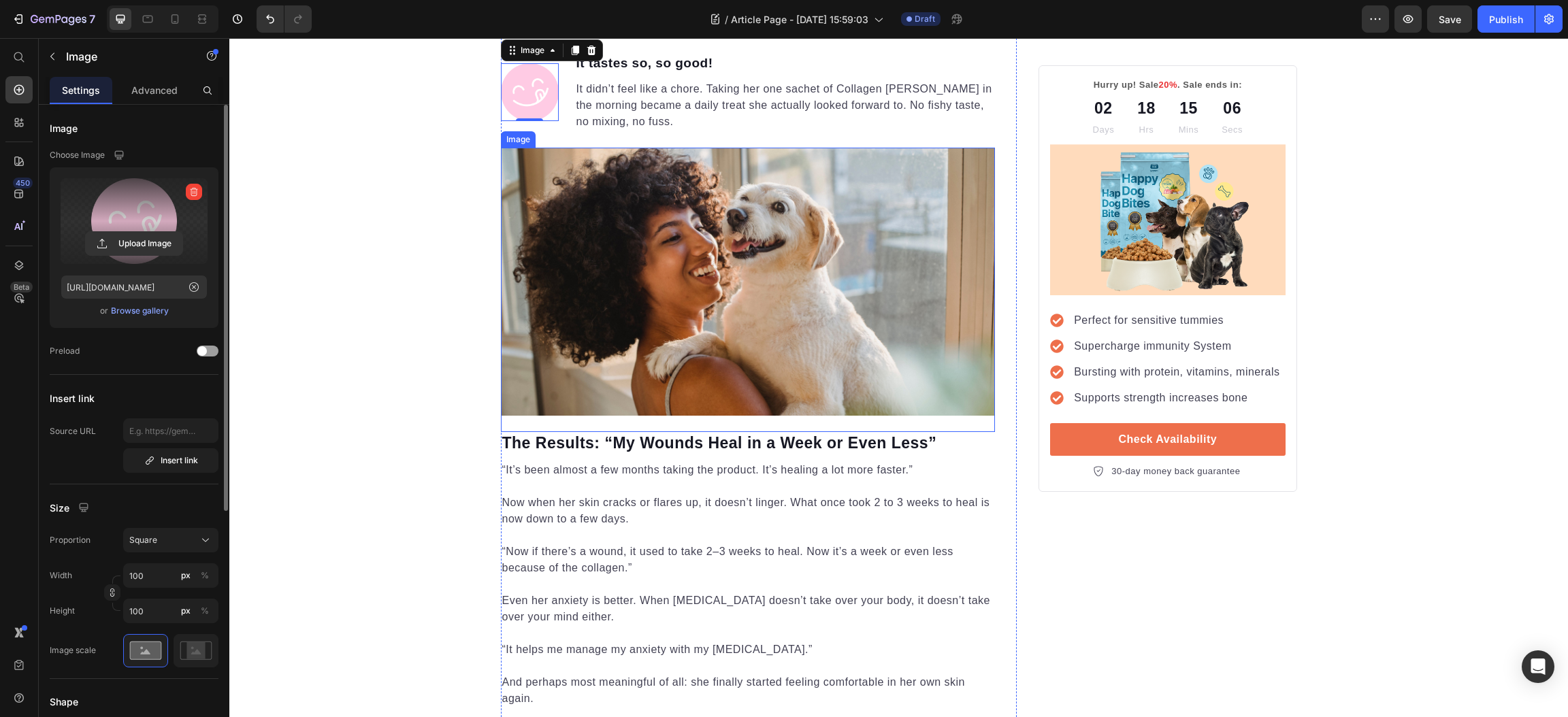 click at bounding box center (748, 290) 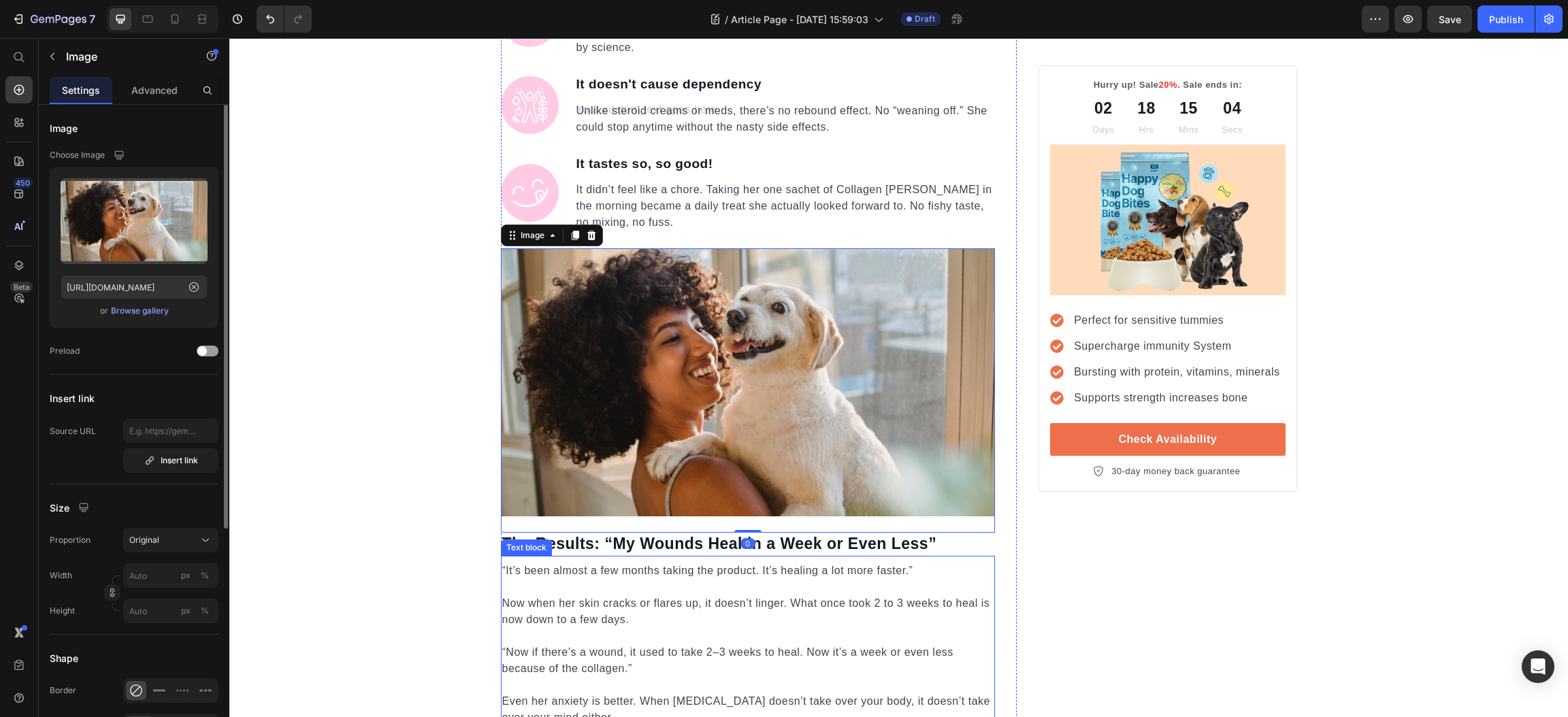 scroll, scrollTop: 2346, scrollLeft: 0, axis: vertical 